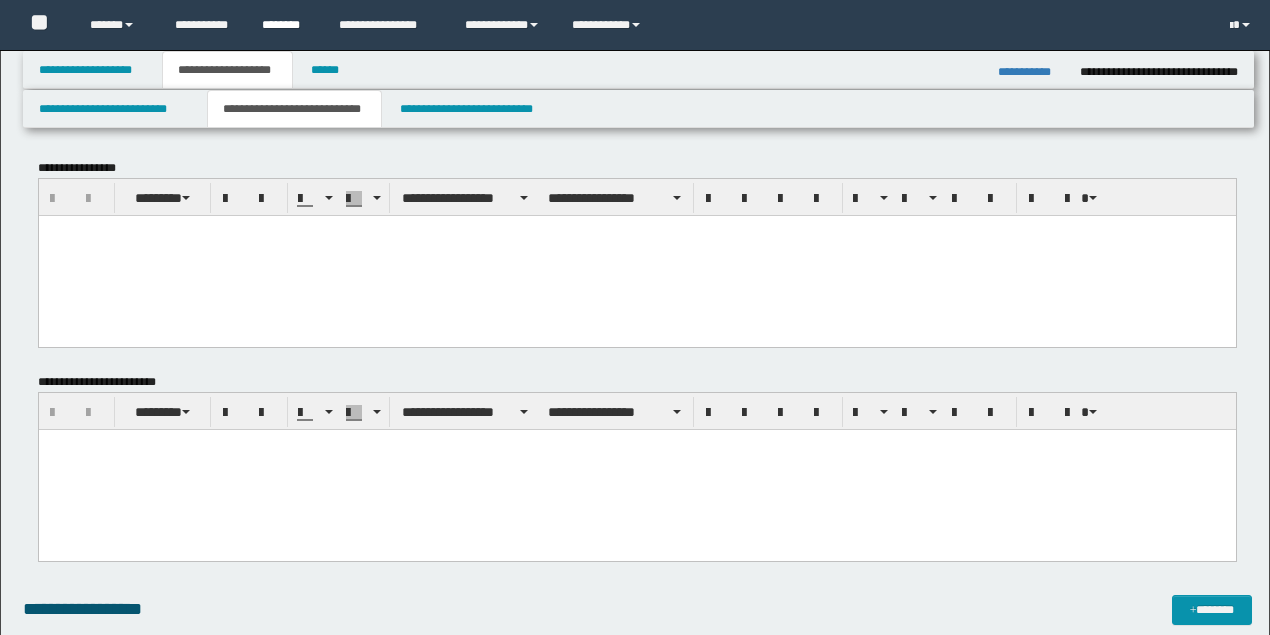 scroll, scrollTop: 0, scrollLeft: 0, axis: both 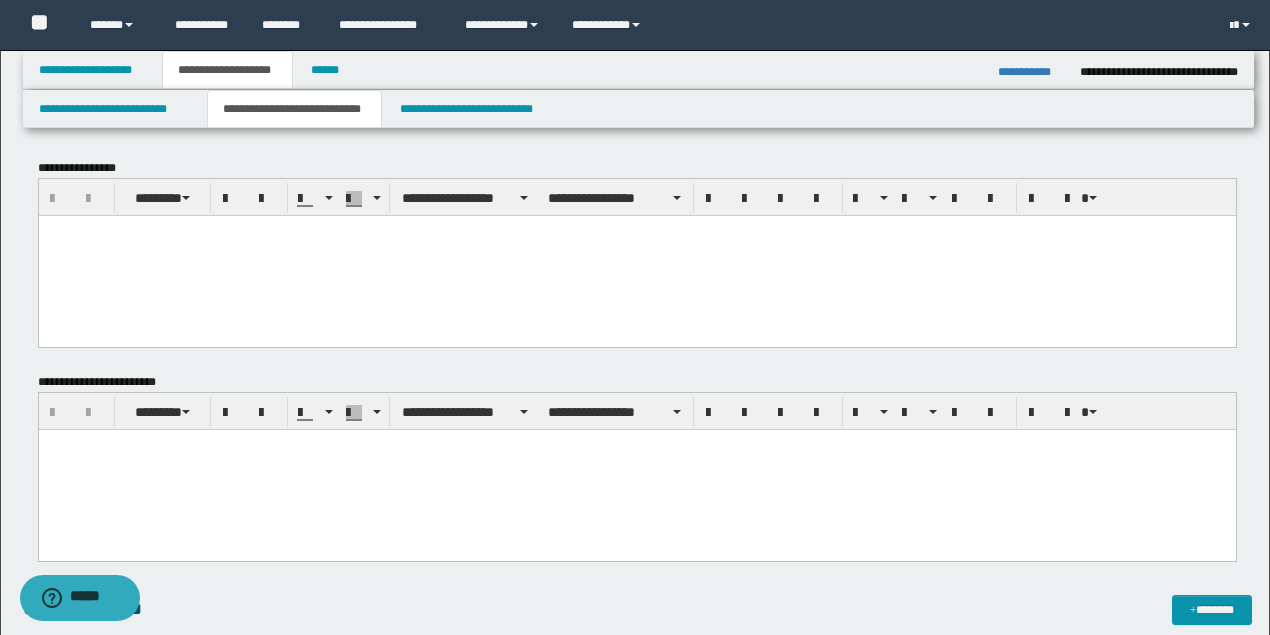 drag, startPoint x: 189, startPoint y: 262, endPoint x: 177, endPoint y: 283, distance: 24.186773 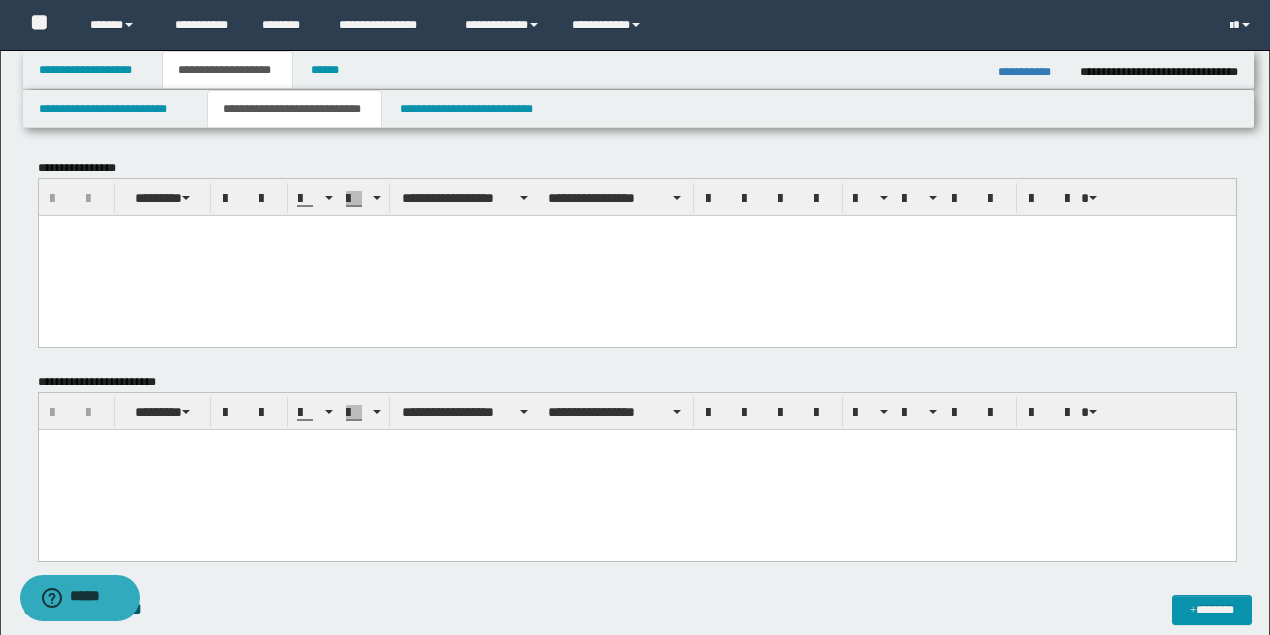 paste 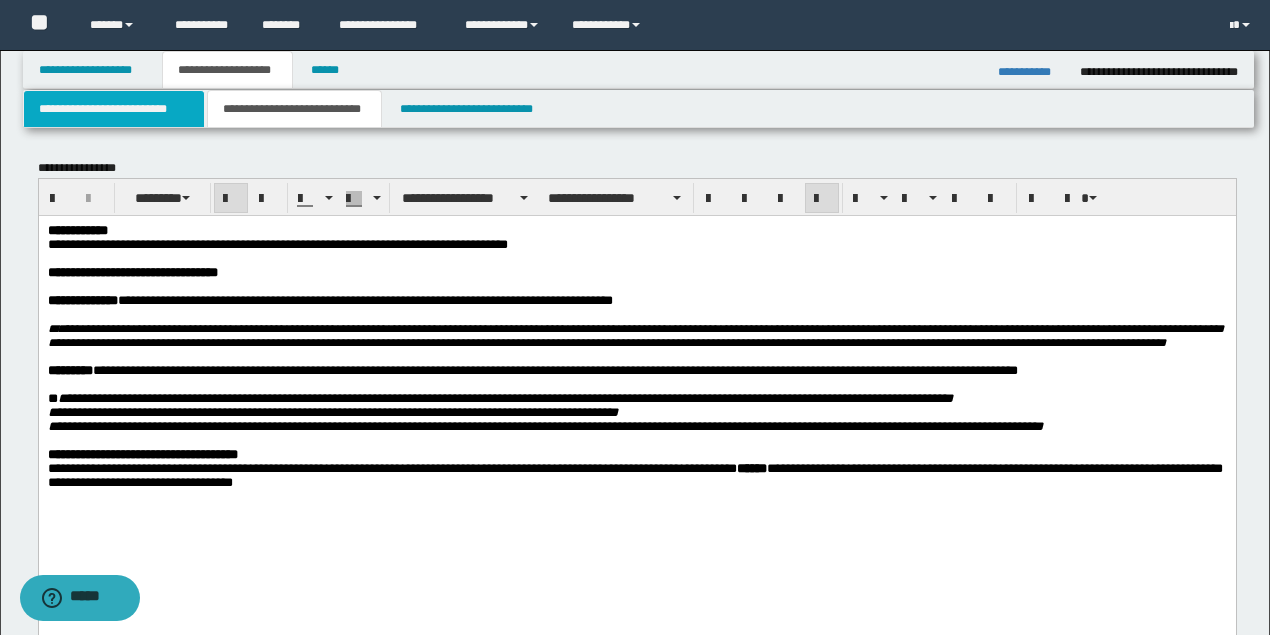 click on "**********" at bounding box center (114, 109) 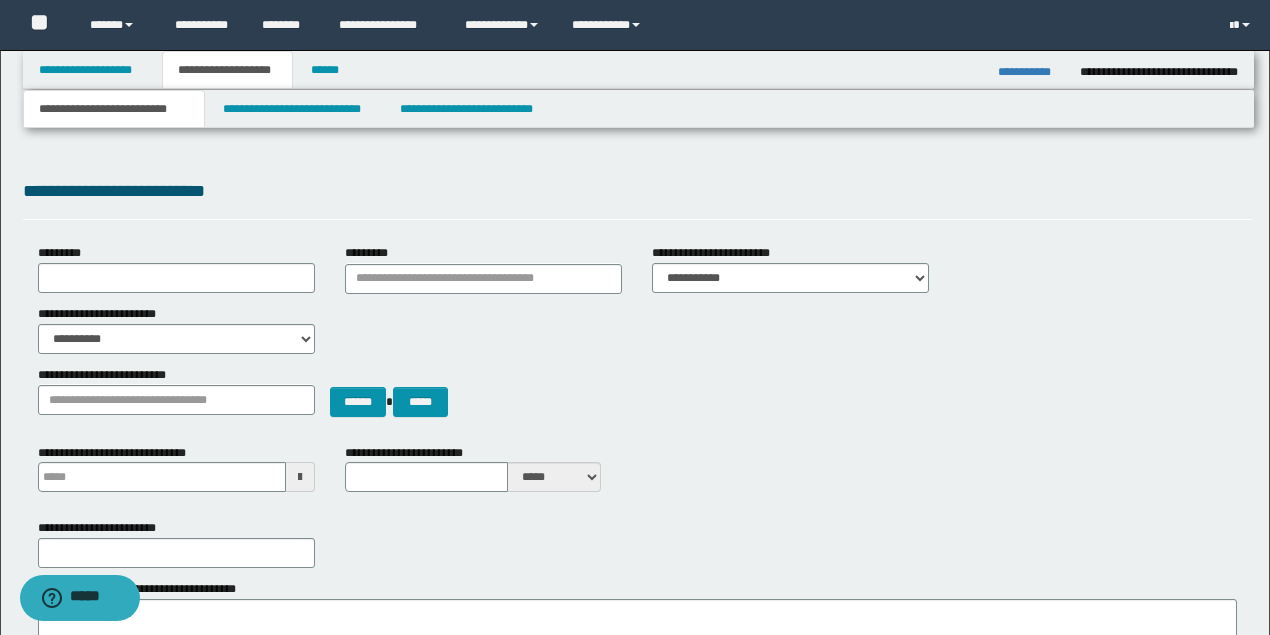 click on "**********" at bounding box center (114, 109) 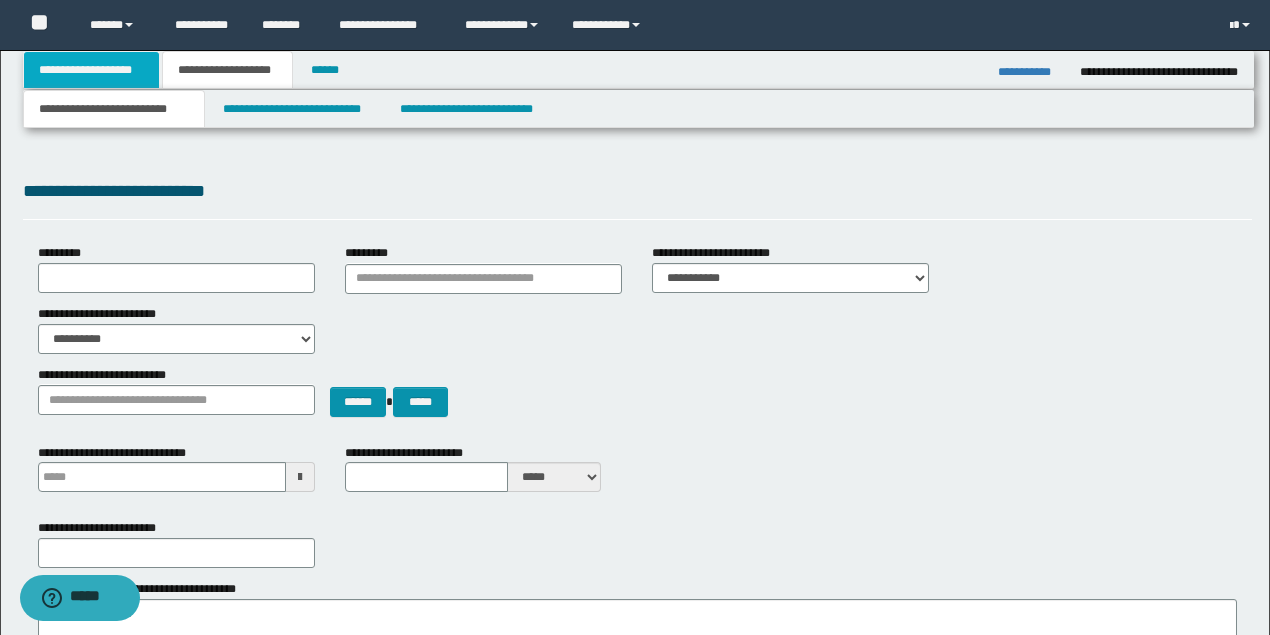 click on "**********" at bounding box center (92, 70) 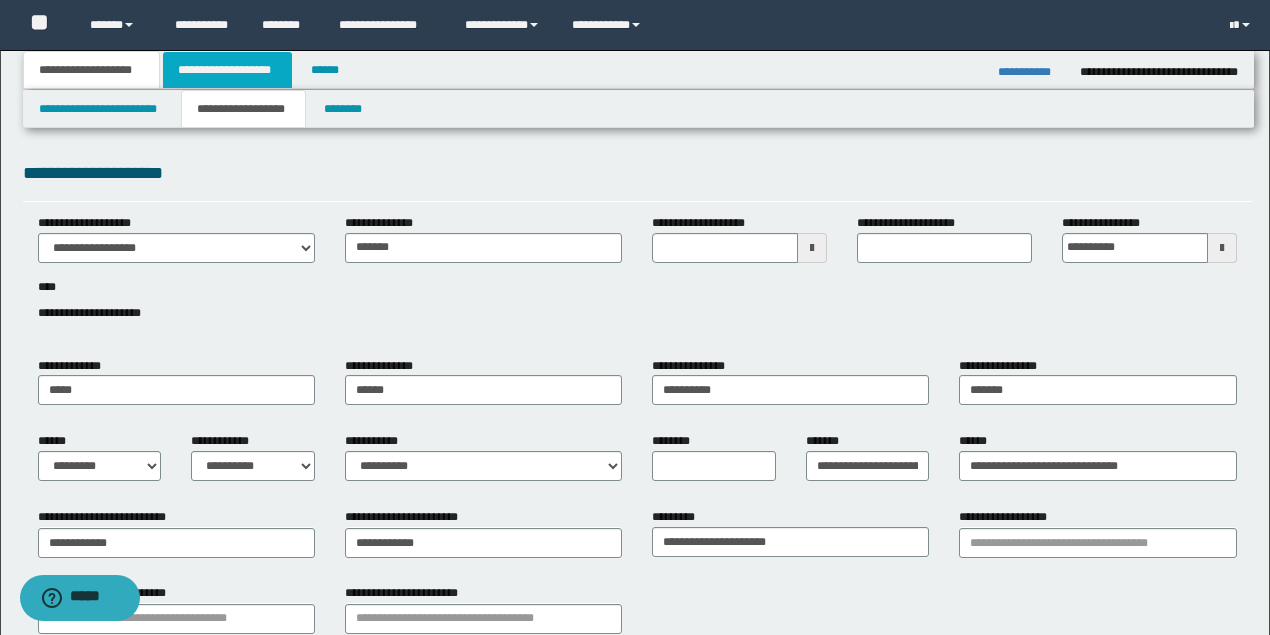 click on "**********" at bounding box center [227, 70] 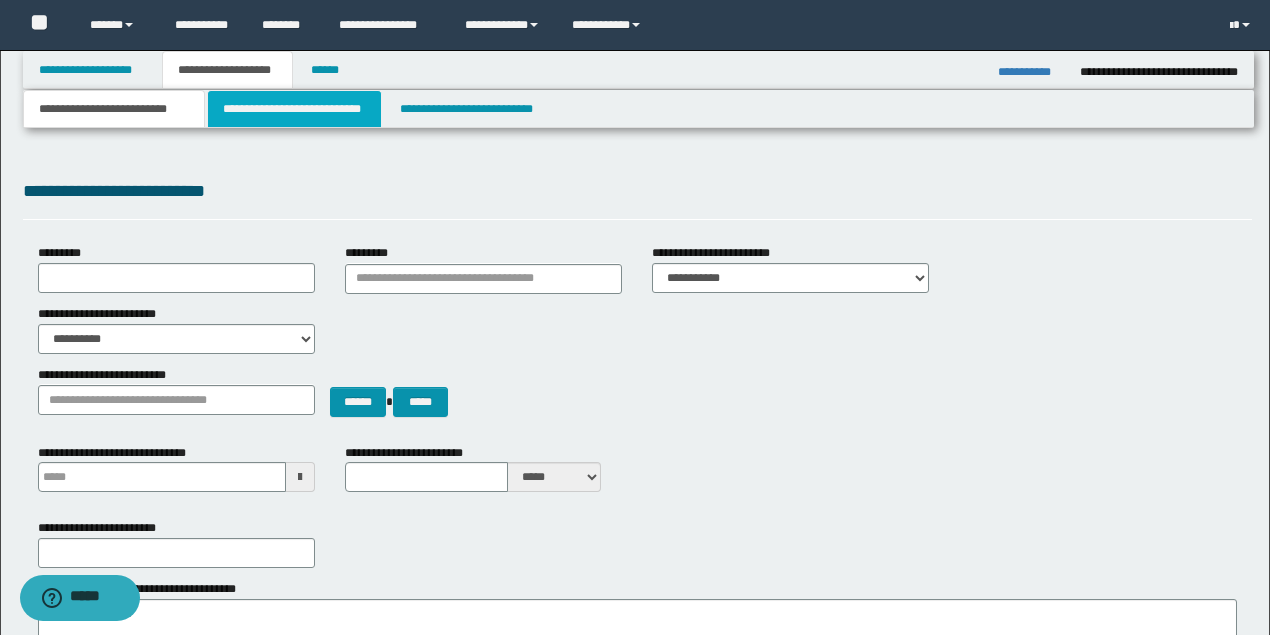 click on "**********" at bounding box center (294, 109) 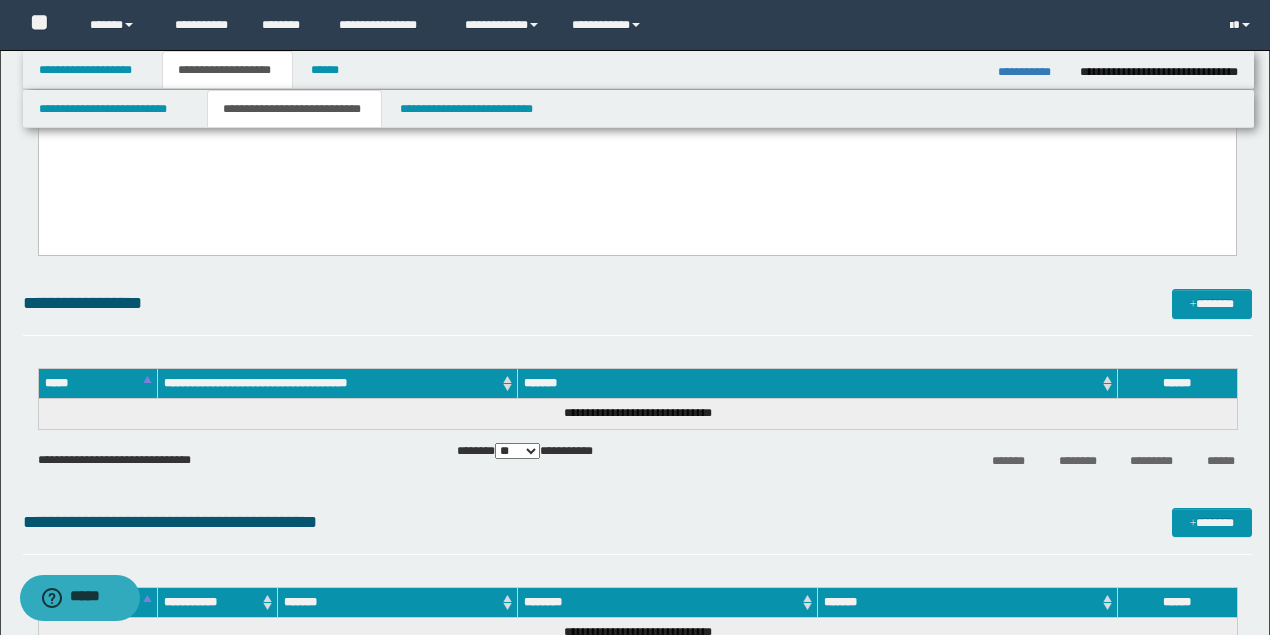 scroll, scrollTop: 600, scrollLeft: 0, axis: vertical 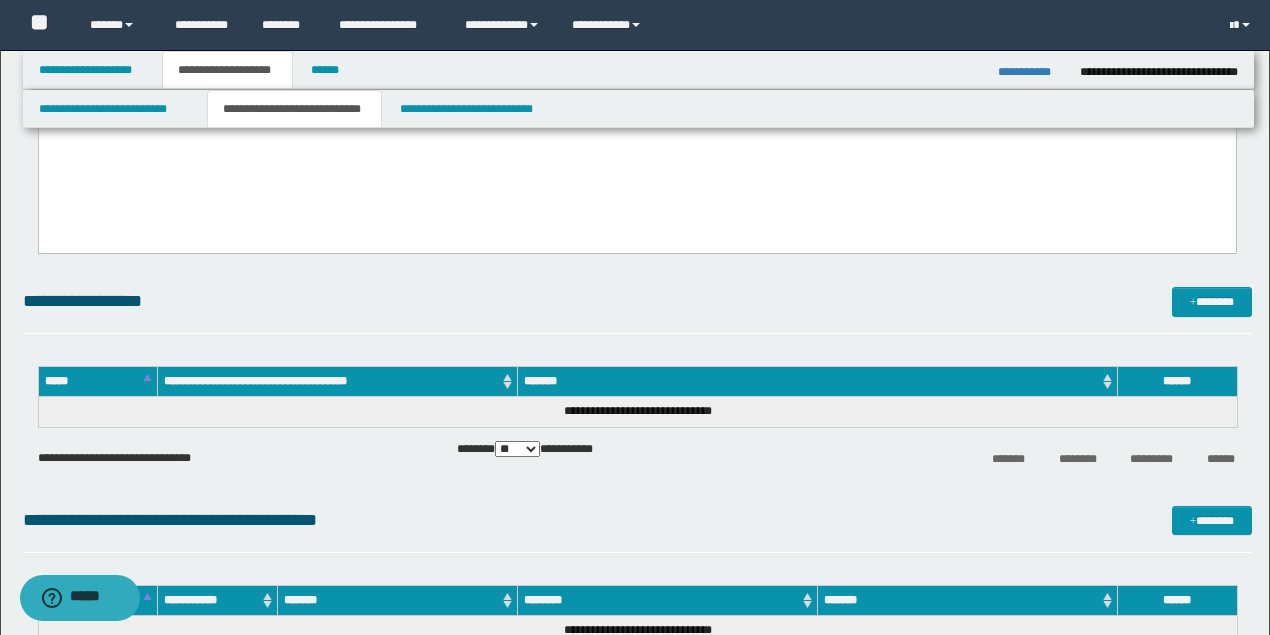 click at bounding box center (636, 162) 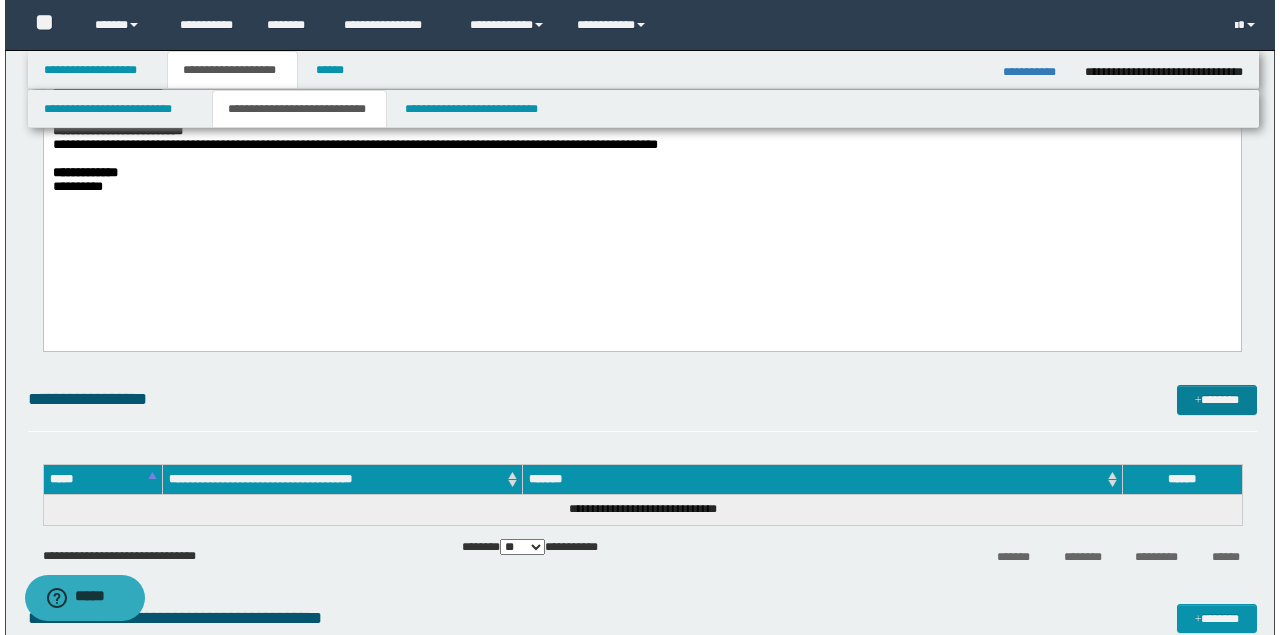 scroll, scrollTop: 733, scrollLeft: 0, axis: vertical 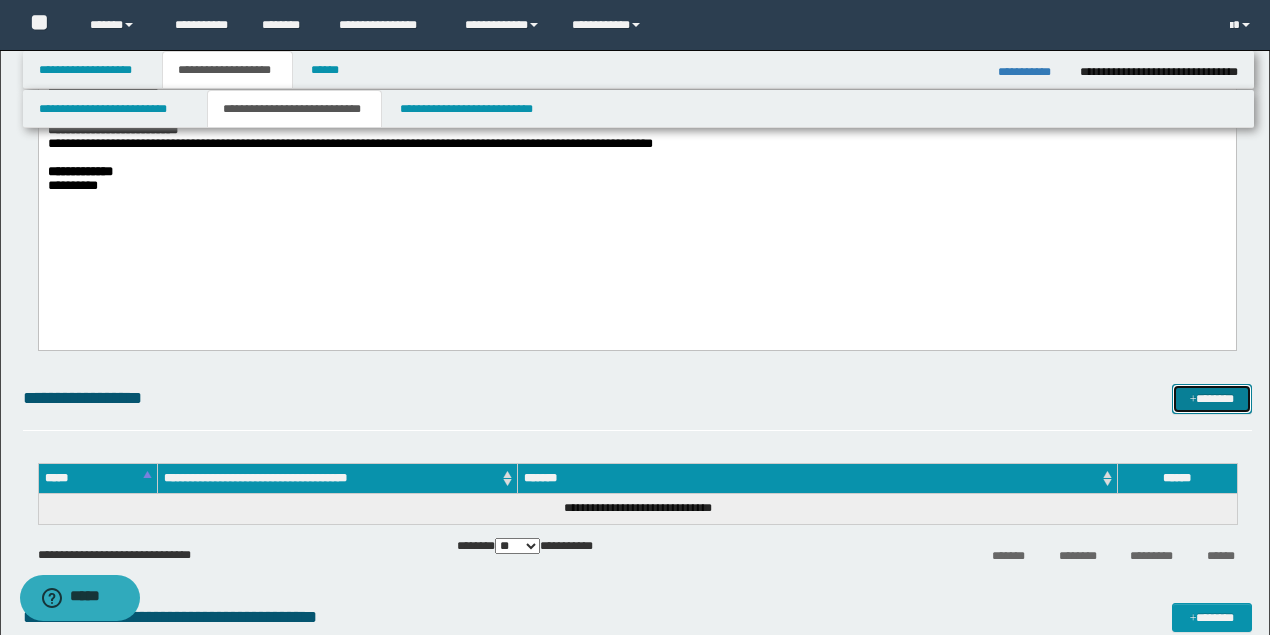 click on "*******" at bounding box center (1211, 398) 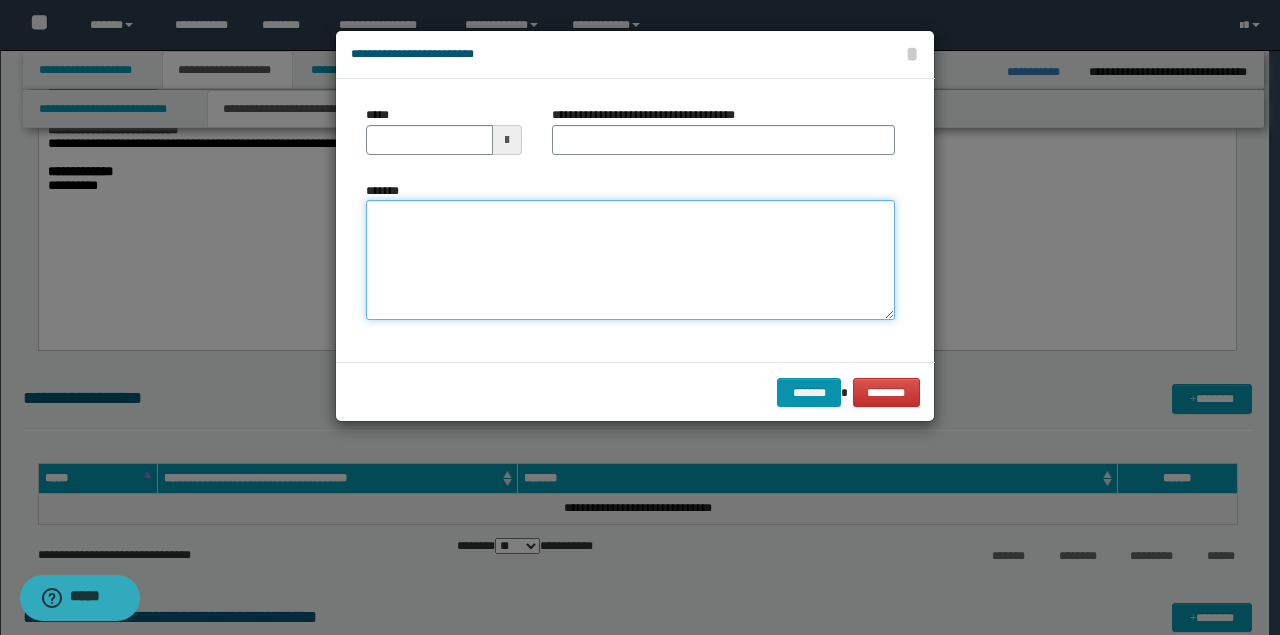 click on "*******" at bounding box center [630, 260] 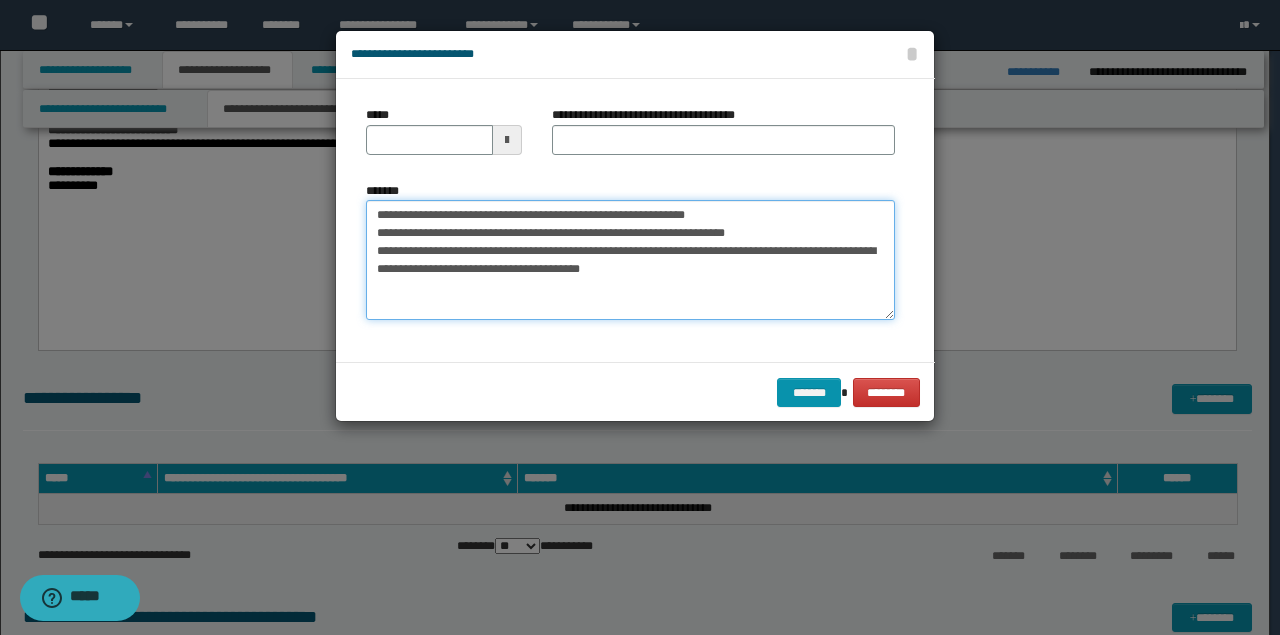 drag, startPoint x: 639, startPoint y: 213, endPoint x: 259, endPoint y: 144, distance: 386.21368 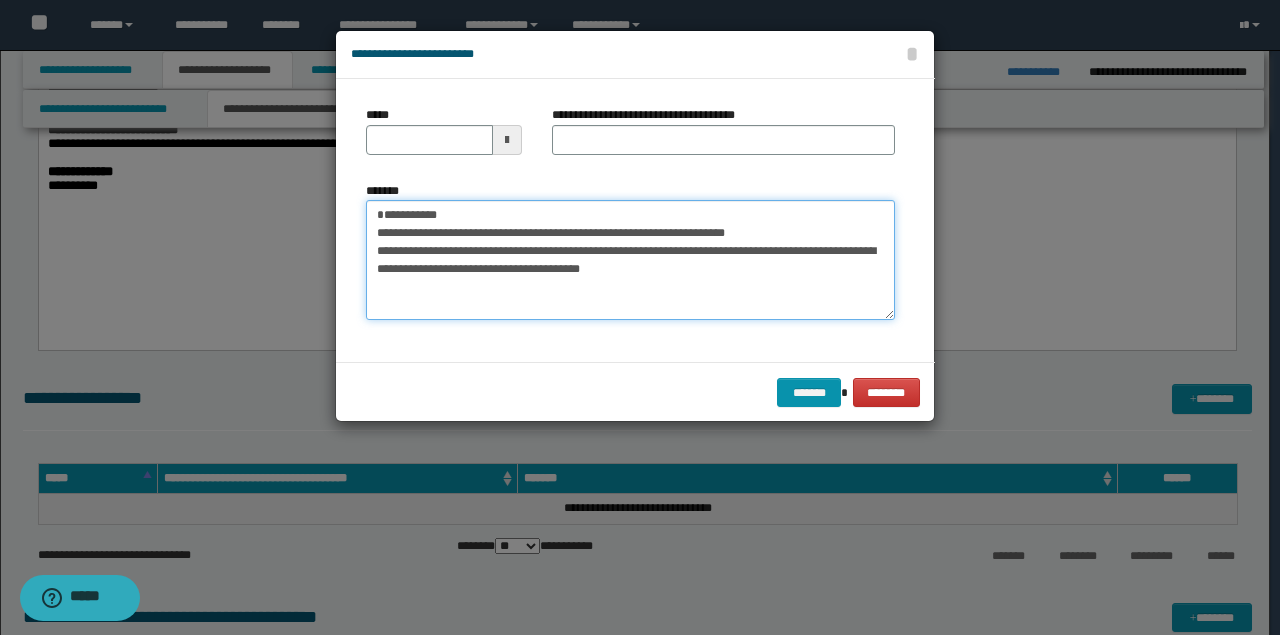 type on "**********" 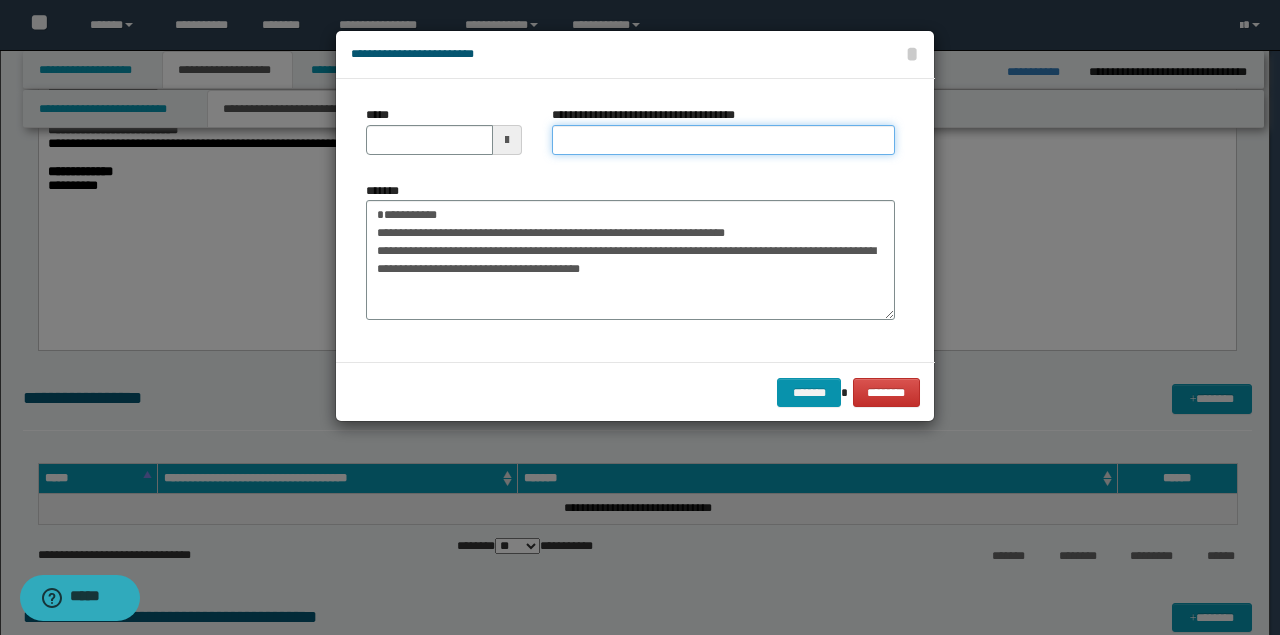 click on "**********" at bounding box center (723, 140) 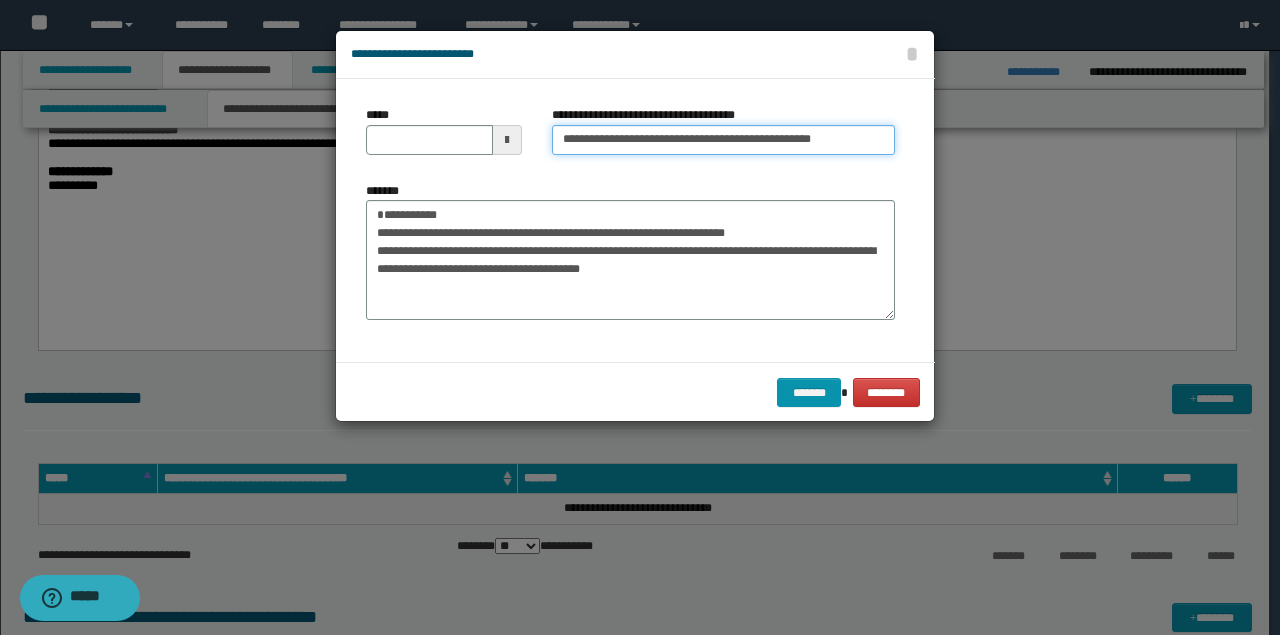 type on "**********" 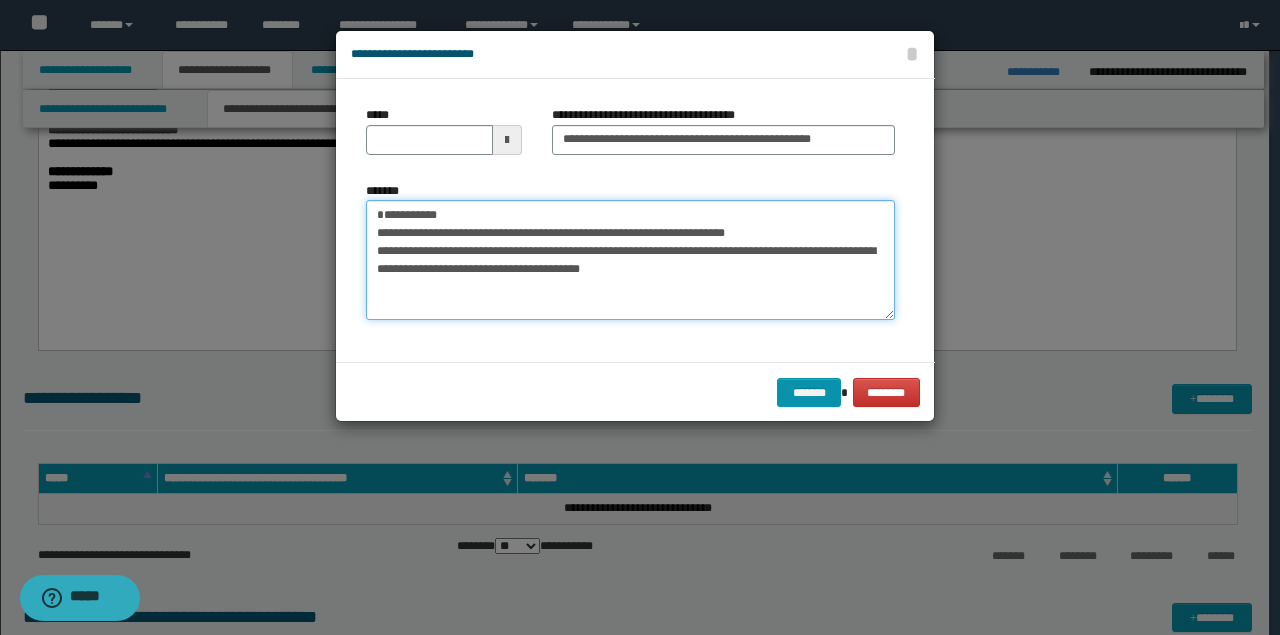 drag, startPoint x: 414, startPoint y: 201, endPoint x: 163, endPoint y: 164, distance: 253.71243 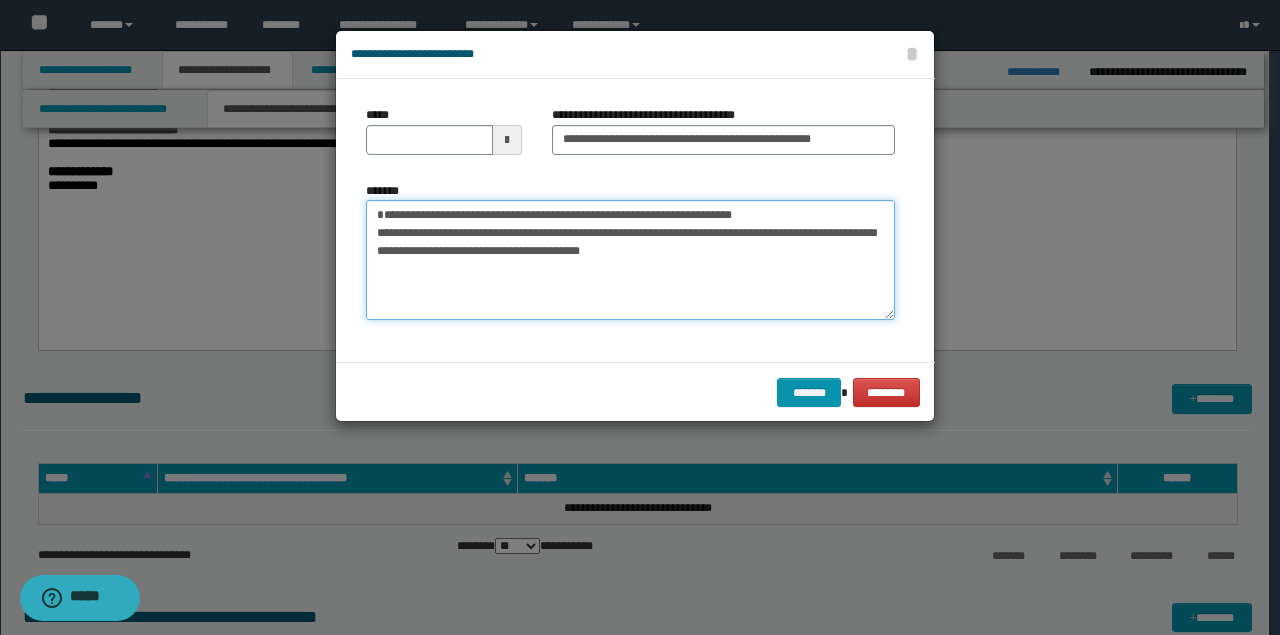 type on "**********" 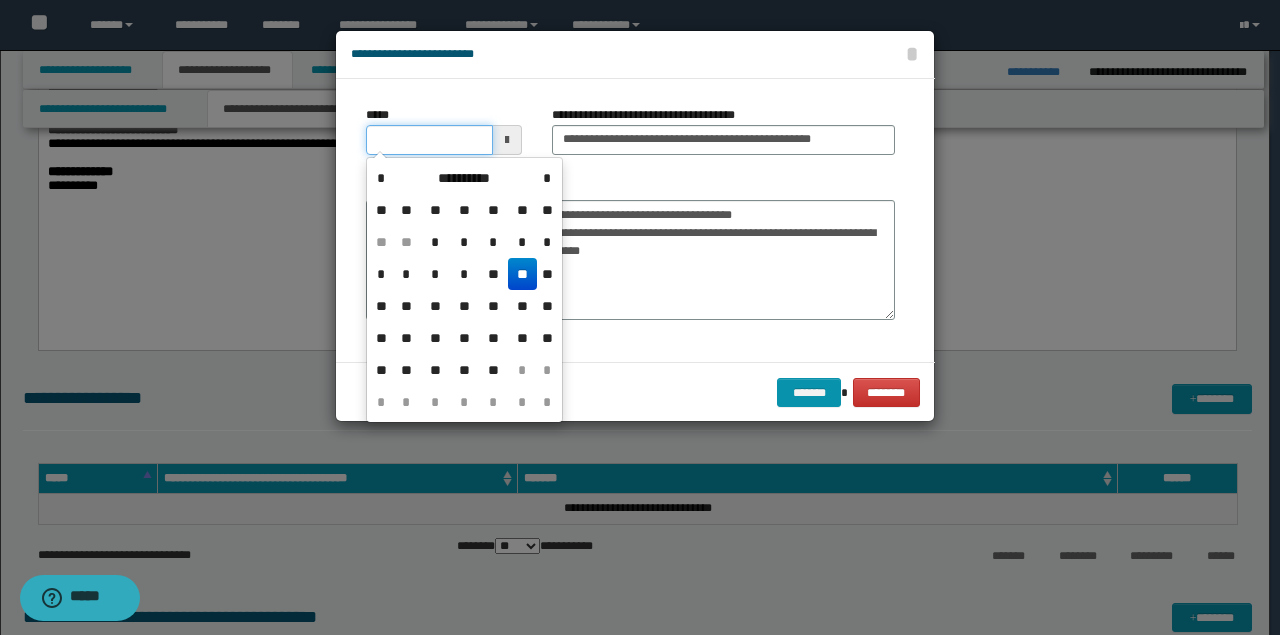 click on "*****" at bounding box center (429, 140) 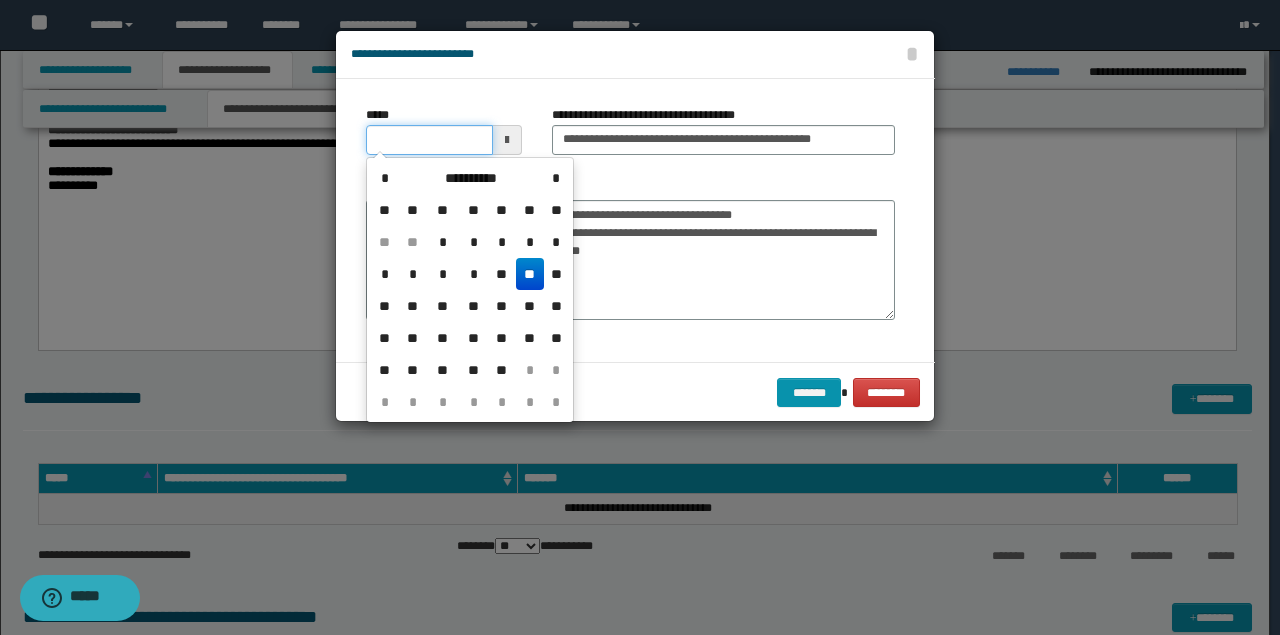 type on "**********" 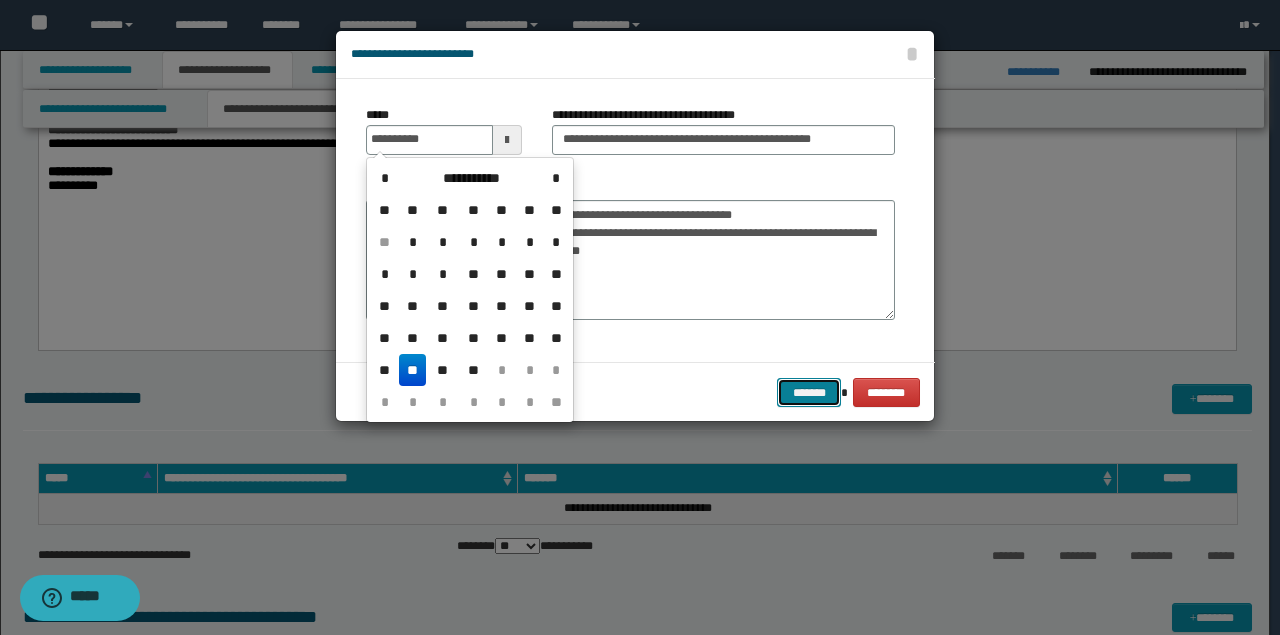 click on "*******" at bounding box center (809, 392) 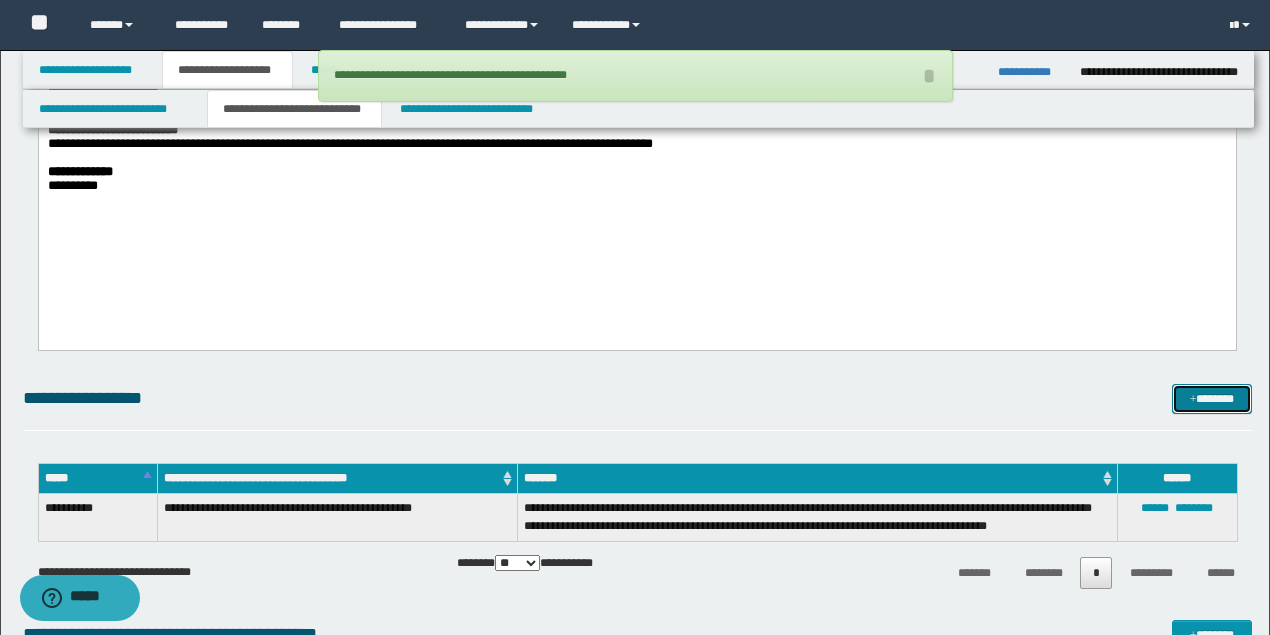 click on "*******" at bounding box center (1211, 398) 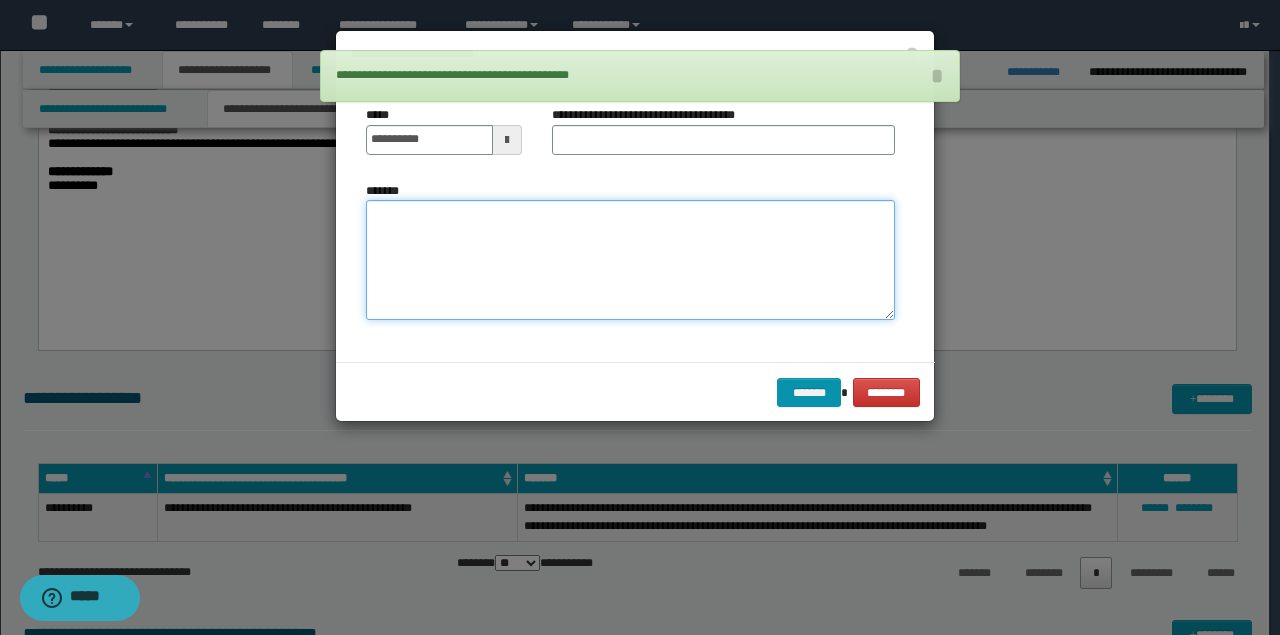 click on "*******" at bounding box center (630, 260) 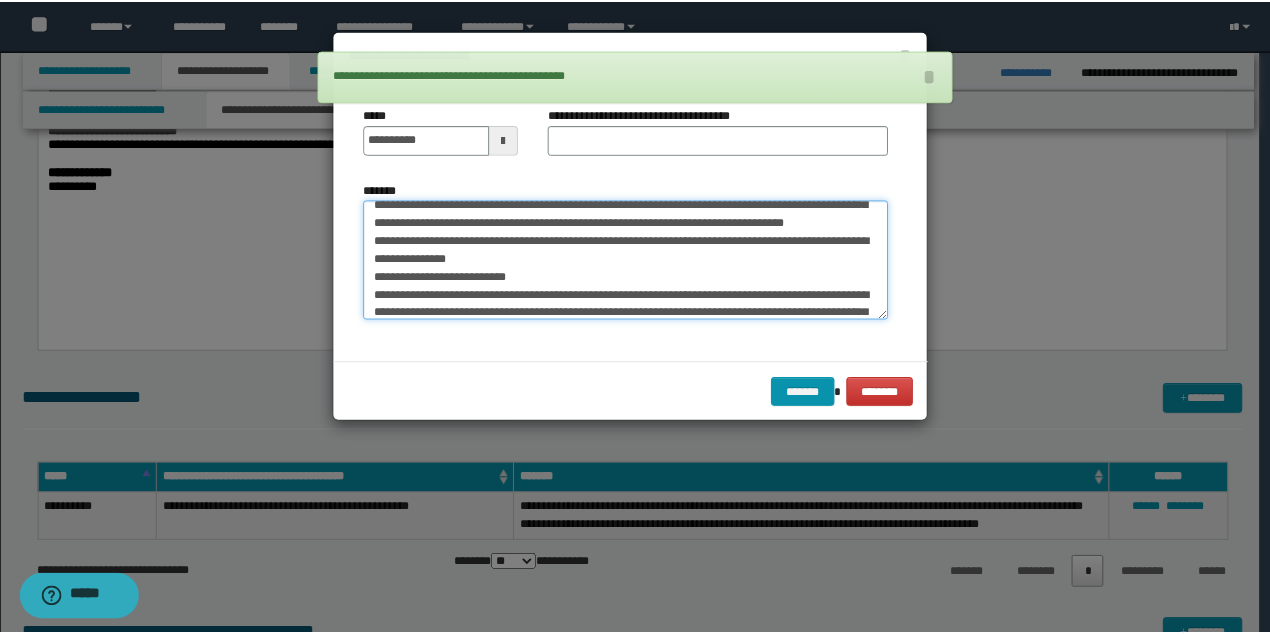 scroll, scrollTop: 0, scrollLeft: 0, axis: both 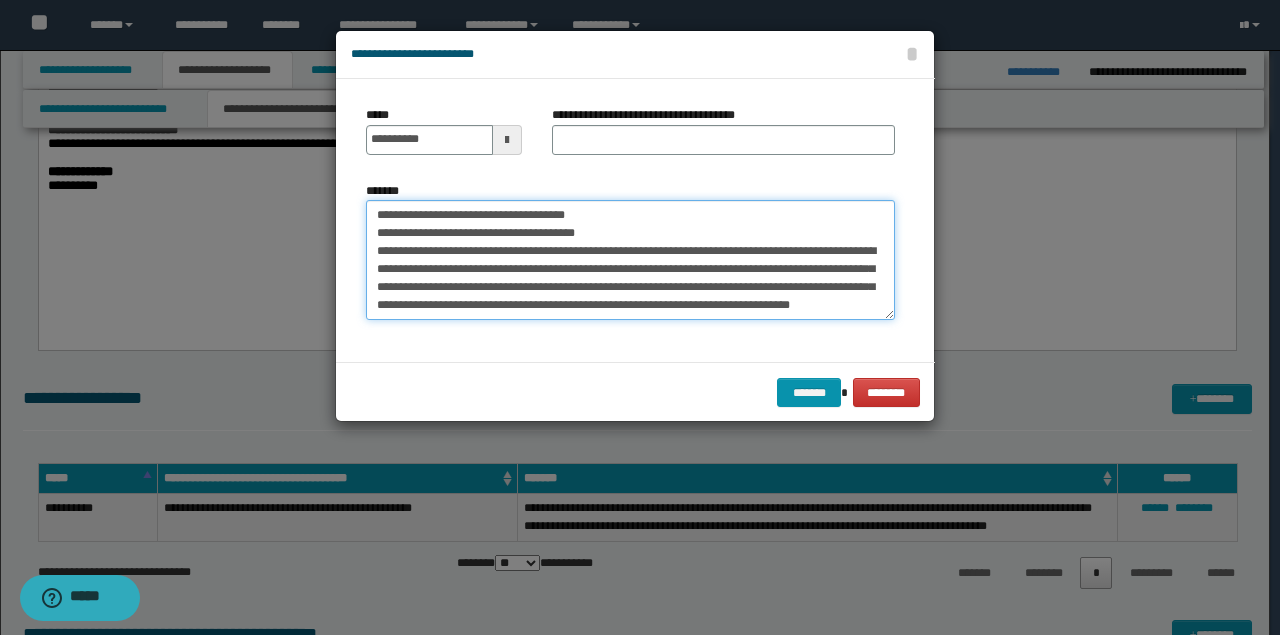 drag, startPoint x: 521, startPoint y: 212, endPoint x: 403, endPoint y: 150, distance: 133.29666 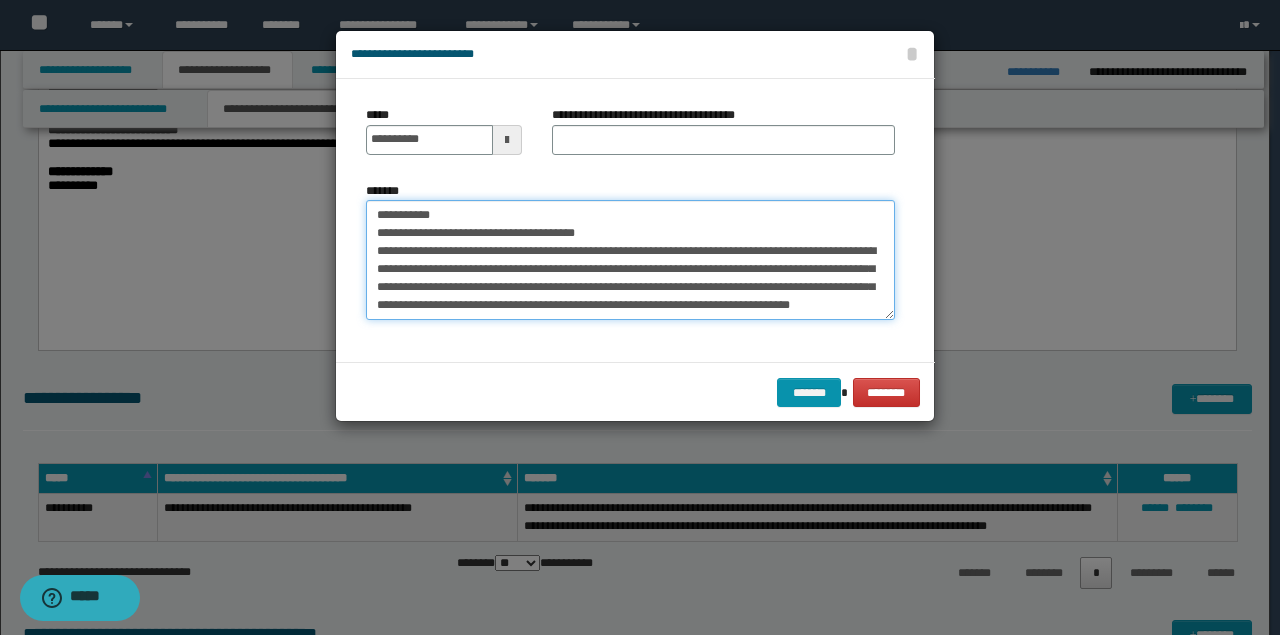 type on "**********" 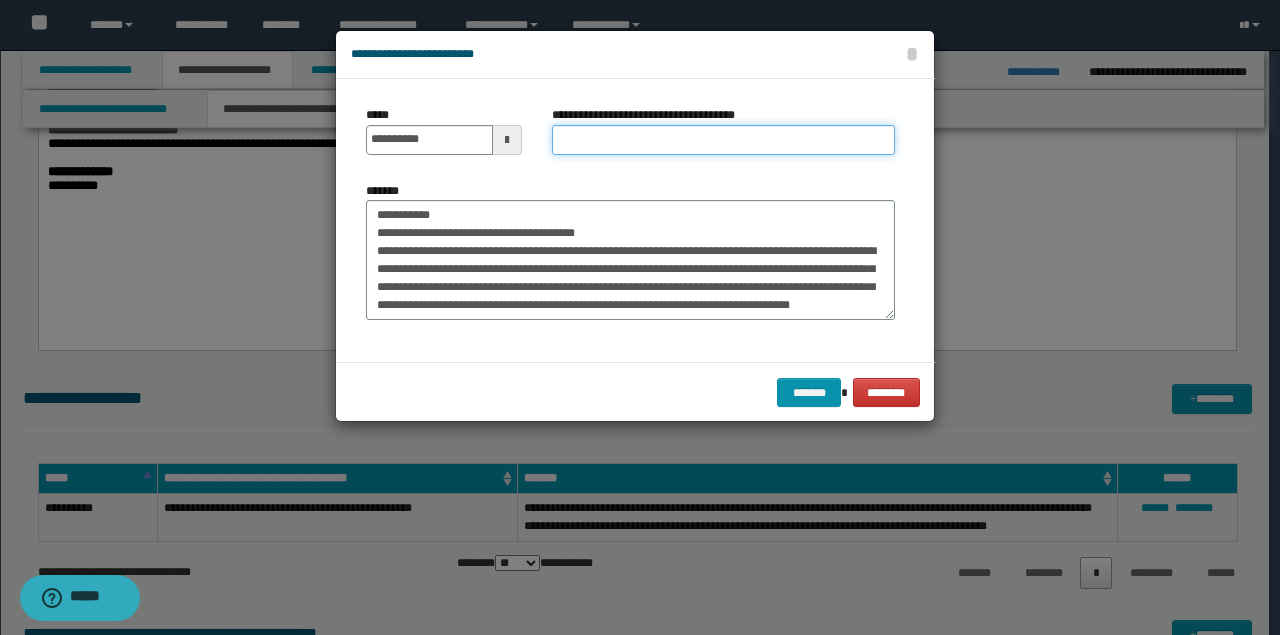 click on "**********" at bounding box center [723, 140] 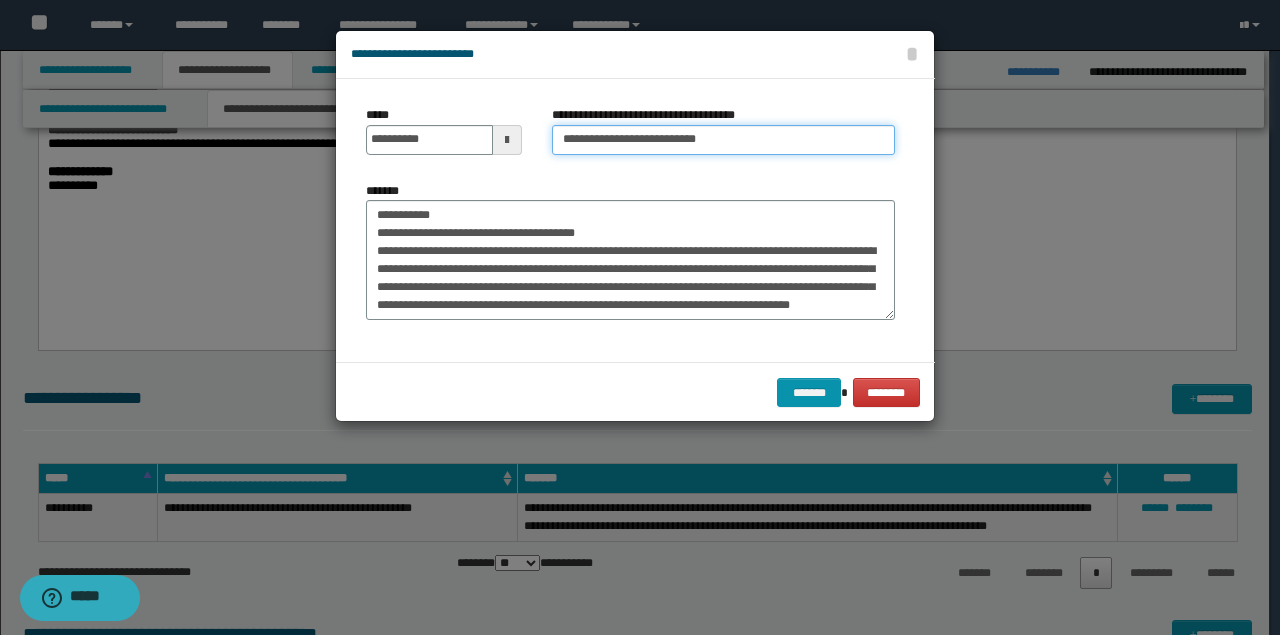 type on "**********" 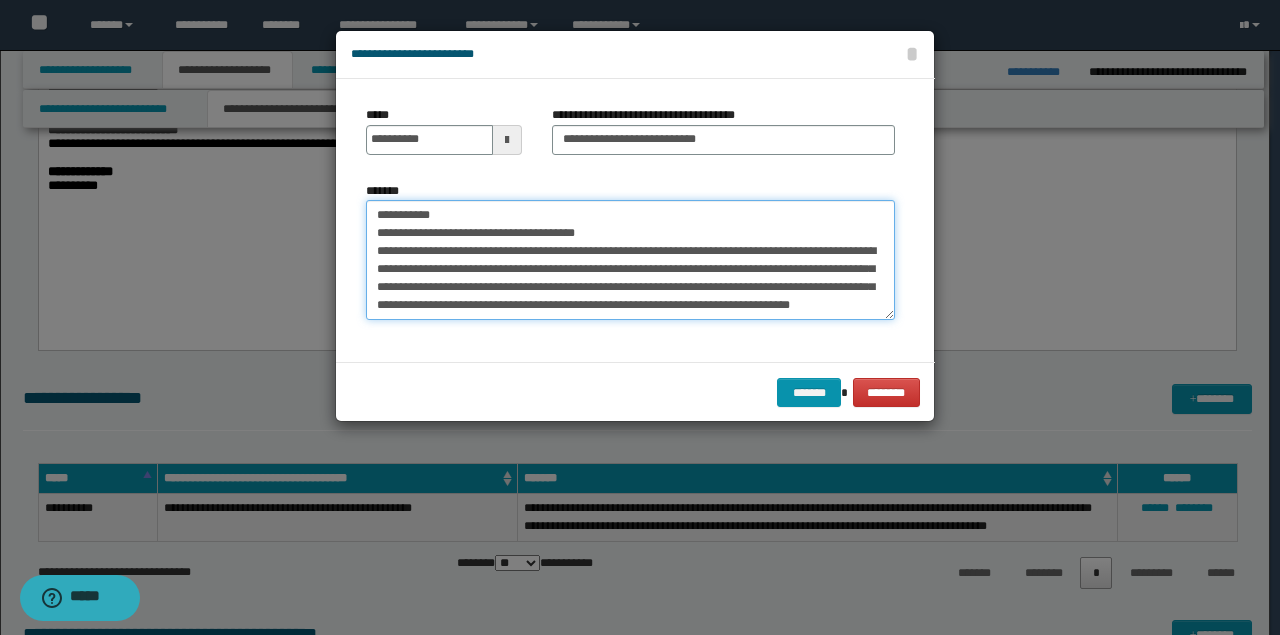 drag, startPoint x: 492, startPoint y: 211, endPoint x: 202, endPoint y: 190, distance: 290.75934 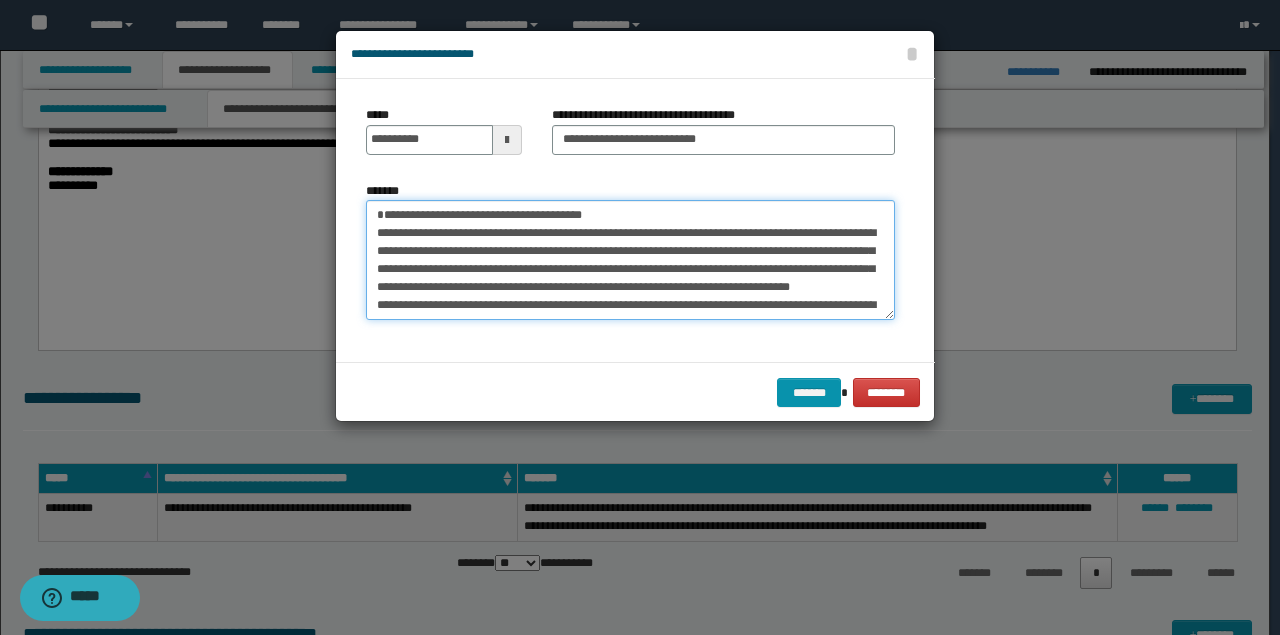 type on "**********" 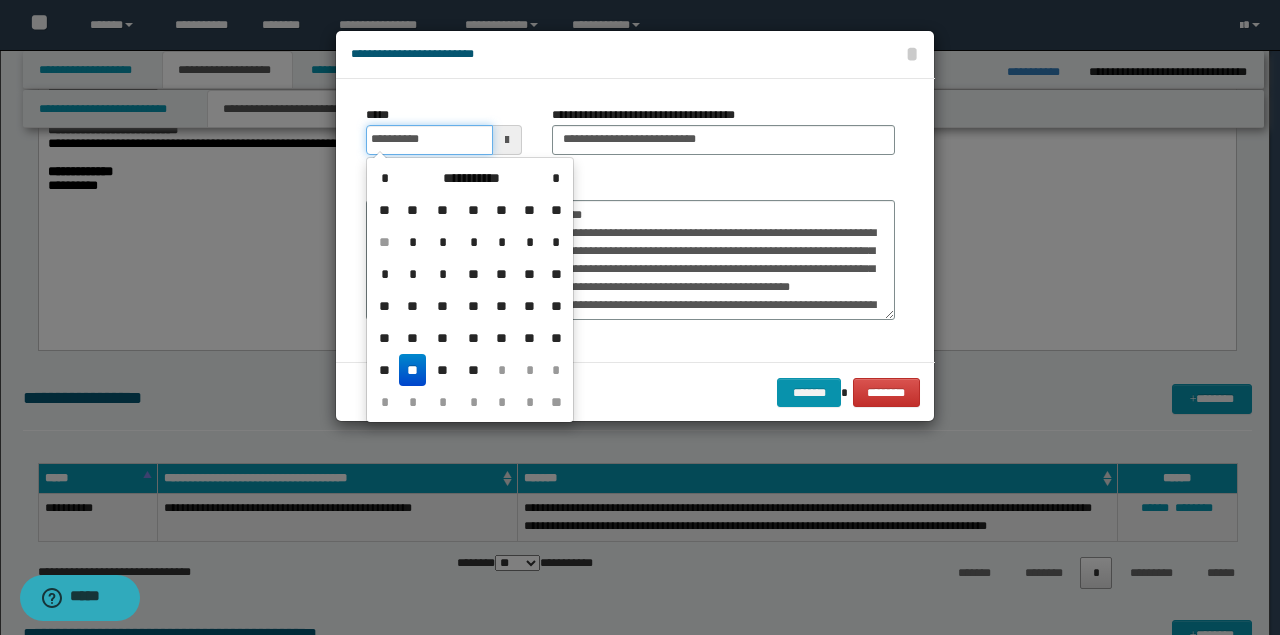 click on "**********" at bounding box center [429, 140] 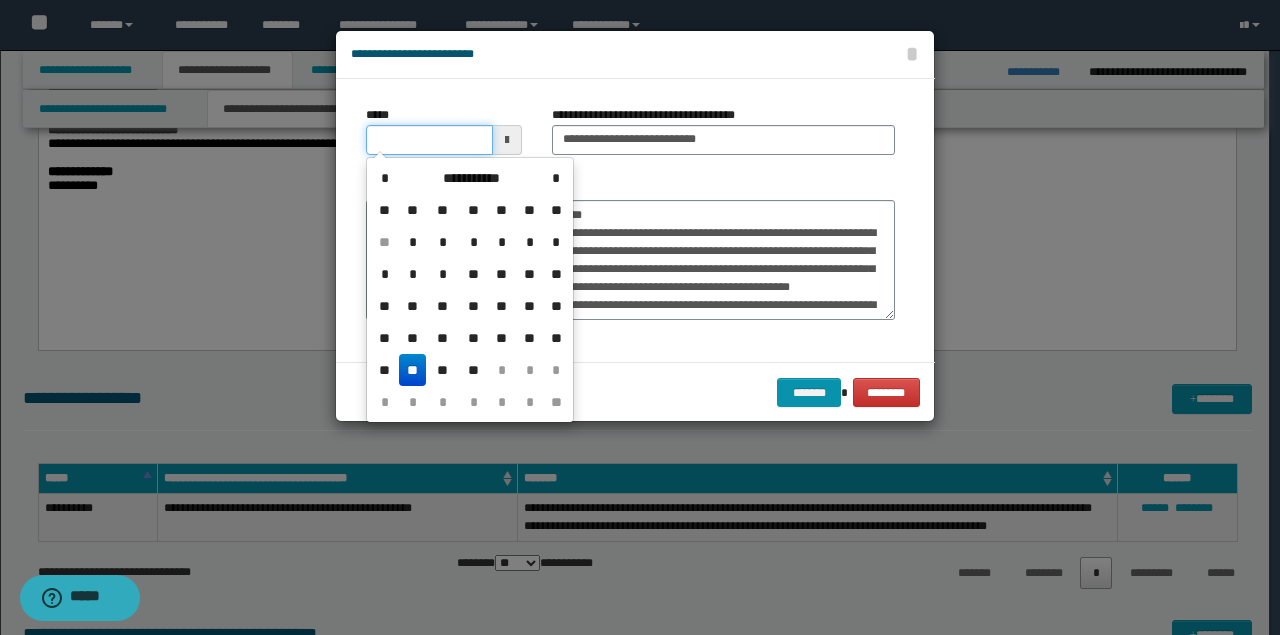 type on "**********" 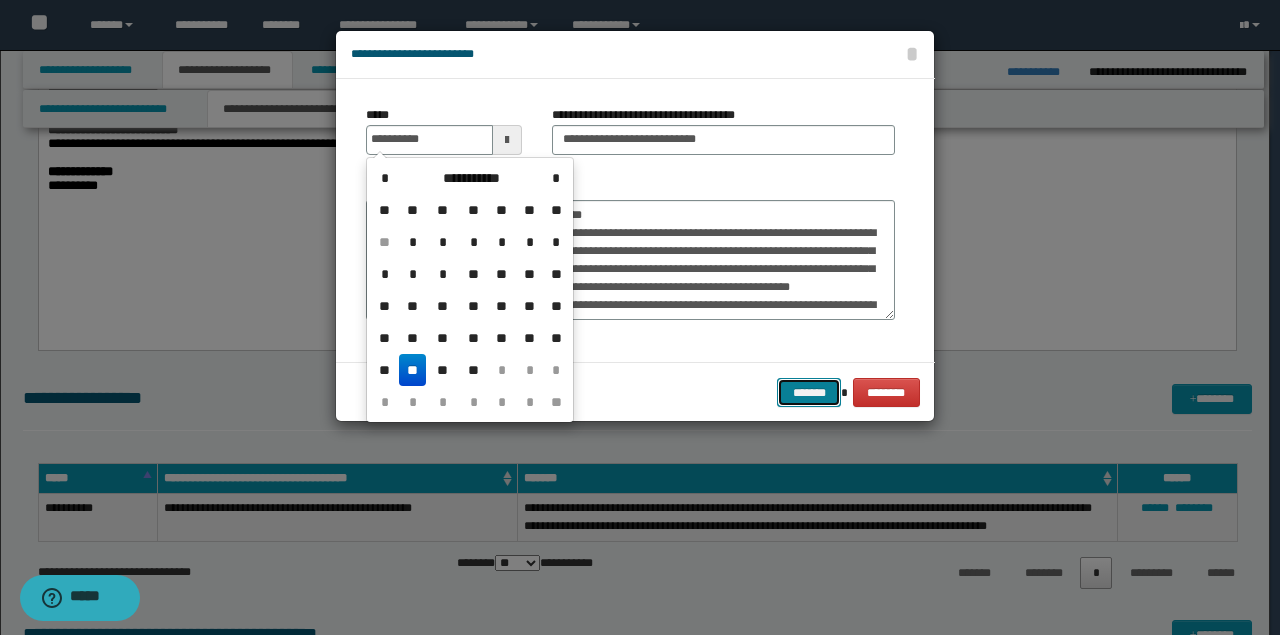 click on "*******" at bounding box center [809, 392] 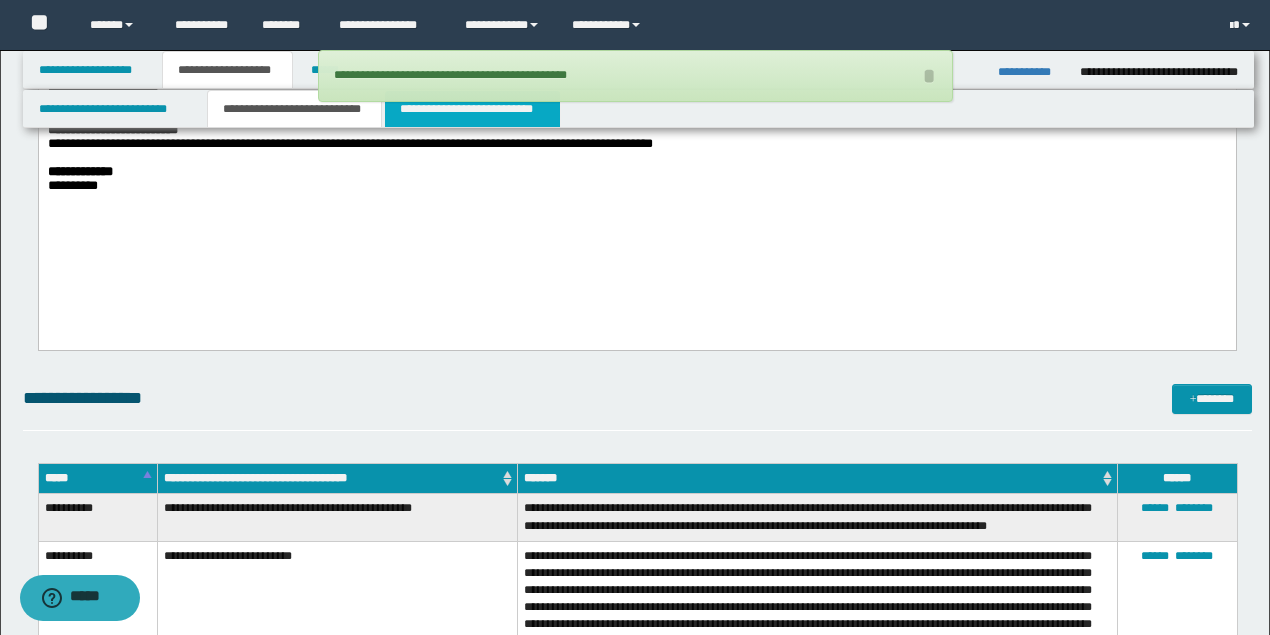 click on "**********" at bounding box center (472, 109) 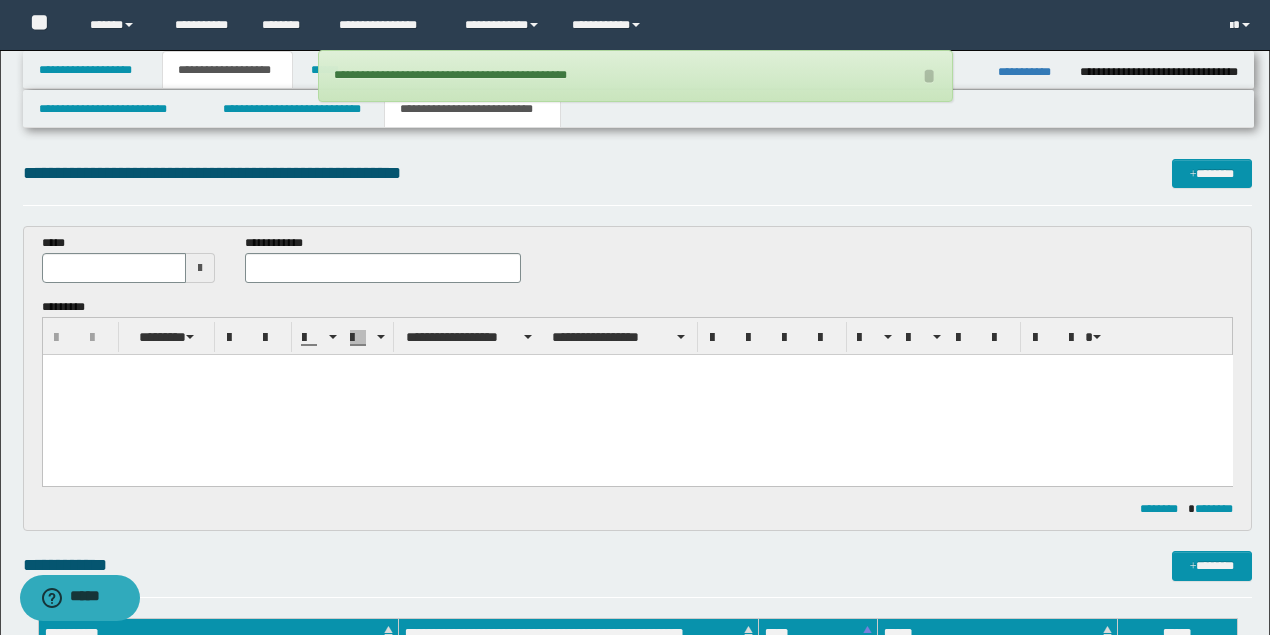 scroll, scrollTop: 0, scrollLeft: 0, axis: both 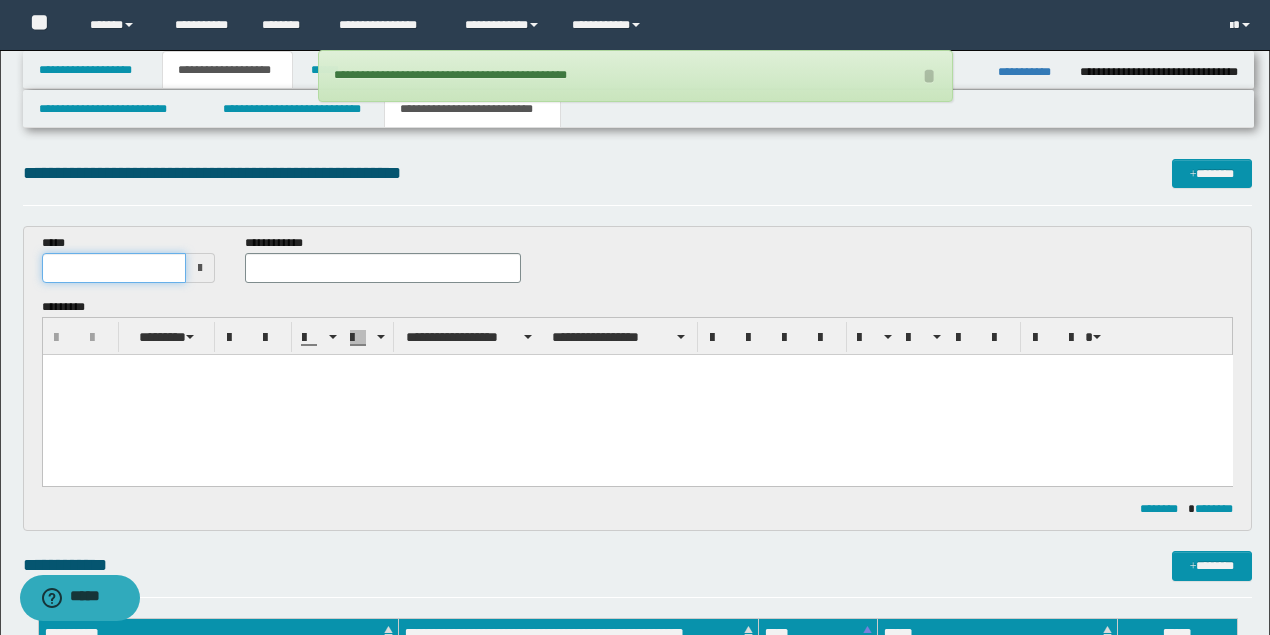 click at bounding box center (114, 268) 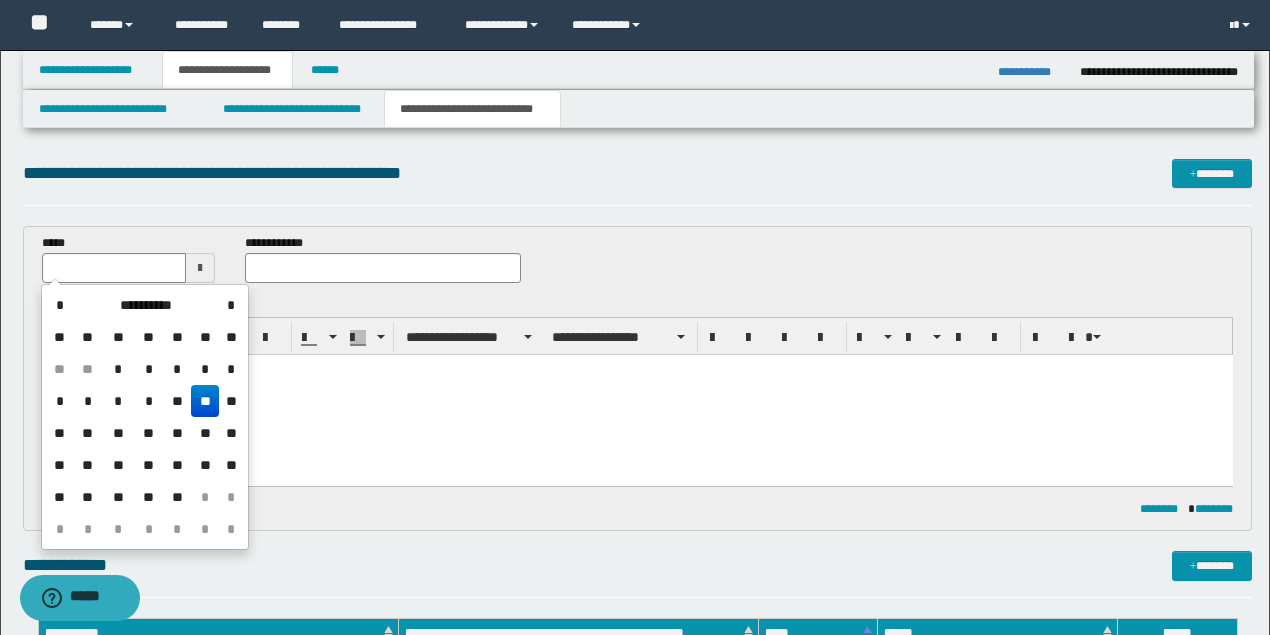 click on "**" at bounding box center [149, 497] 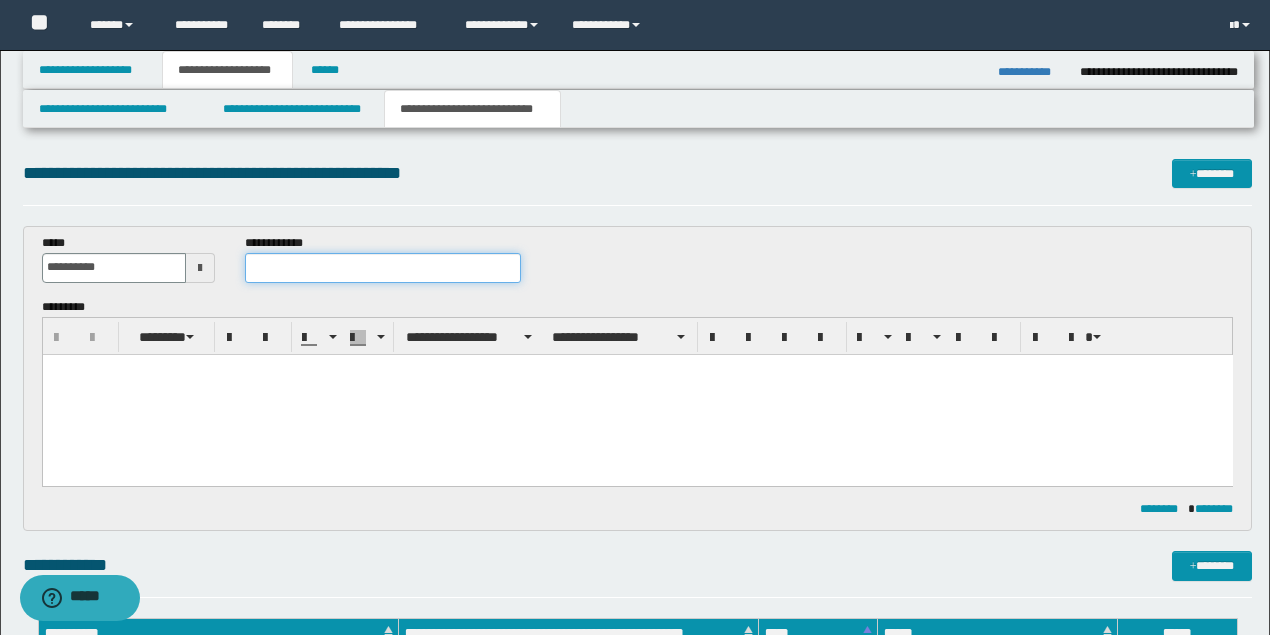 click at bounding box center (382, 268) 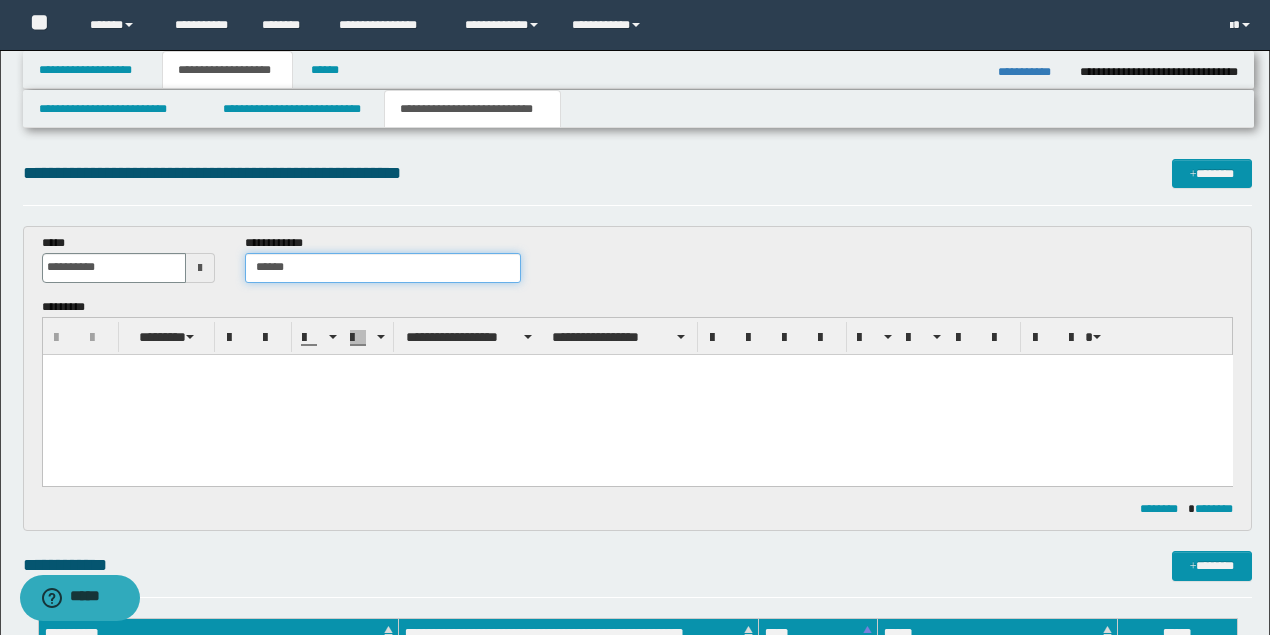 type on "*****" 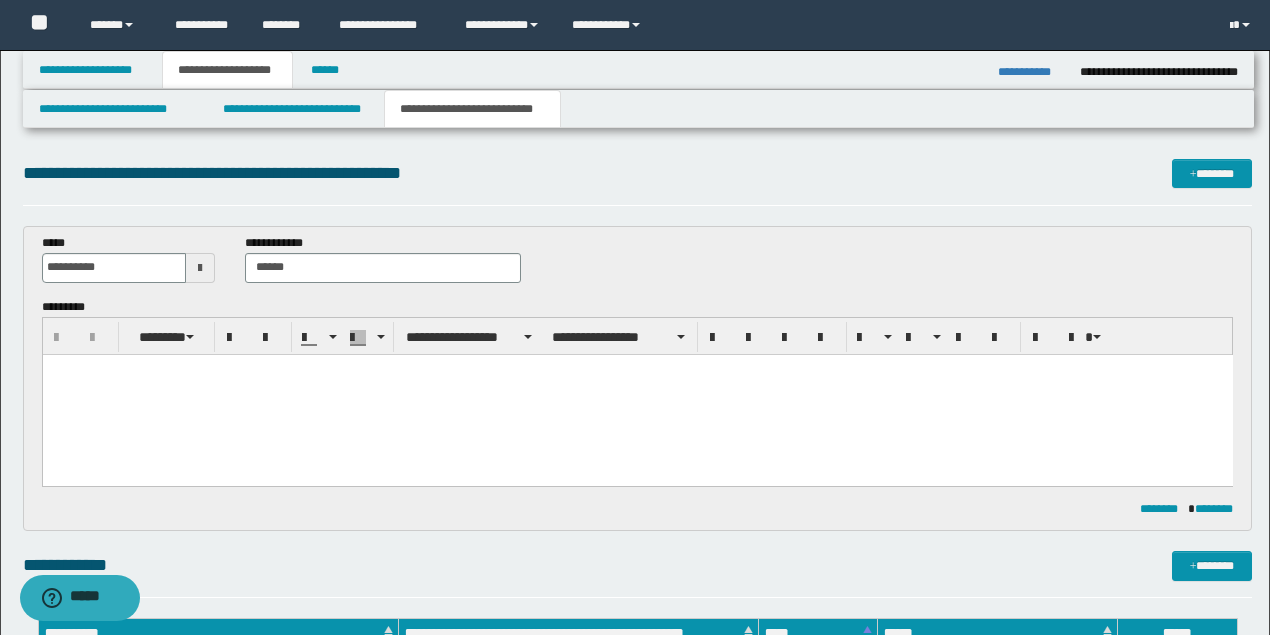 click at bounding box center [637, 394] 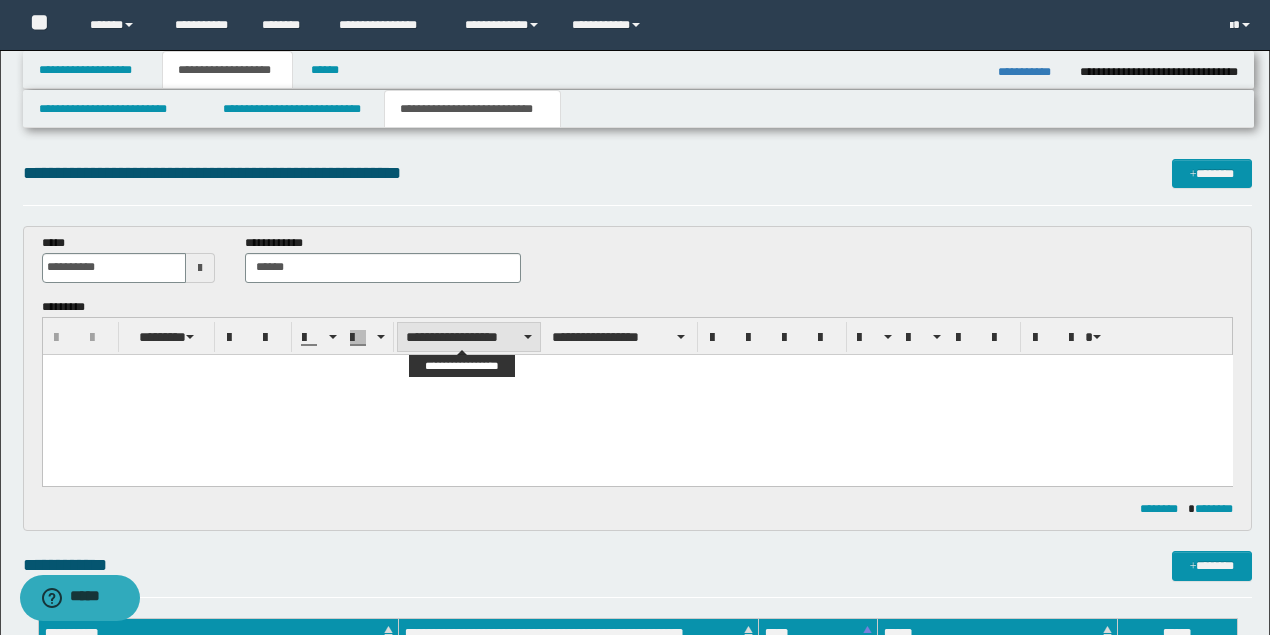 paste 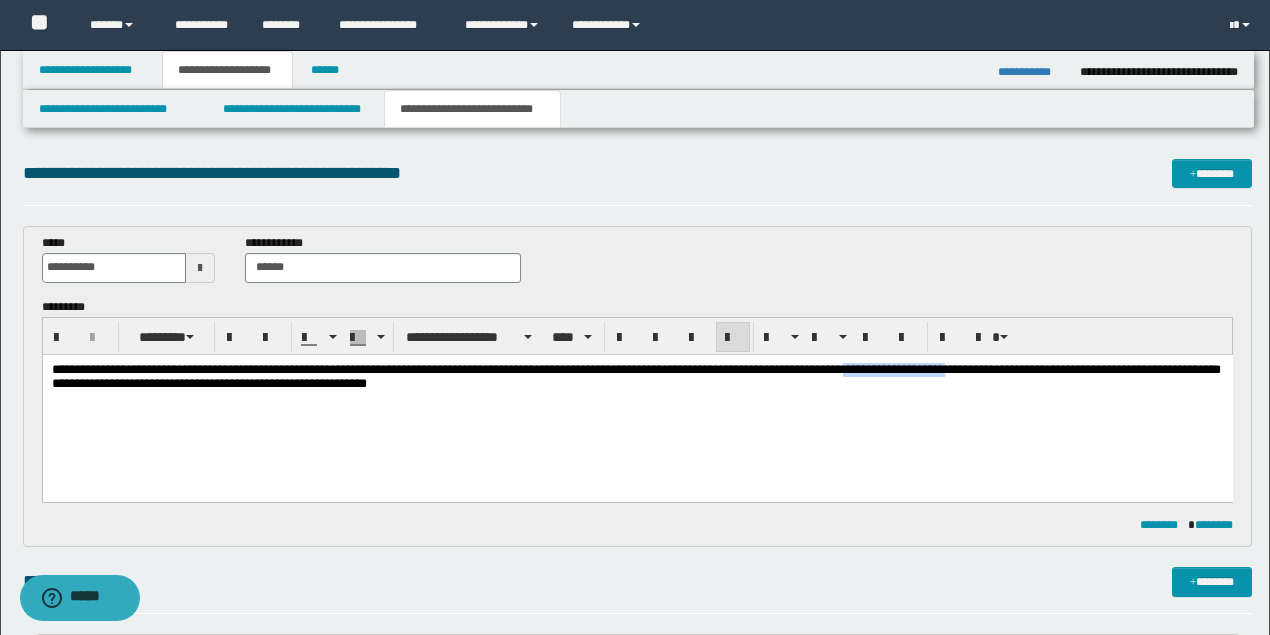 drag, startPoint x: 1027, startPoint y: 363, endPoint x: 913, endPoint y: 365, distance: 114.01754 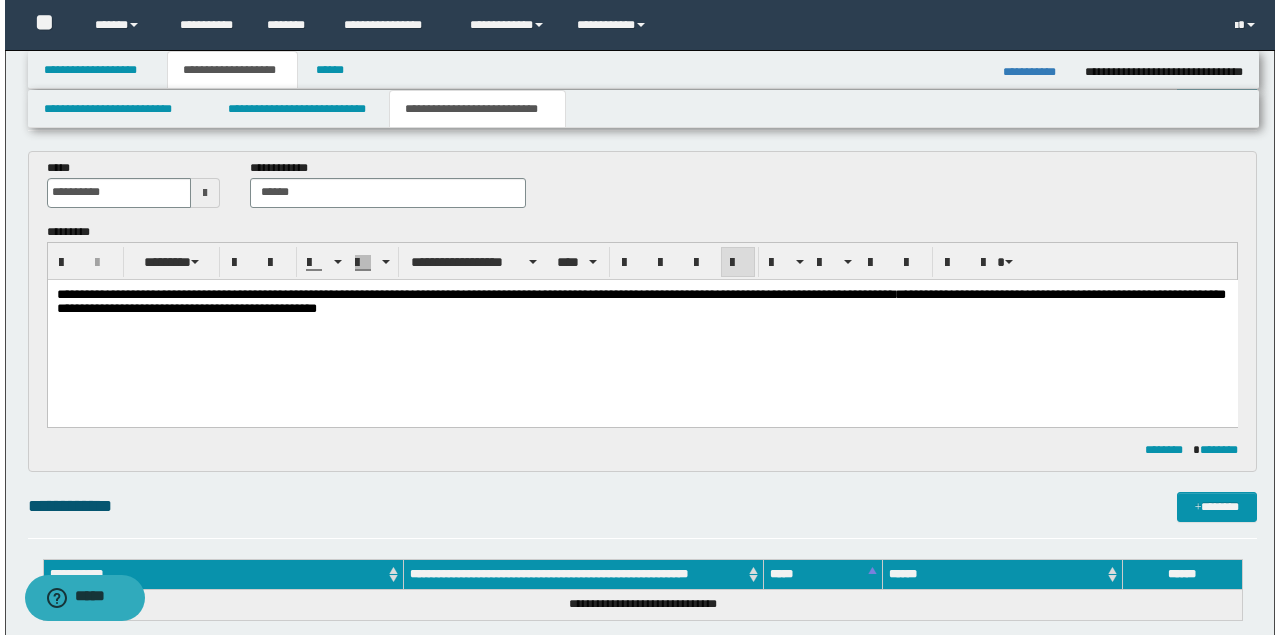 scroll, scrollTop: 266, scrollLeft: 0, axis: vertical 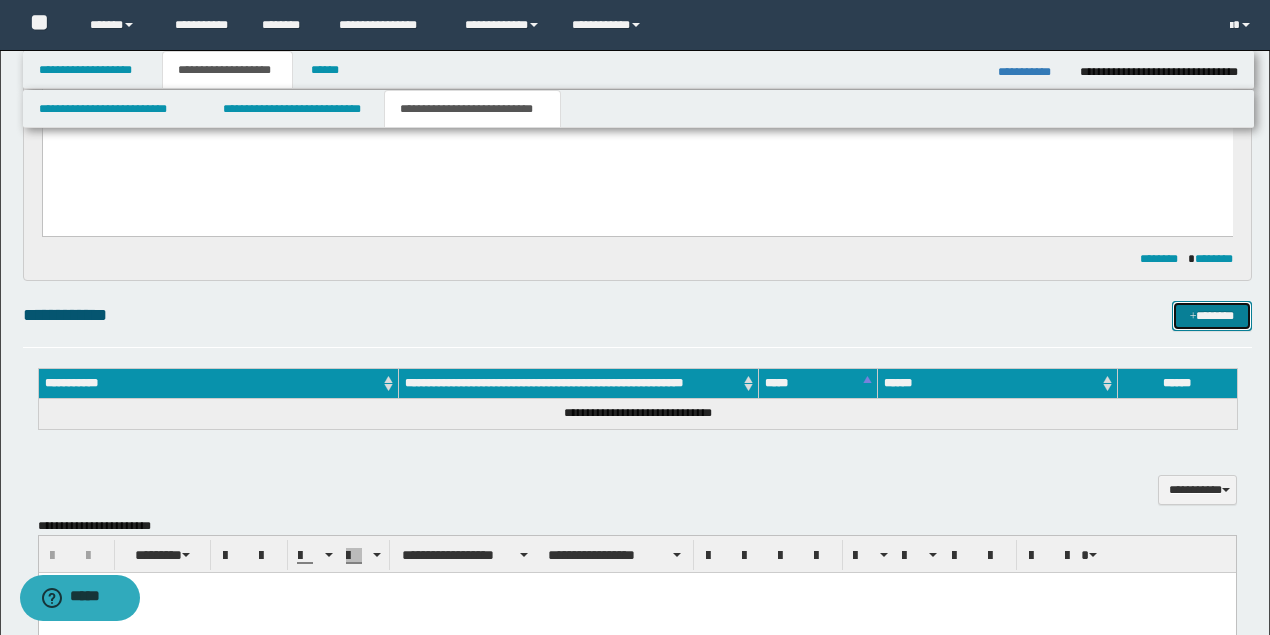 click at bounding box center [1193, 317] 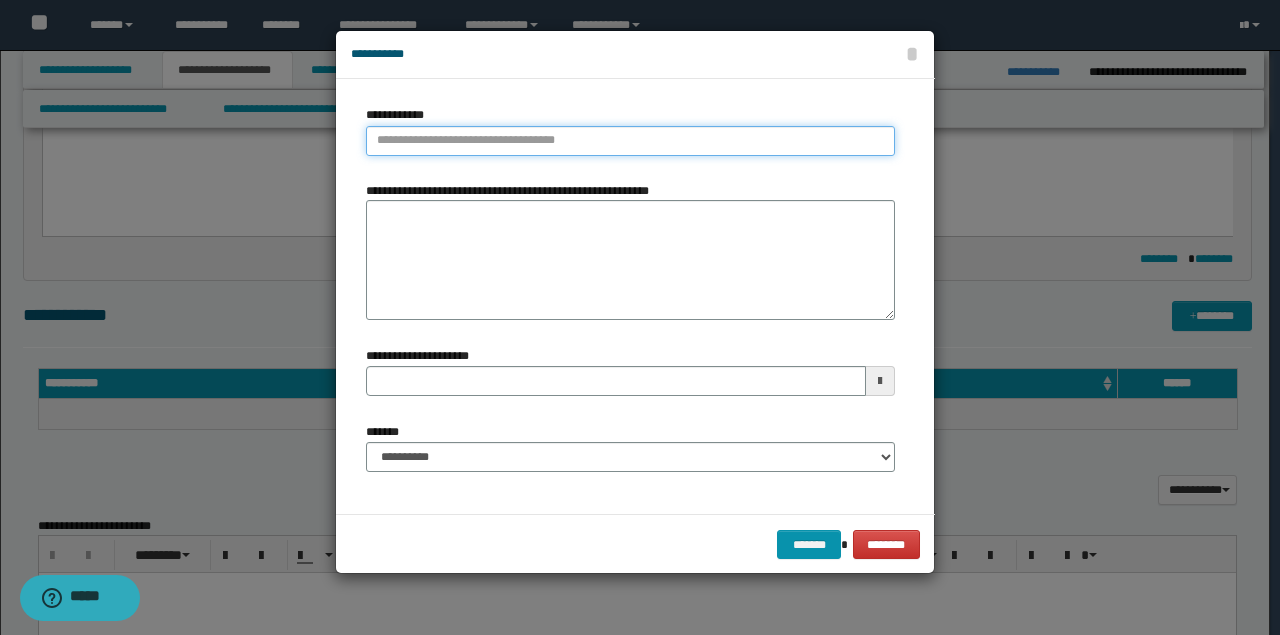 click on "**********" at bounding box center (630, 141) 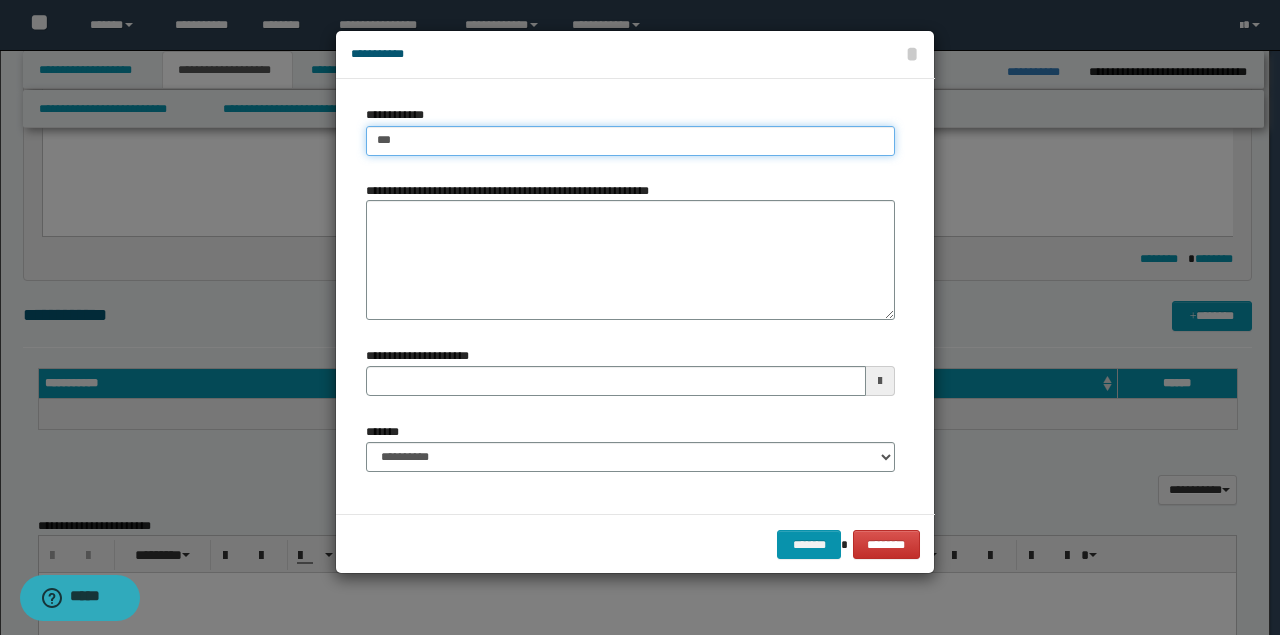 type on "****" 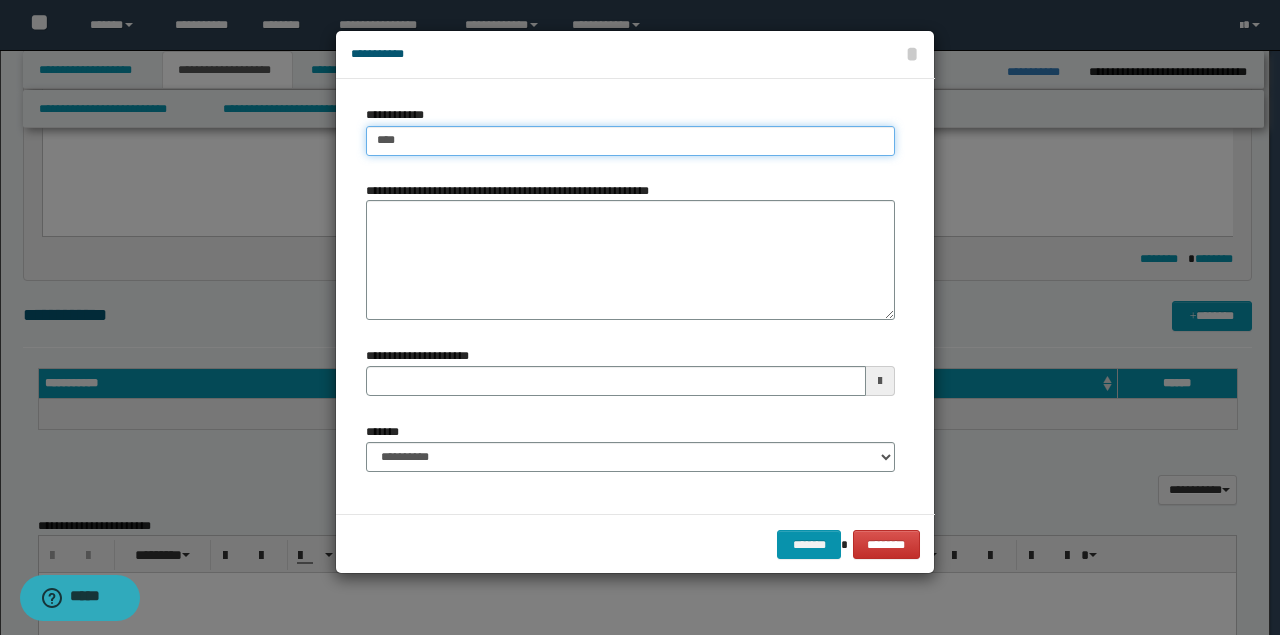 type on "****" 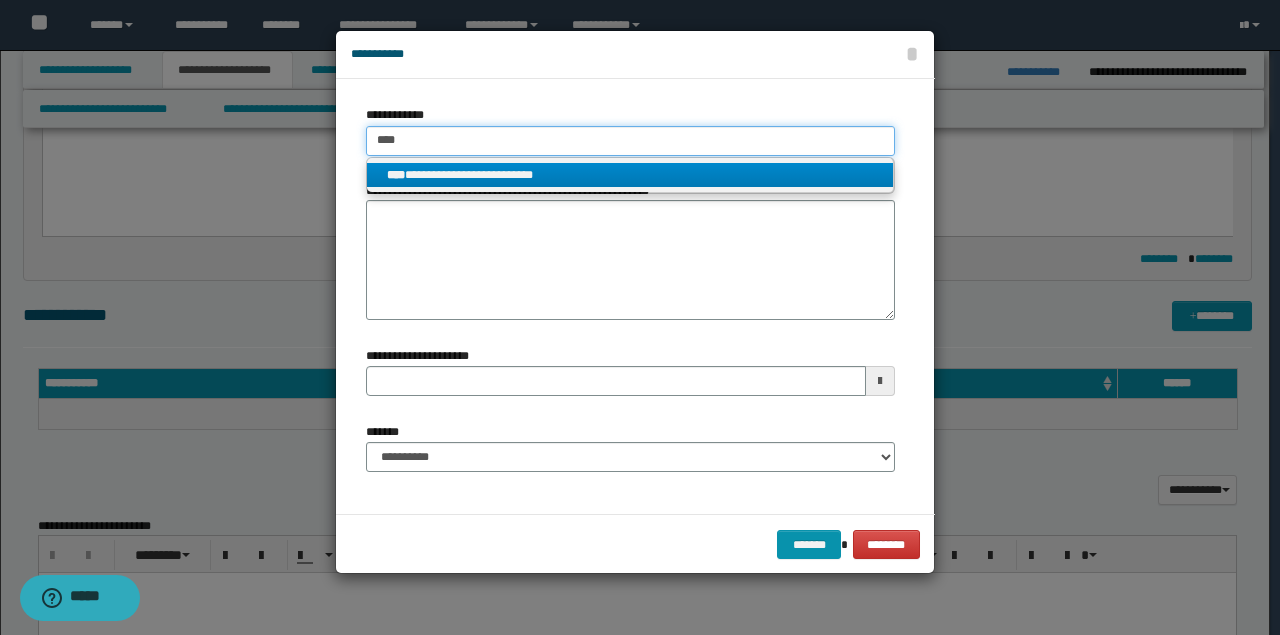 type on "****" 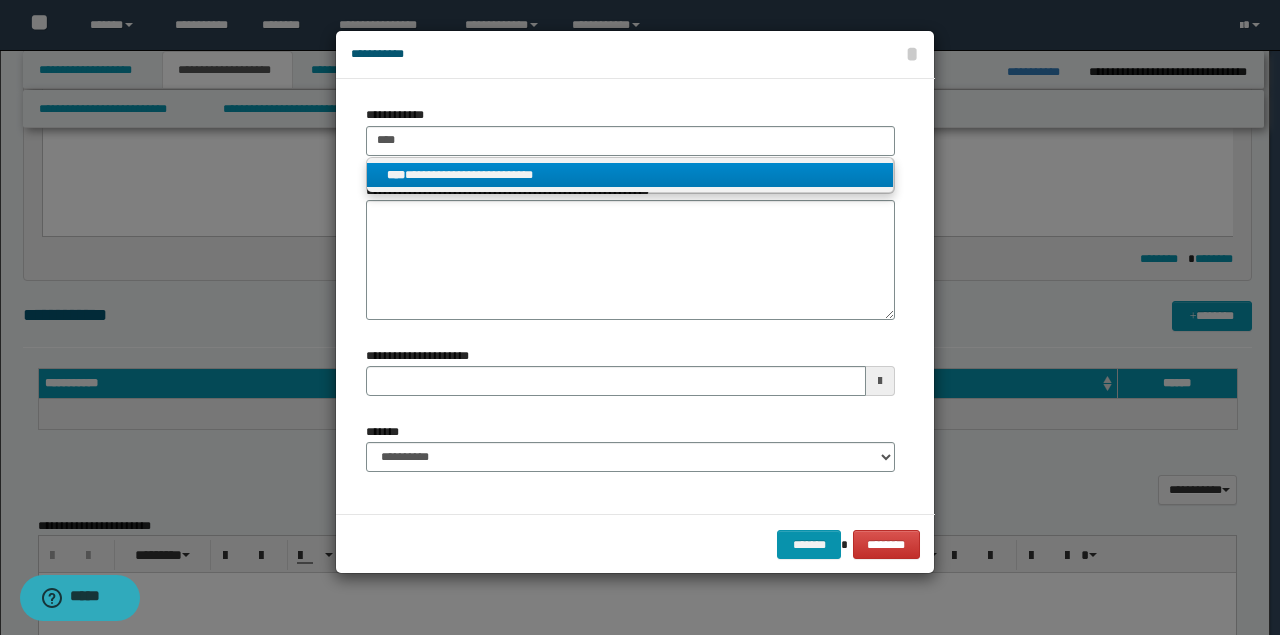 click on "**********" at bounding box center (630, 175) 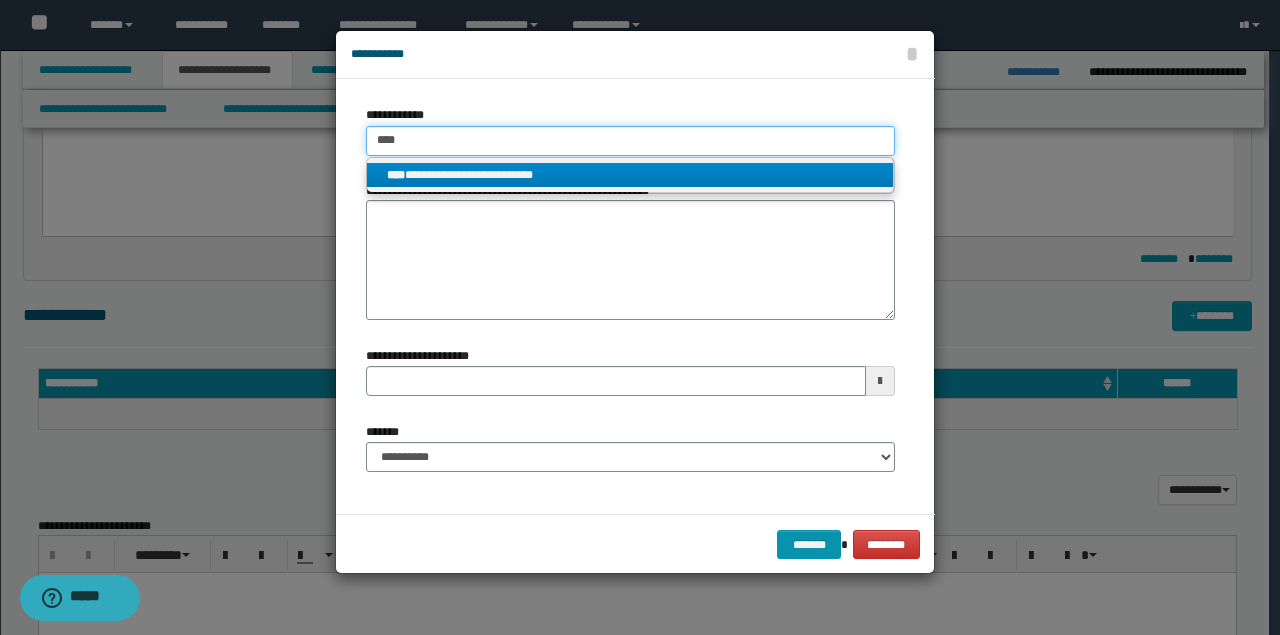 type 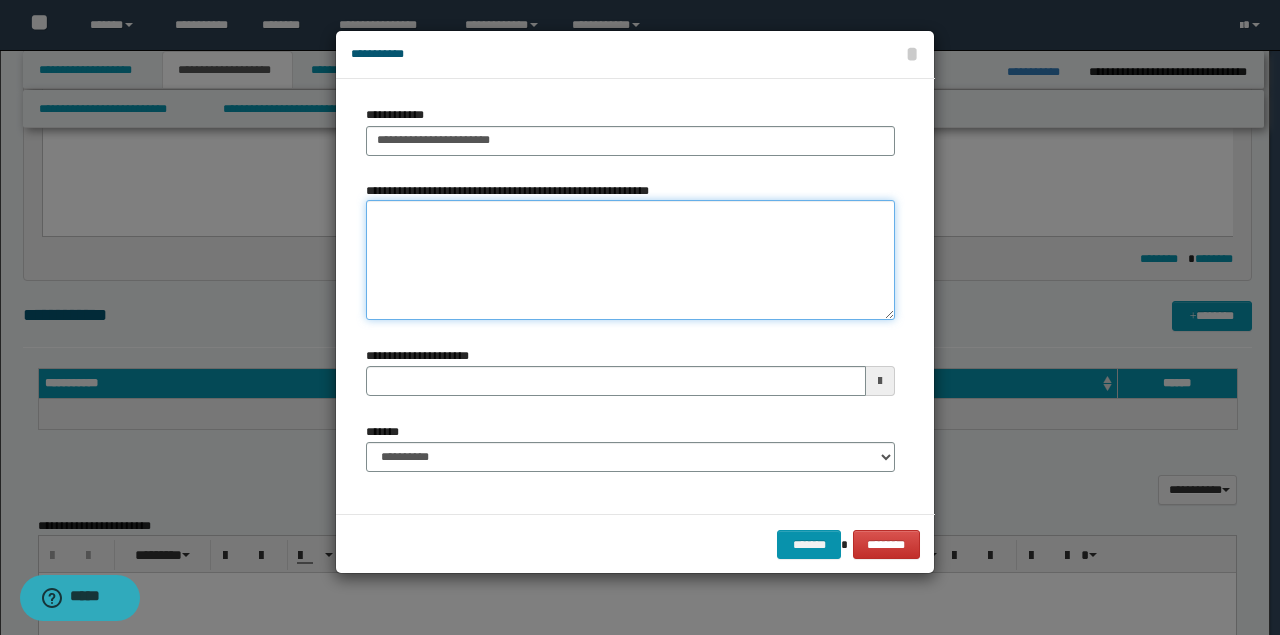 click on "**********" at bounding box center (630, 260) 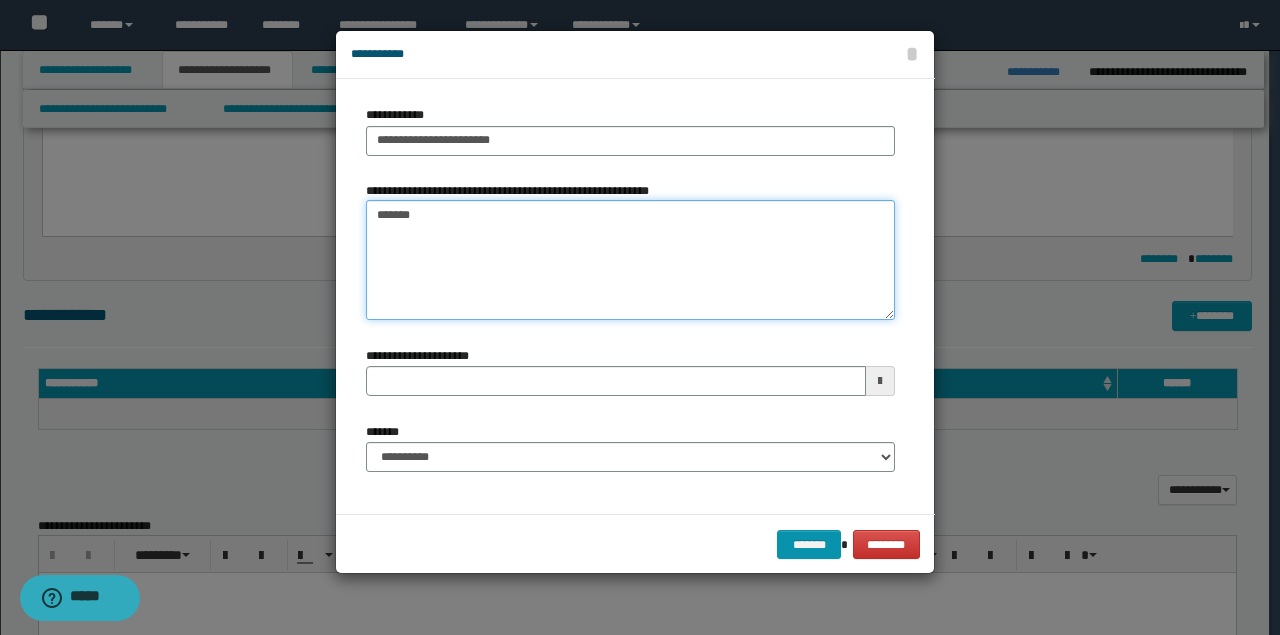 type on "*******" 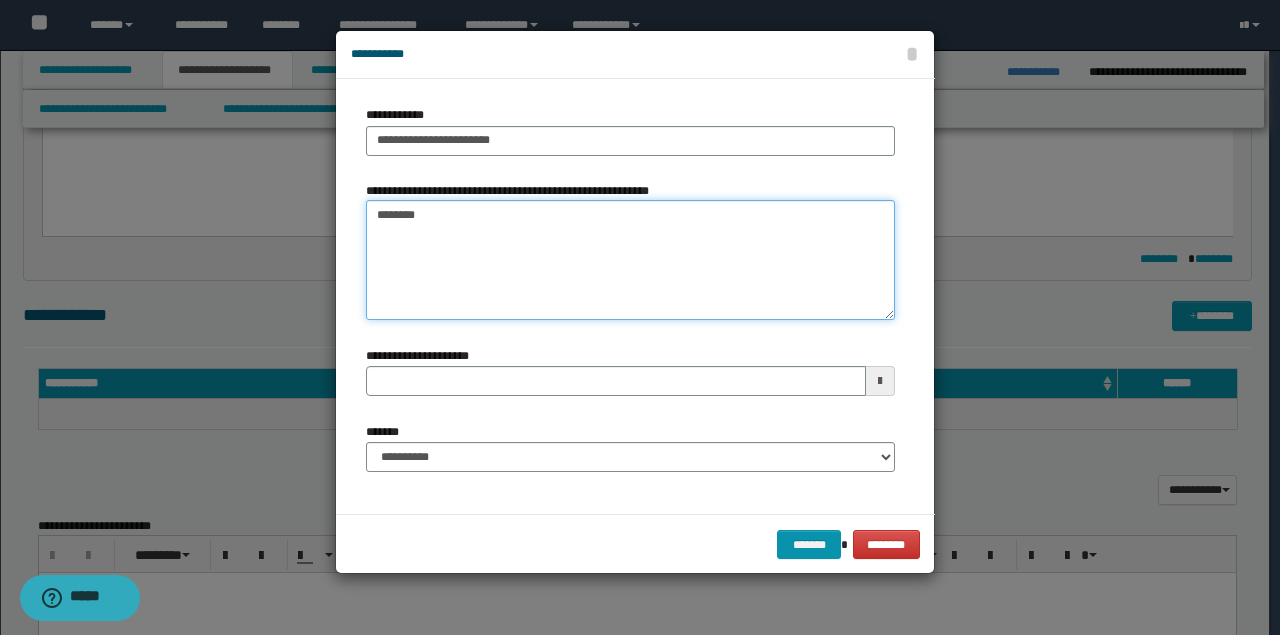 type 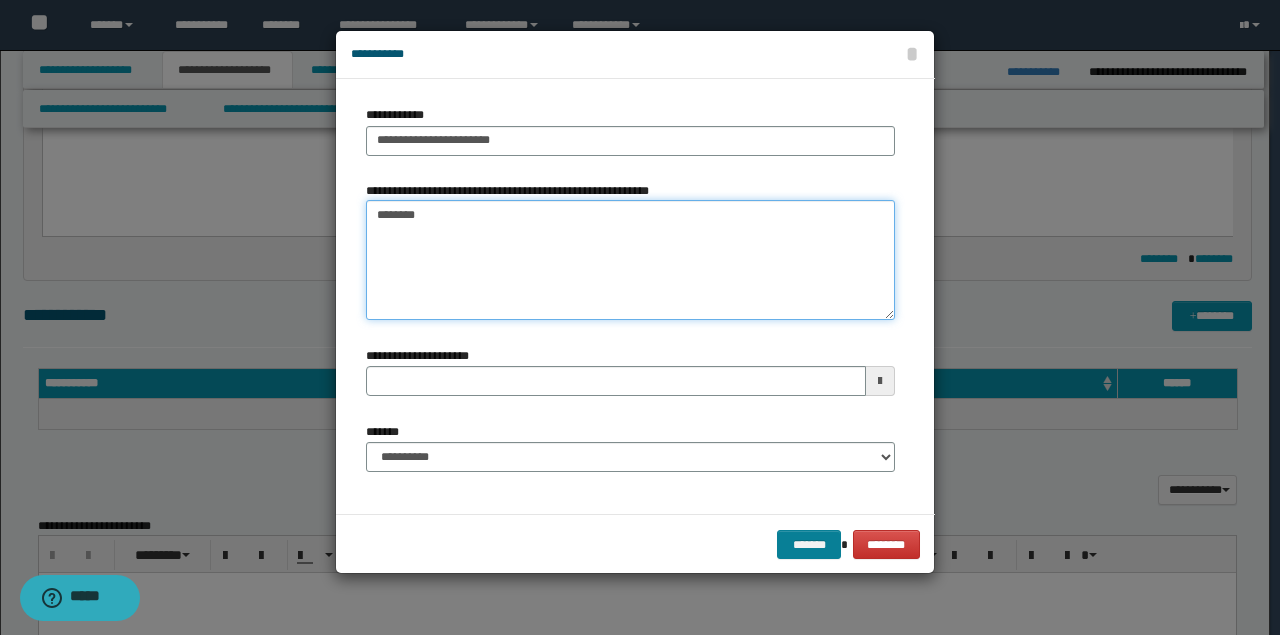 type on "*******" 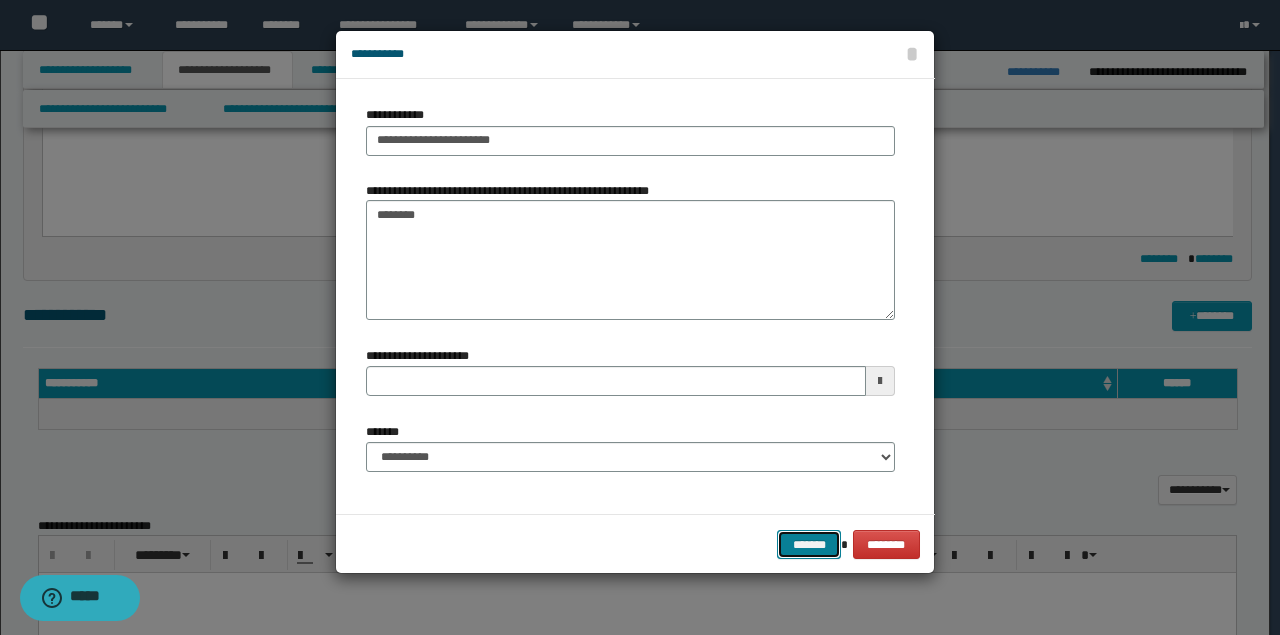 click on "*******" at bounding box center [809, 544] 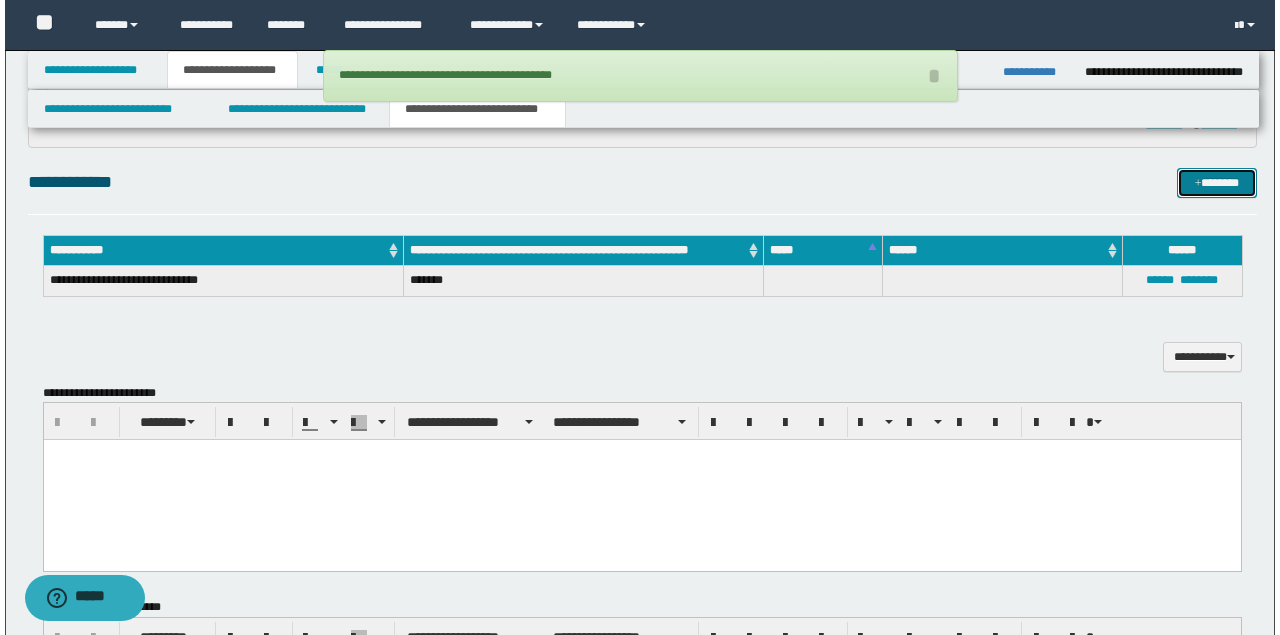 scroll, scrollTop: 400, scrollLeft: 0, axis: vertical 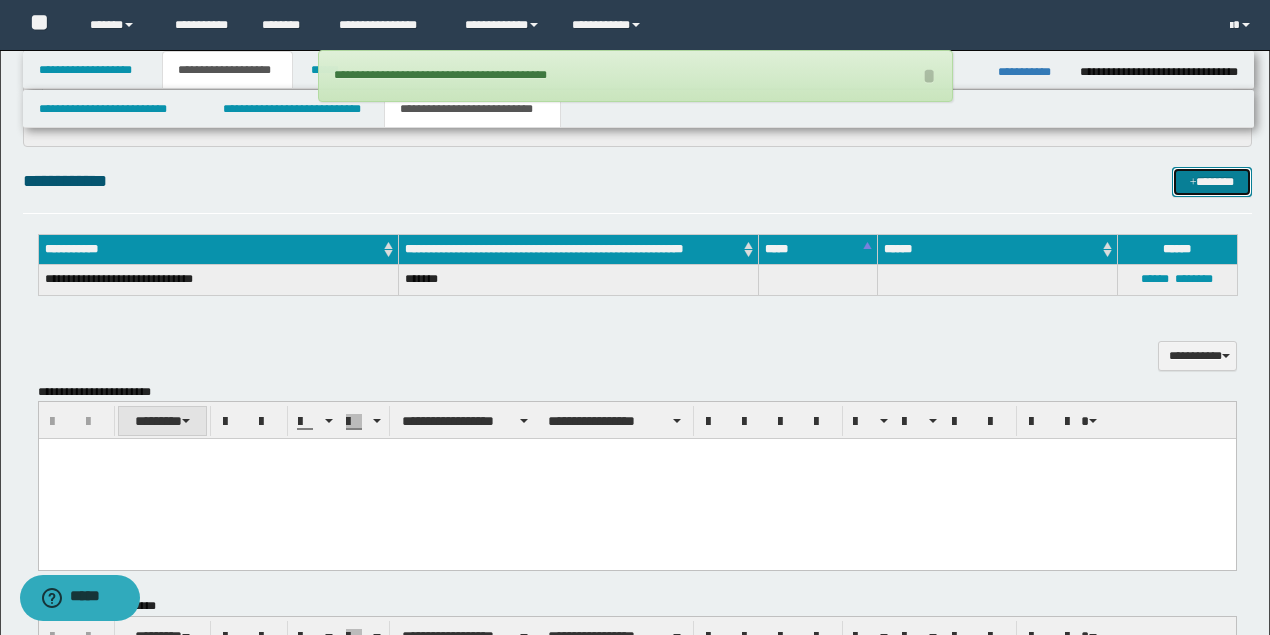 click on "********" at bounding box center (162, 421) 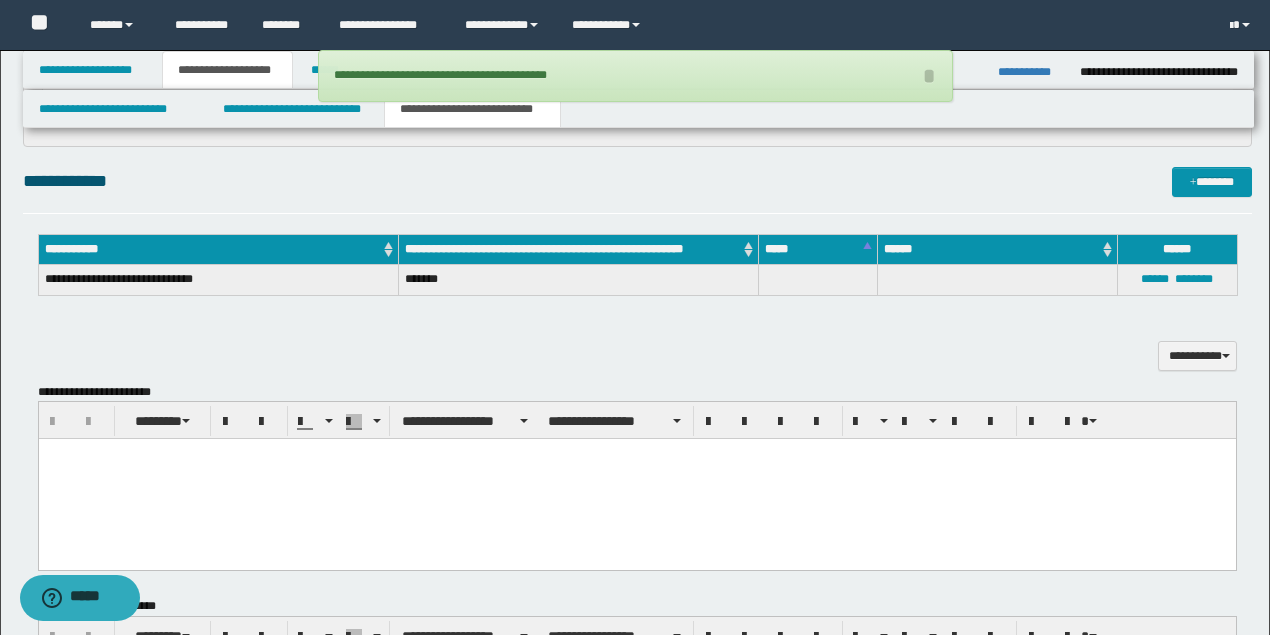 drag, startPoint x: 101, startPoint y: 520, endPoint x: 192, endPoint y: 1065, distance: 552.54504 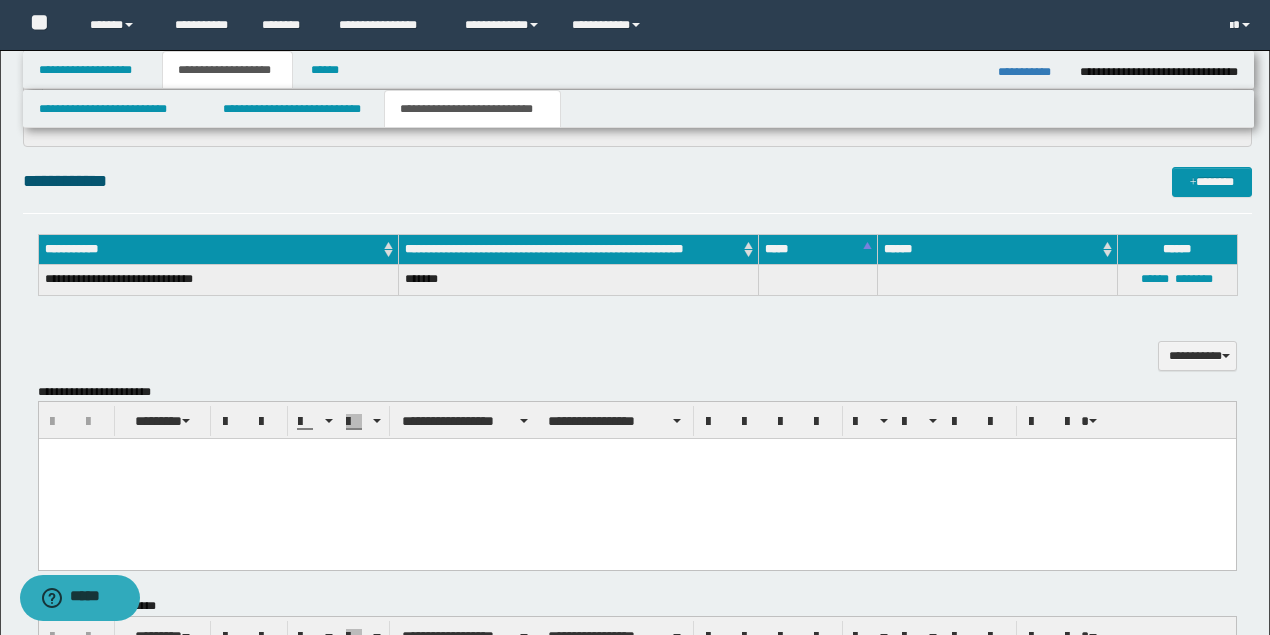 paste 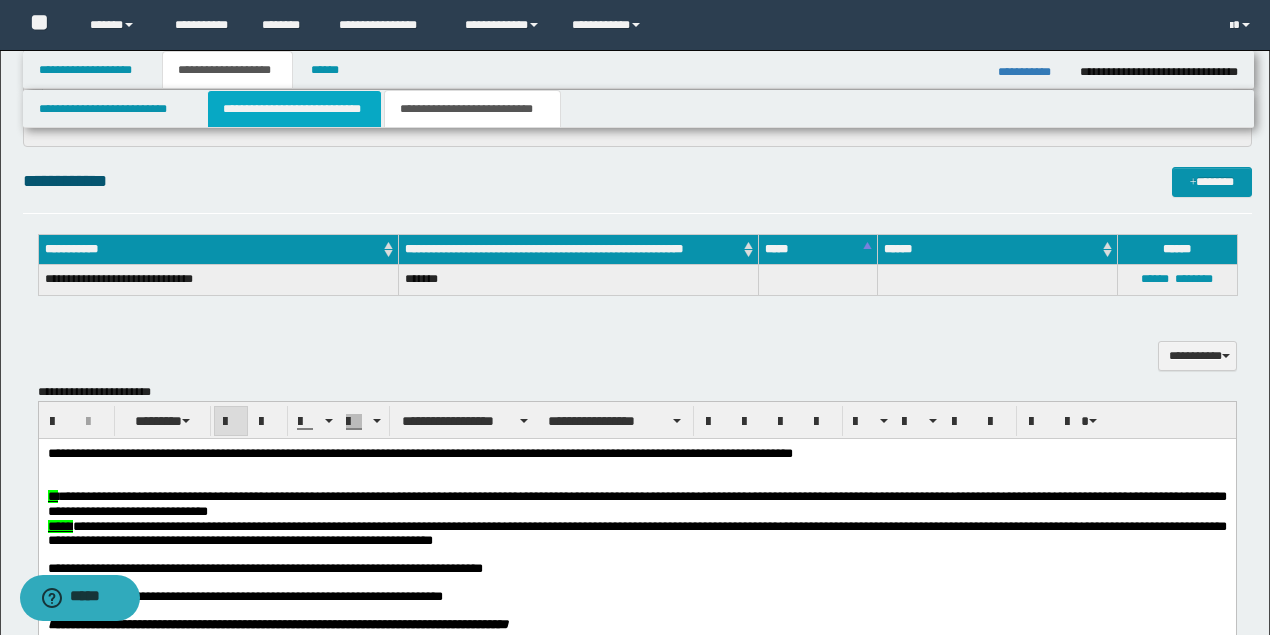 click on "**********" at bounding box center (294, 109) 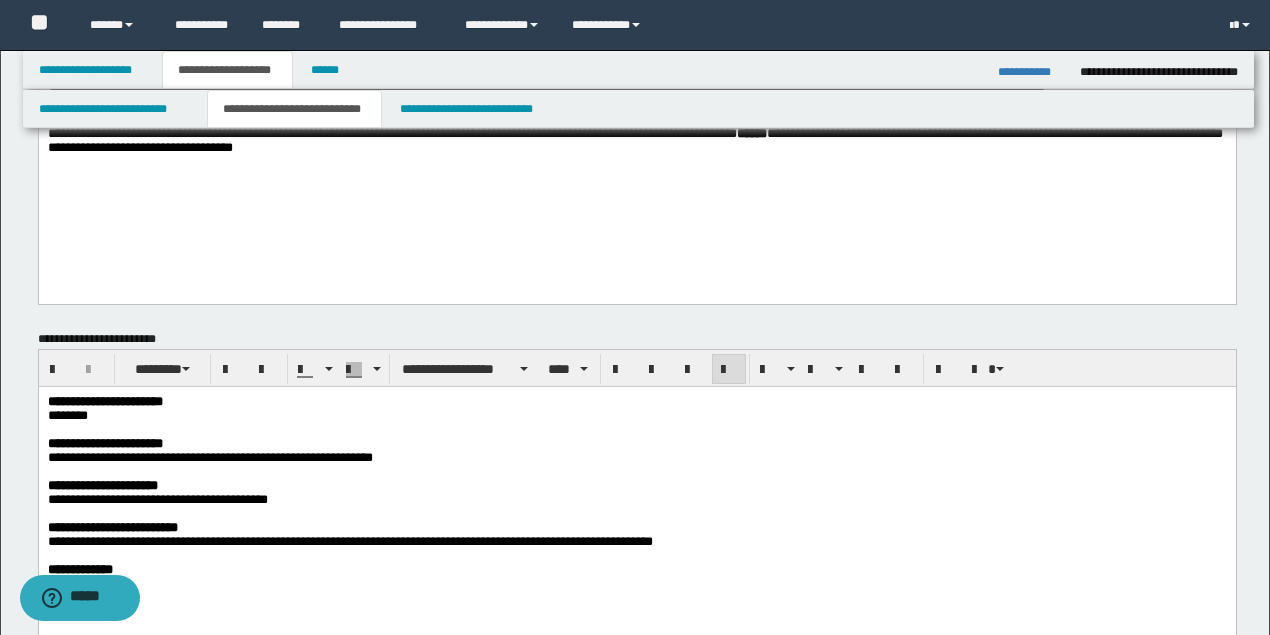 scroll, scrollTop: 0, scrollLeft: 0, axis: both 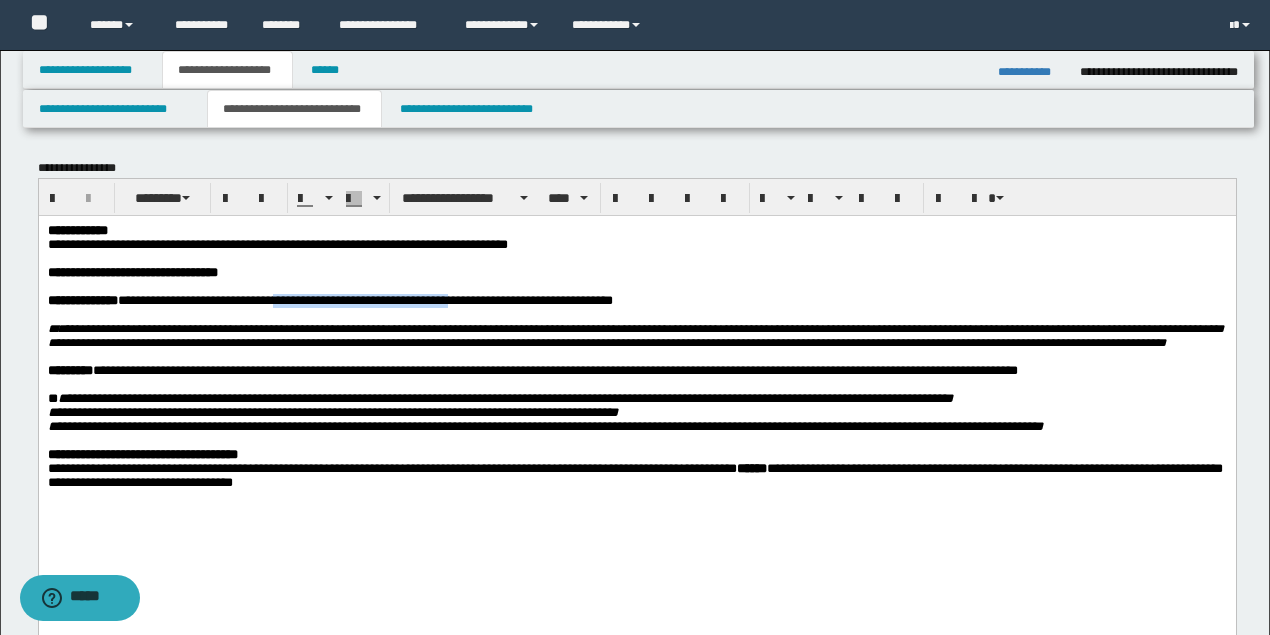 drag, startPoint x: 300, startPoint y: 307, endPoint x: 482, endPoint y: 304, distance: 182.02472 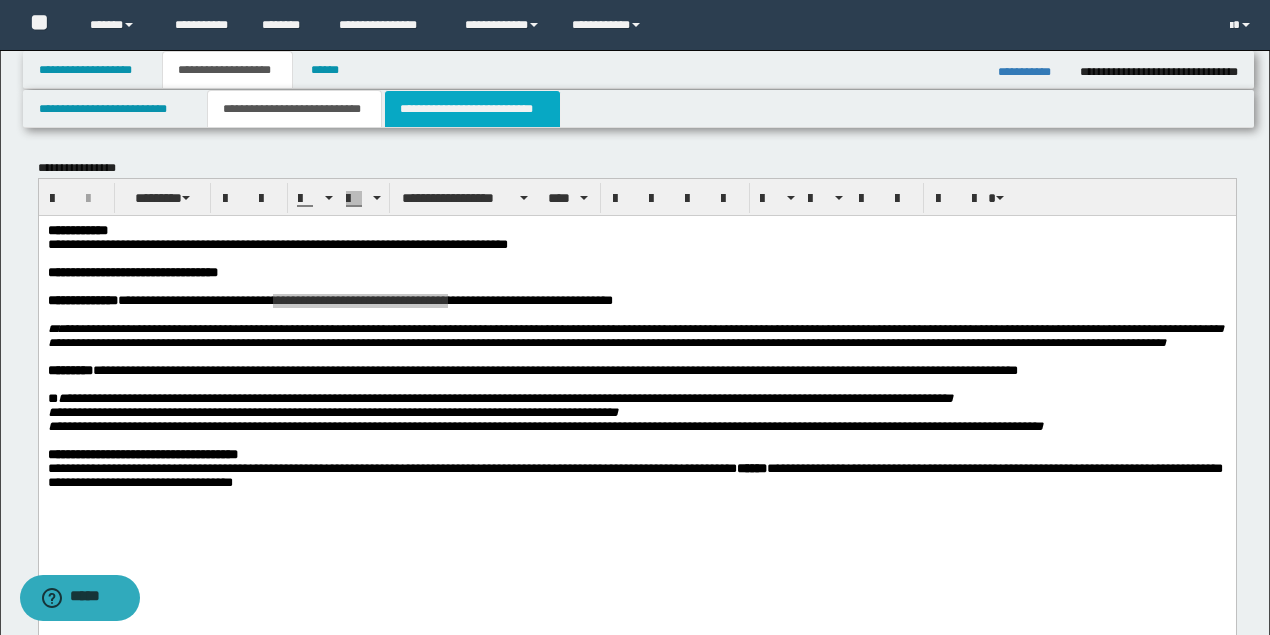 click on "**********" at bounding box center [472, 109] 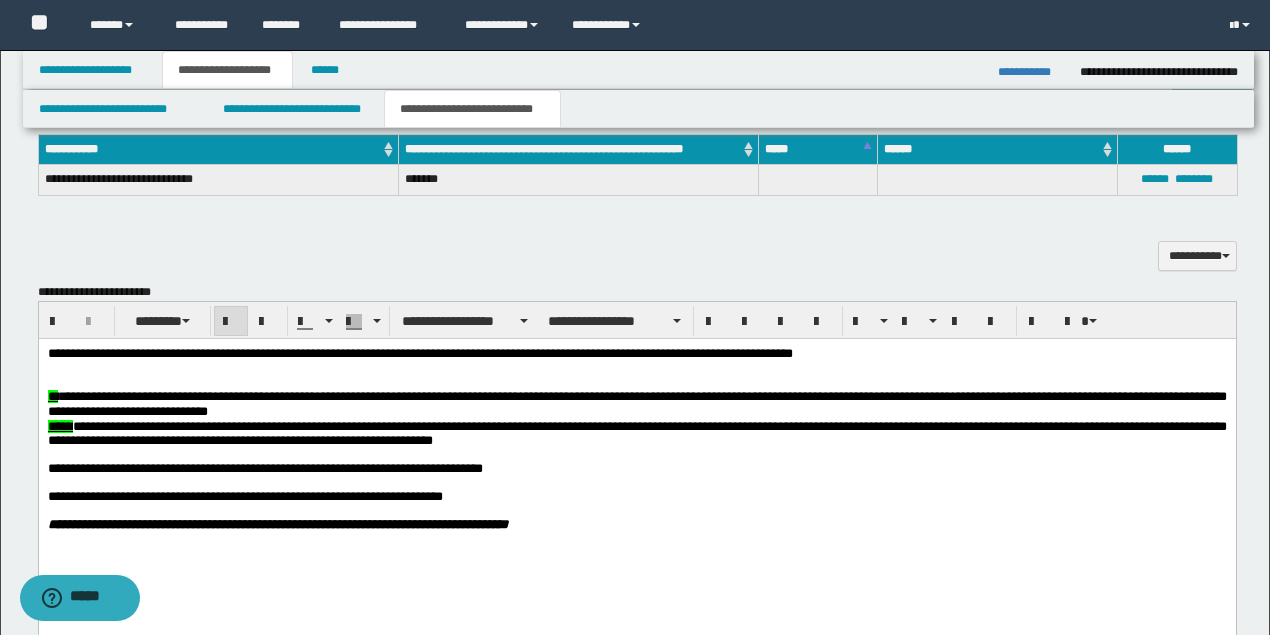 scroll, scrollTop: 533, scrollLeft: 0, axis: vertical 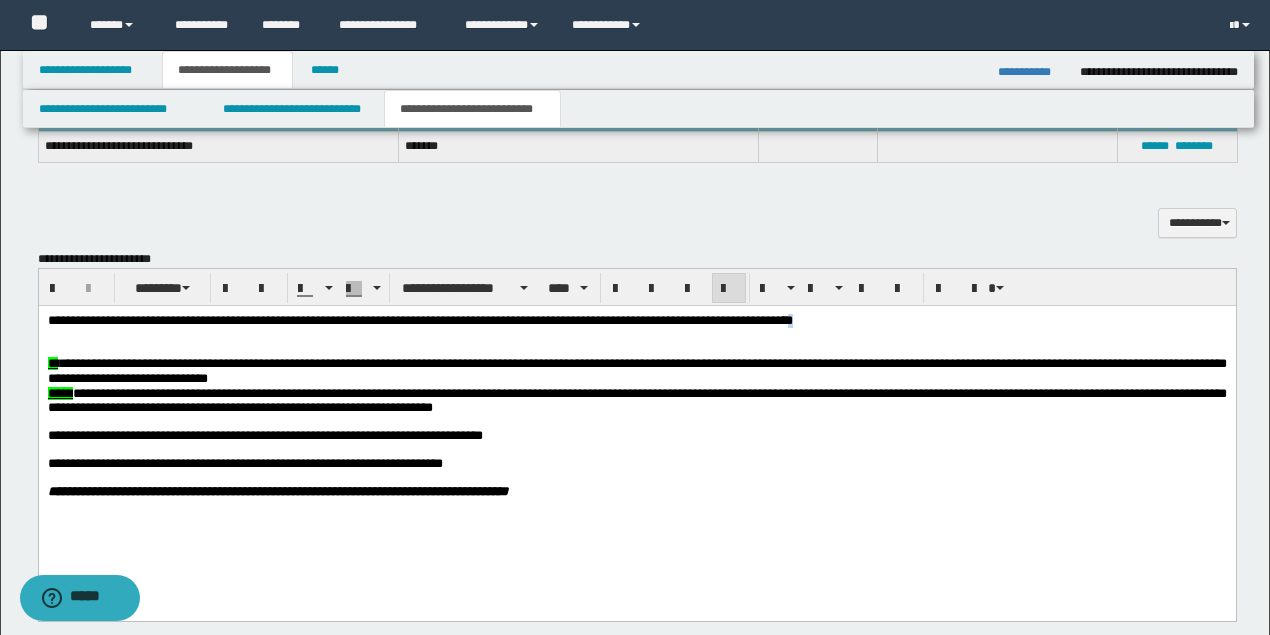 drag, startPoint x: 865, startPoint y: 323, endPoint x: 845, endPoint y: 323, distance: 20 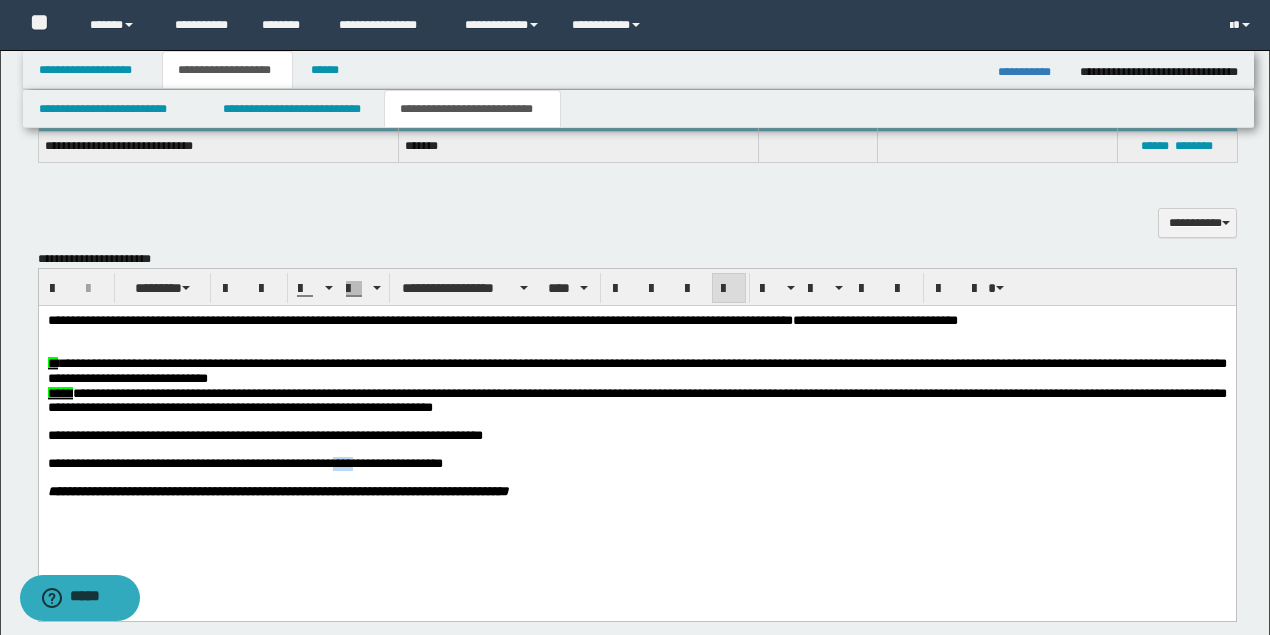 click on "**********" at bounding box center [244, 463] 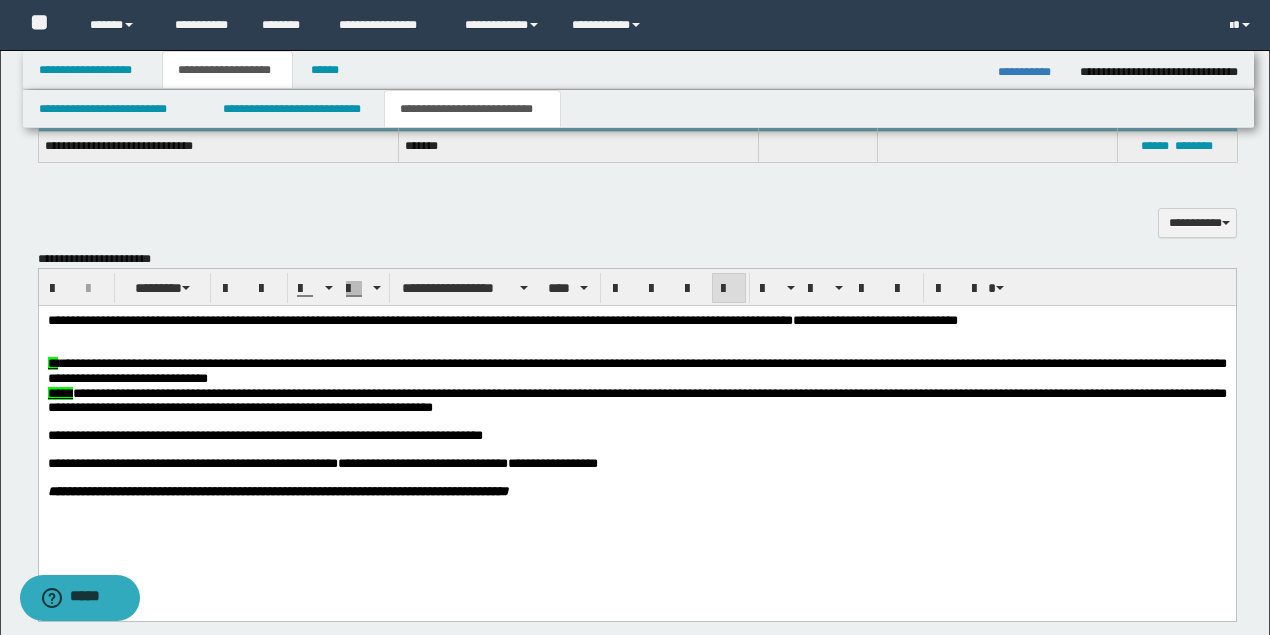 click on "**********" at bounding box center (636, 371) 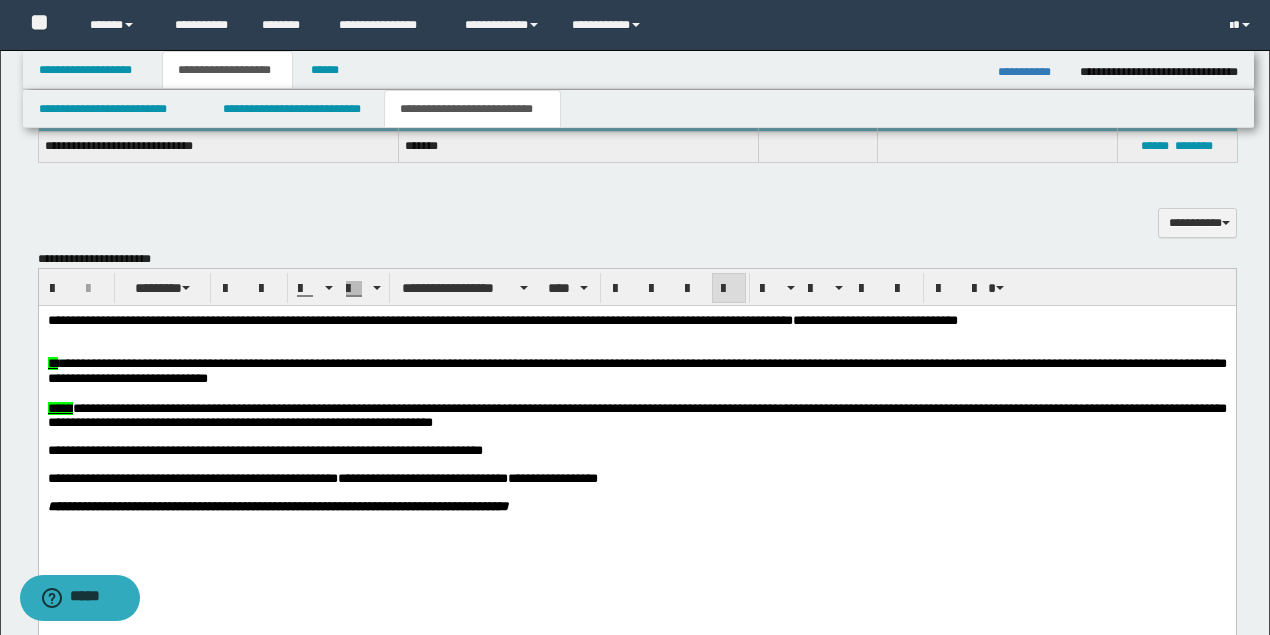 click at bounding box center (636, 349) 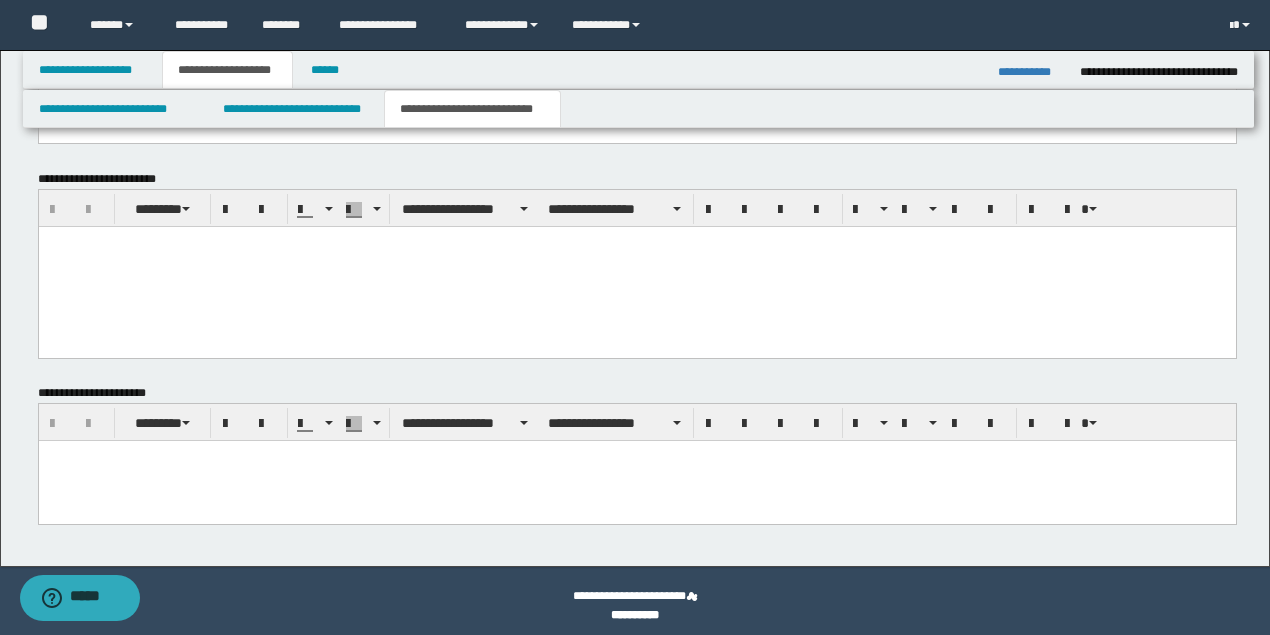 scroll, scrollTop: 1020, scrollLeft: 0, axis: vertical 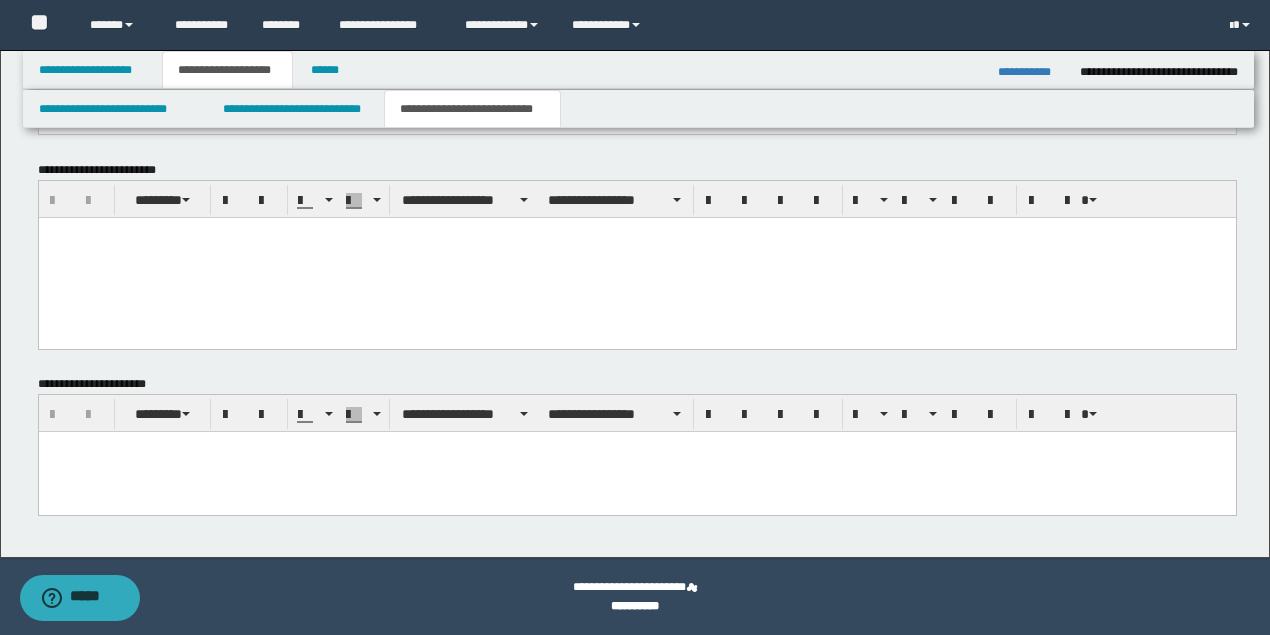 click at bounding box center (636, 471) 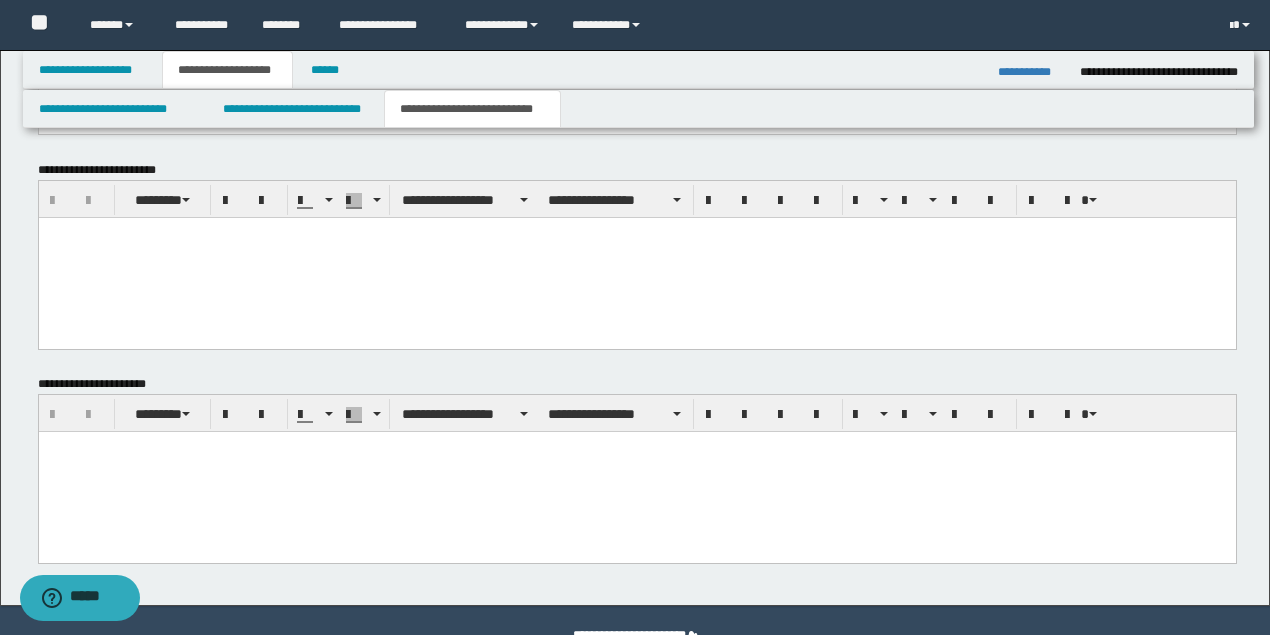 paste 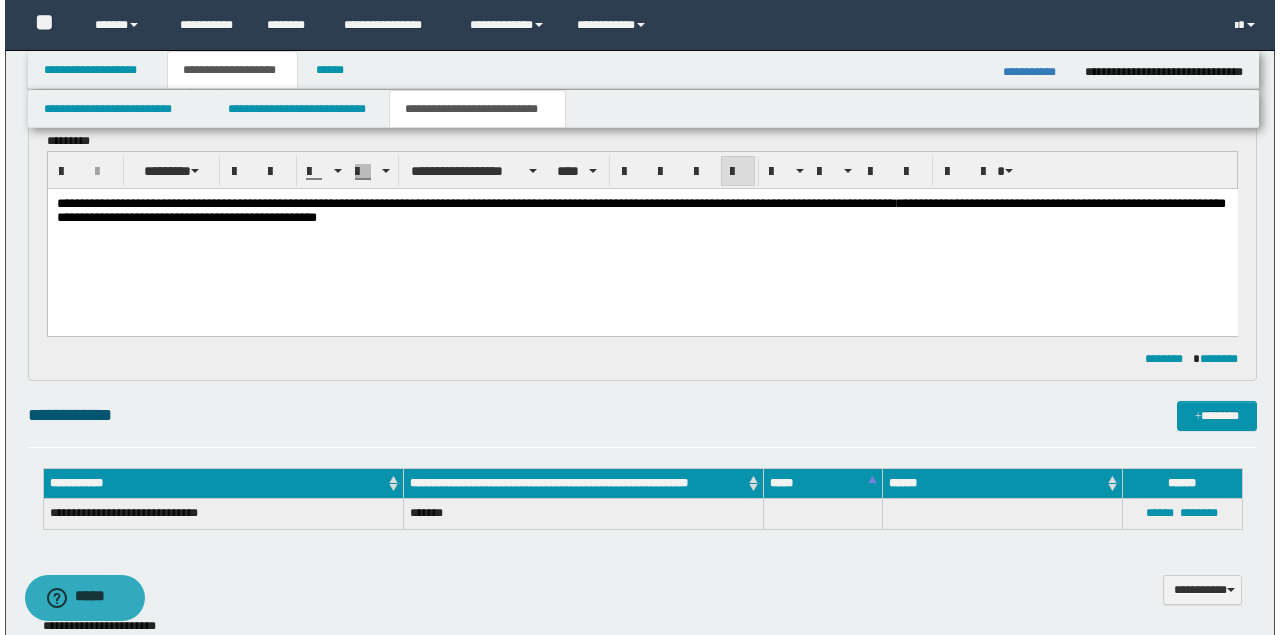 scroll, scrollTop: 0, scrollLeft: 0, axis: both 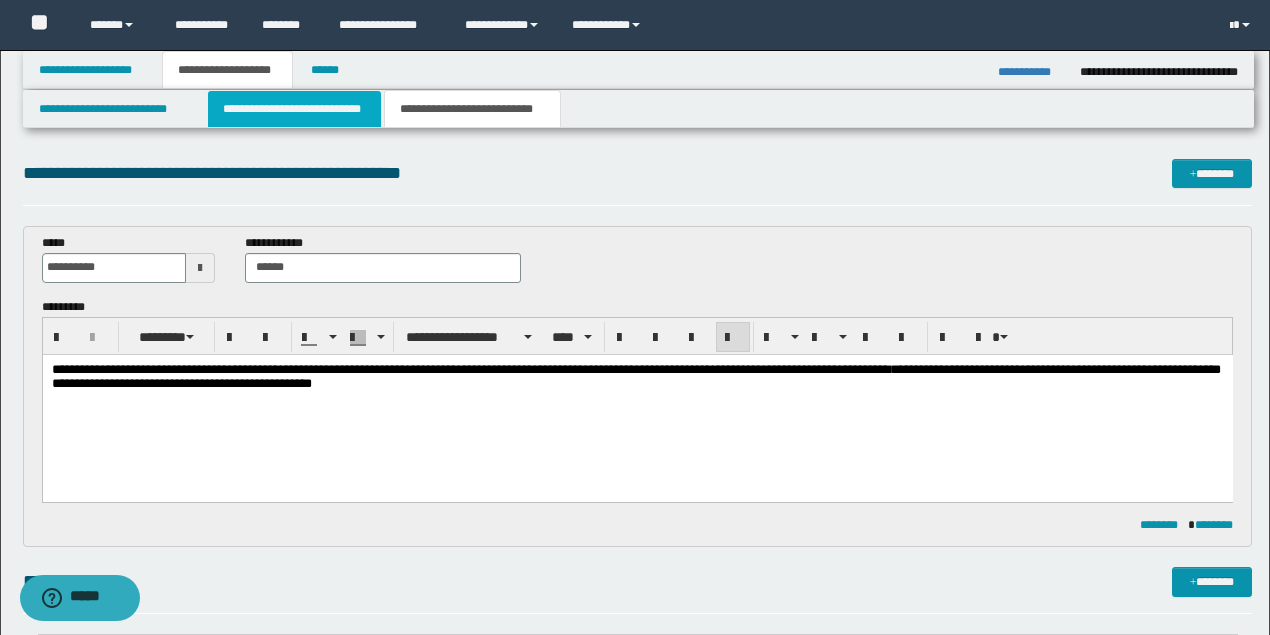 click on "**********" at bounding box center (294, 109) 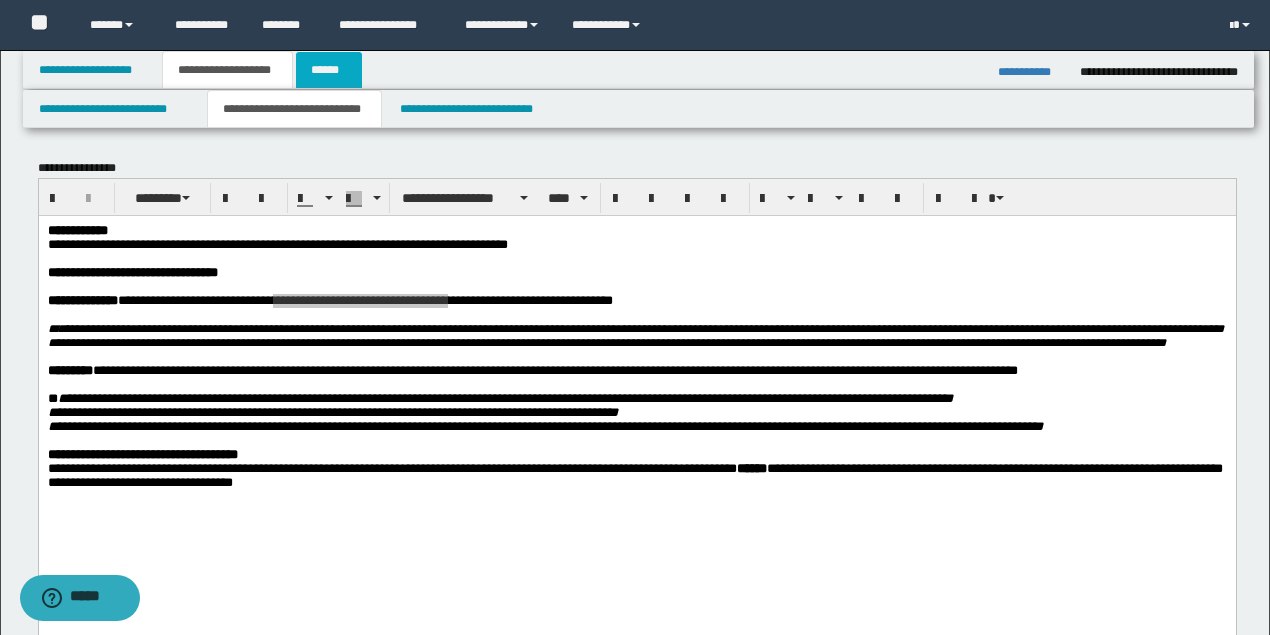 click on "******" at bounding box center (329, 70) 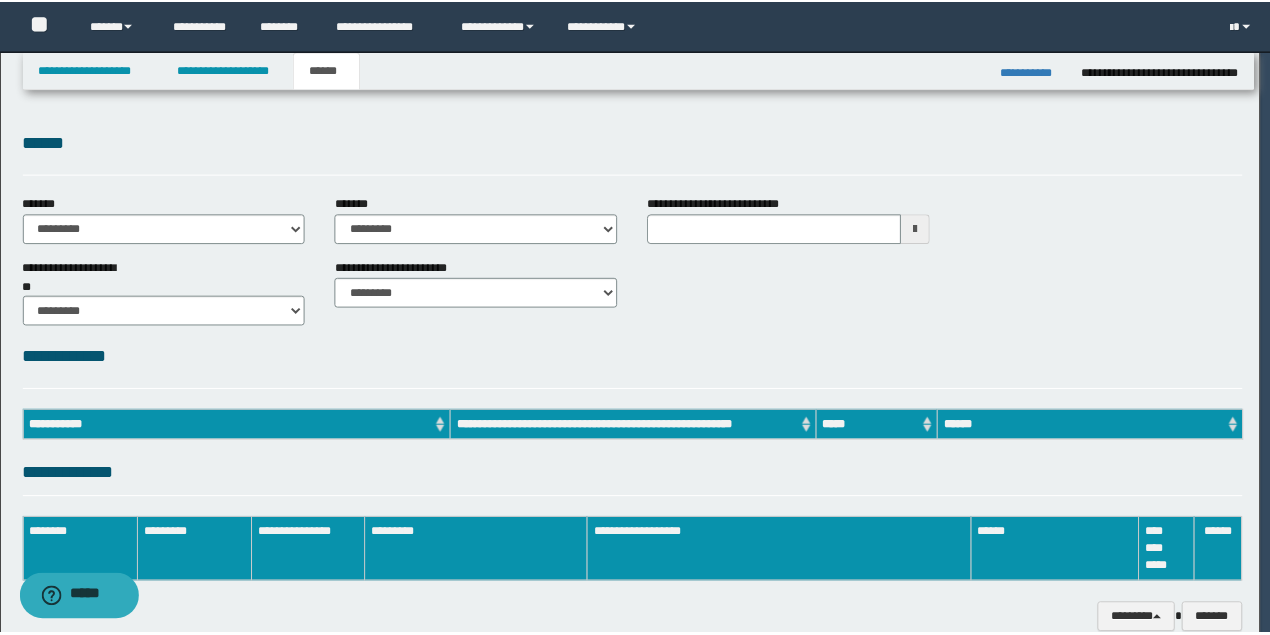 scroll, scrollTop: 0, scrollLeft: 0, axis: both 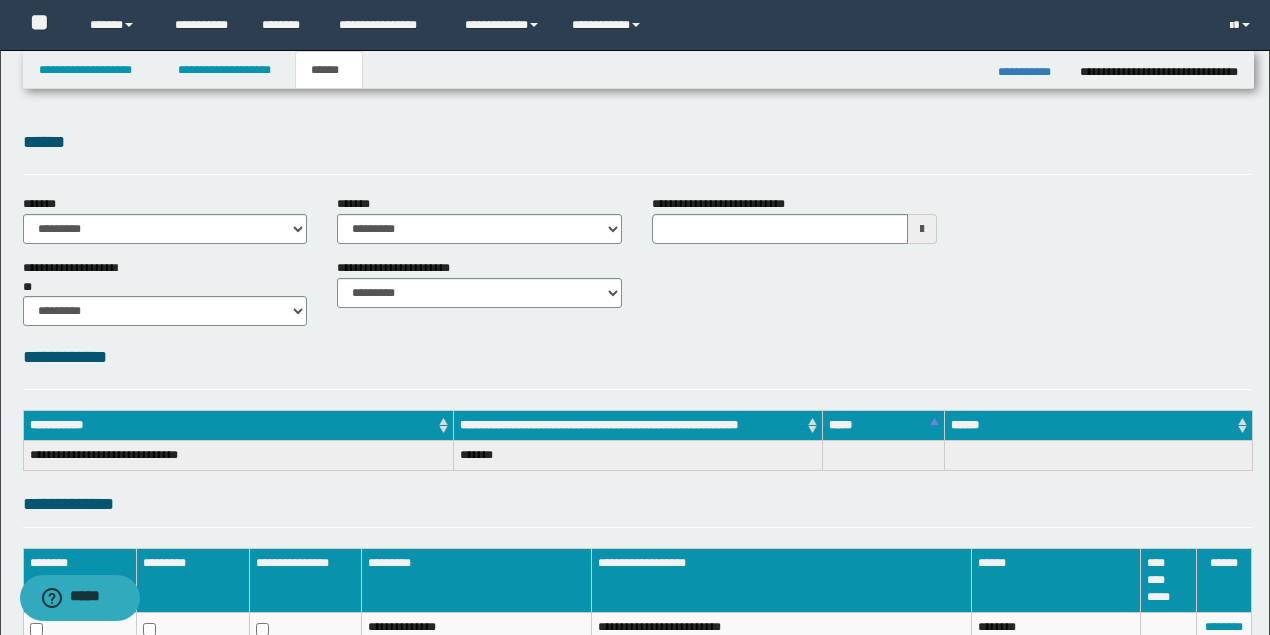 type 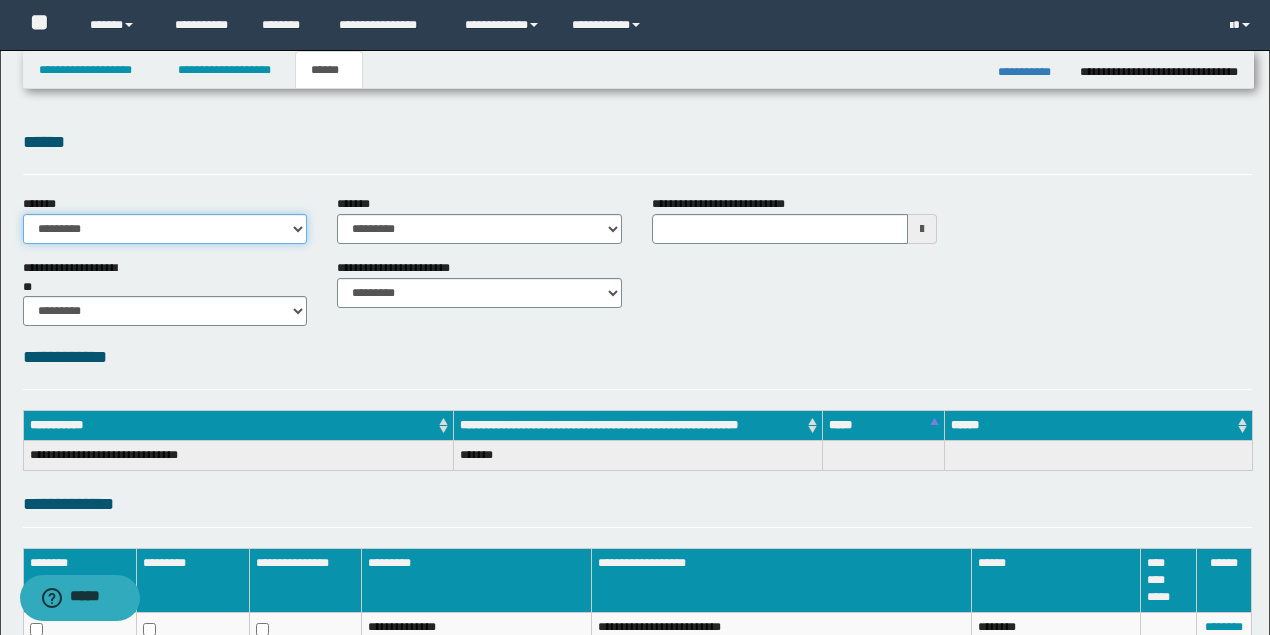 click on "**********" at bounding box center [165, 229] 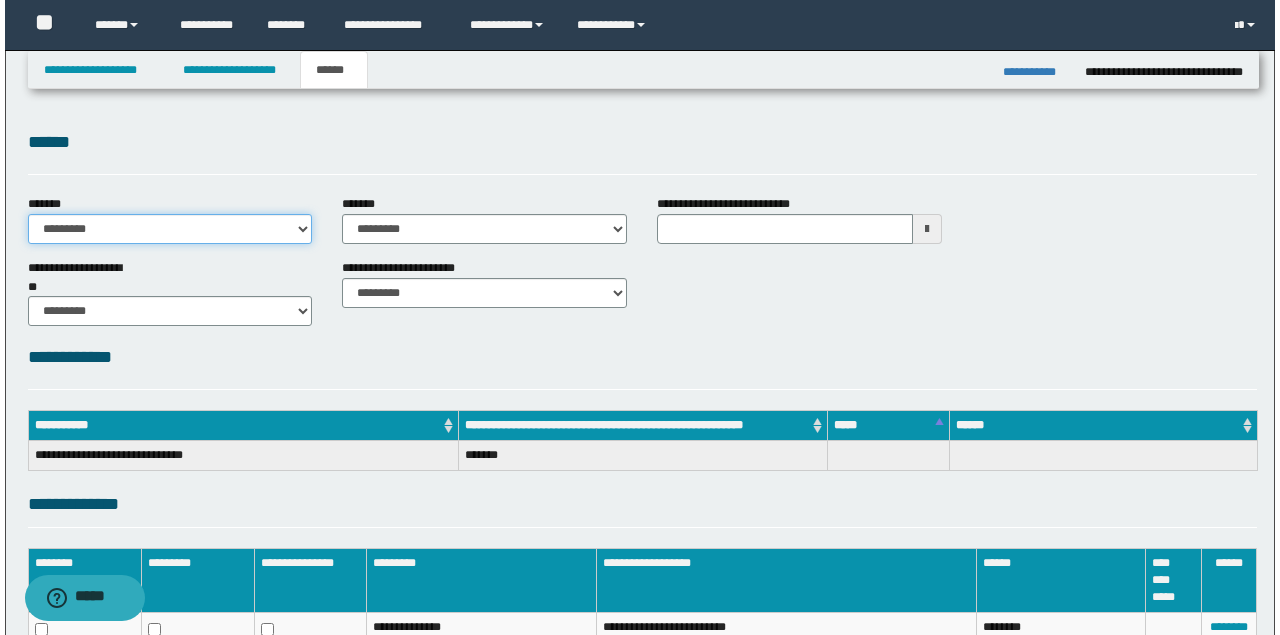 scroll, scrollTop: 378, scrollLeft: 0, axis: vertical 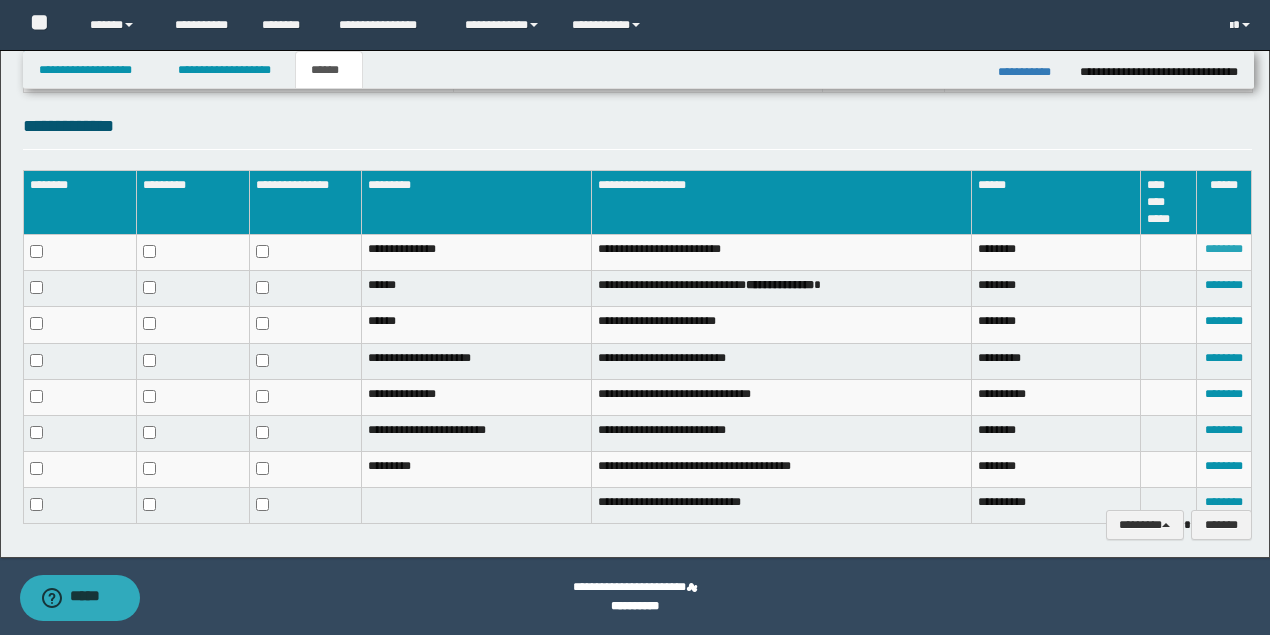 click on "********" at bounding box center [1224, 249] 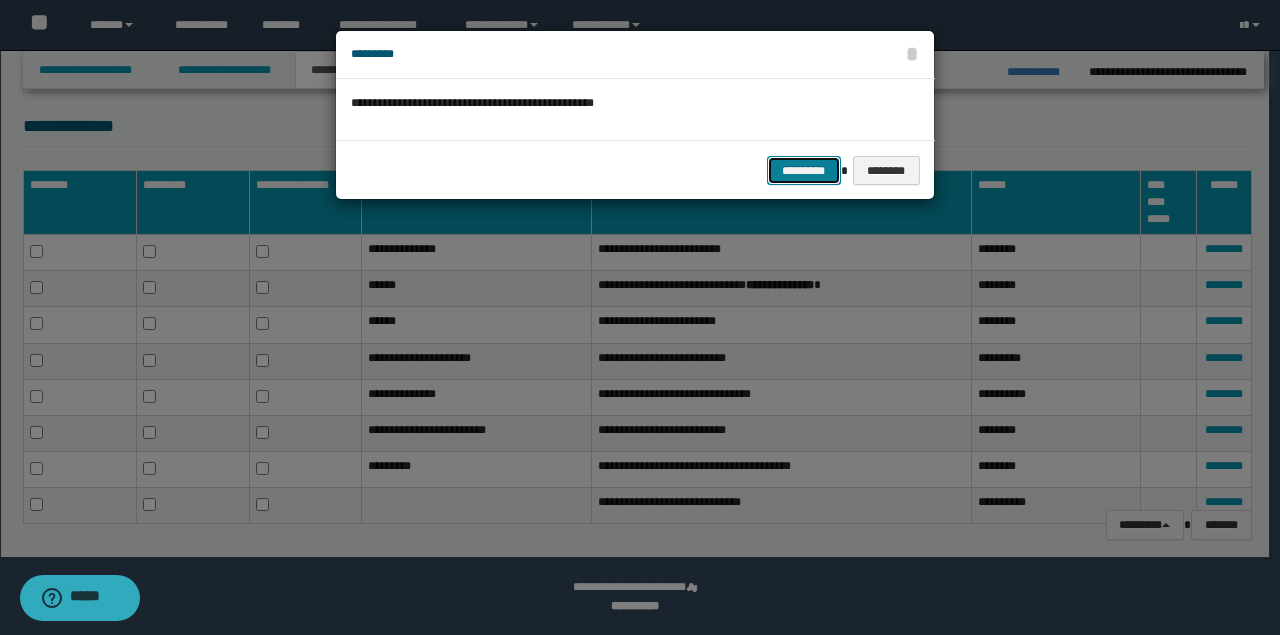 click on "*********" at bounding box center [804, 170] 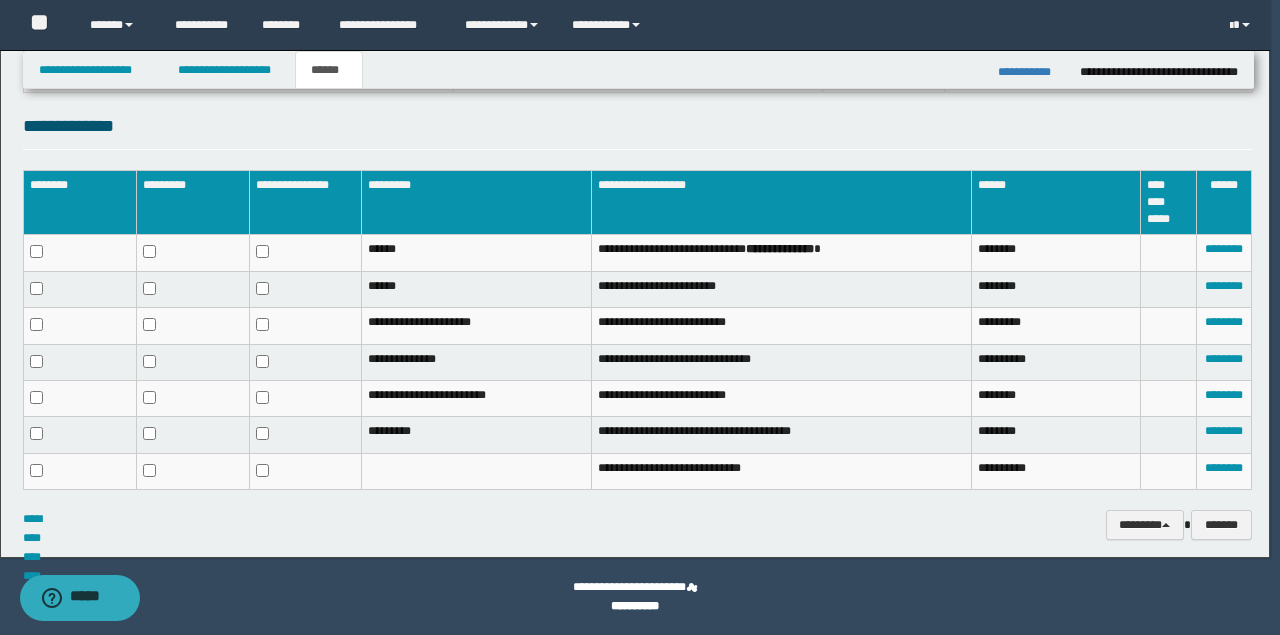 scroll, scrollTop: 363, scrollLeft: 0, axis: vertical 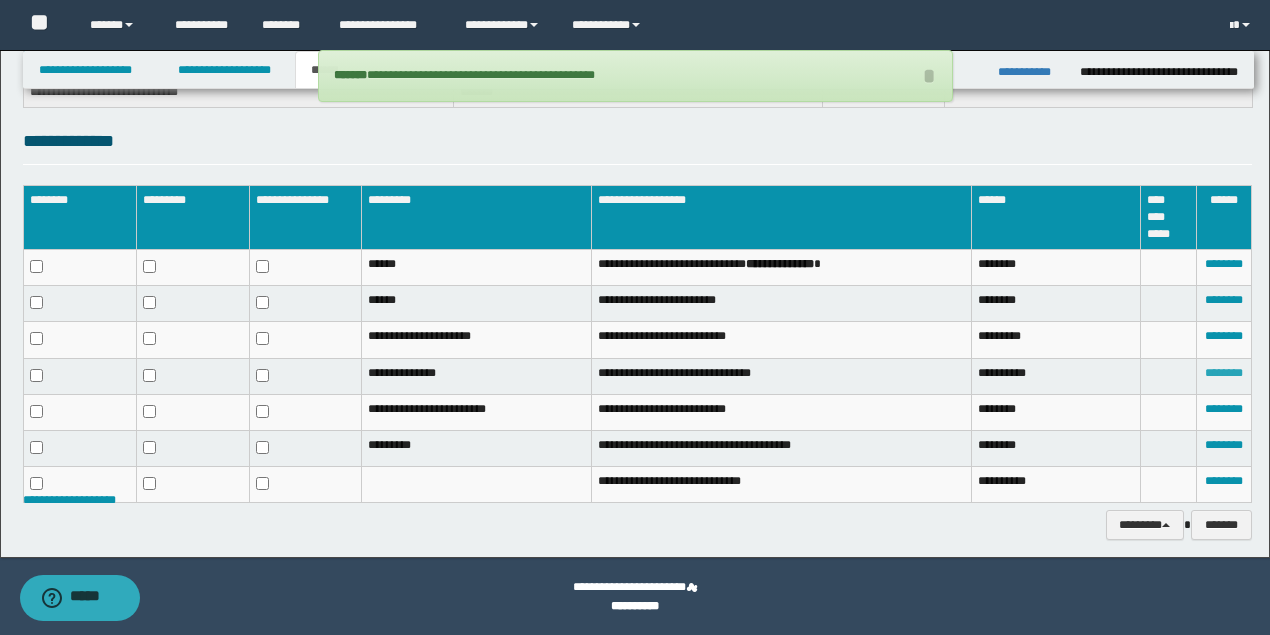 click on "********" at bounding box center (1224, 373) 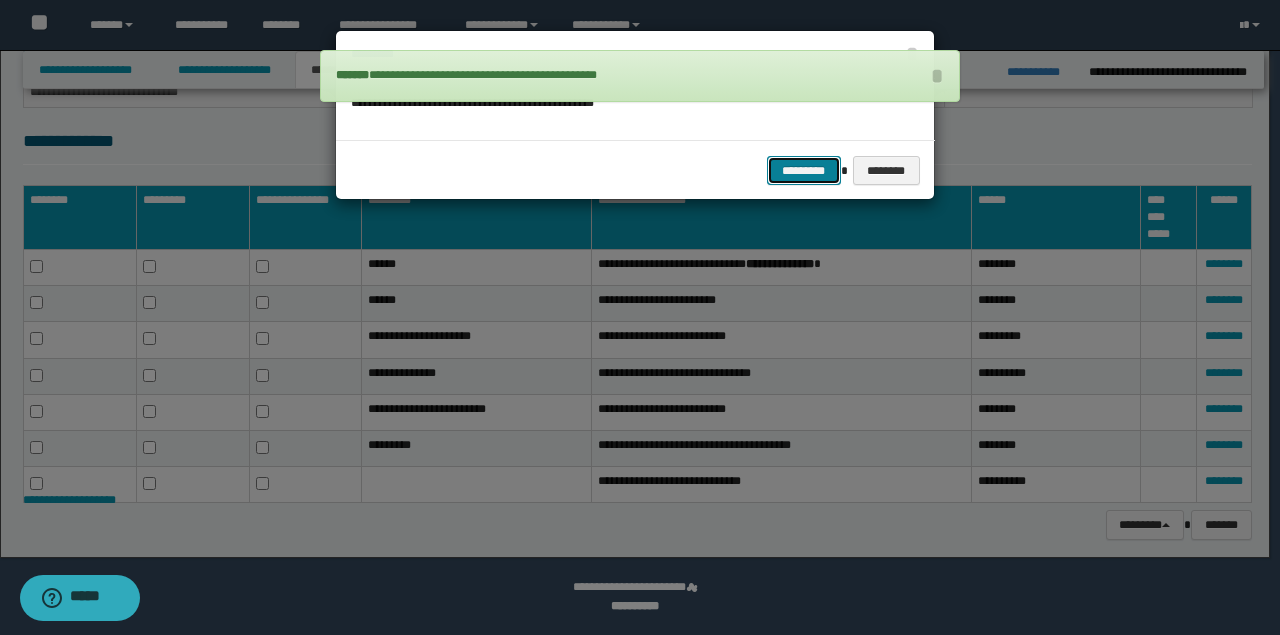 drag, startPoint x: 810, startPoint y: 174, endPoint x: 816, endPoint y: 184, distance: 11.661903 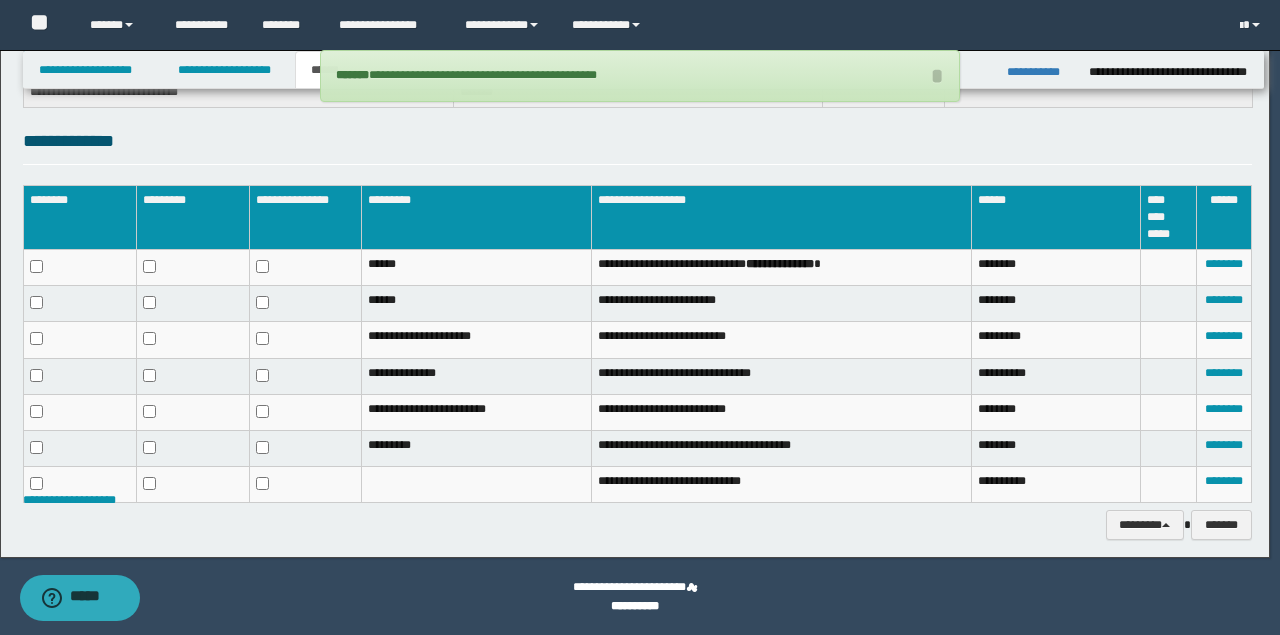 scroll, scrollTop: 329, scrollLeft: 0, axis: vertical 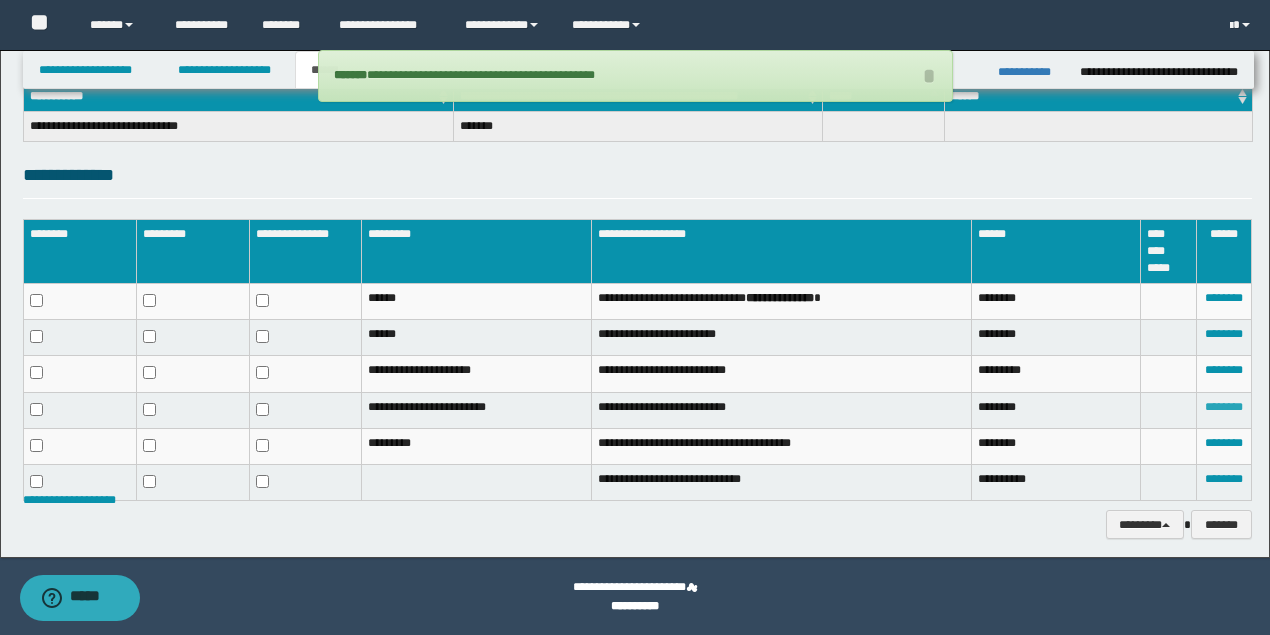 click on "********" at bounding box center [1224, 407] 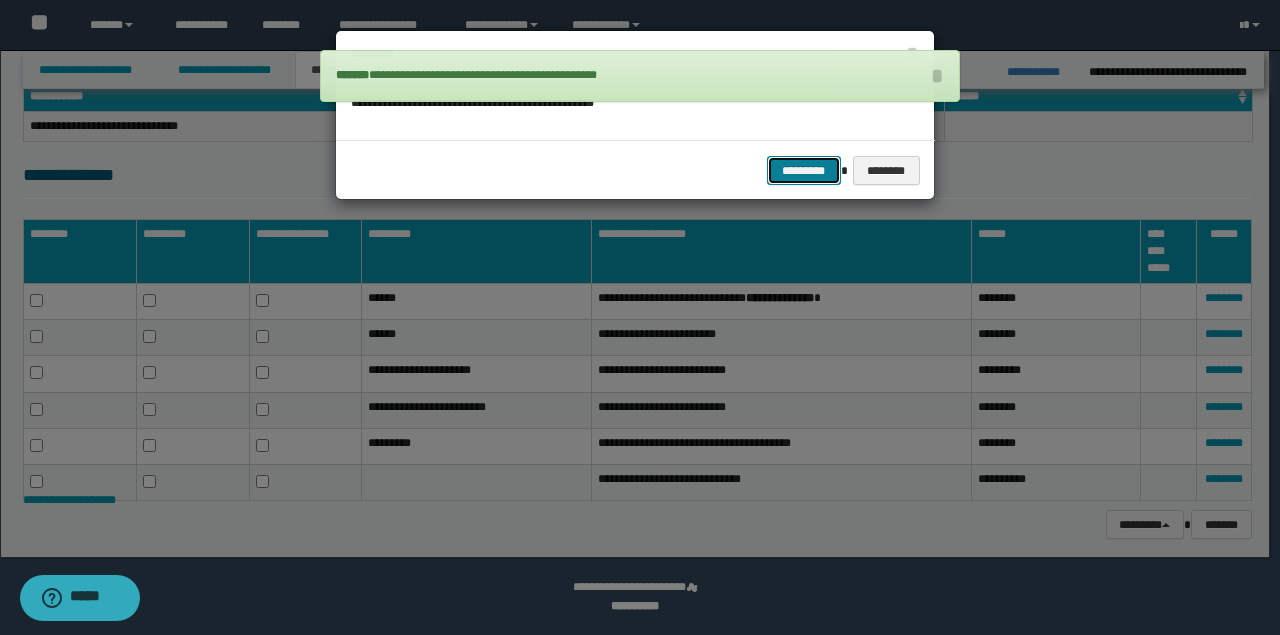 click on "*********" at bounding box center [804, 170] 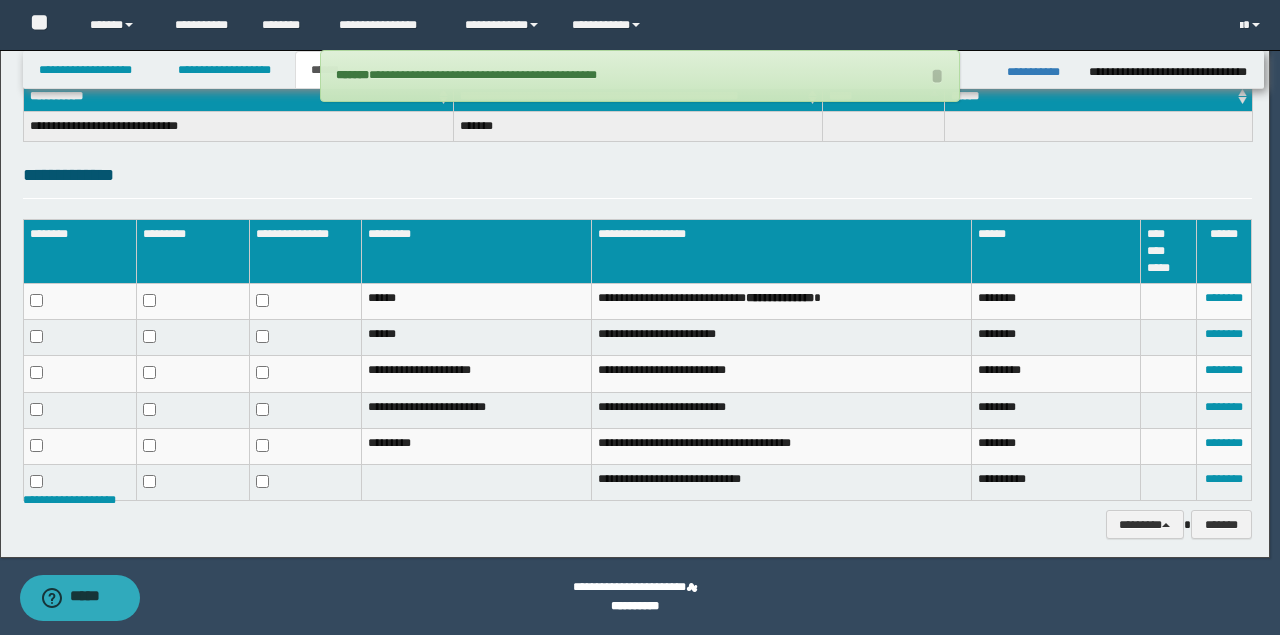 scroll, scrollTop: 295, scrollLeft: 0, axis: vertical 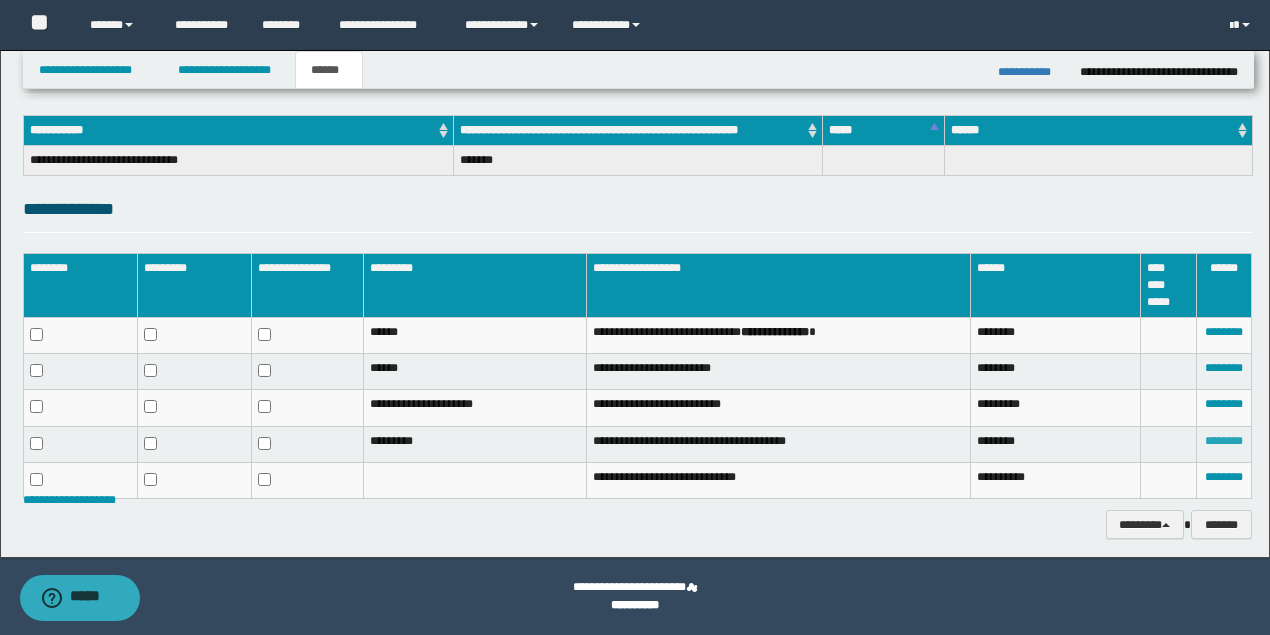click on "********" at bounding box center (1224, 441) 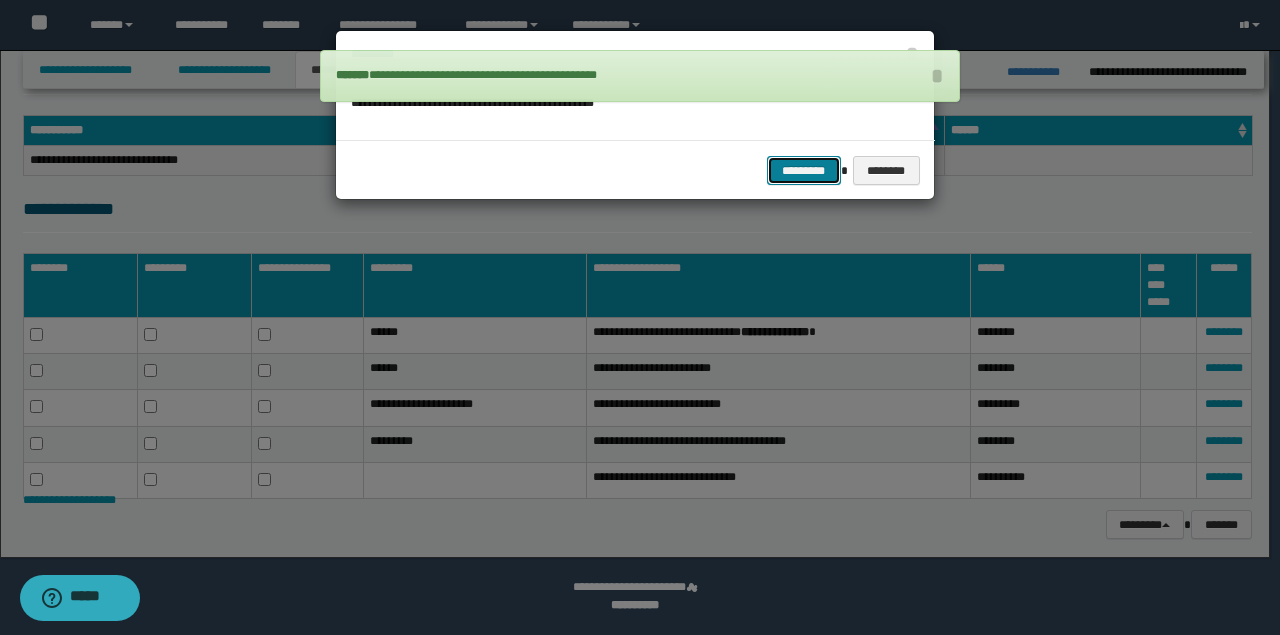 click on "*********" at bounding box center [804, 170] 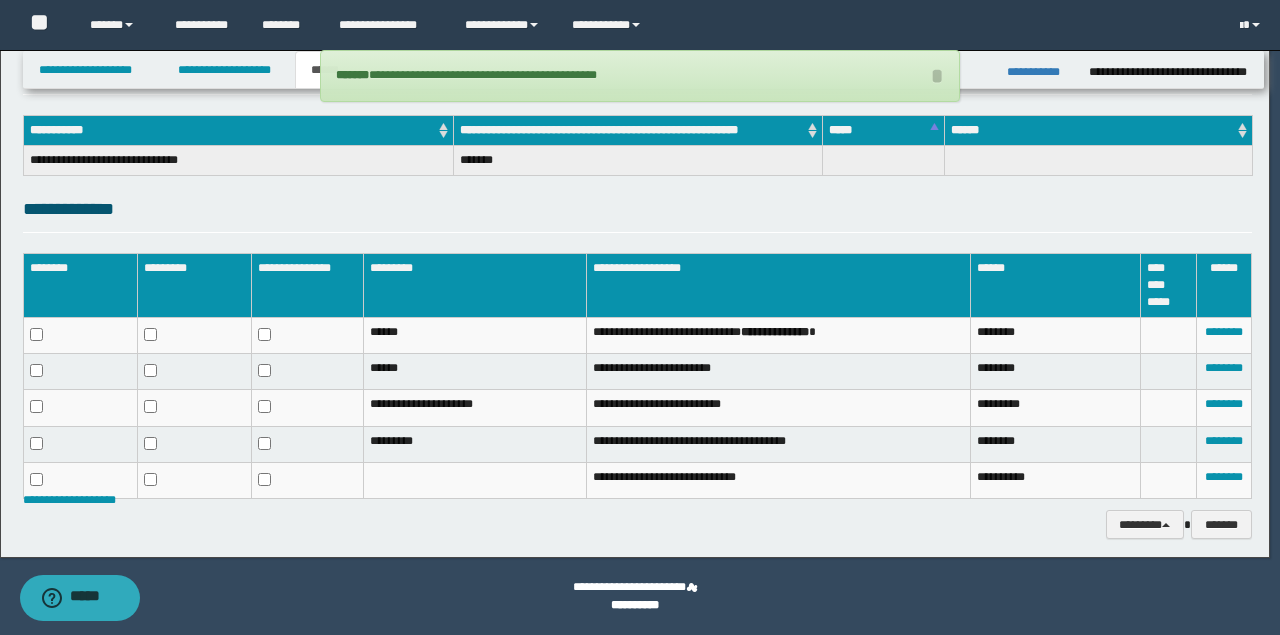 scroll, scrollTop: 260, scrollLeft: 0, axis: vertical 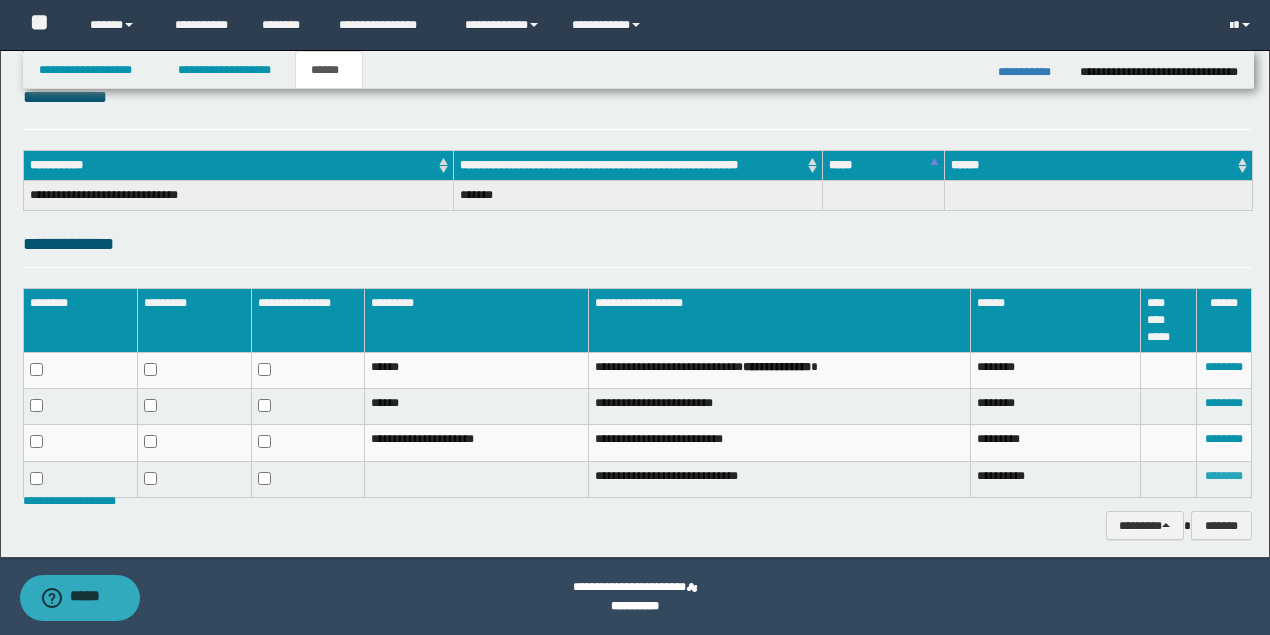 click on "********" at bounding box center [1224, 476] 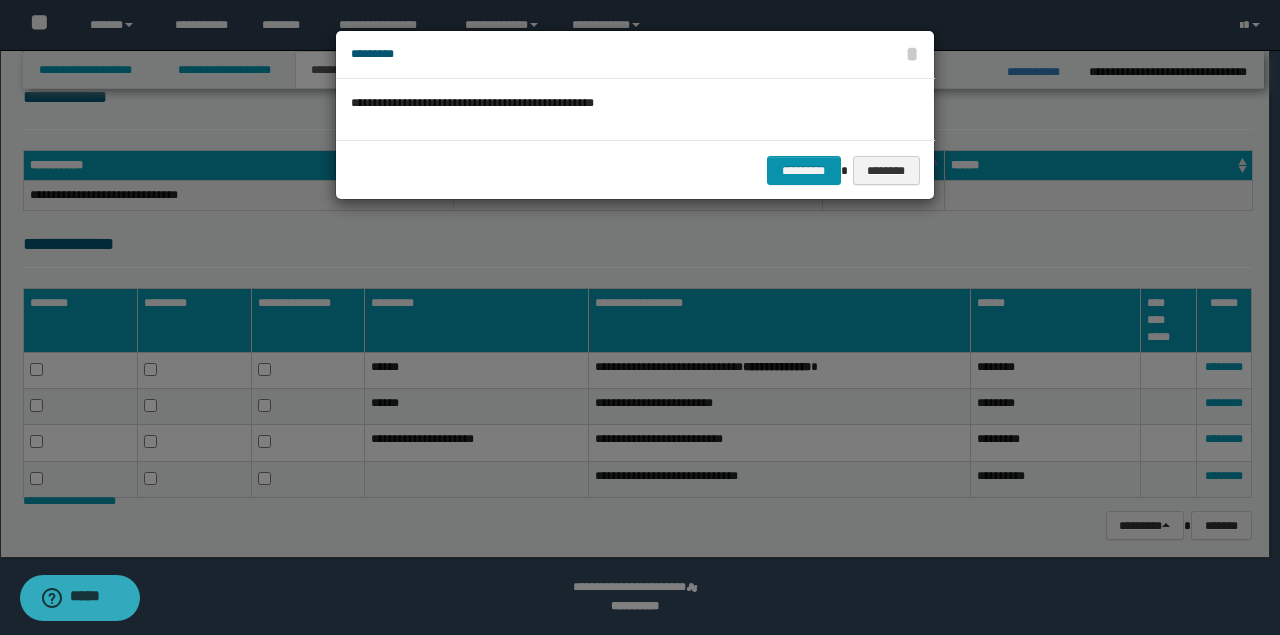click on "*********
********" at bounding box center [635, 170] 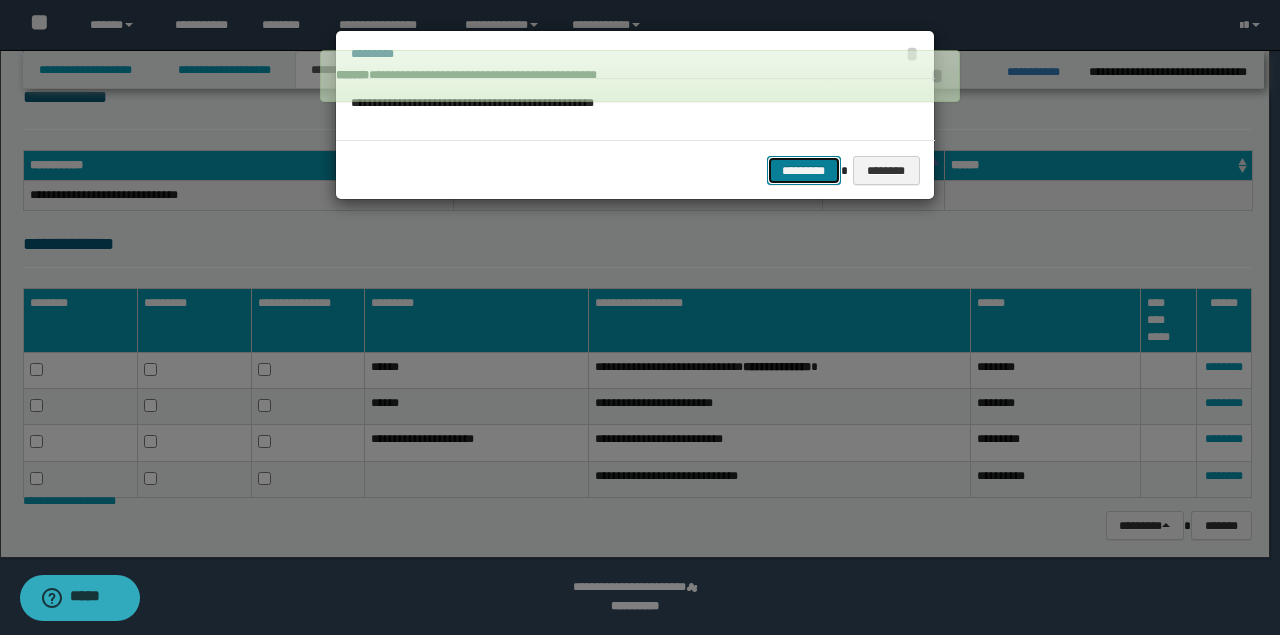 click on "*********" at bounding box center (804, 170) 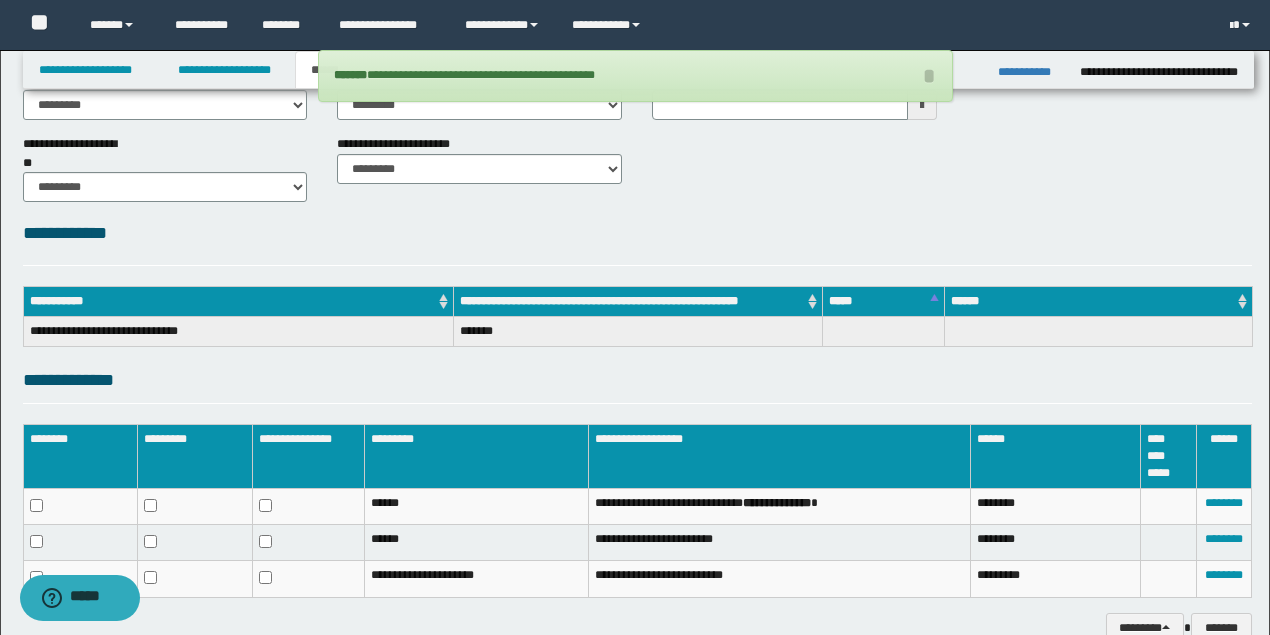 scroll, scrollTop: 0, scrollLeft: 0, axis: both 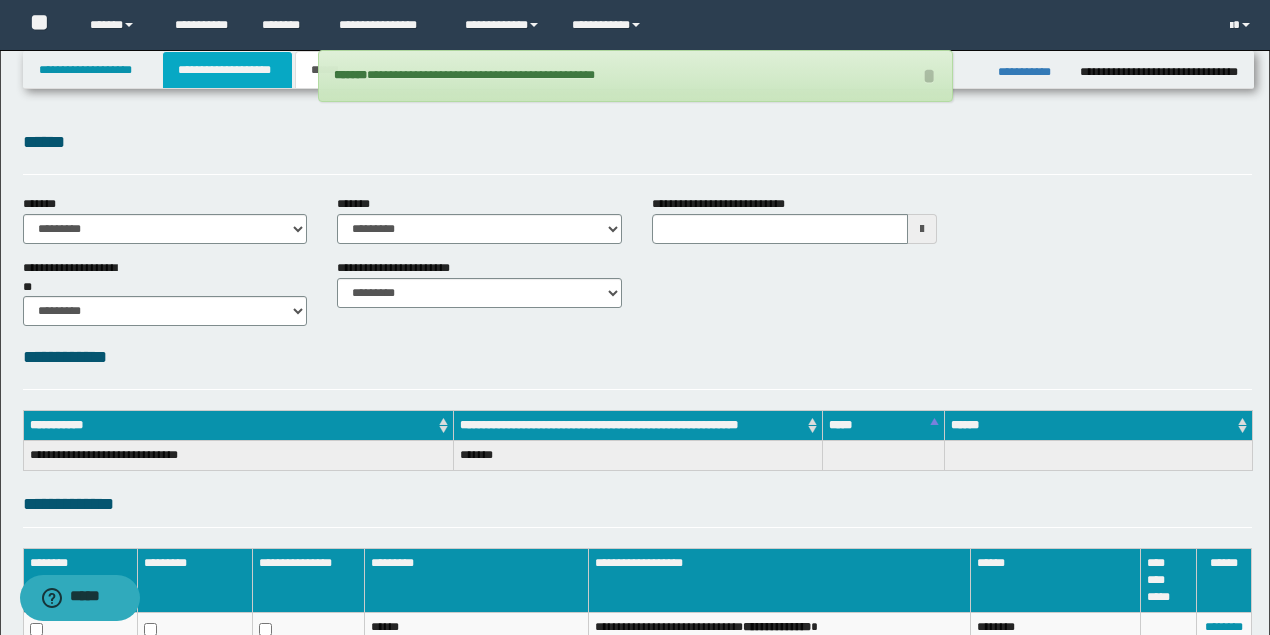 click on "**********" at bounding box center [227, 70] 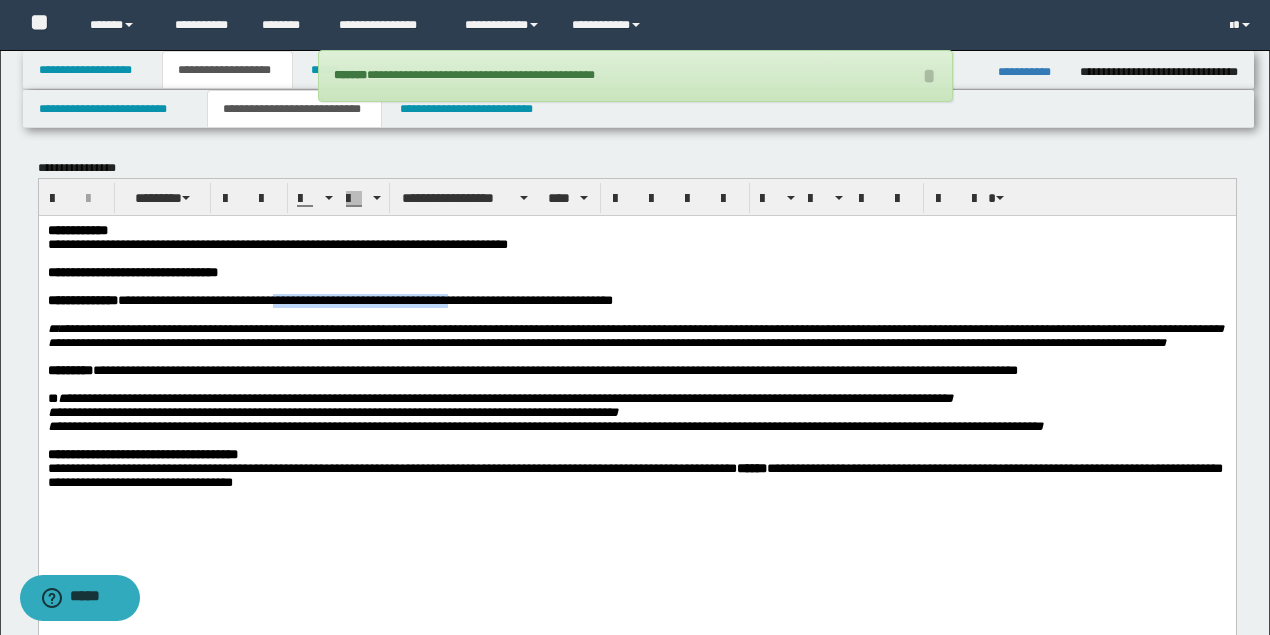 click on "**********" at bounding box center [635, 272] 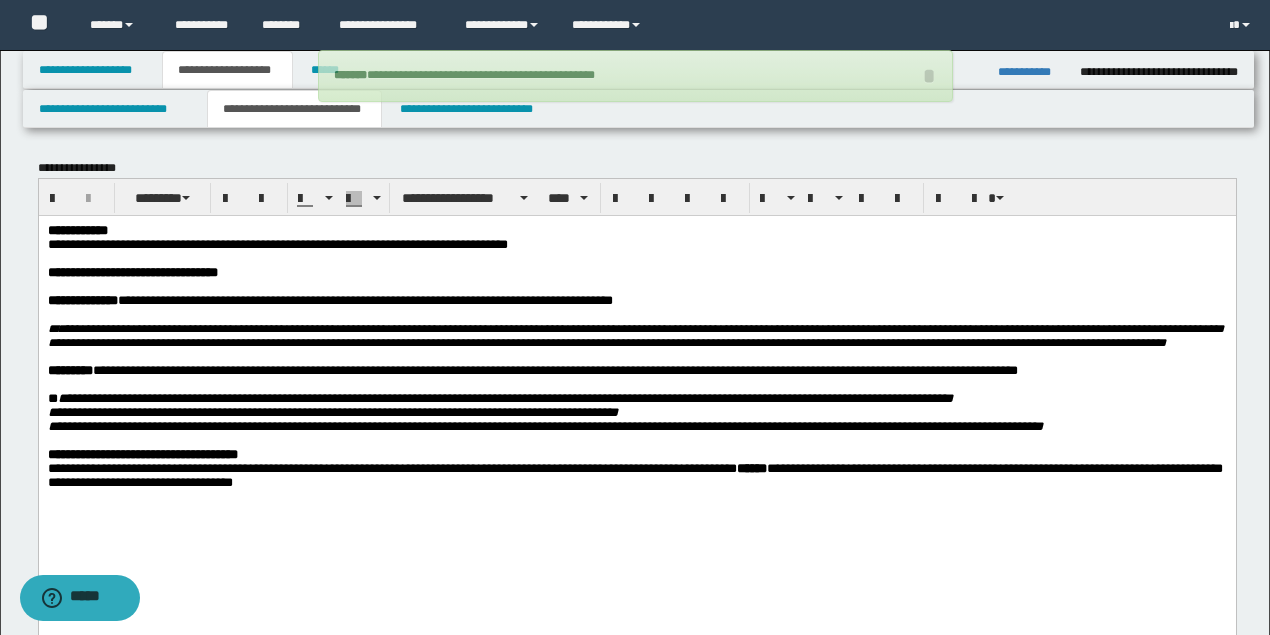 click on "**********" at bounding box center (635, 244) 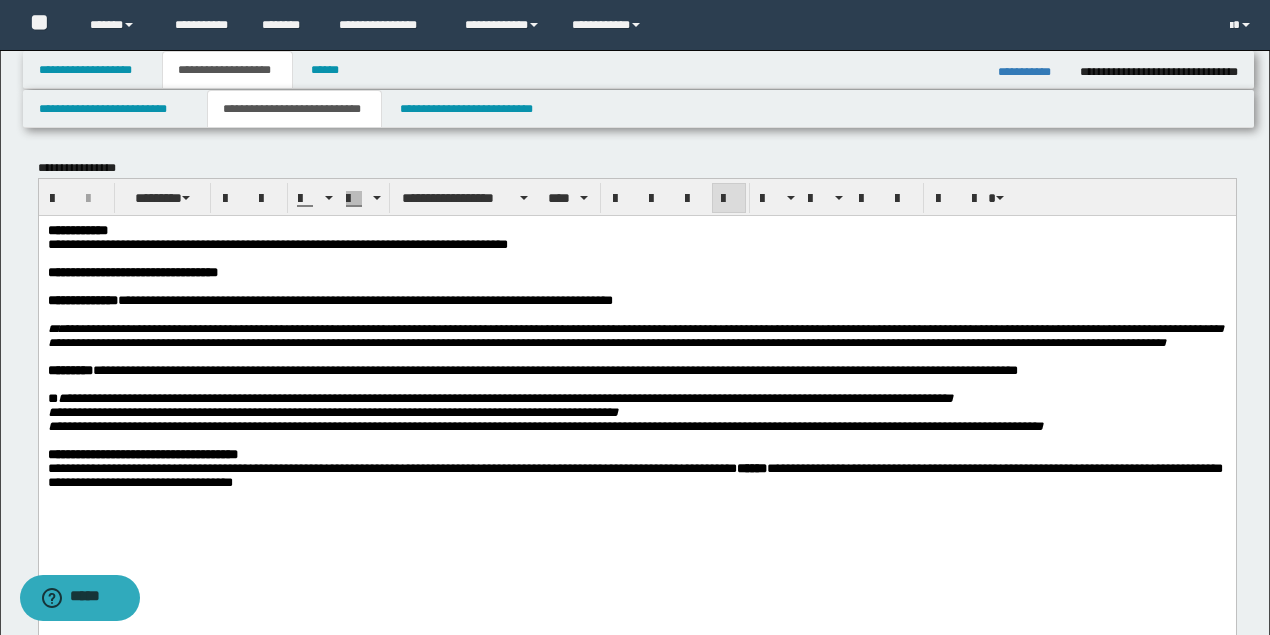 click on "**********" at bounding box center (277, 243) 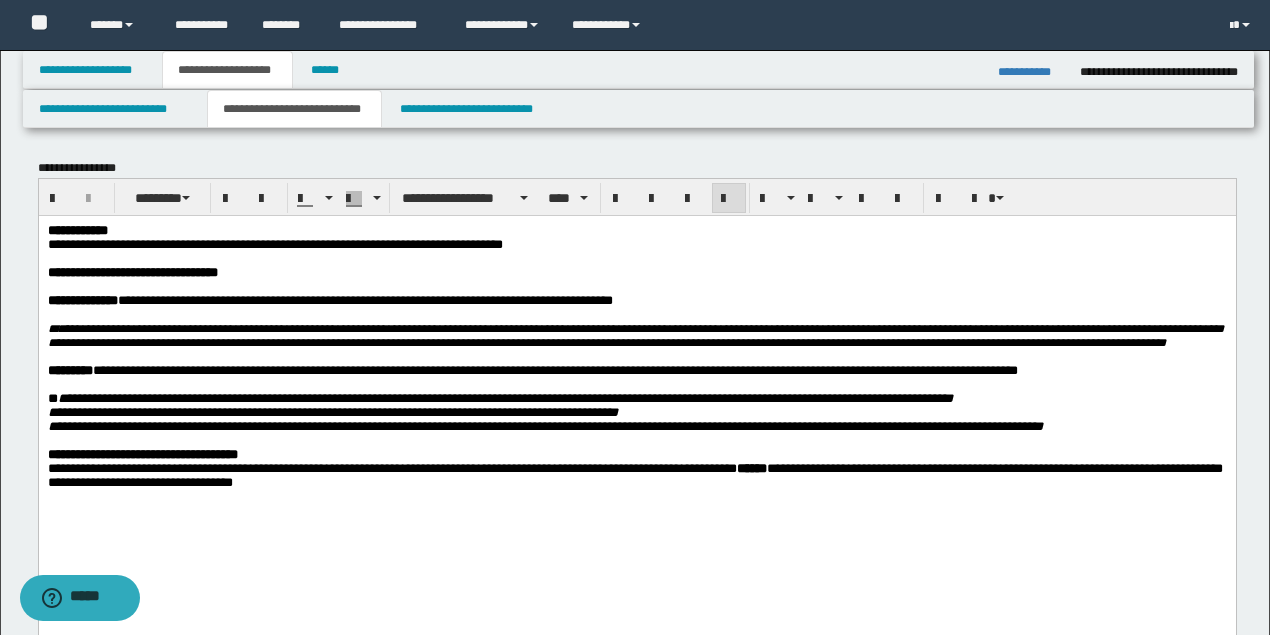 click at bounding box center (635, 286) 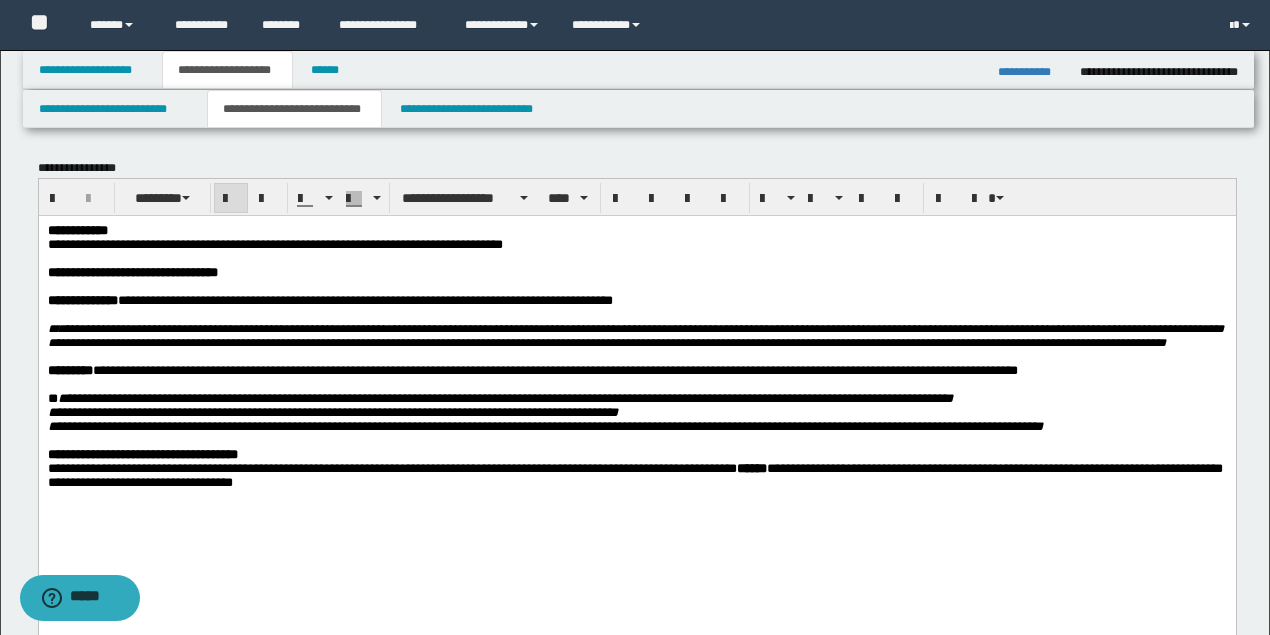 click at bounding box center [635, 286] 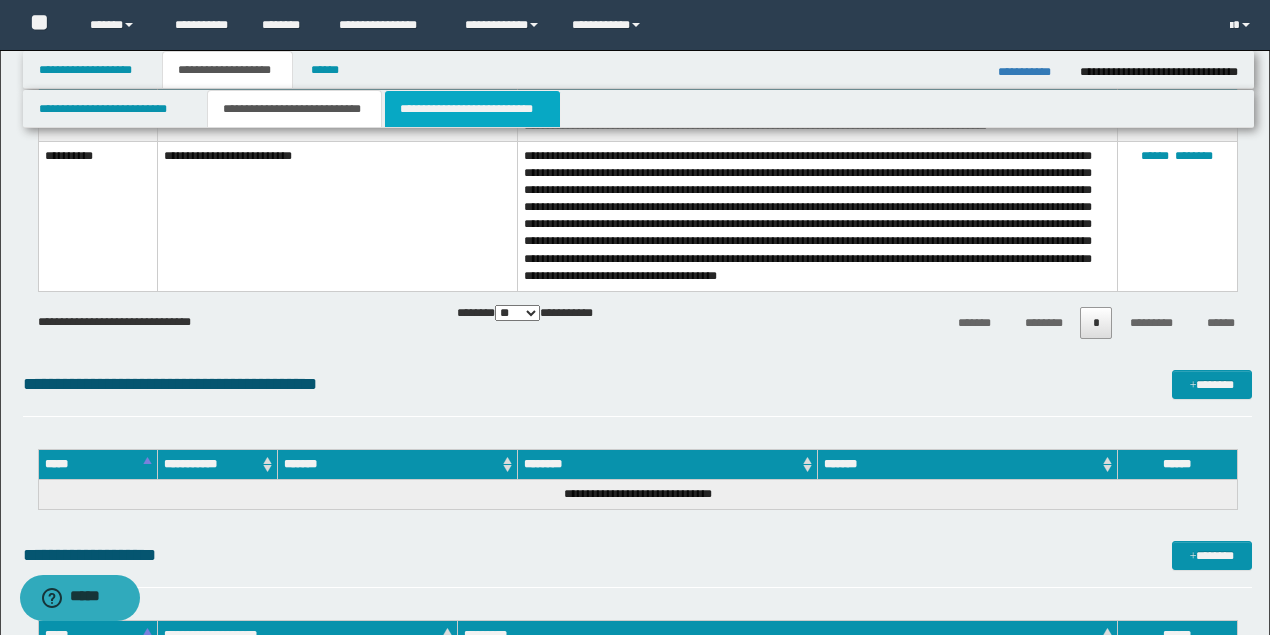 click on "**********" at bounding box center [472, 109] 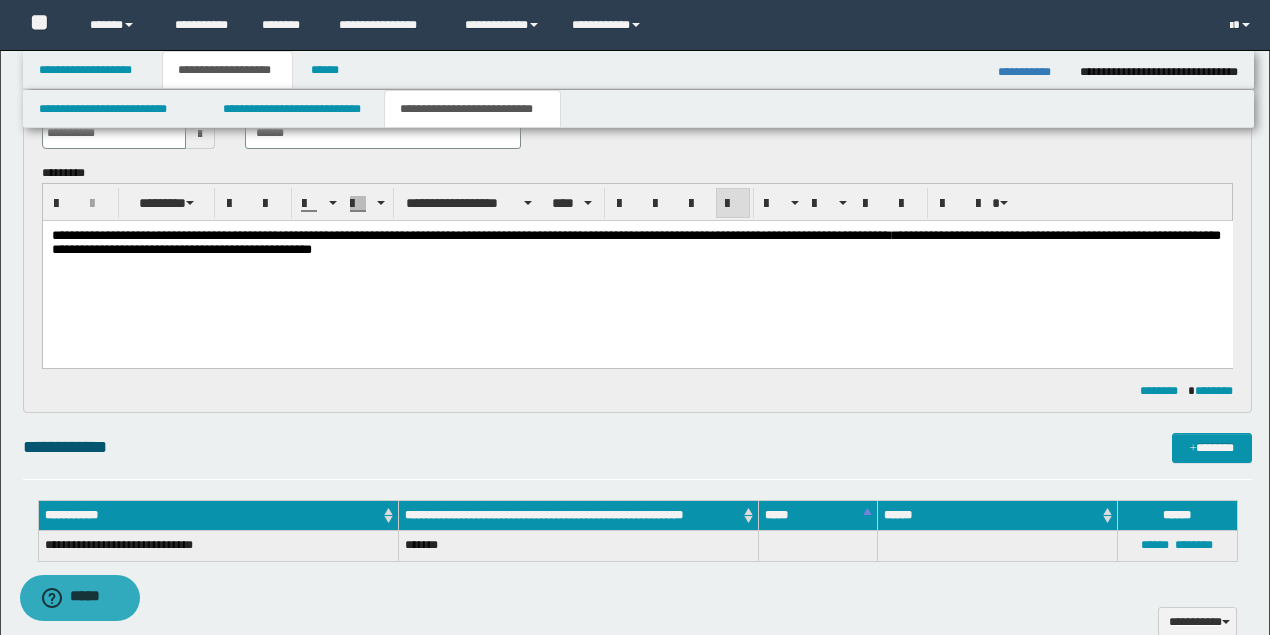 scroll, scrollTop: 0, scrollLeft: 0, axis: both 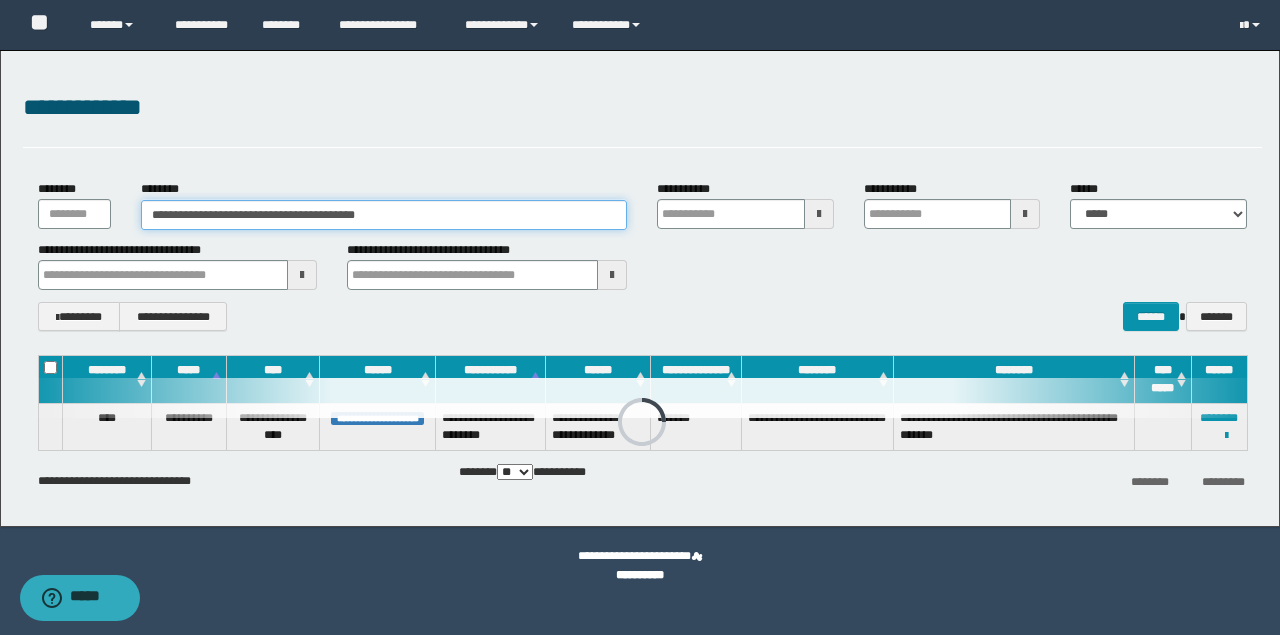 drag, startPoint x: 0, startPoint y: 0, endPoint x: 0, endPoint y: 214, distance: 214 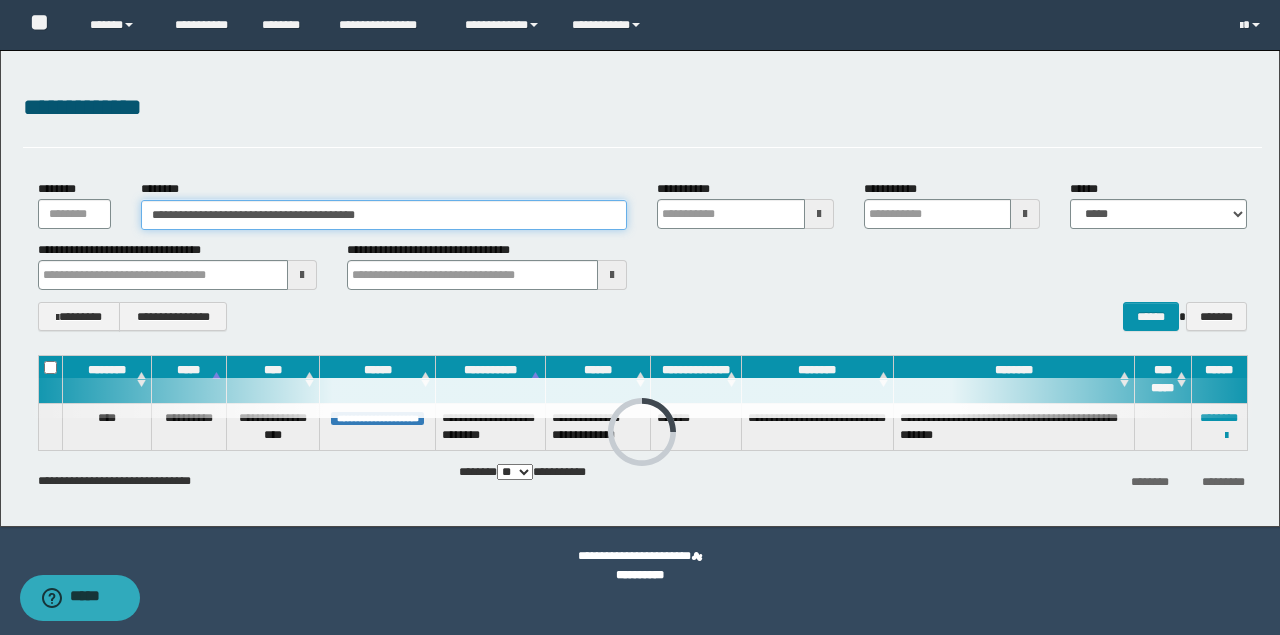 paste 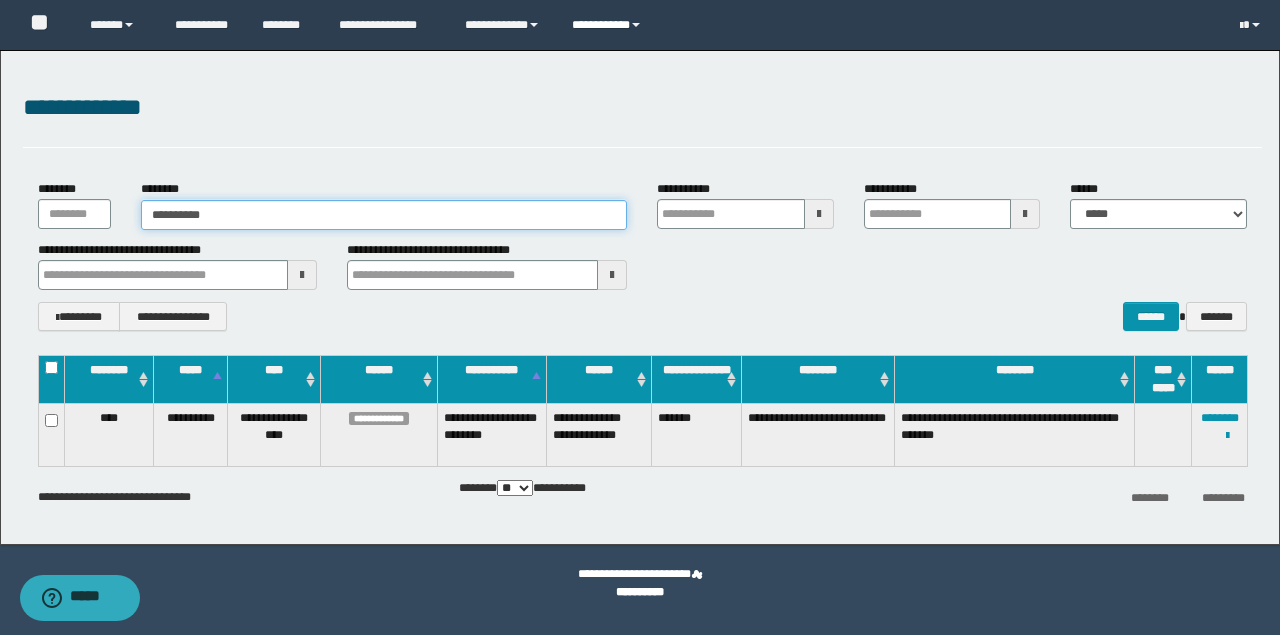 type on "**********" 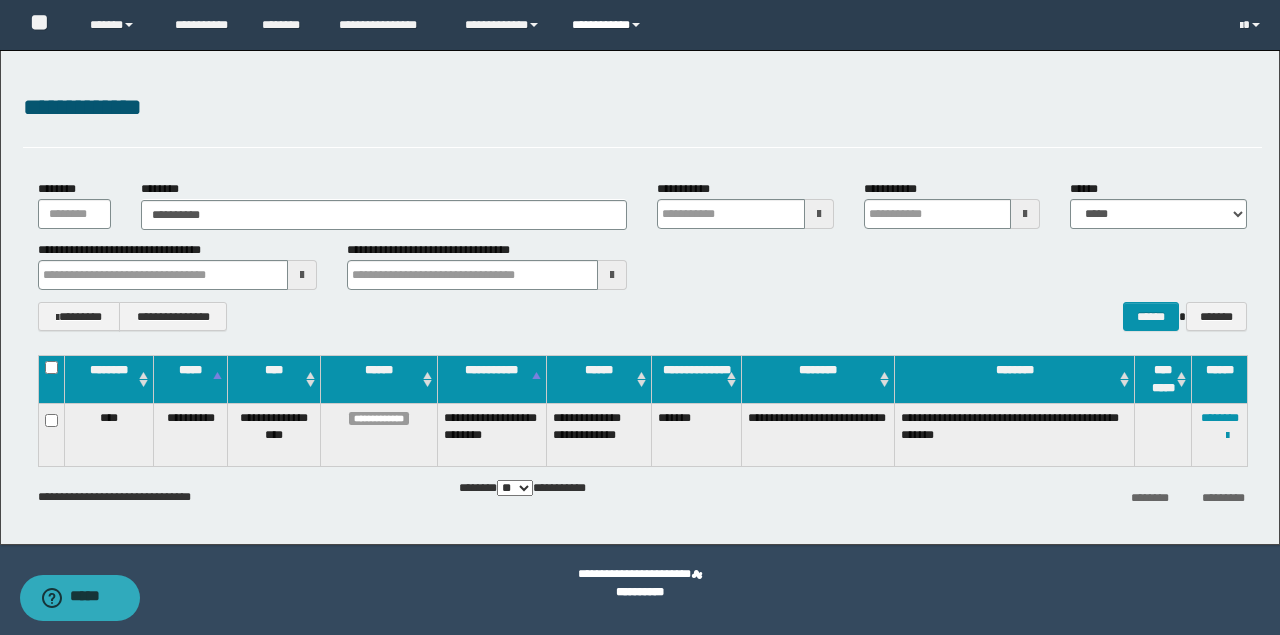 click on "**********" at bounding box center (609, 25) 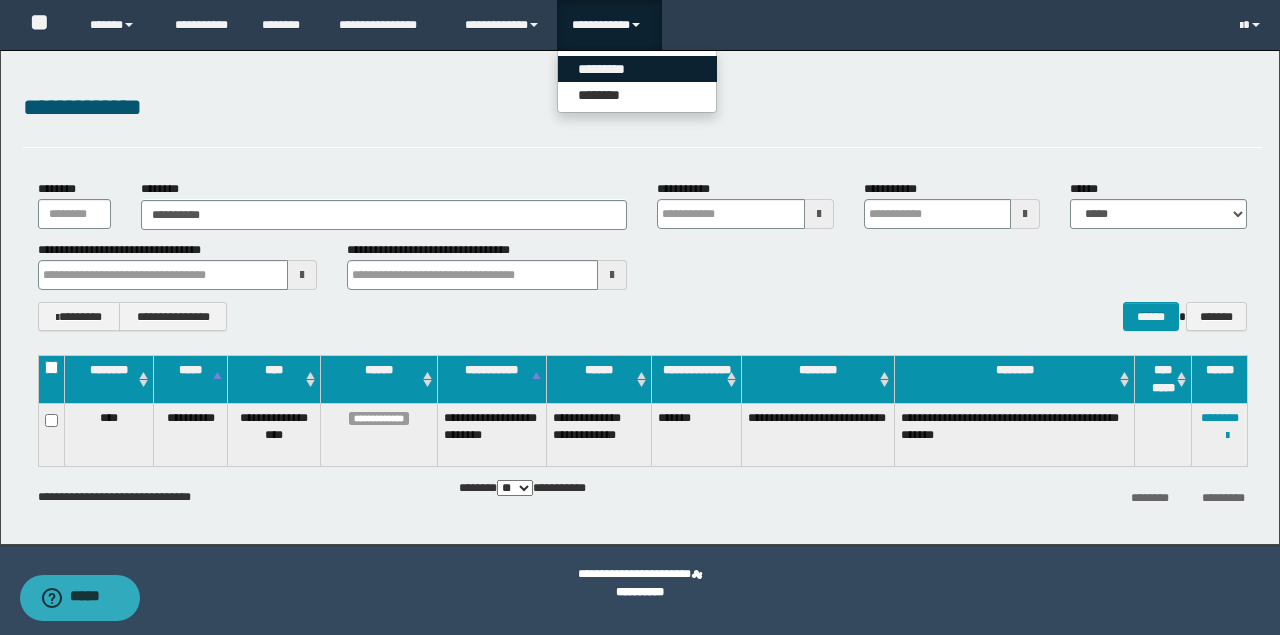 click on "*********" at bounding box center [637, 69] 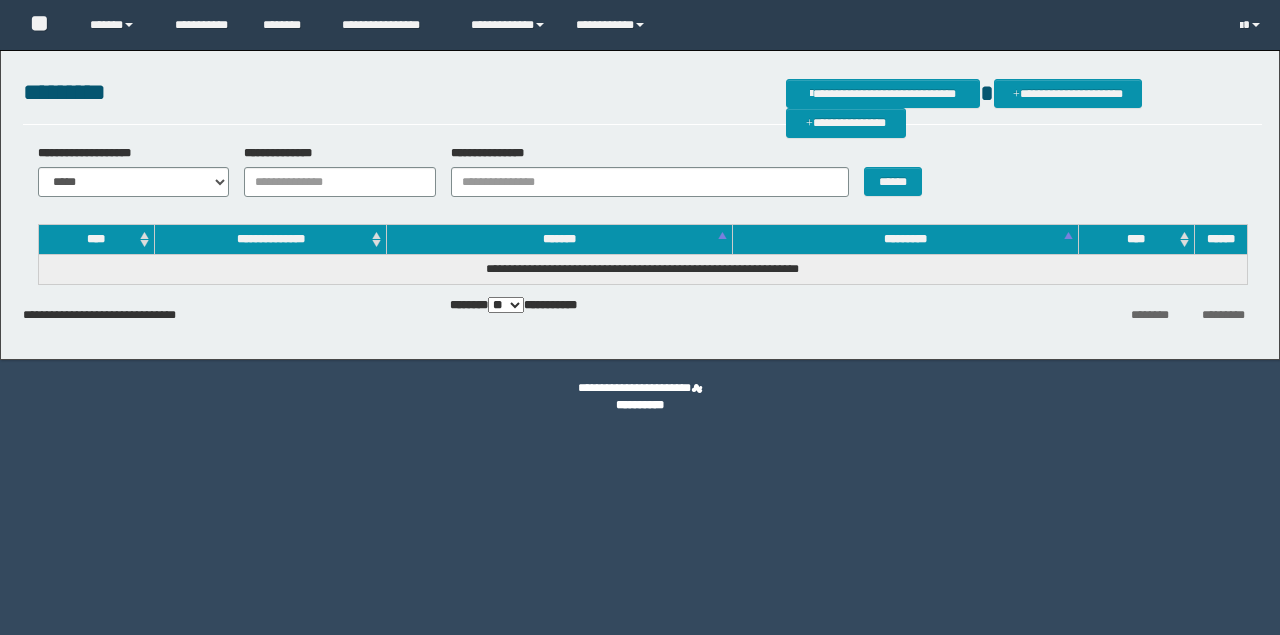 scroll, scrollTop: 0, scrollLeft: 0, axis: both 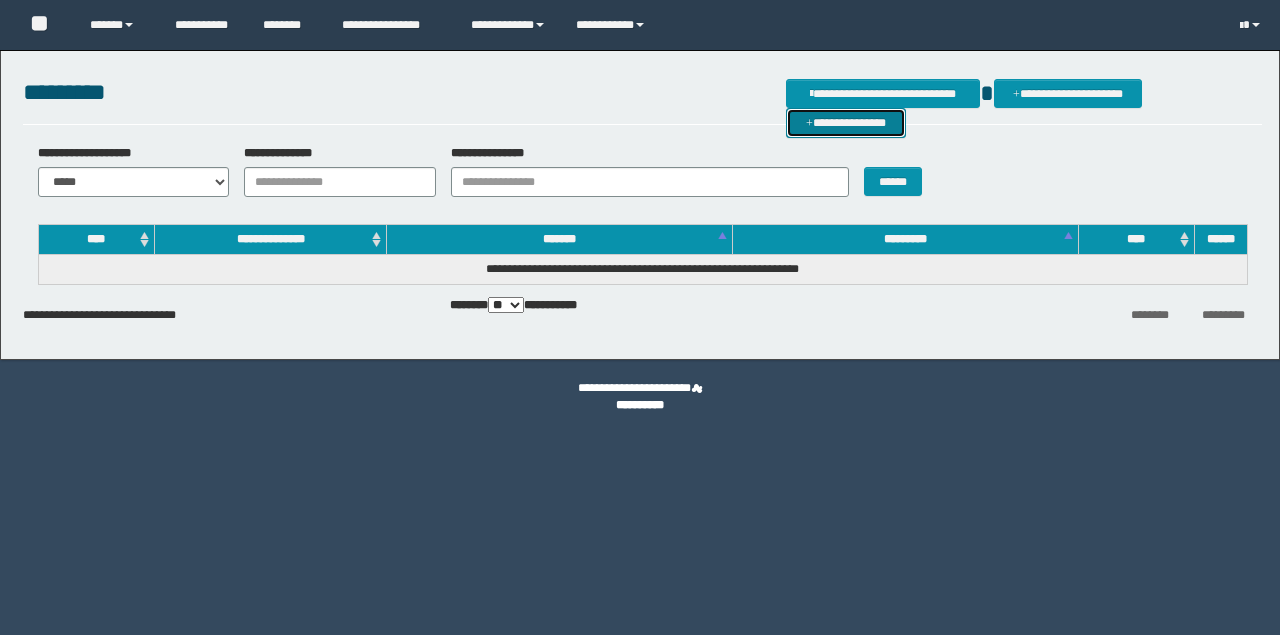 click on "**********" at bounding box center (846, 122) 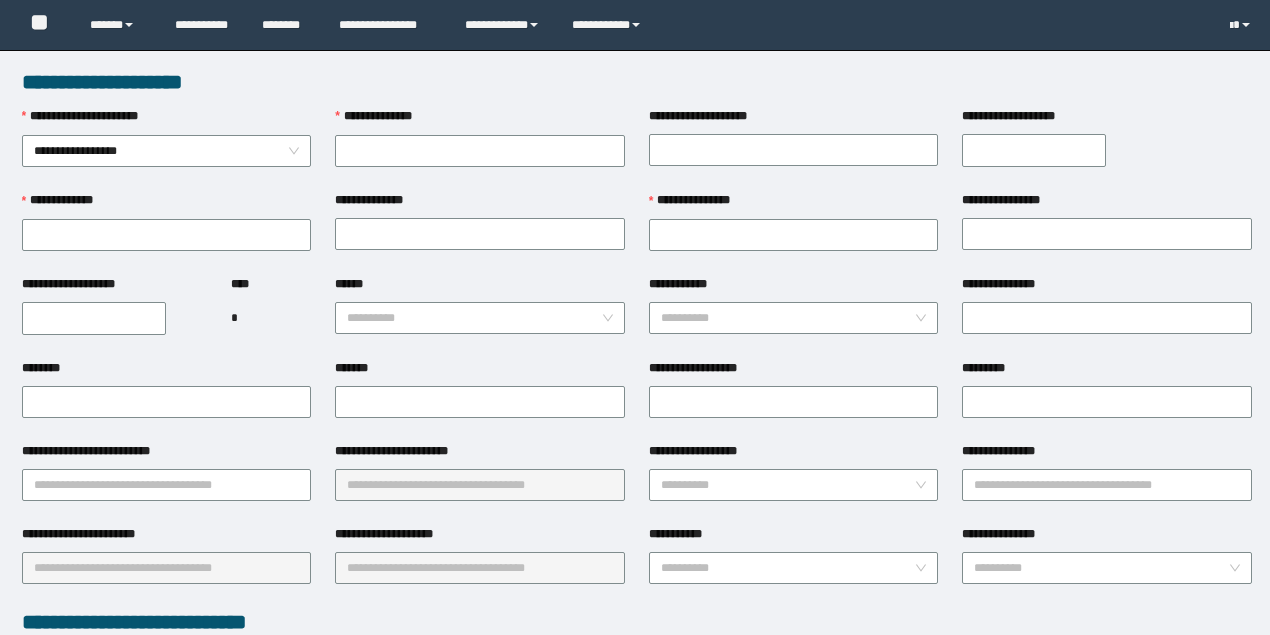 scroll, scrollTop: 0, scrollLeft: 0, axis: both 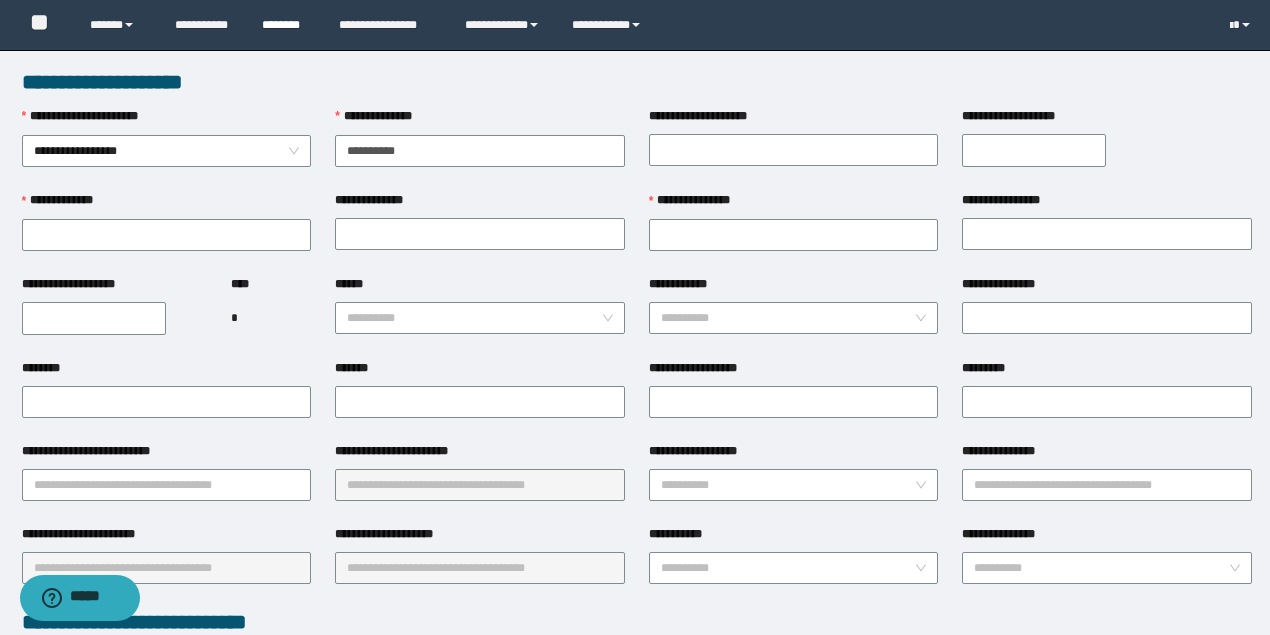 type on "**********" 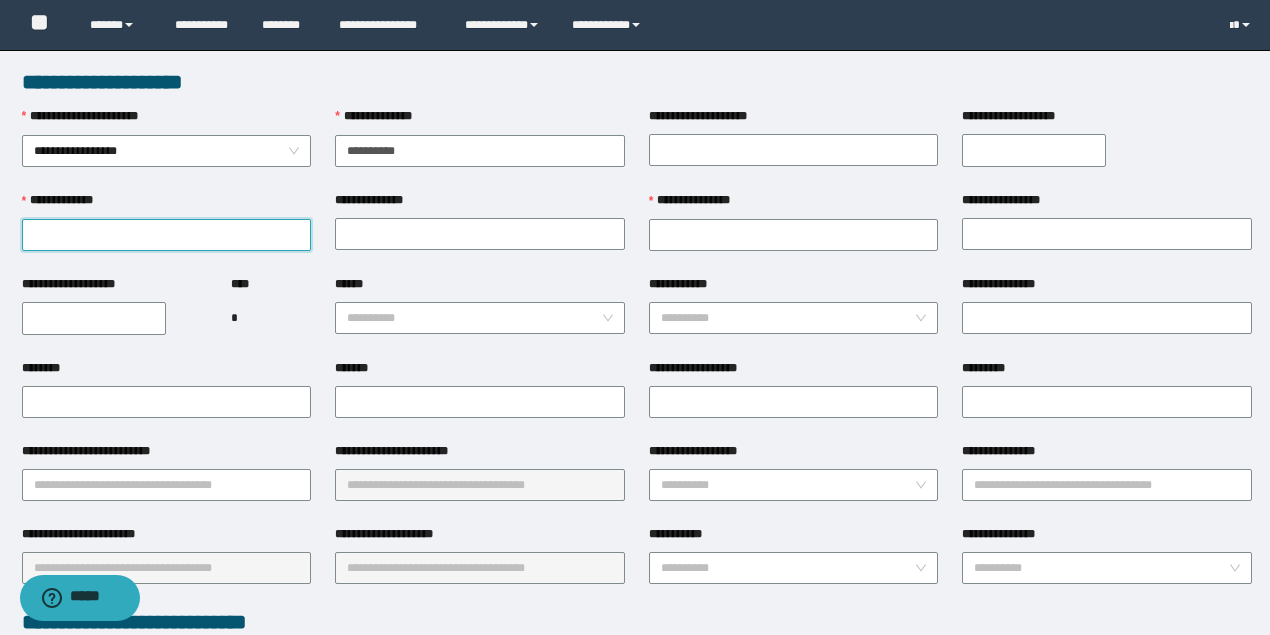 drag, startPoint x: 242, startPoint y: 236, endPoint x: 173, endPoint y: 236, distance: 69 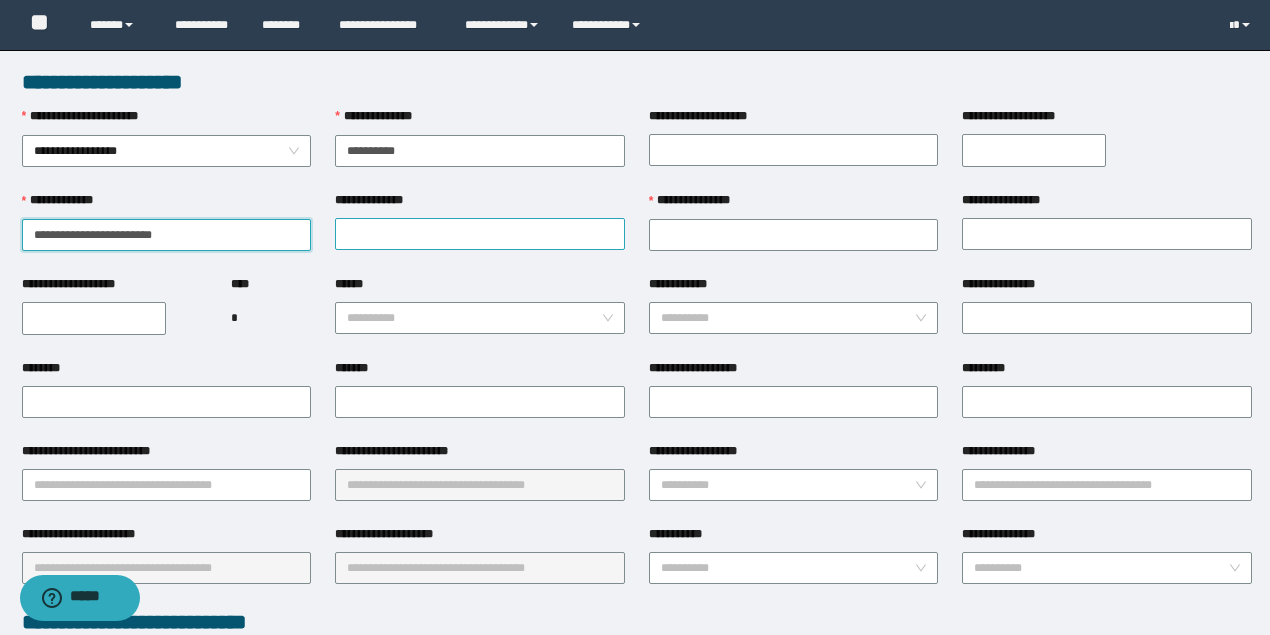 drag, startPoint x: 56, startPoint y: 230, endPoint x: 388, endPoint y: 229, distance: 332.0015 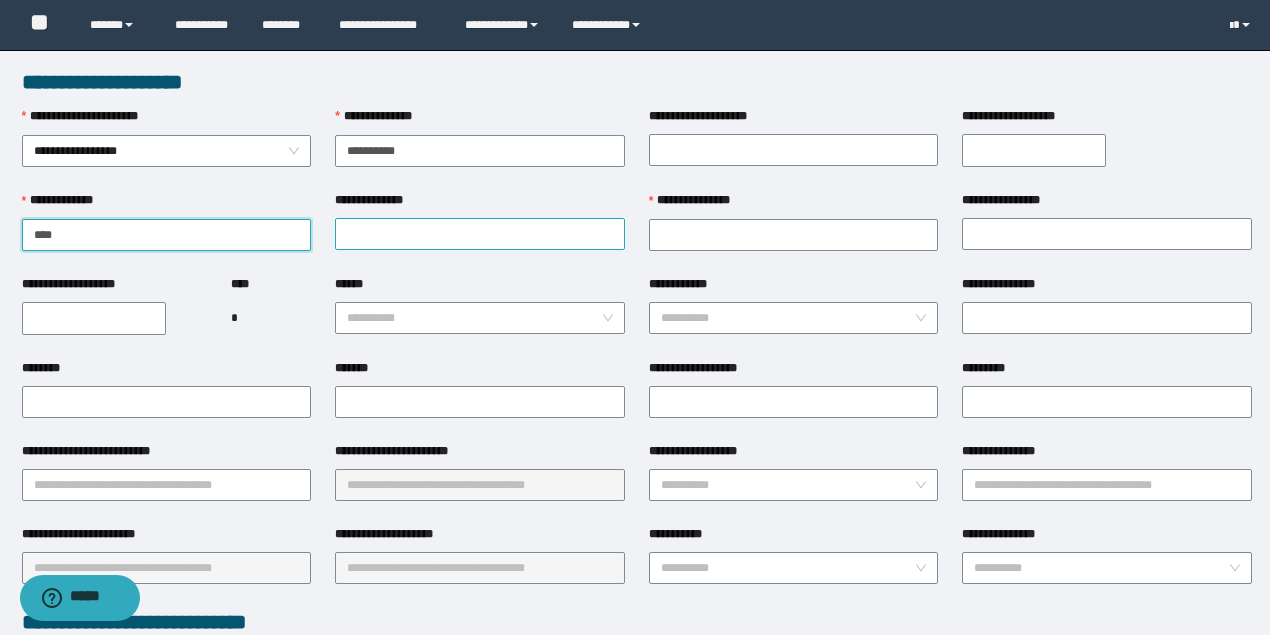 type on "***" 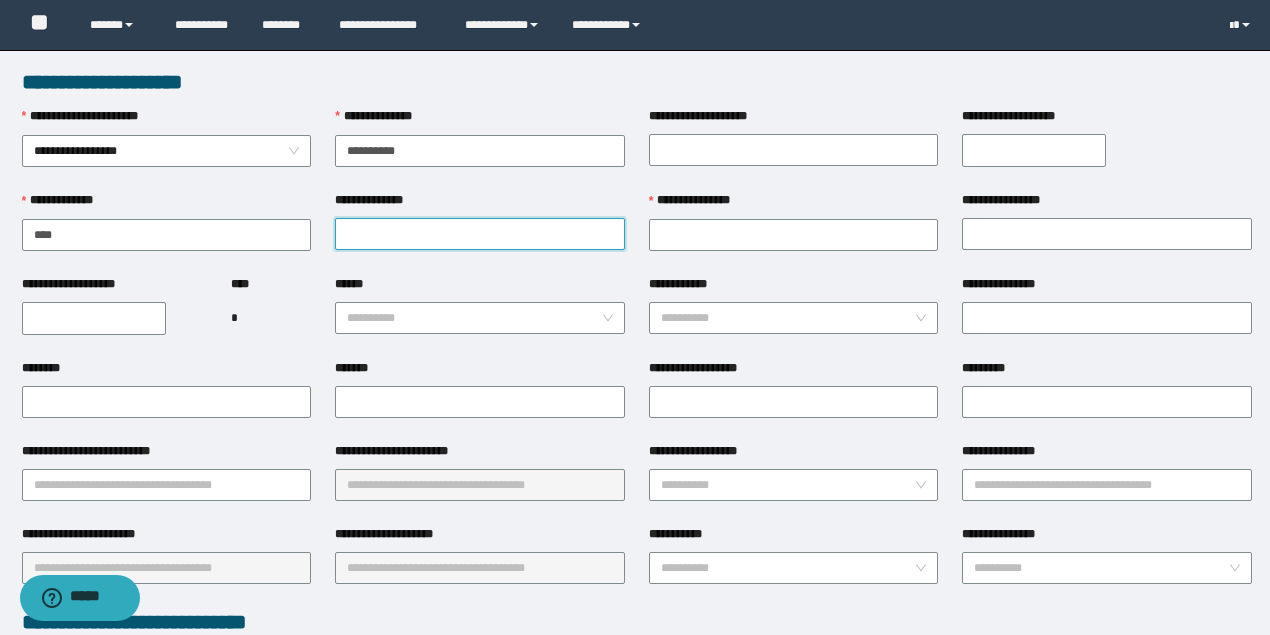 click on "**********" at bounding box center (480, 234) 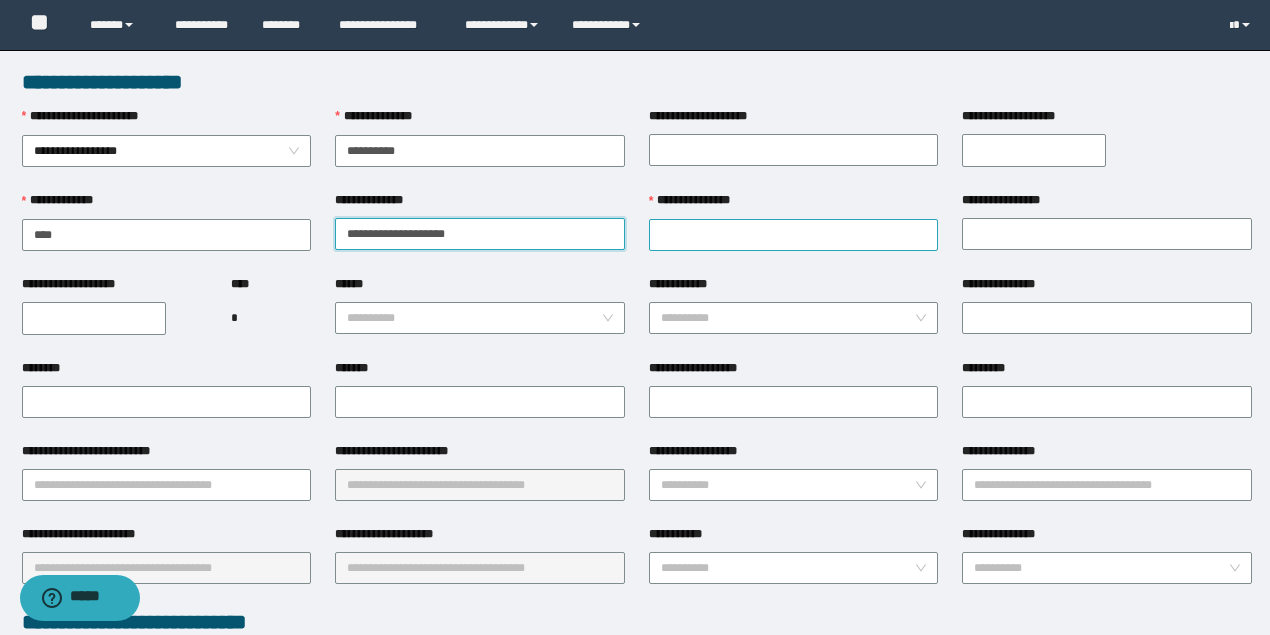 drag, startPoint x: 389, startPoint y: 233, endPoint x: 732, endPoint y: 230, distance: 343.01312 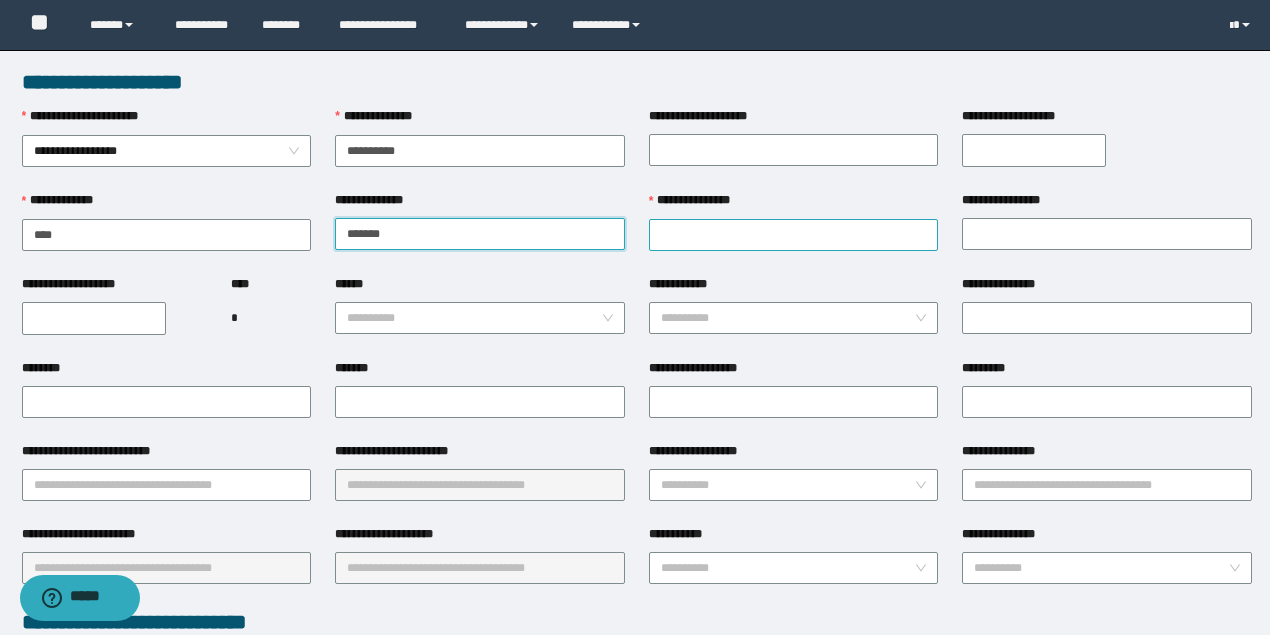 type on "******" 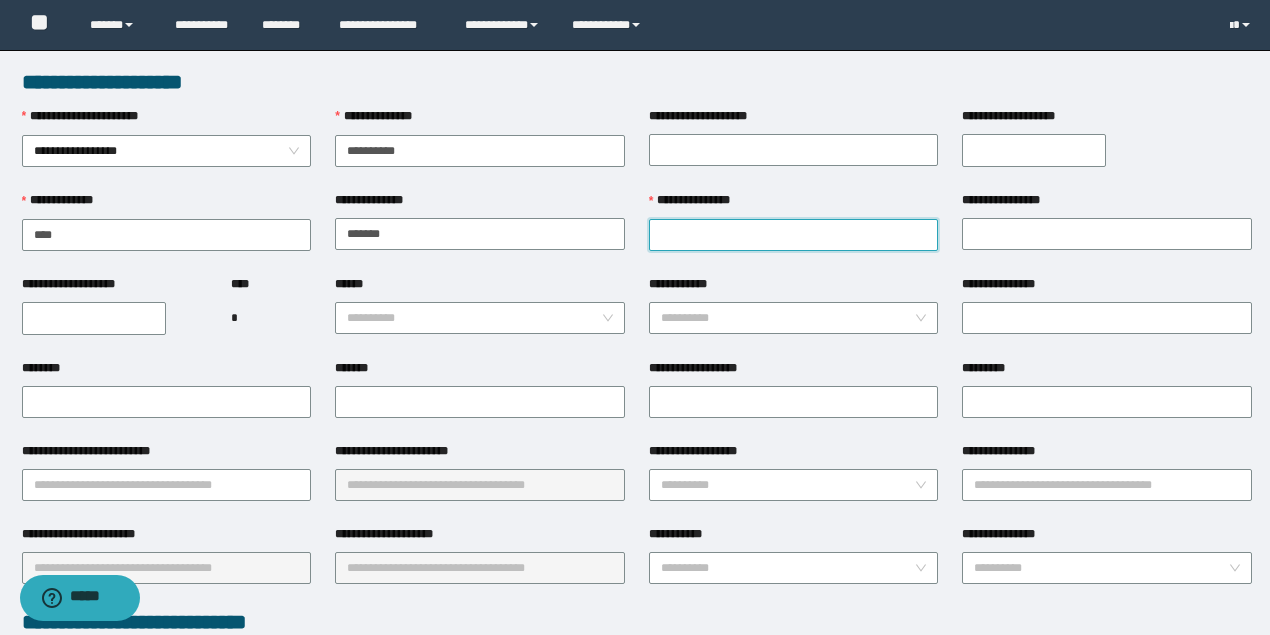 click on "**********" at bounding box center [794, 235] 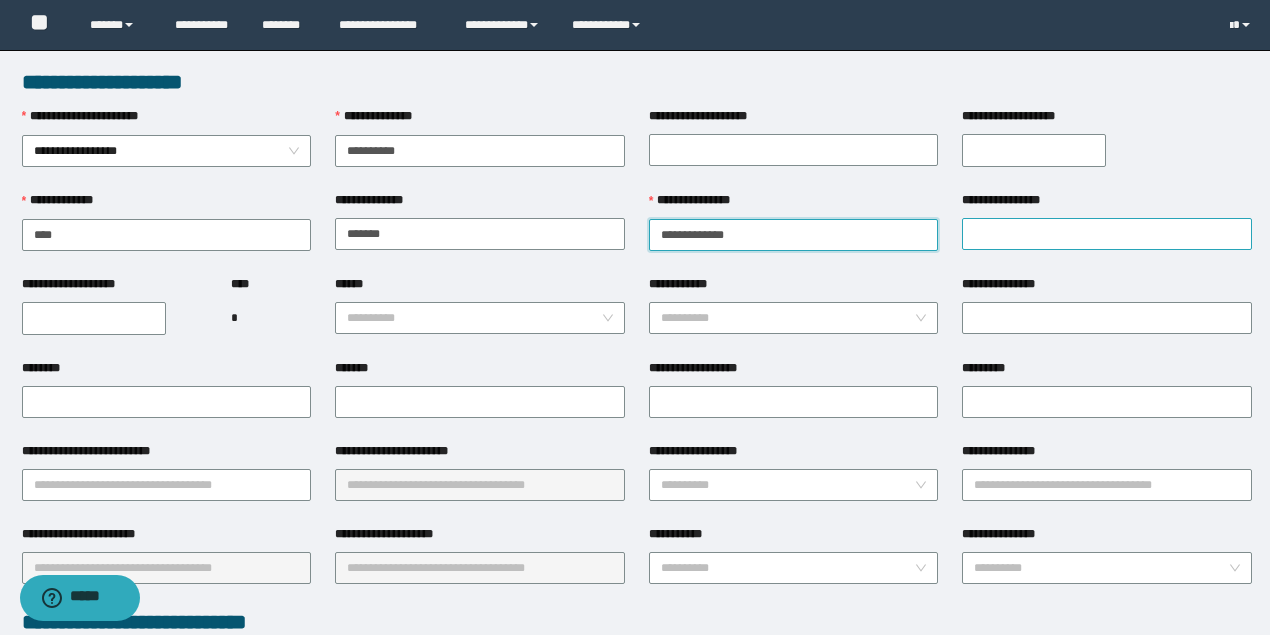 drag, startPoint x: 695, startPoint y: 230, endPoint x: 996, endPoint y: 228, distance: 301.00665 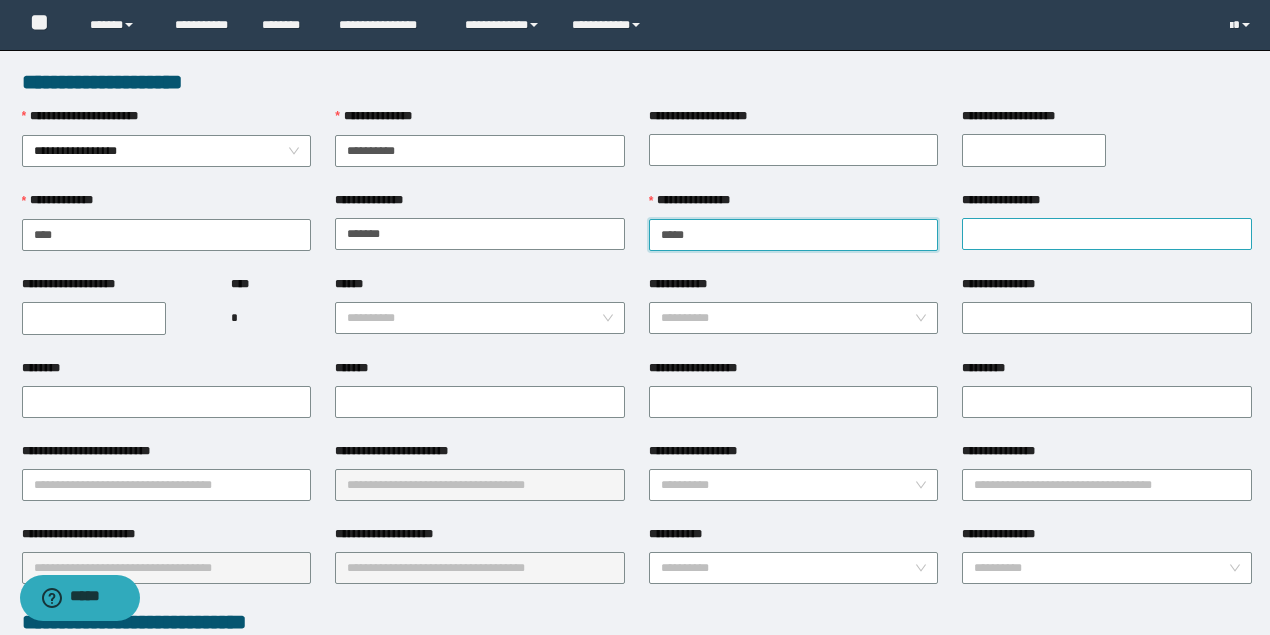 type on "*****" 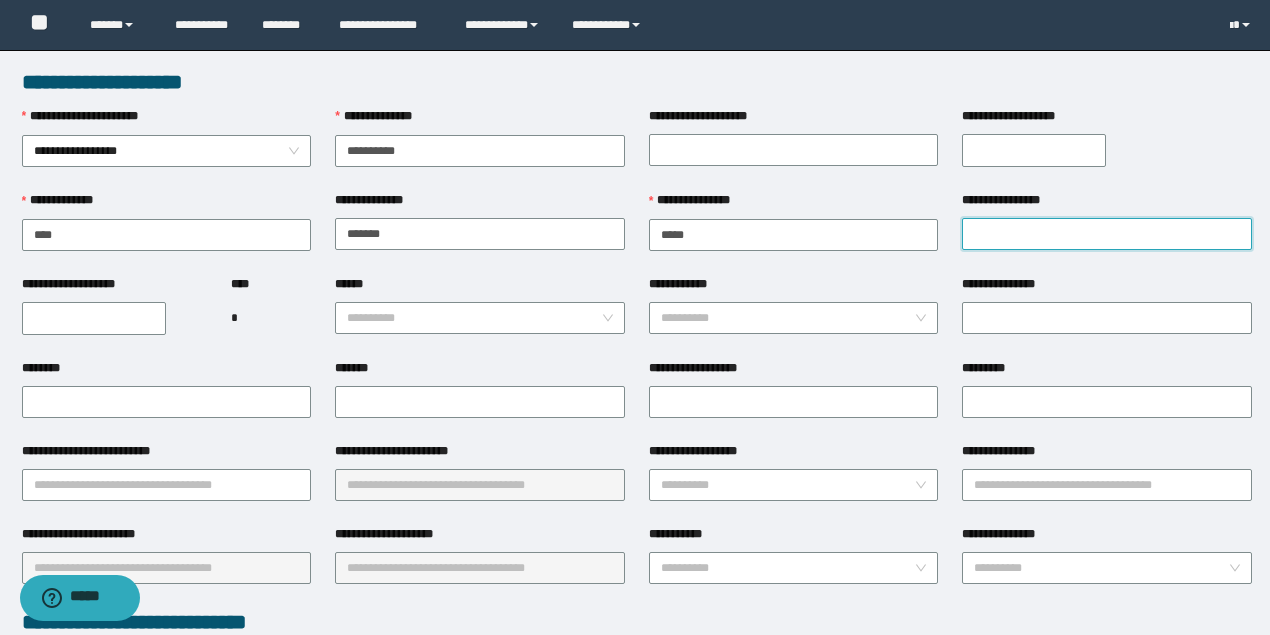click on "**********" at bounding box center (1107, 234) 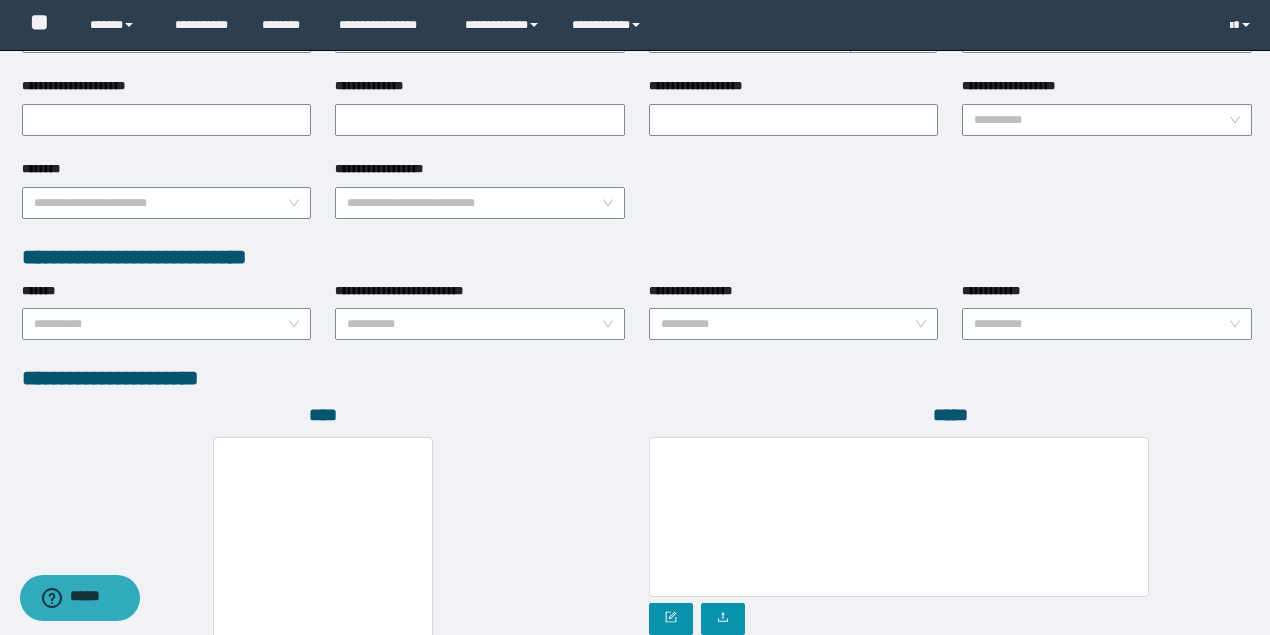 scroll, scrollTop: 1066, scrollLeft: 0, axis: vertical 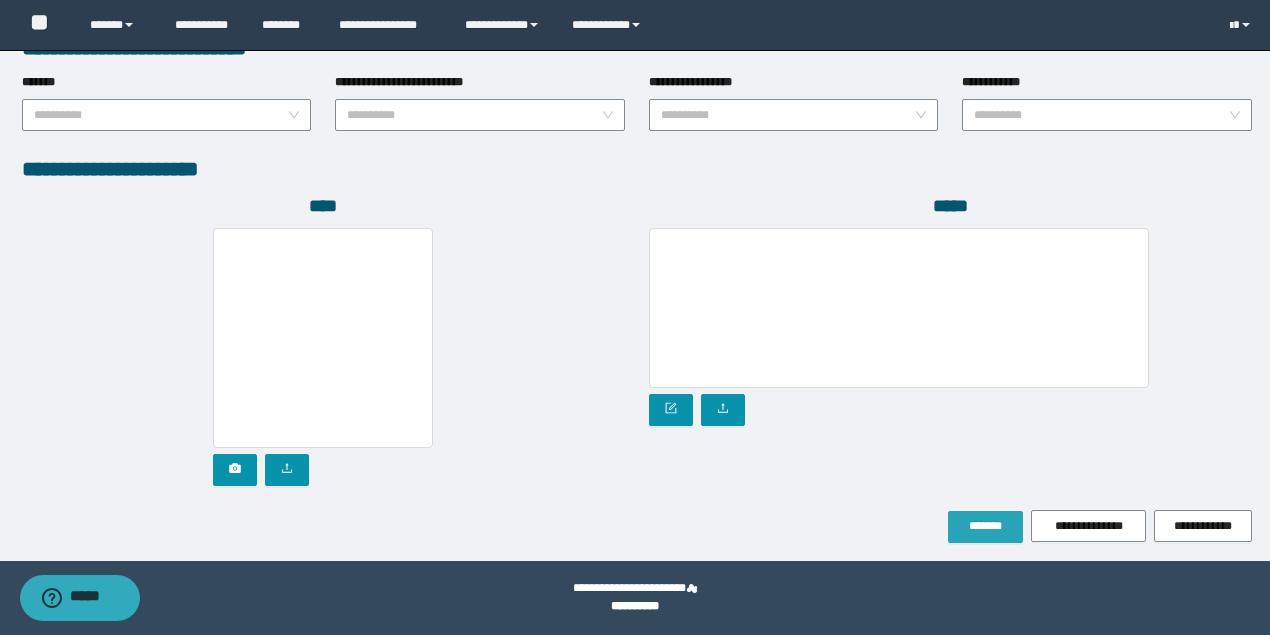 type on "******" 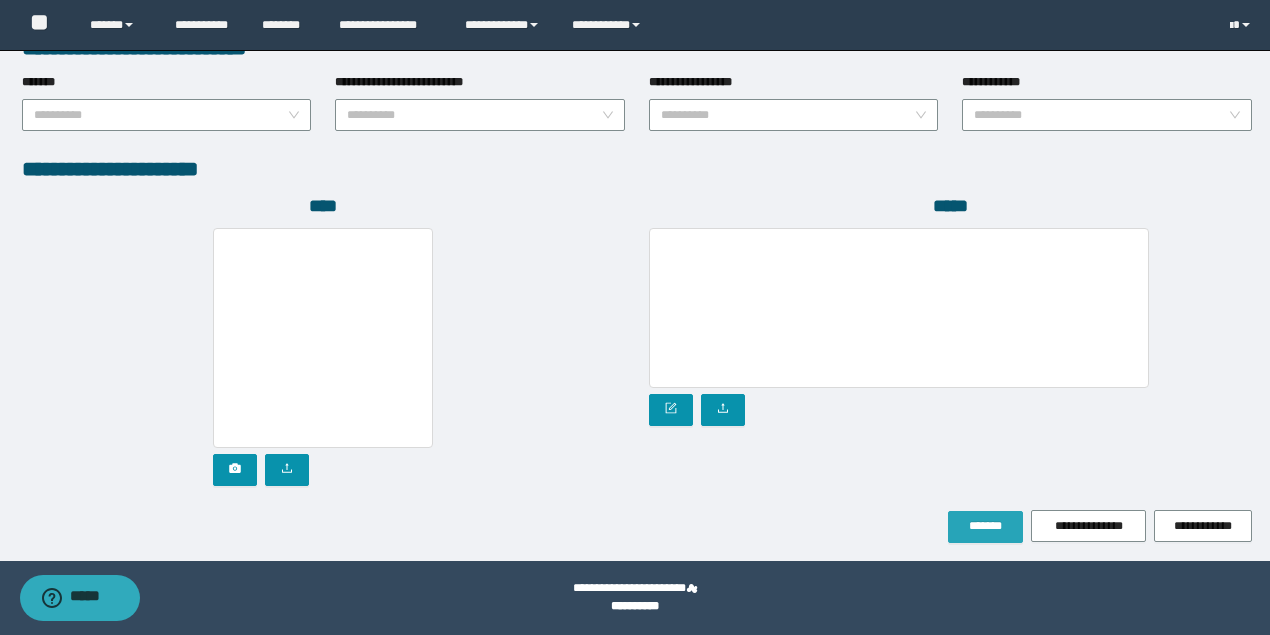 click on "*******" at bounding box center (985, 526) 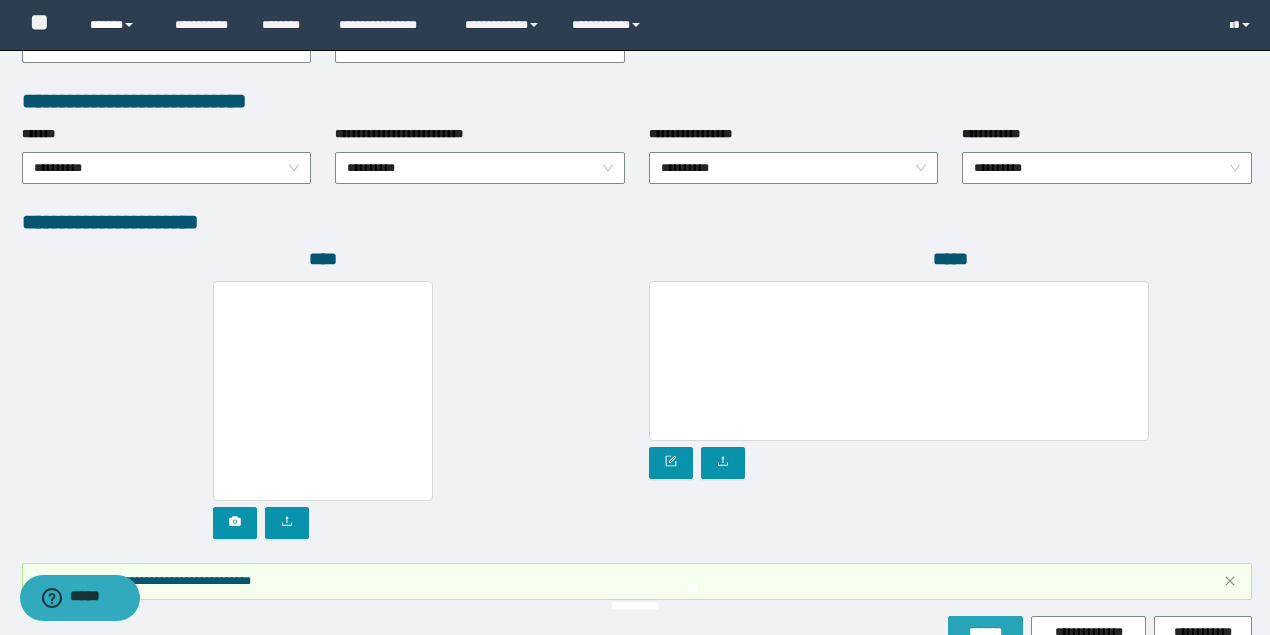 scroll, scrollTop: 1118, scrollLeft: 0, axis: vertical 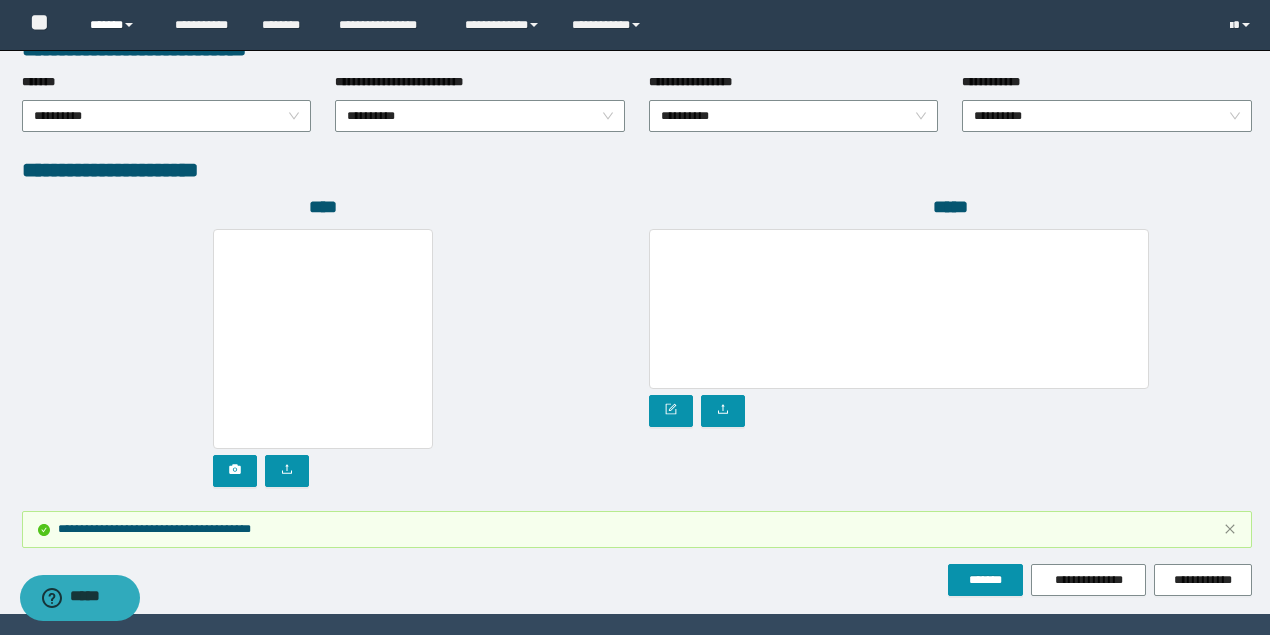 click on "******" at bounding box center [117, 25] 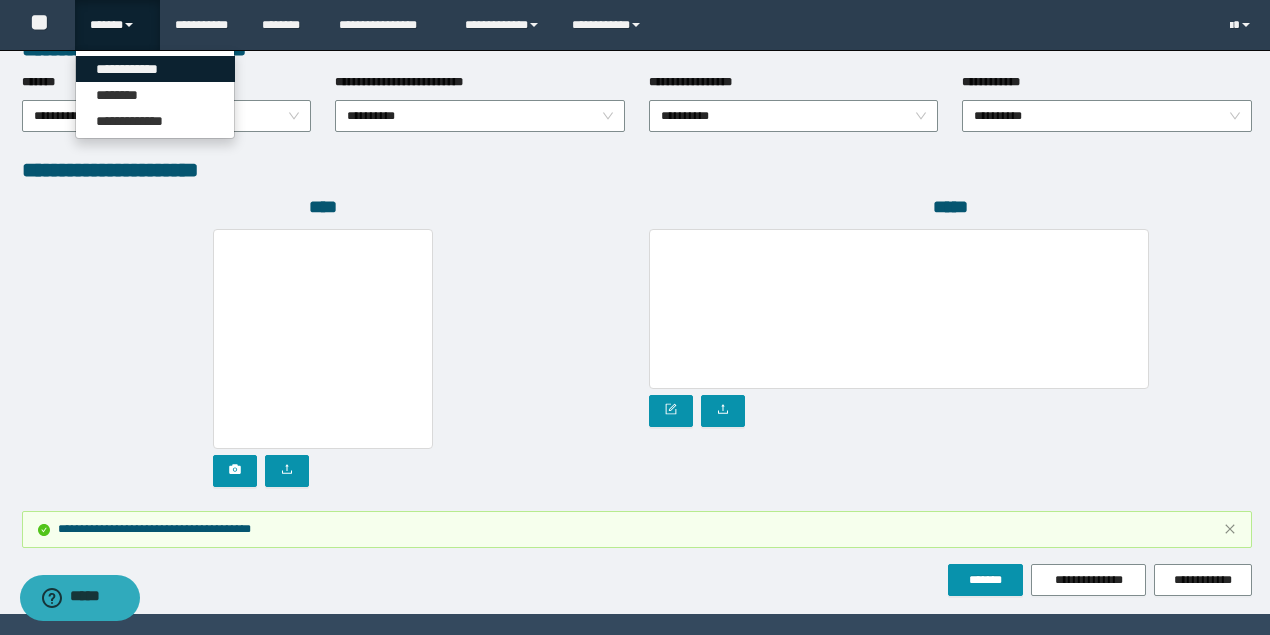 click on "**********" at bounding box center (155, 69) 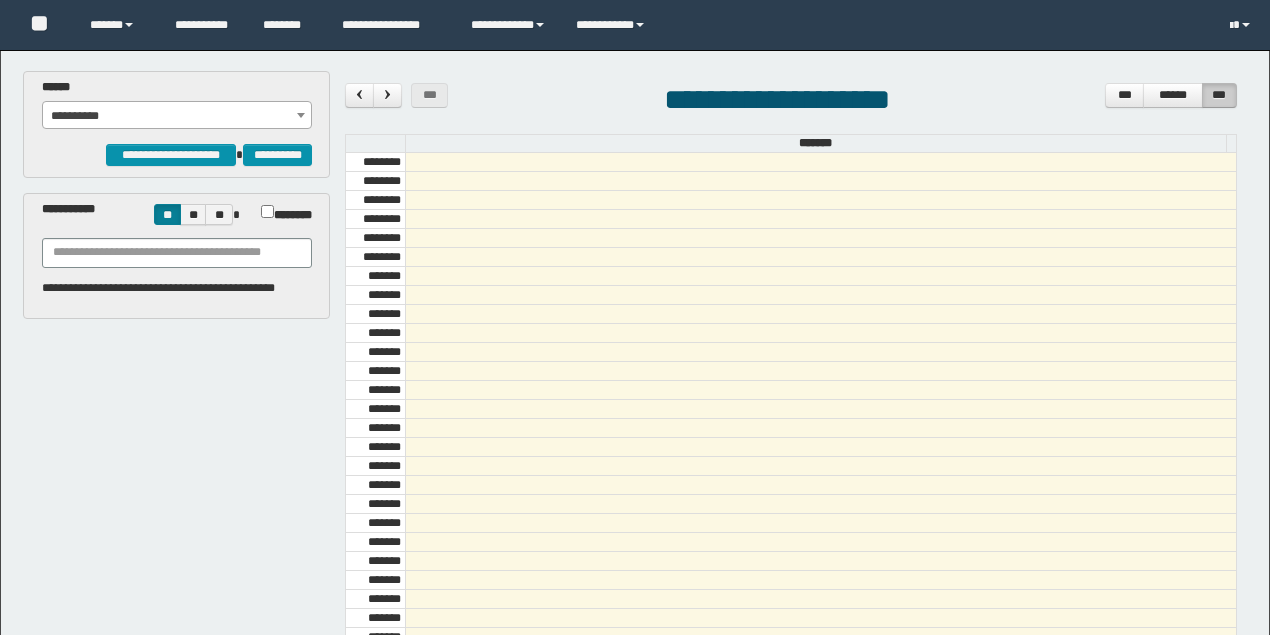 scroll, scrollTop: 0, scrollLeft: 0, axis: both 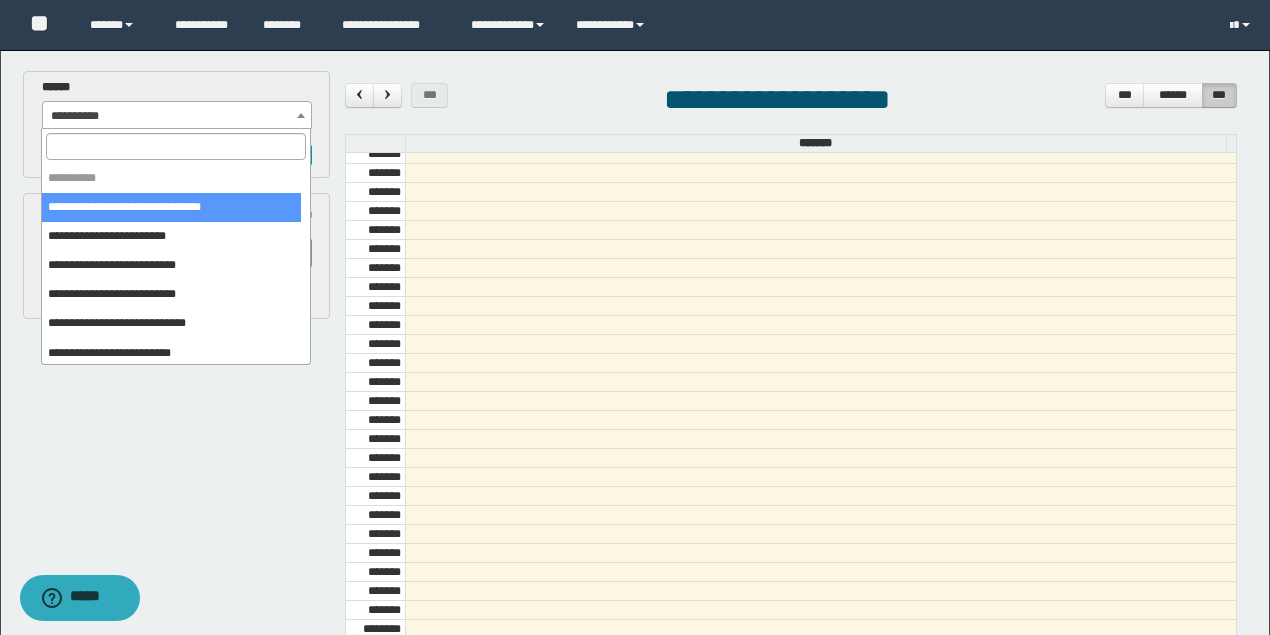 click on "**********" at bounding box center (177, 116) 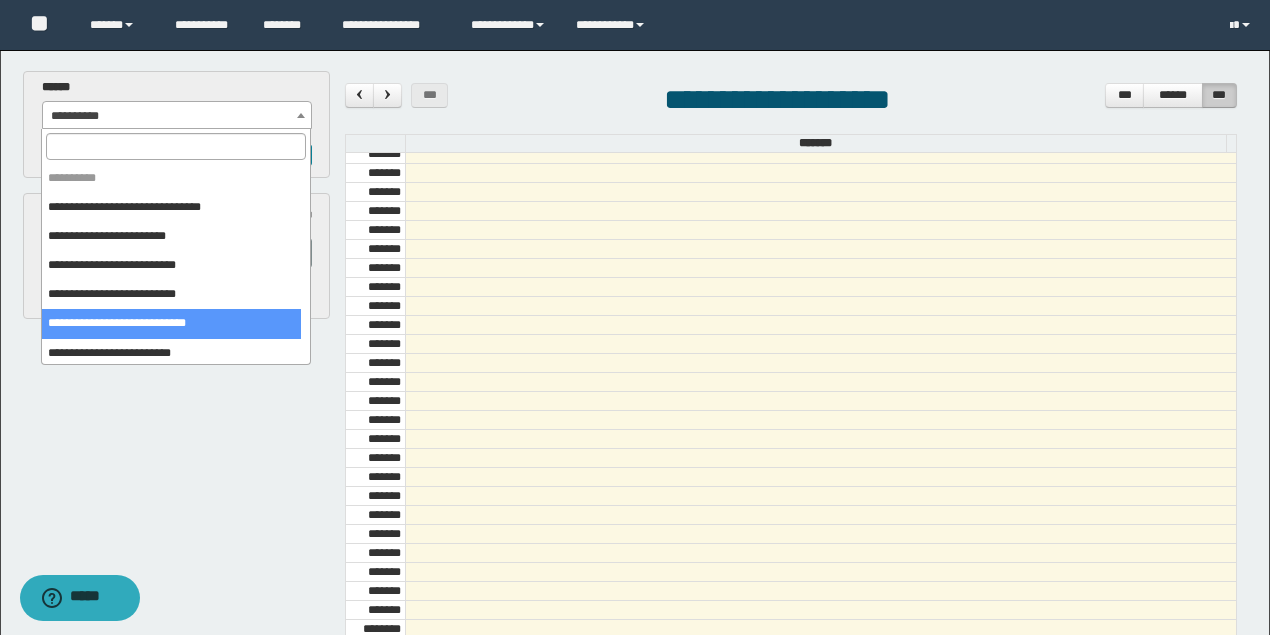 select on "*****" 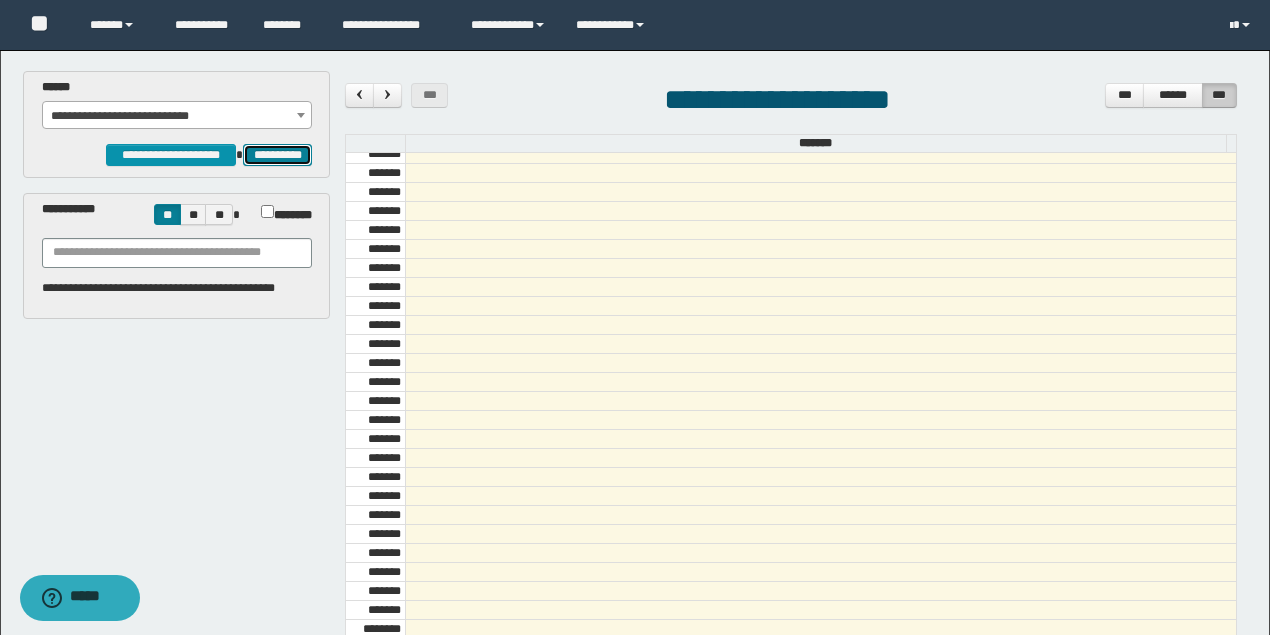 click on "**********" at bounding box center (277, 154) 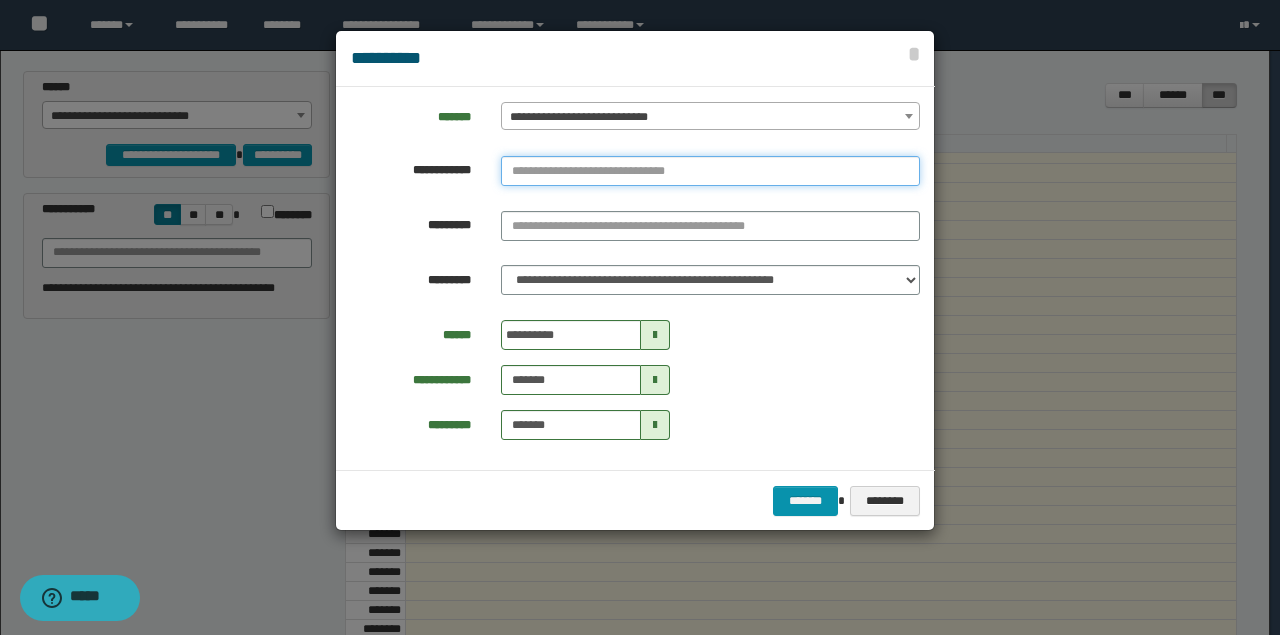 click at bounding box center [710, 171] 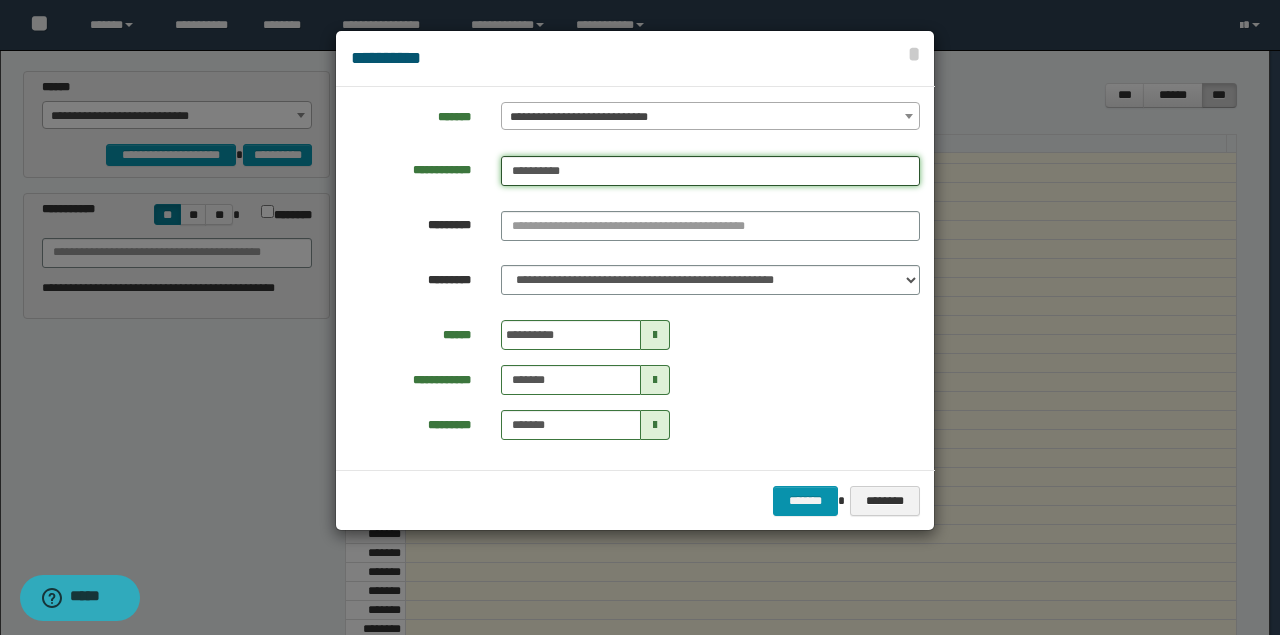 type on "**********" 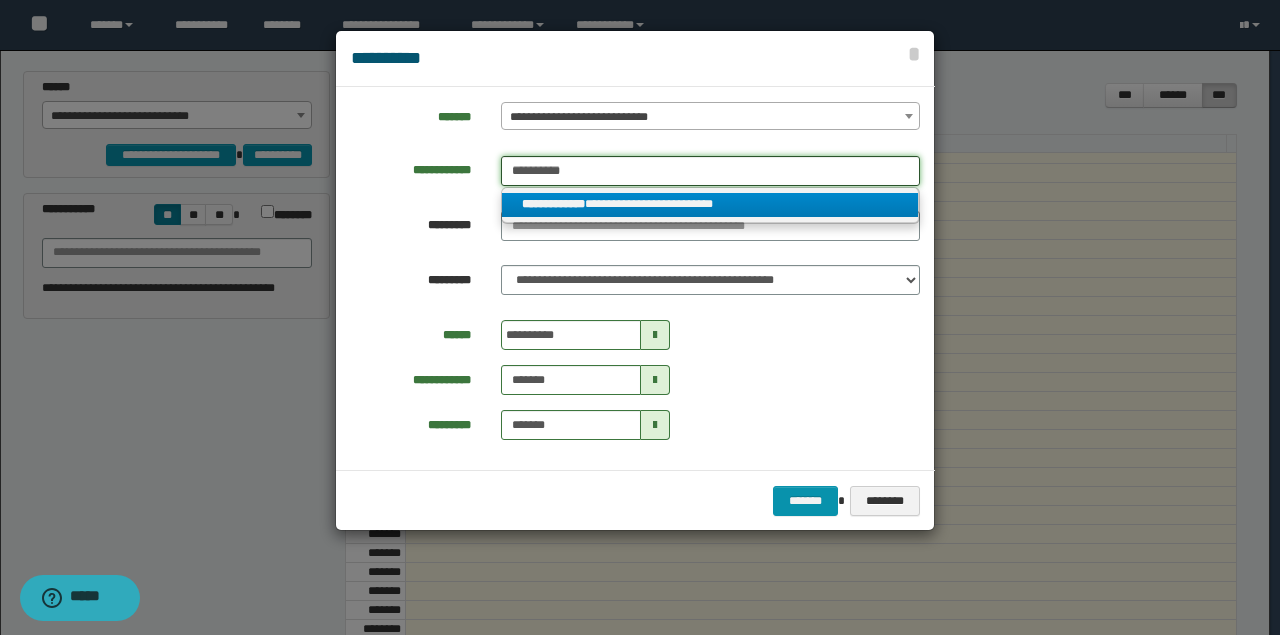 type on "**********" 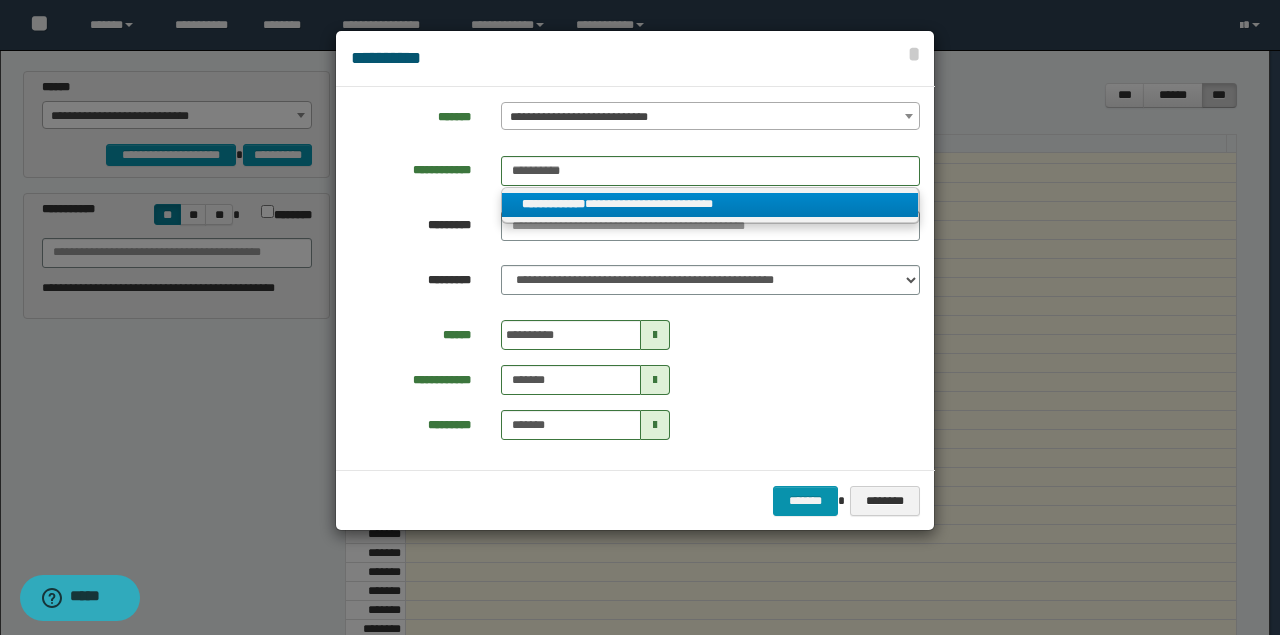 drag, startPoint x: 672, startPoint y: 208, endPoint x: 684, endPoint y: 247, distance: 40.804413 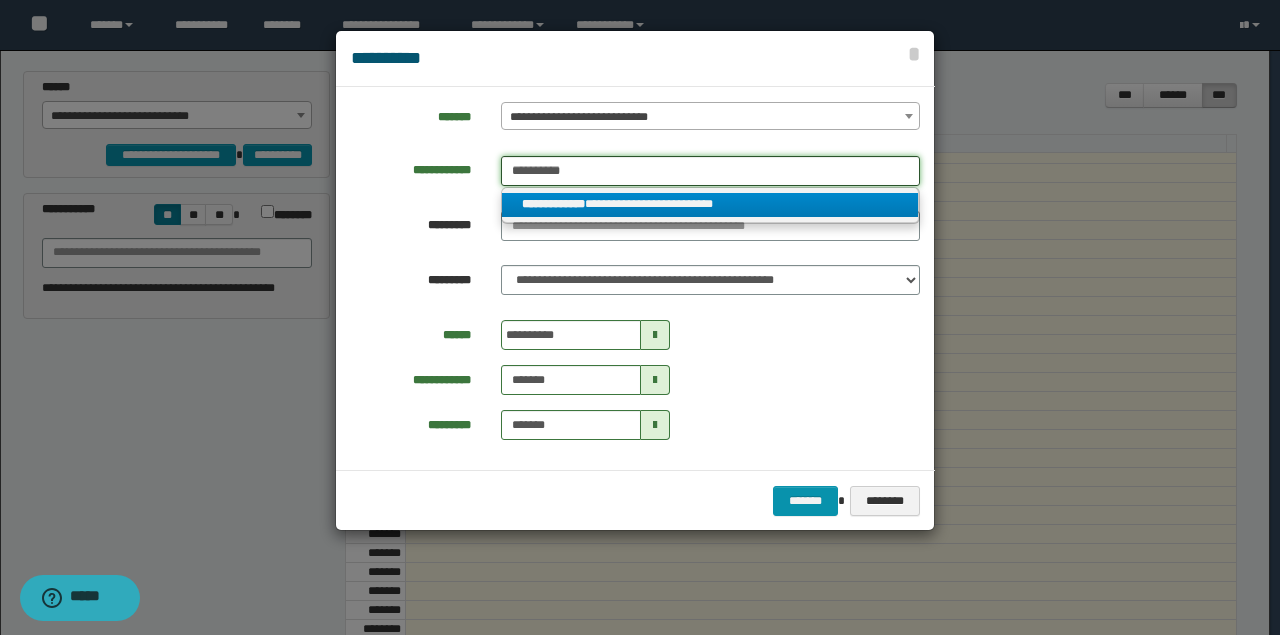 type 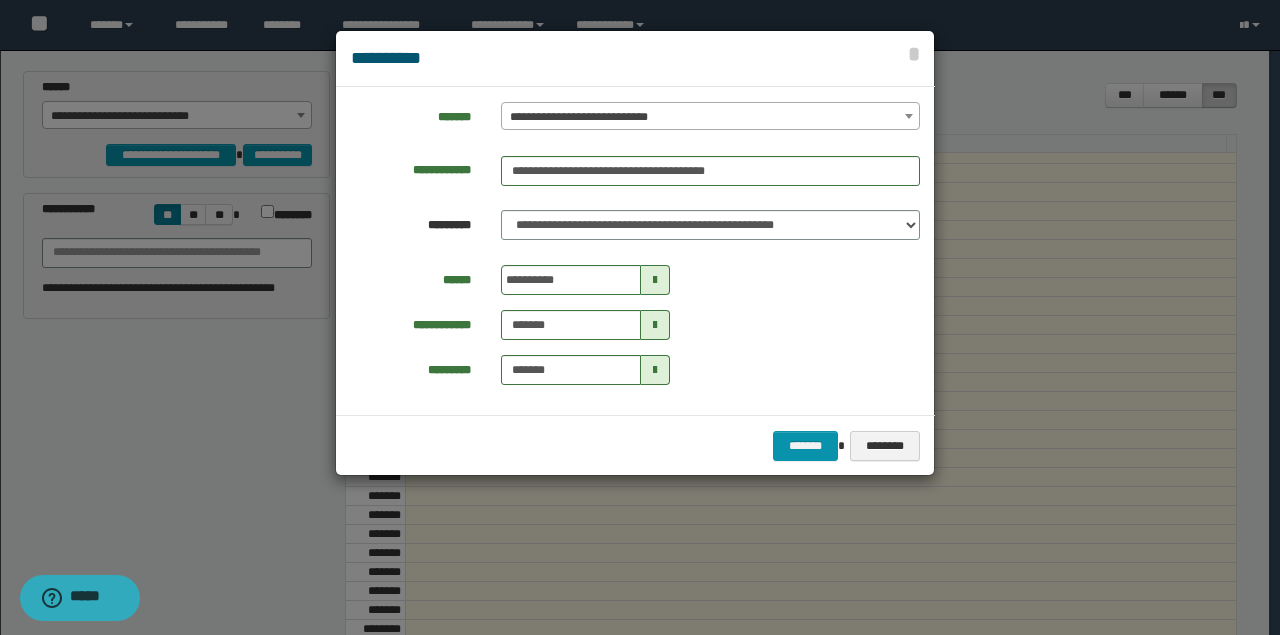 click at bounding box center (655, 280) 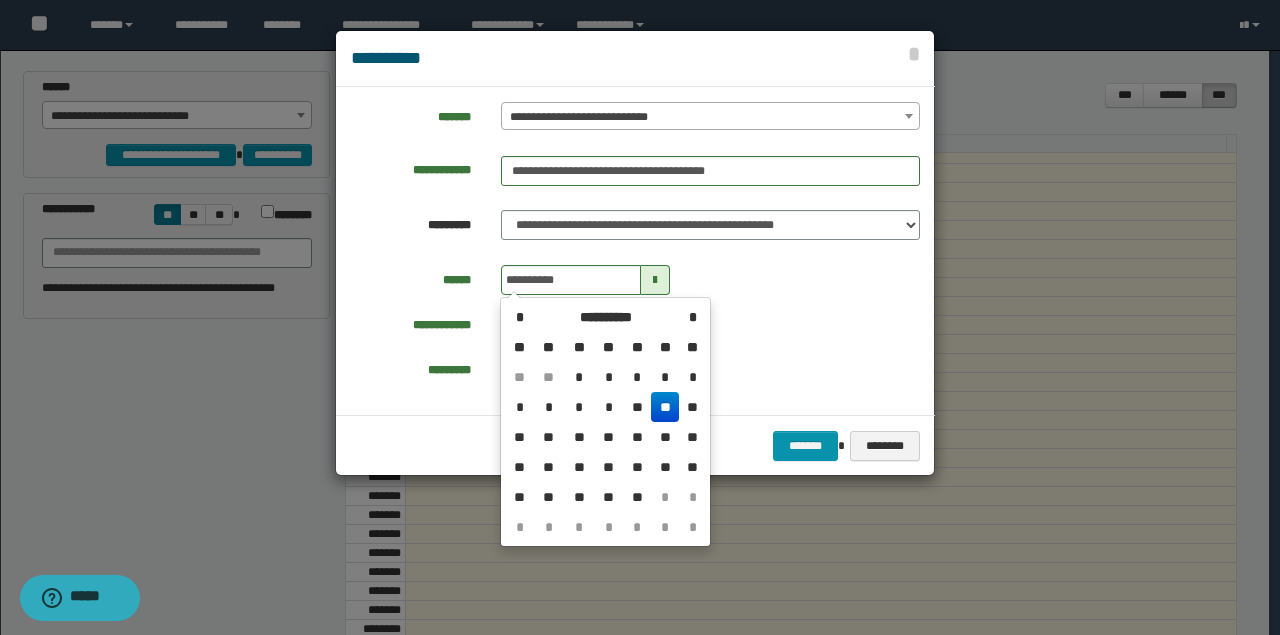 click on "**" at bounding box center (609, 497) 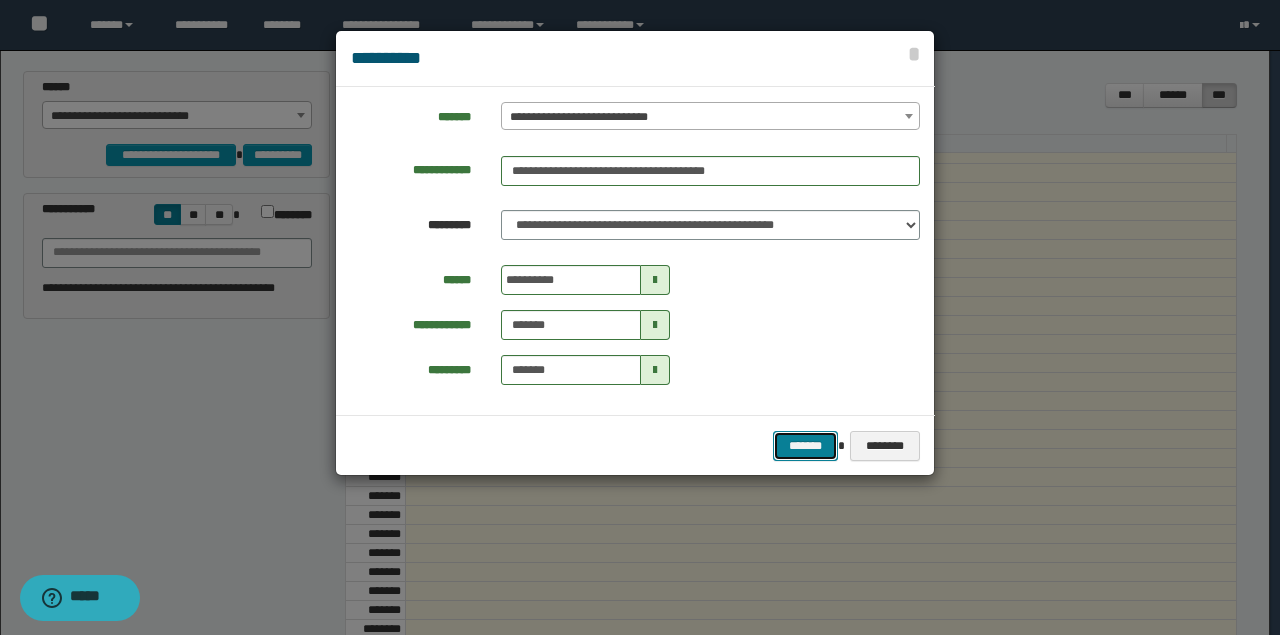 click on "*******" at bounding box center (805, 445) 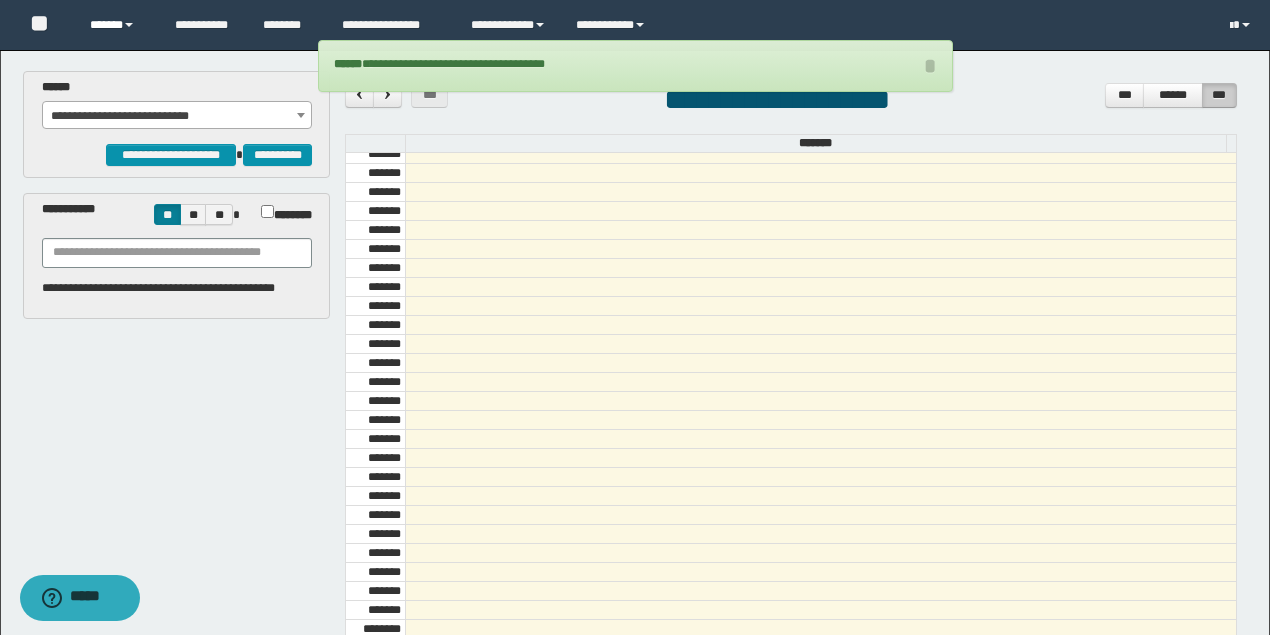 click on "******" at bounding box center [117, 25] 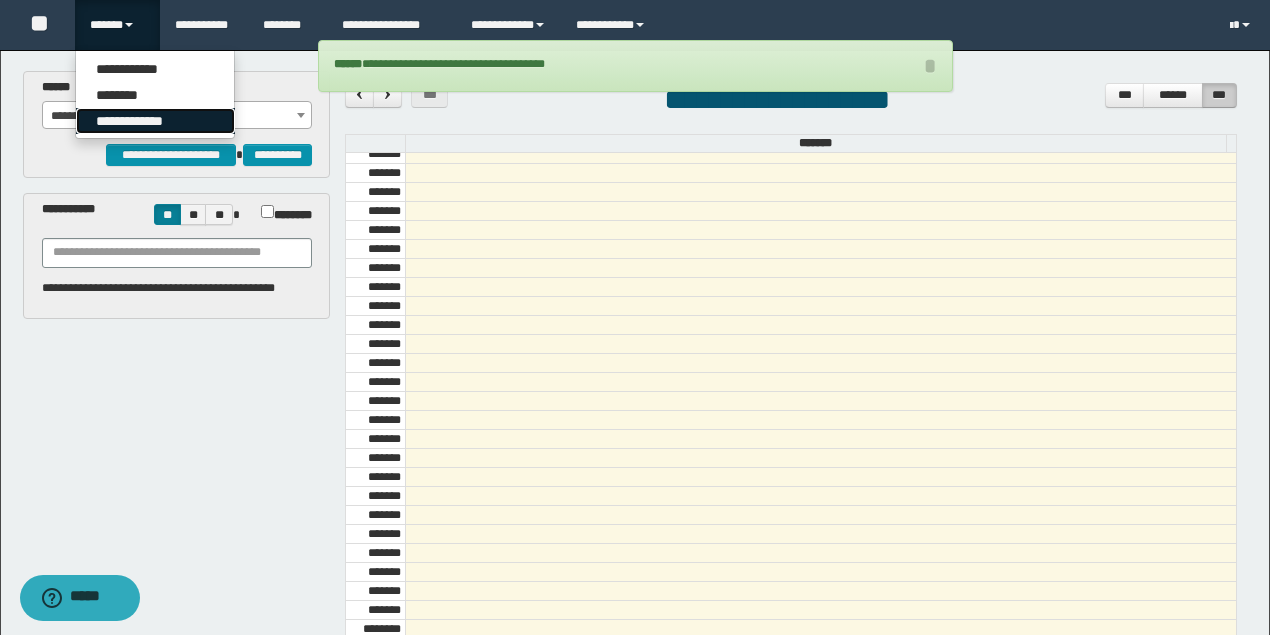 click on "**********" at bounding box center (155, 121) 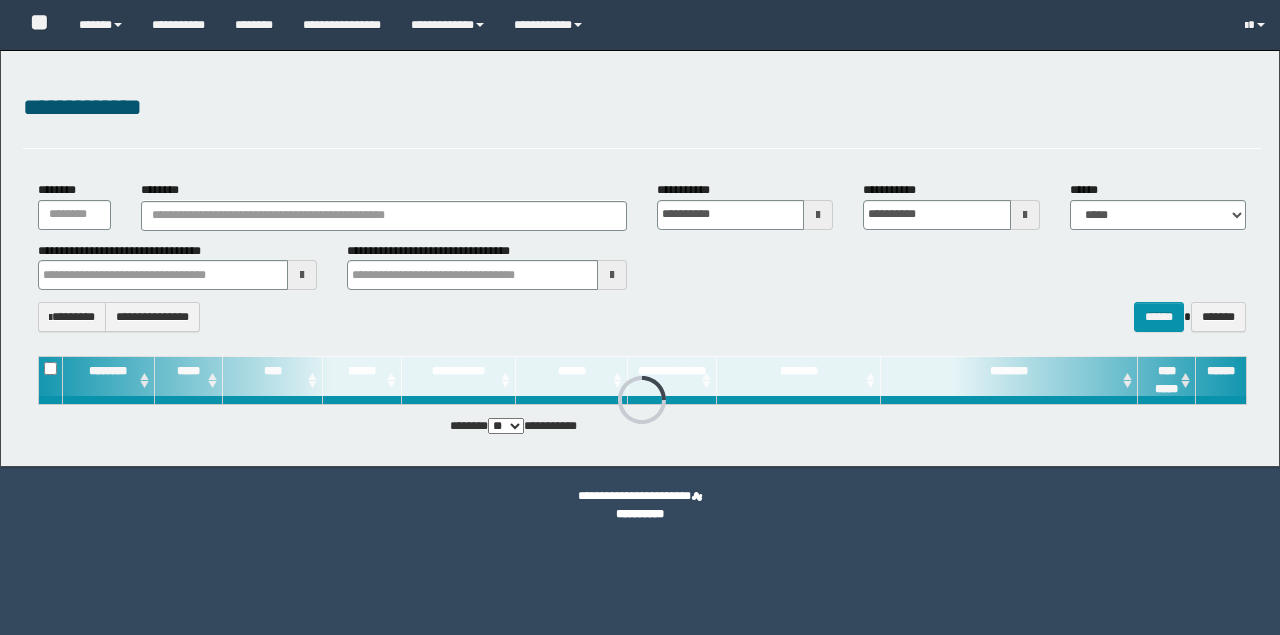 scroll, scrollTop: 0, scrollLeft: 0, axis: both 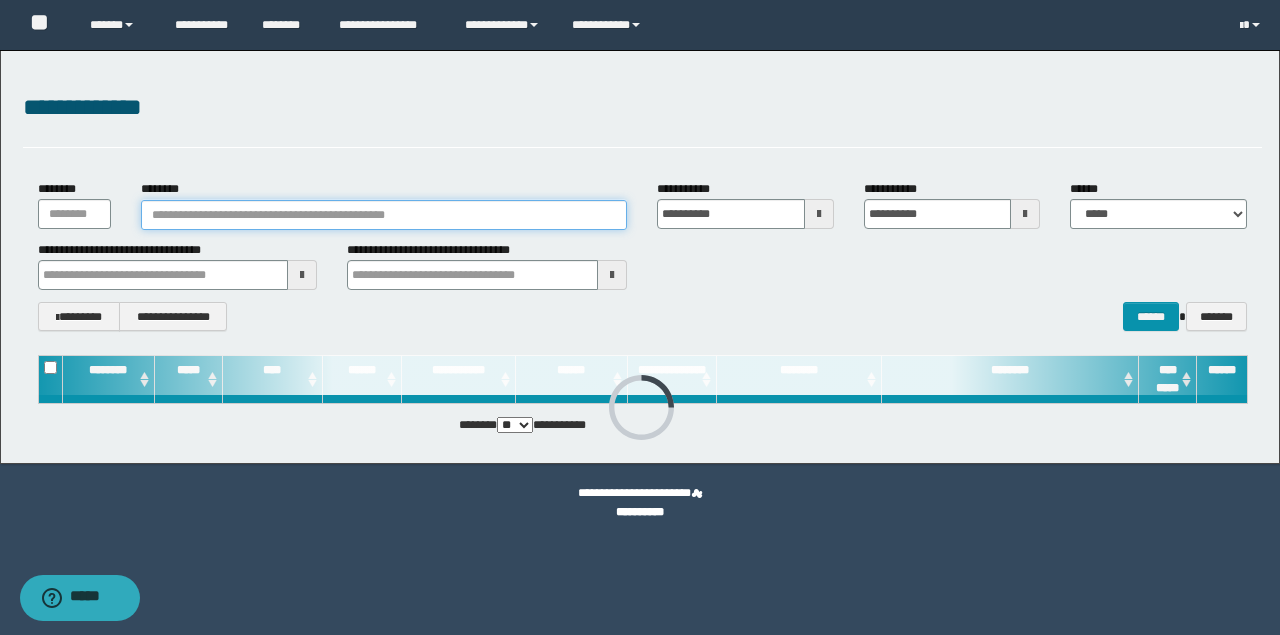click on "********" at bounding box center (384, 215) 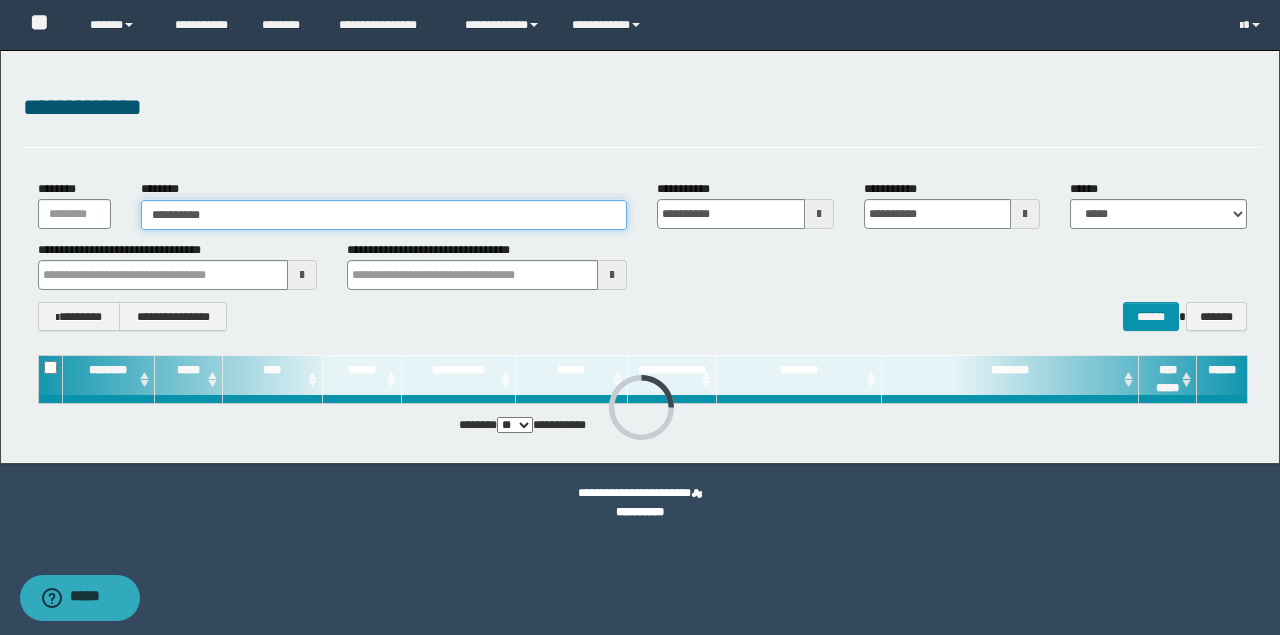 type on "**********" 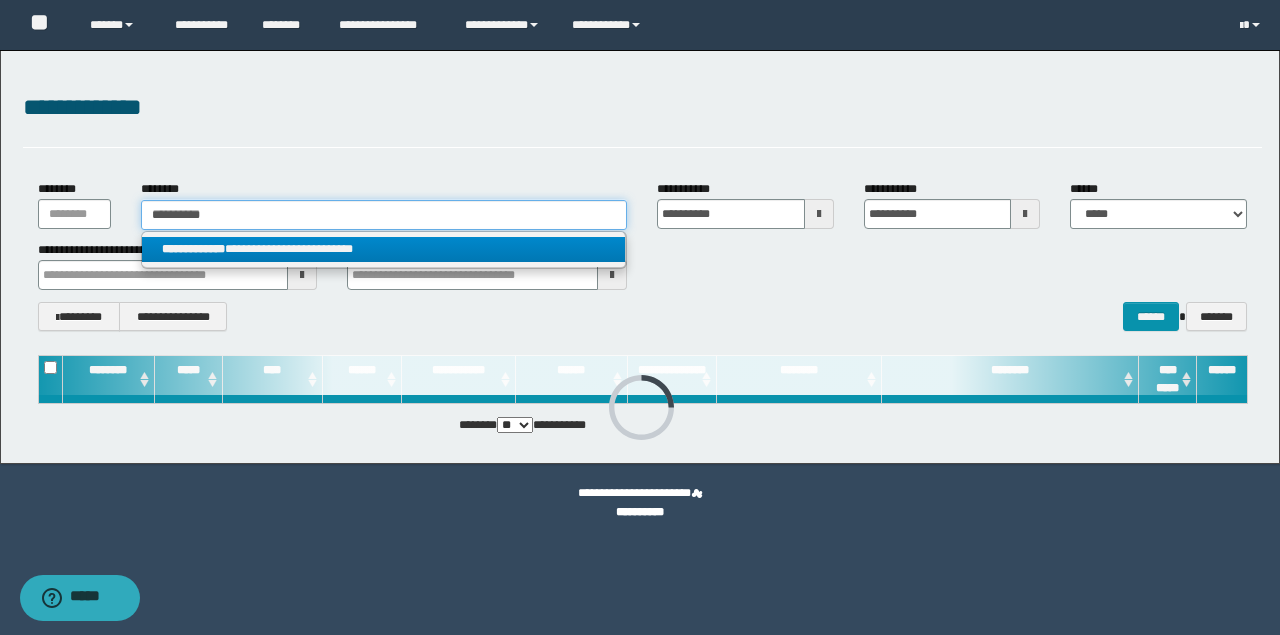 type on "**********" 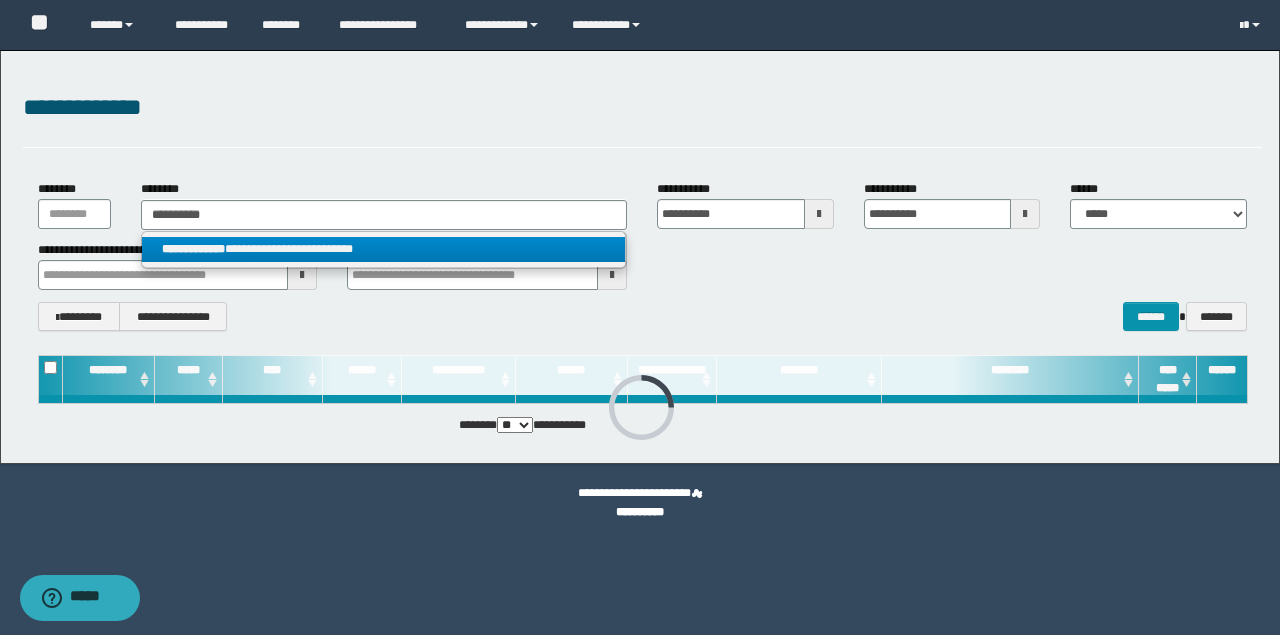 click on "**********" at bounding box center [384, 249] 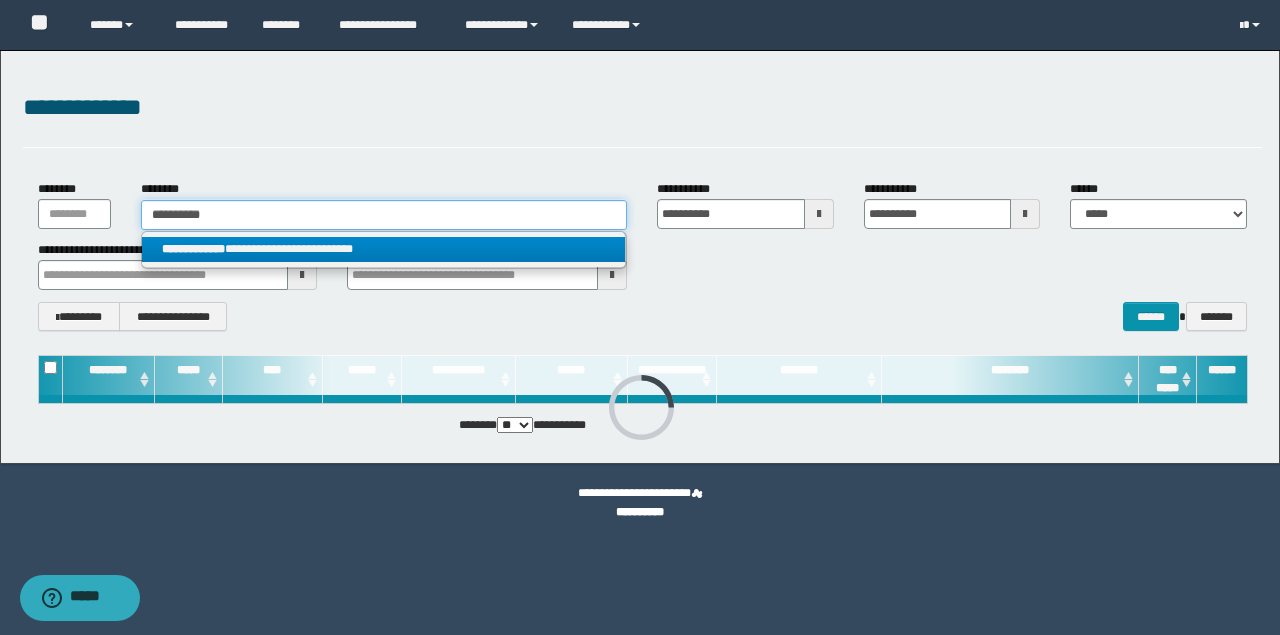 type 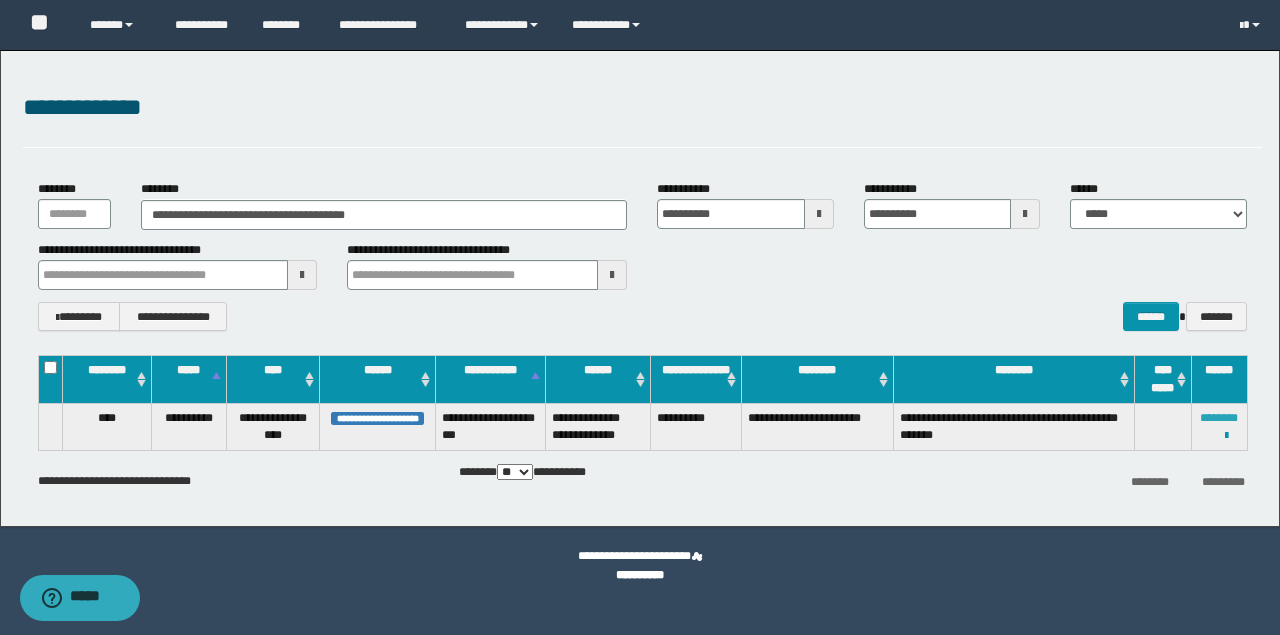 click on "********" at bounding box center (1219, 418) 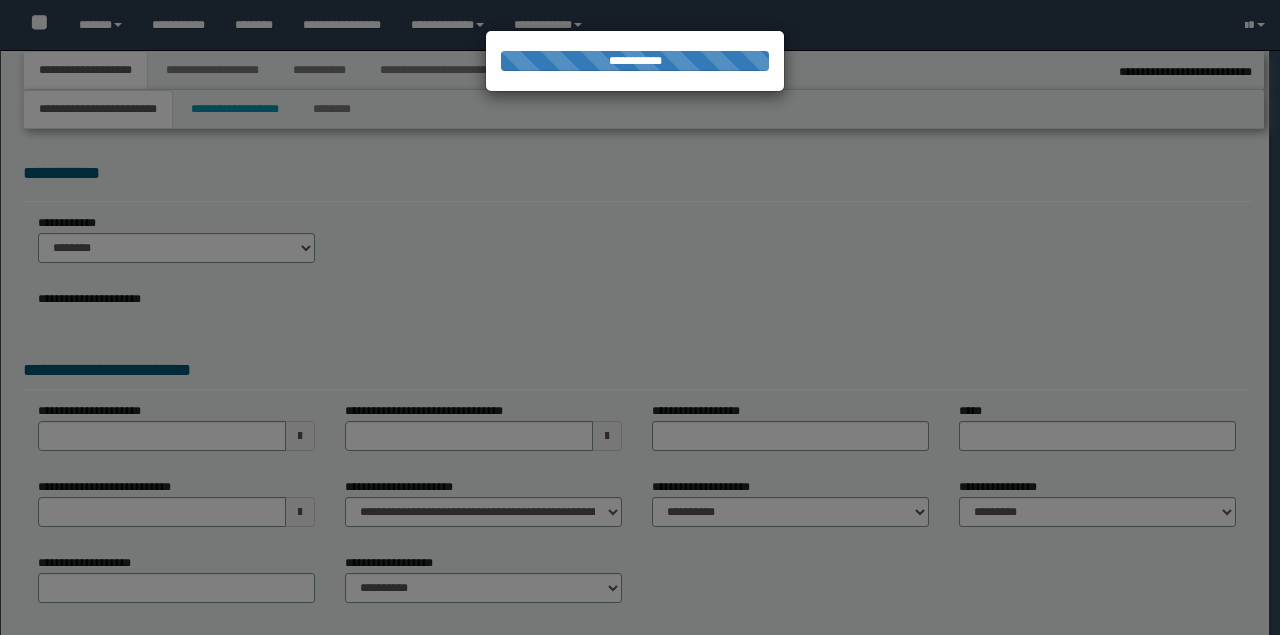 scroll, scrollTop: 0, scrollLeft: 0, axis: both 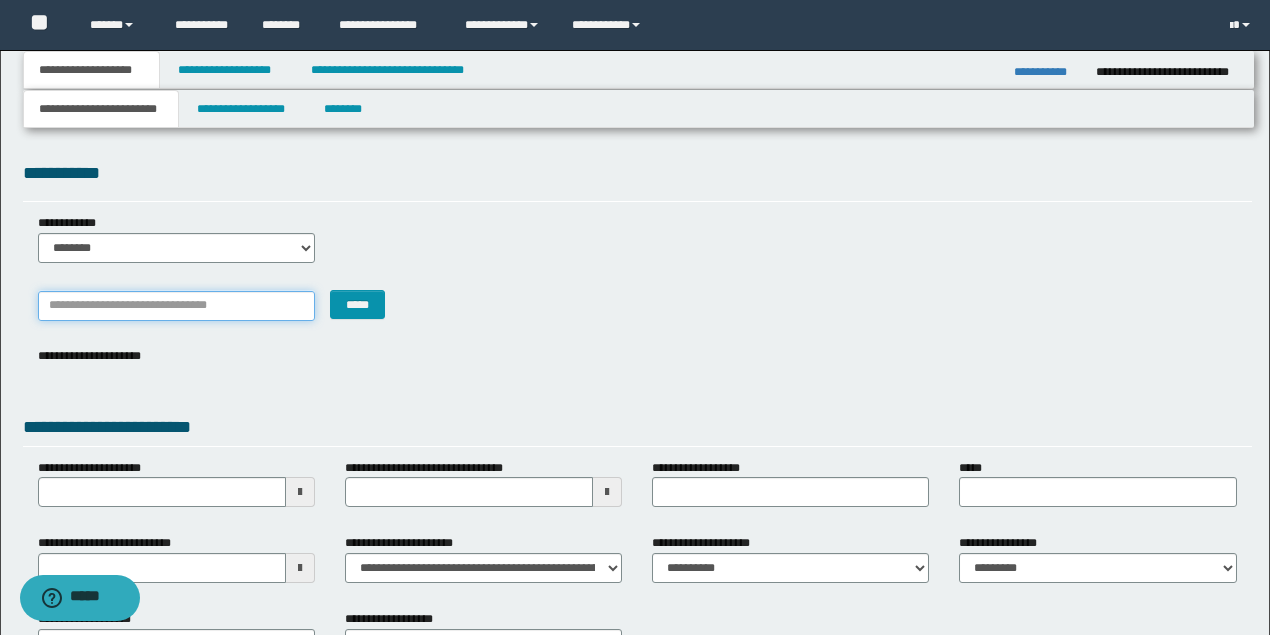 click on "*******" at bounding box center [176, 306] 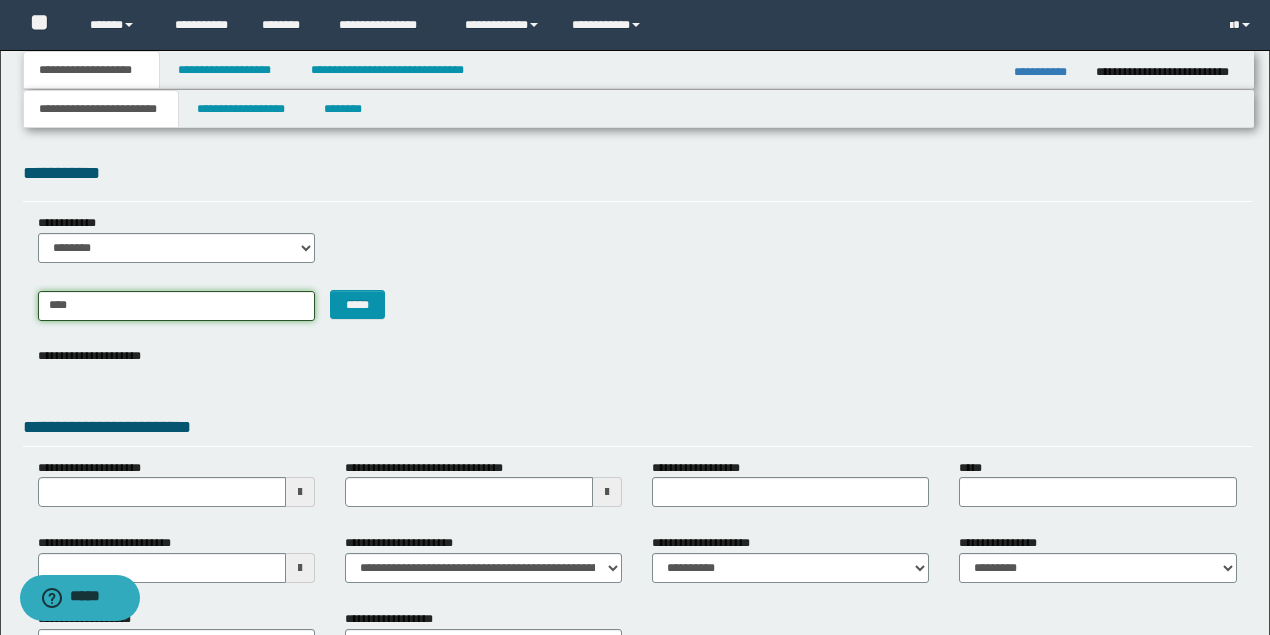 type on "*****" 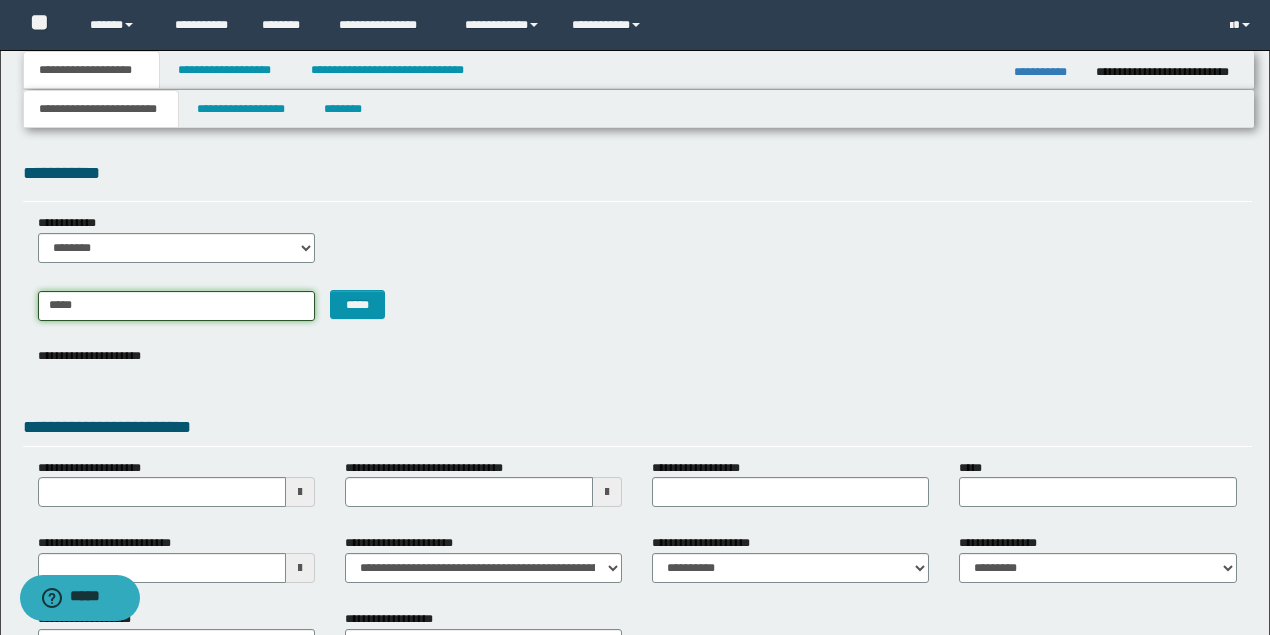 type on "*****" 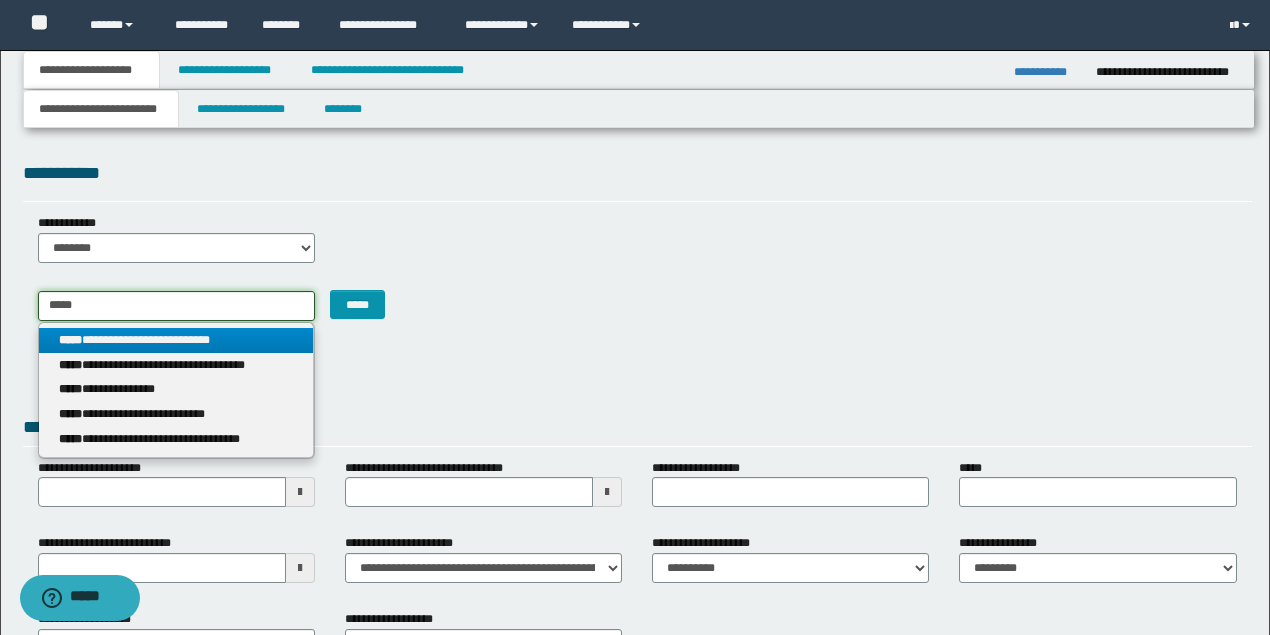 type on "*****" 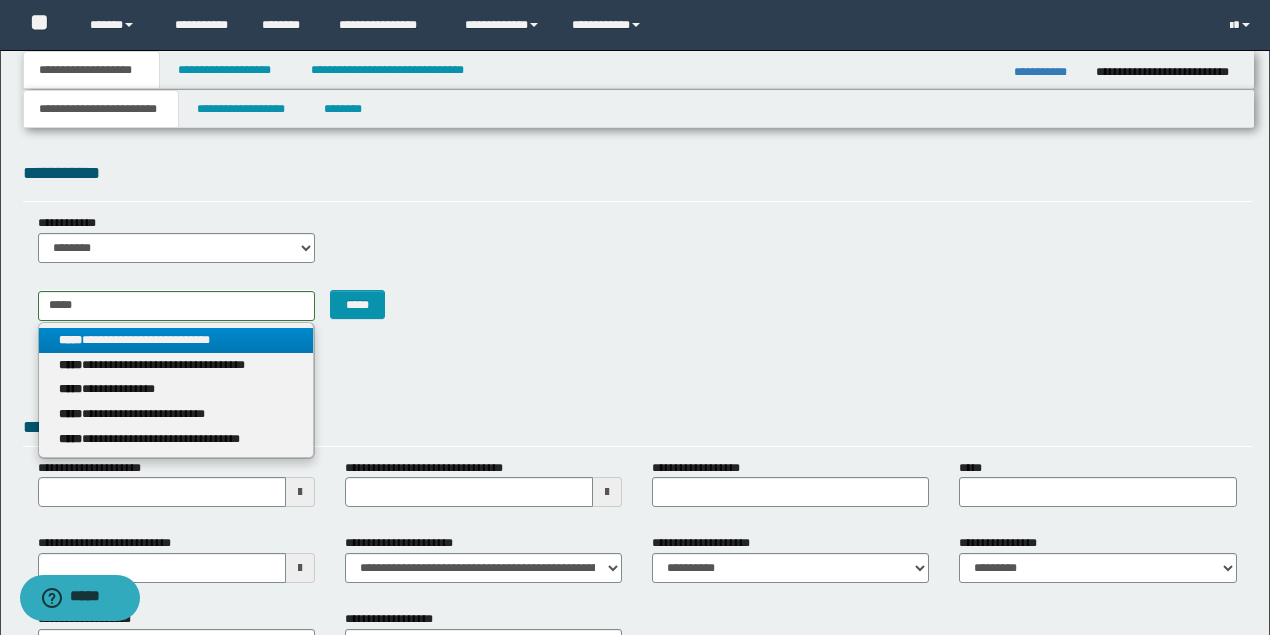 click on "**********" at bounding box center (176, 340) 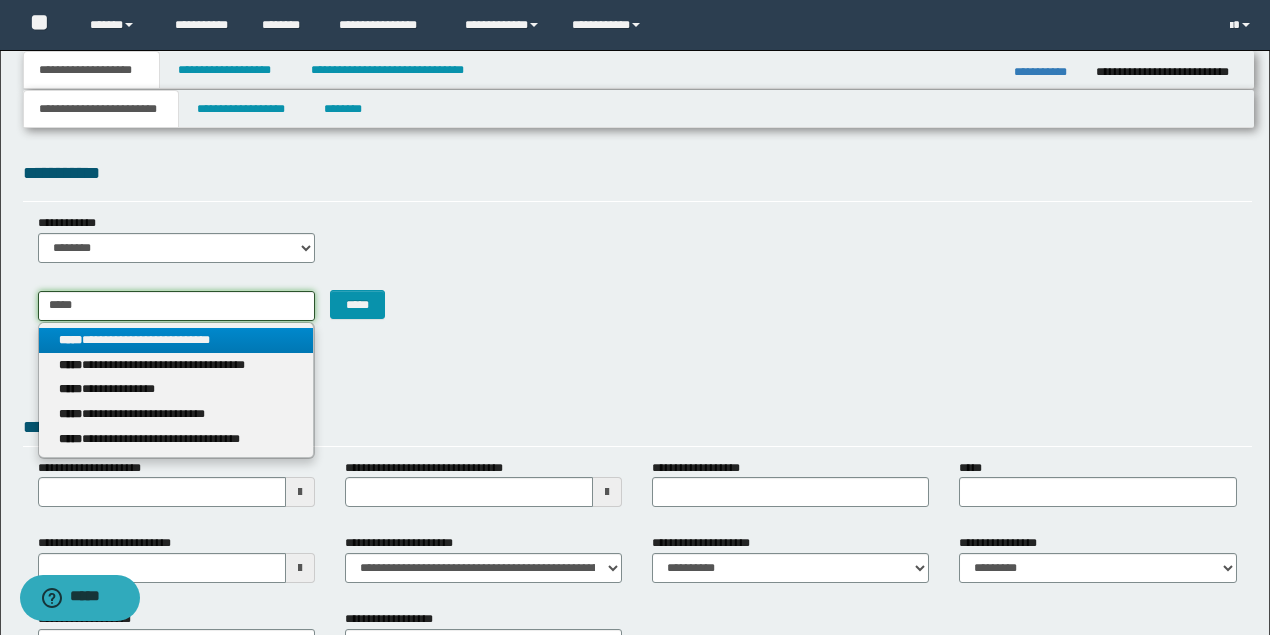 type 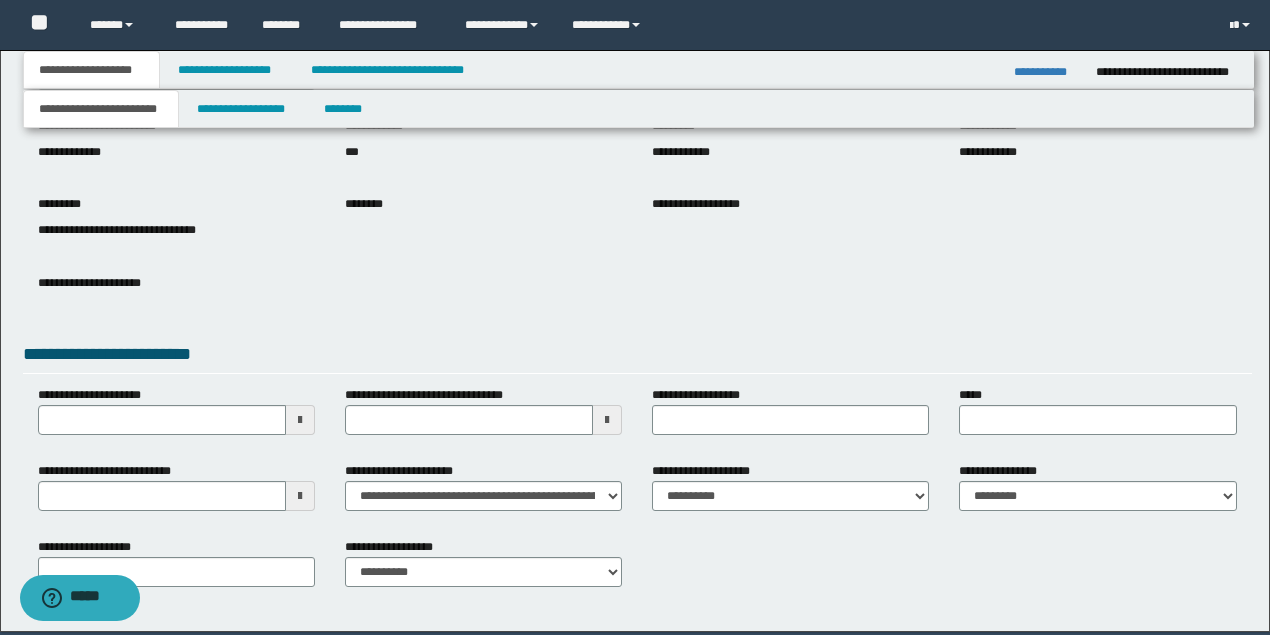 scroll, scrollTop: 247, scrollLeft: 0, axis: vertical 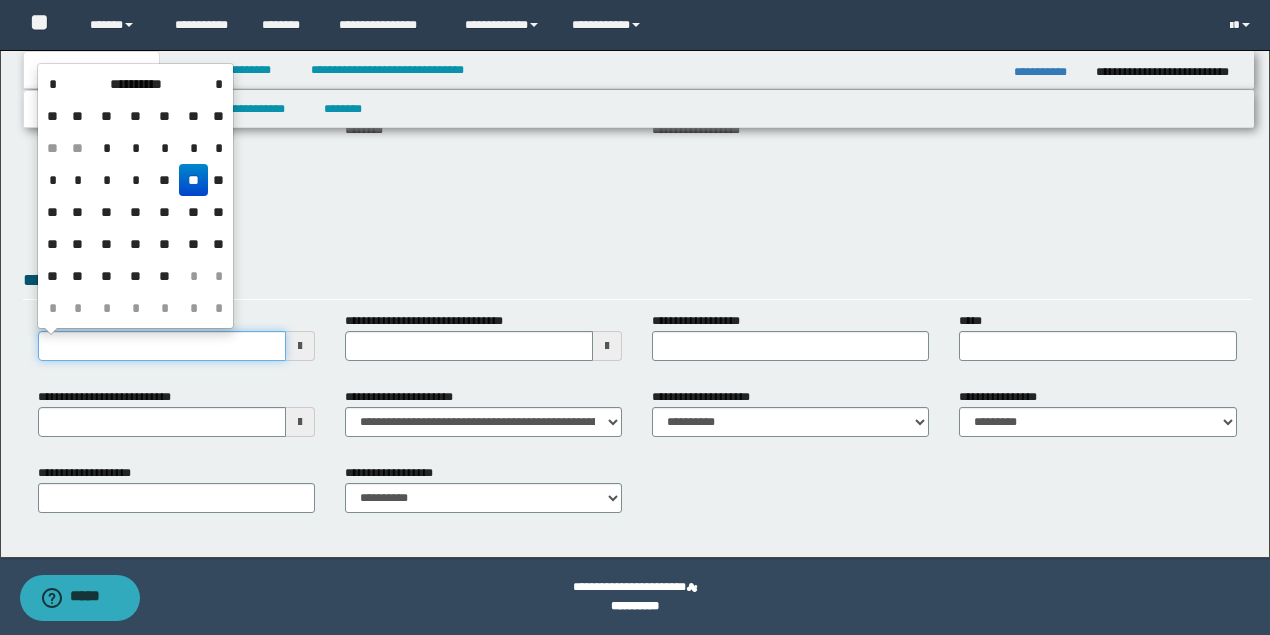 click on "**********" at bounding box center (162, 346) 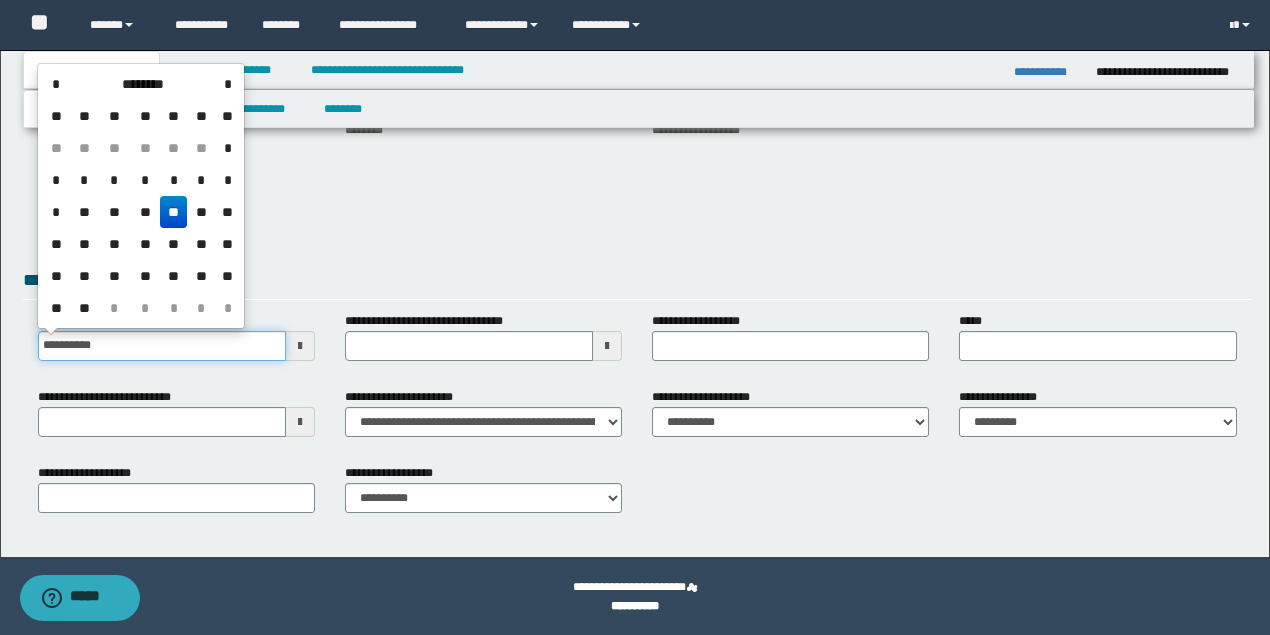 type on "**********" 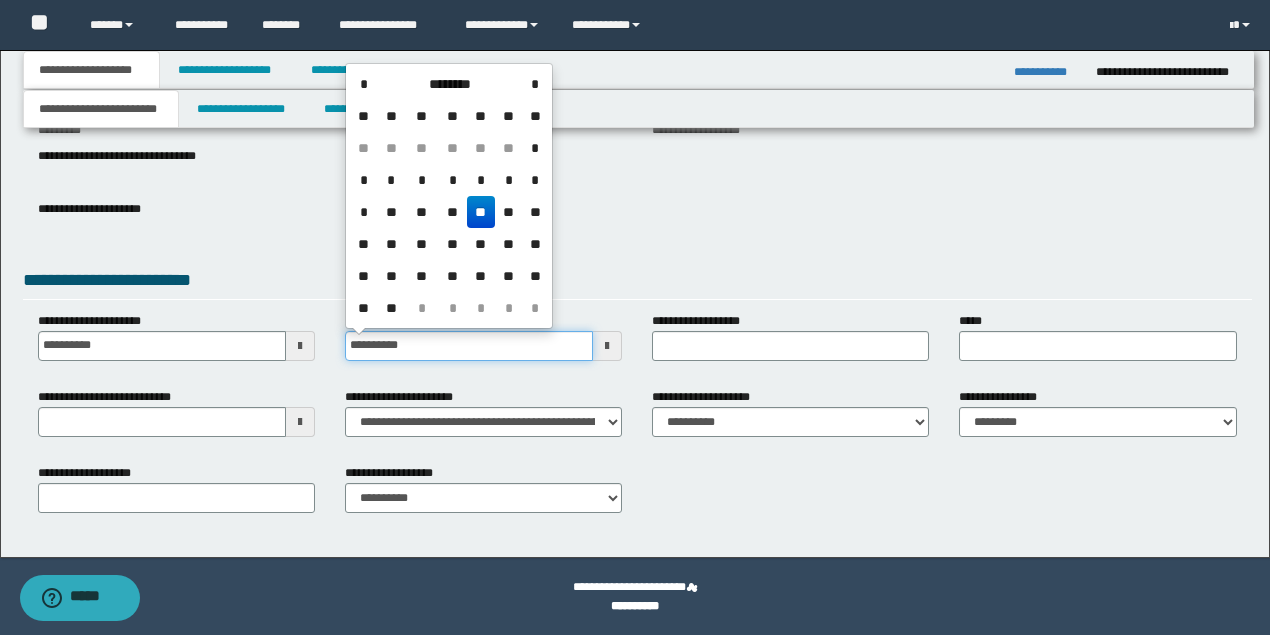 type on "**********" 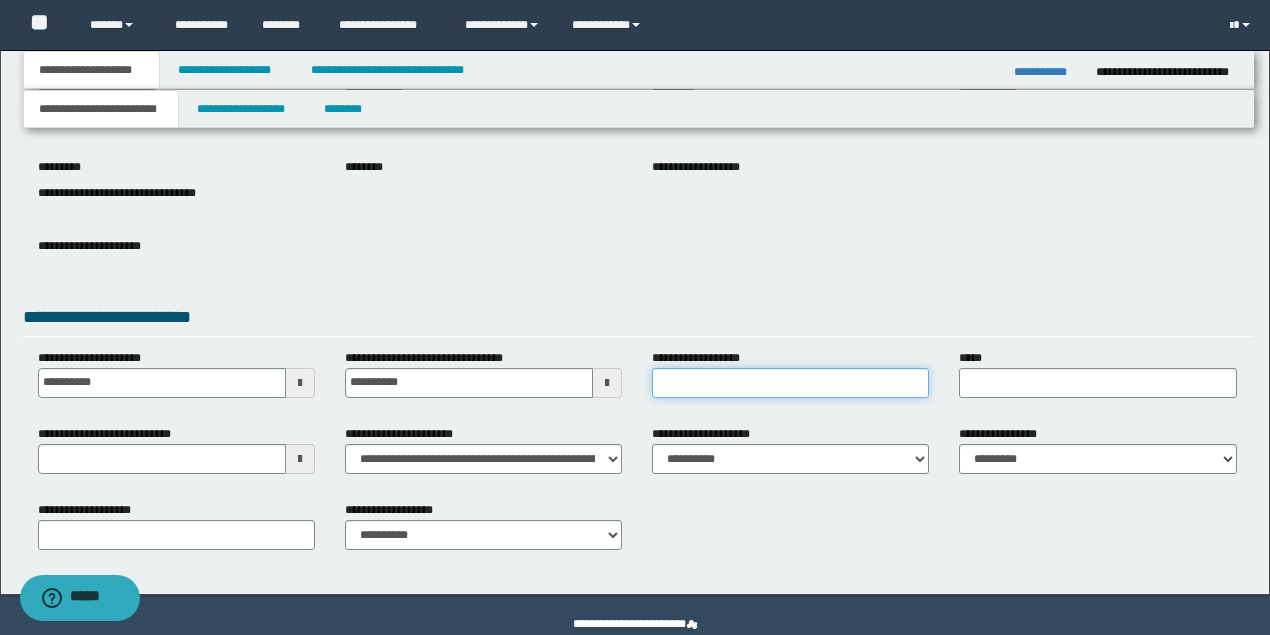 scroll, scrollTop: 180, scrollLeft: 0, axis: vertical 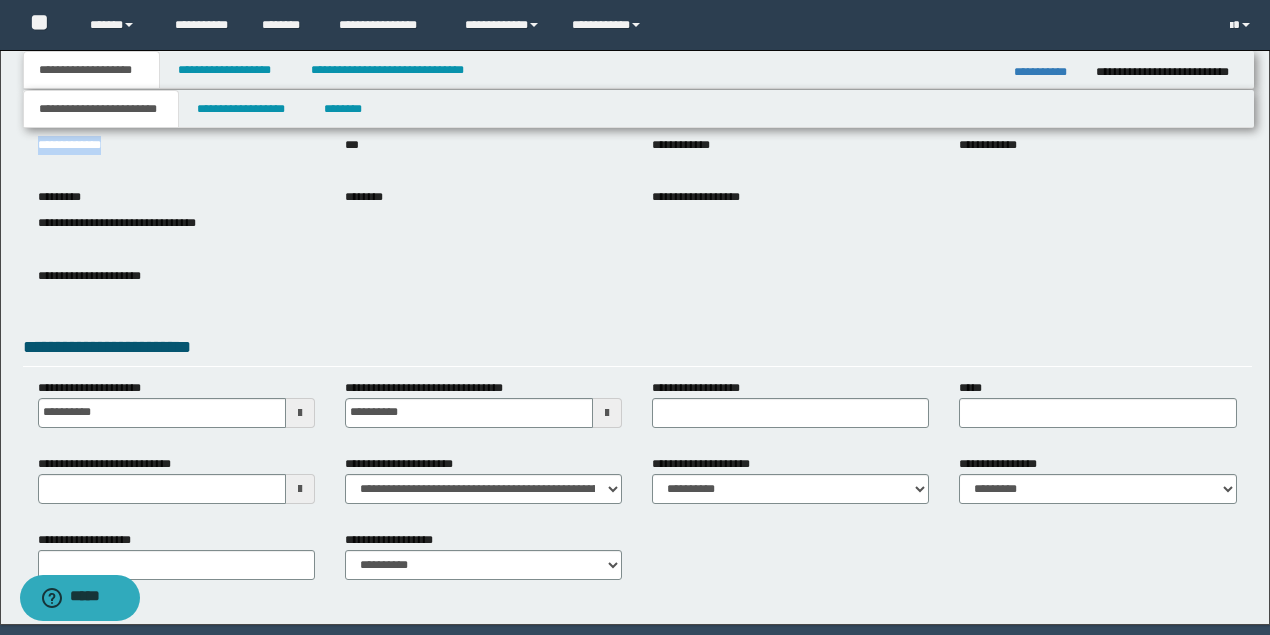drag, startPoint x: 104, startPoint y: 142, endPoint x: 0, endPoint y: 142, distance: 104 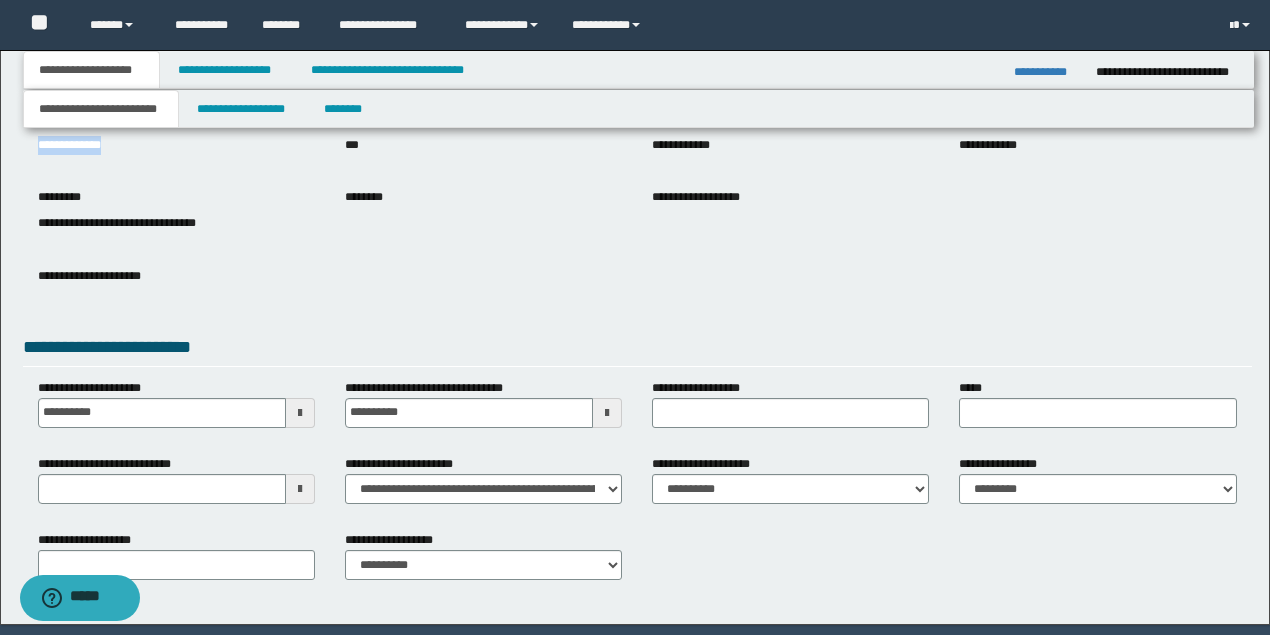 copy on "**********" 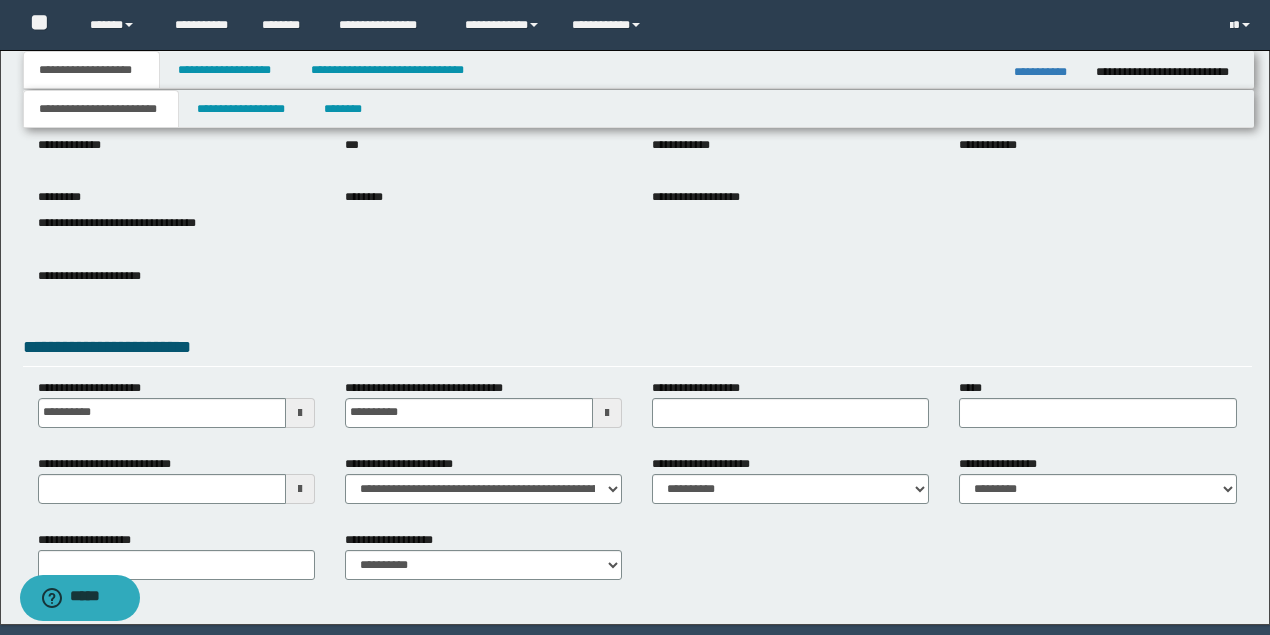 drag, startPoint x: 678, startPoint y: 389, endPoint x: 687, endPoint y: 406, distance: 19.235384 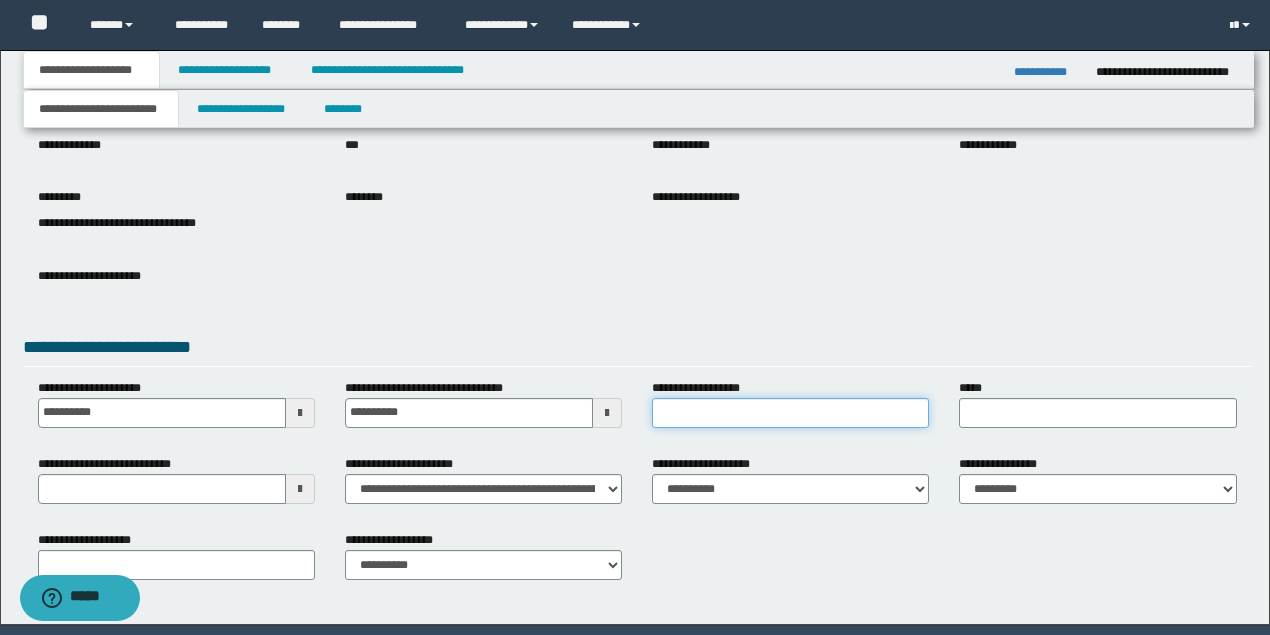 click on "**********" at bounding box center (790, 413) 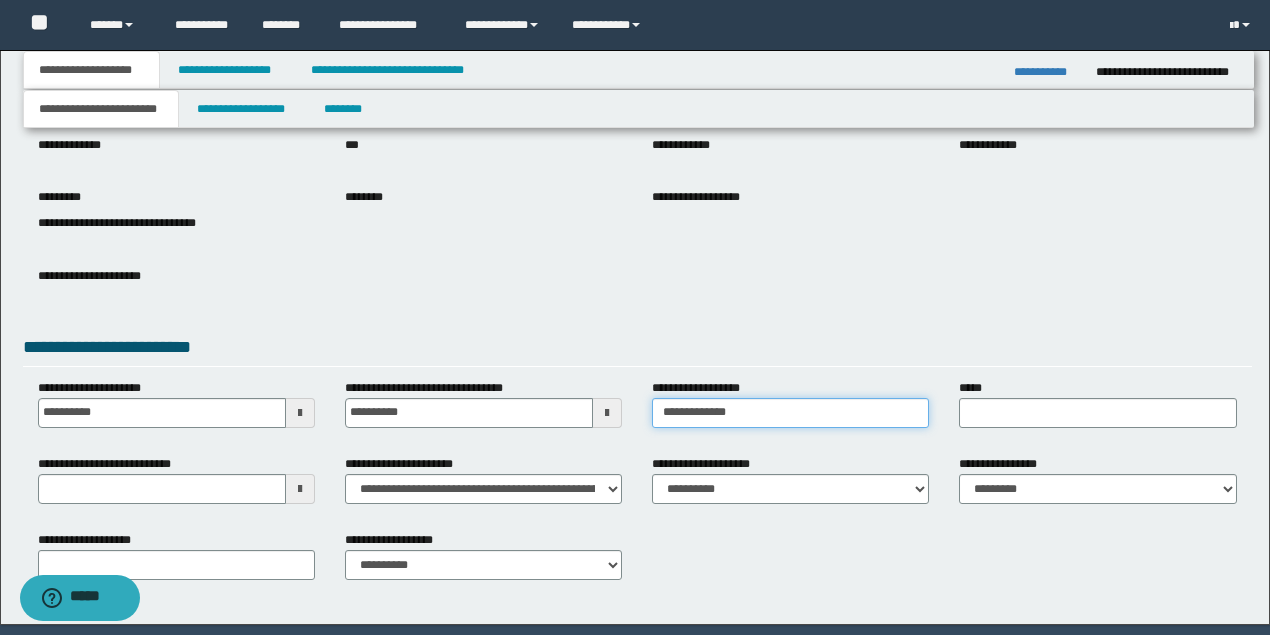 type on "**********" 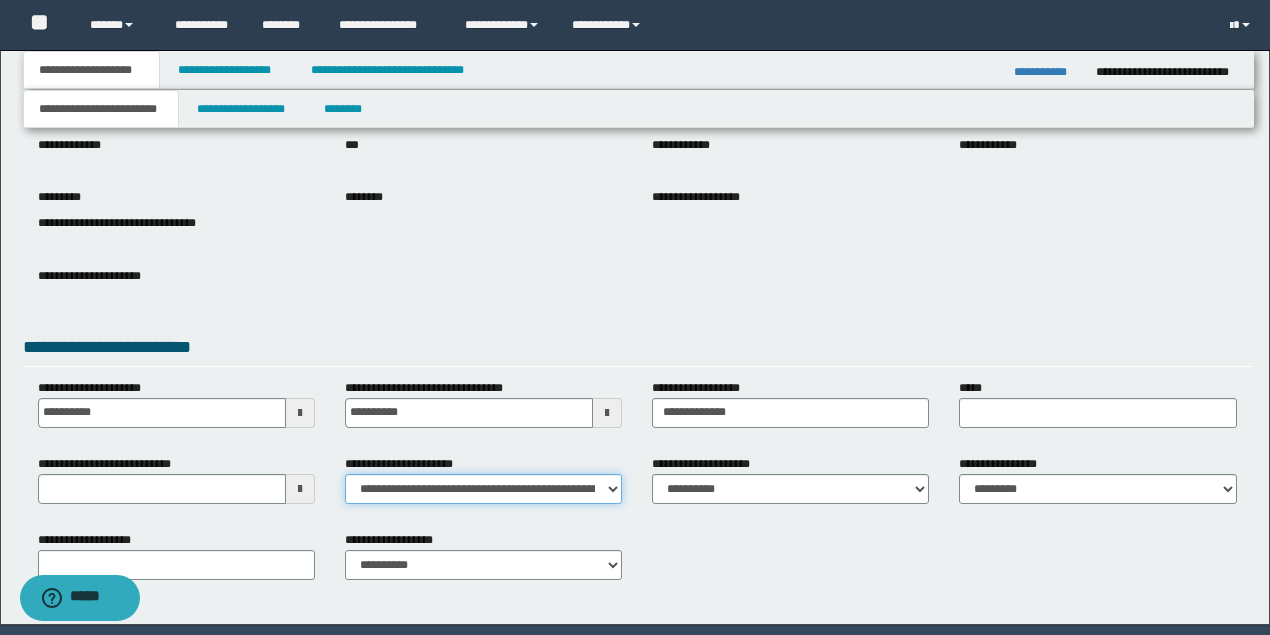 drag, startPoint x: 572, startPoint y: 496, endPoint x: 568, endPoint y: 483, distance: 13.601471 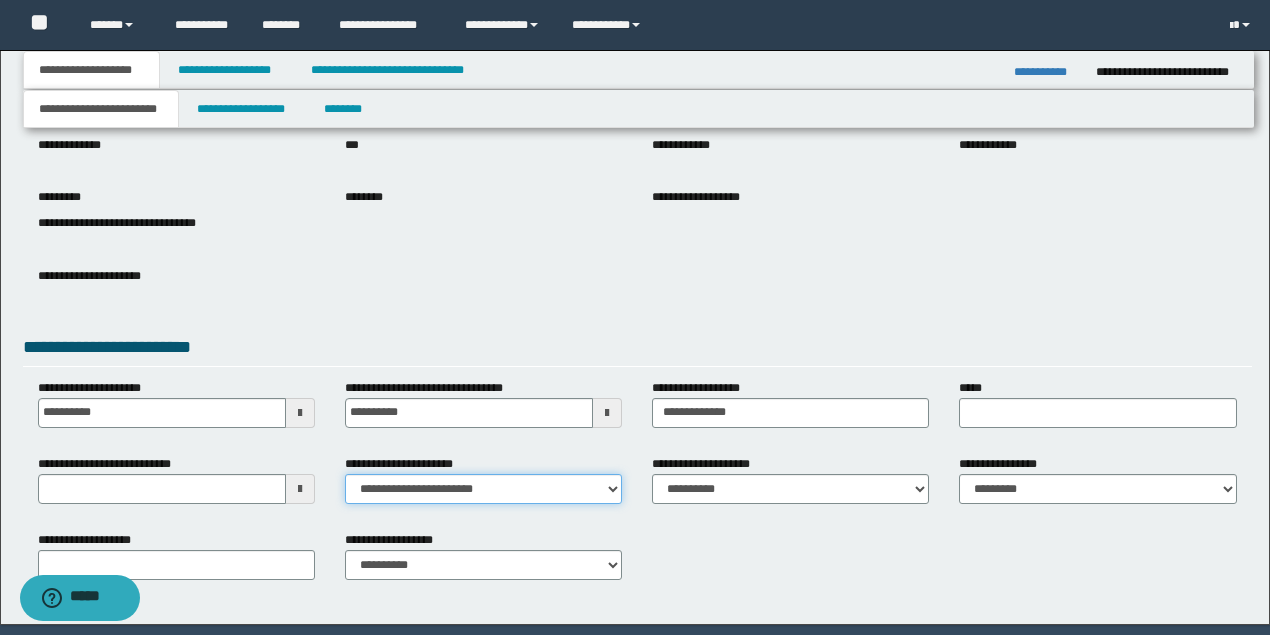 click on "**********" at bounding box center [483, 489] 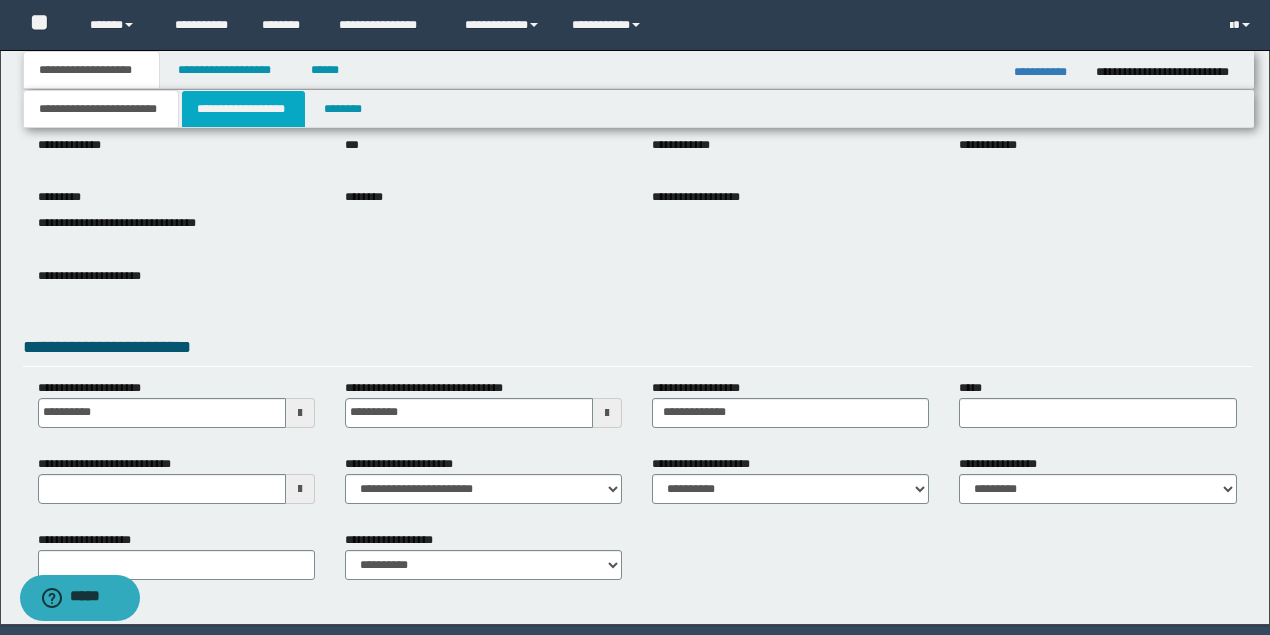 click on "**********" at bounding box center [243, 109] 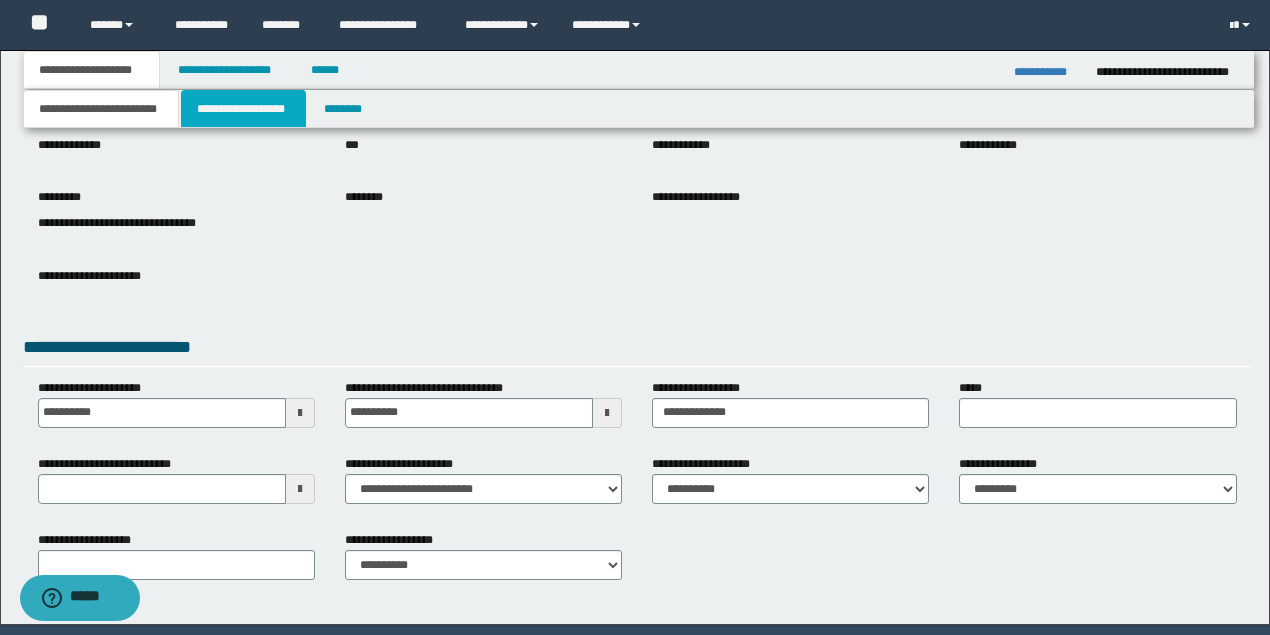 scroll, scrollTop: 0, scrollLeft: 0, axis: both 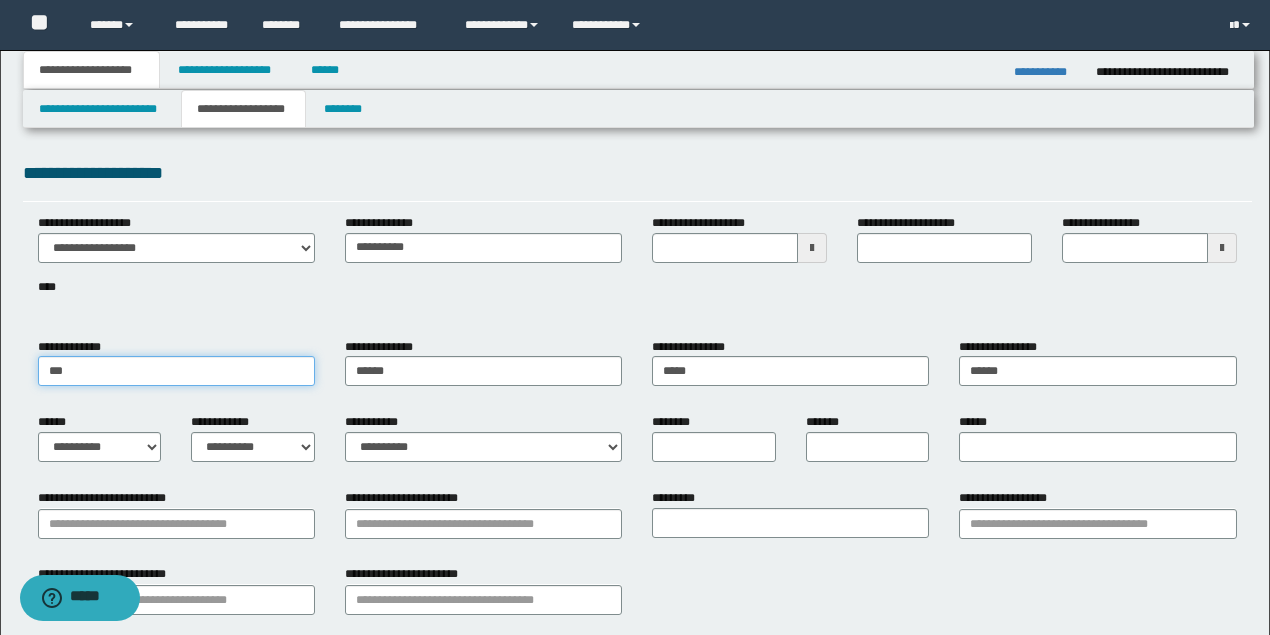 drag, startPoint x: 148, startPoint y: 368, endPoint x: 0, endPoint y: 370, distance: 148.01352 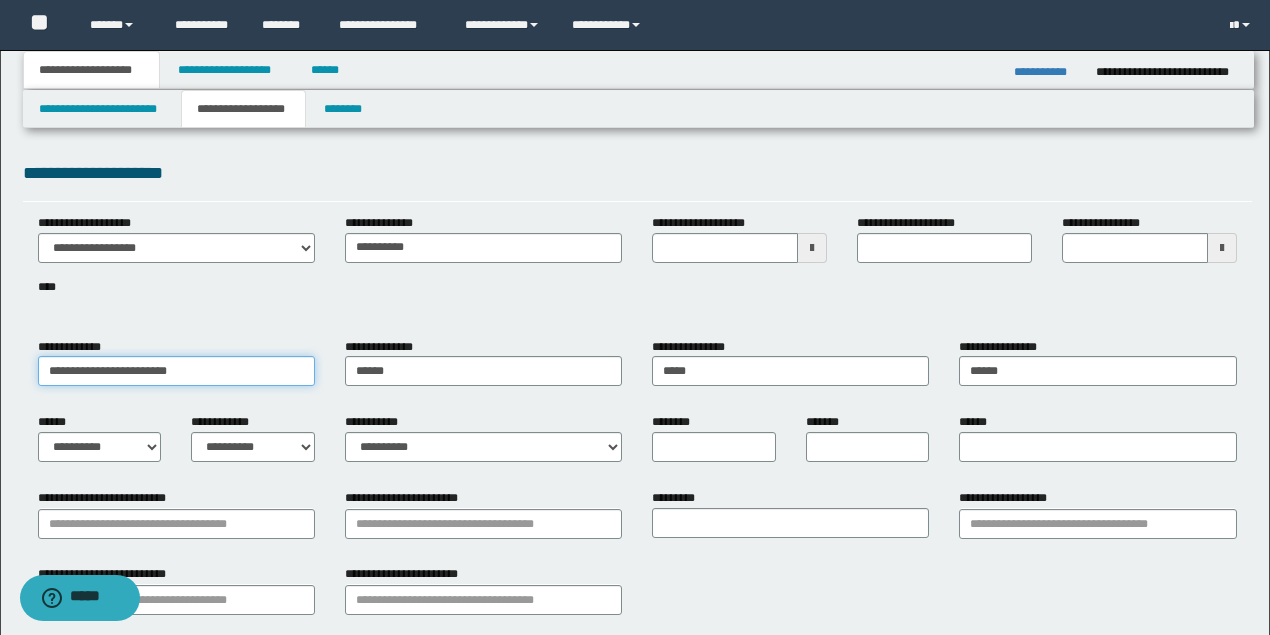 drag, startPoint x: 70, startPoint y: 371, endPoint x: 514, endPoint y: 373, distance: 444.00452 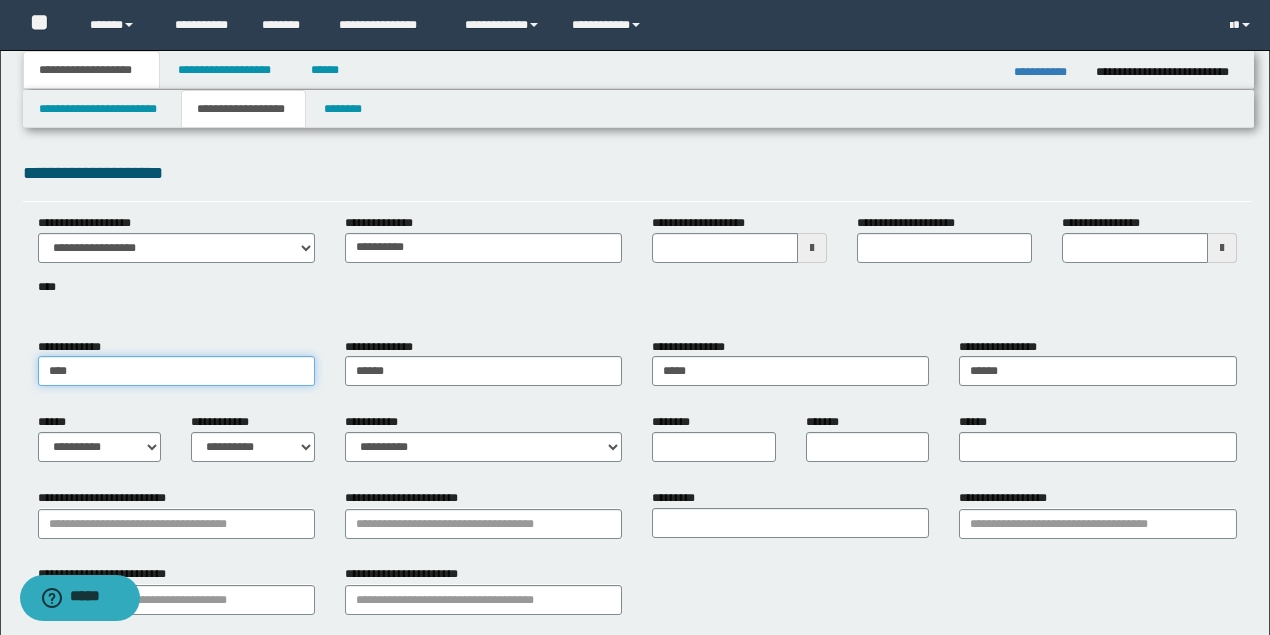 type on "***" 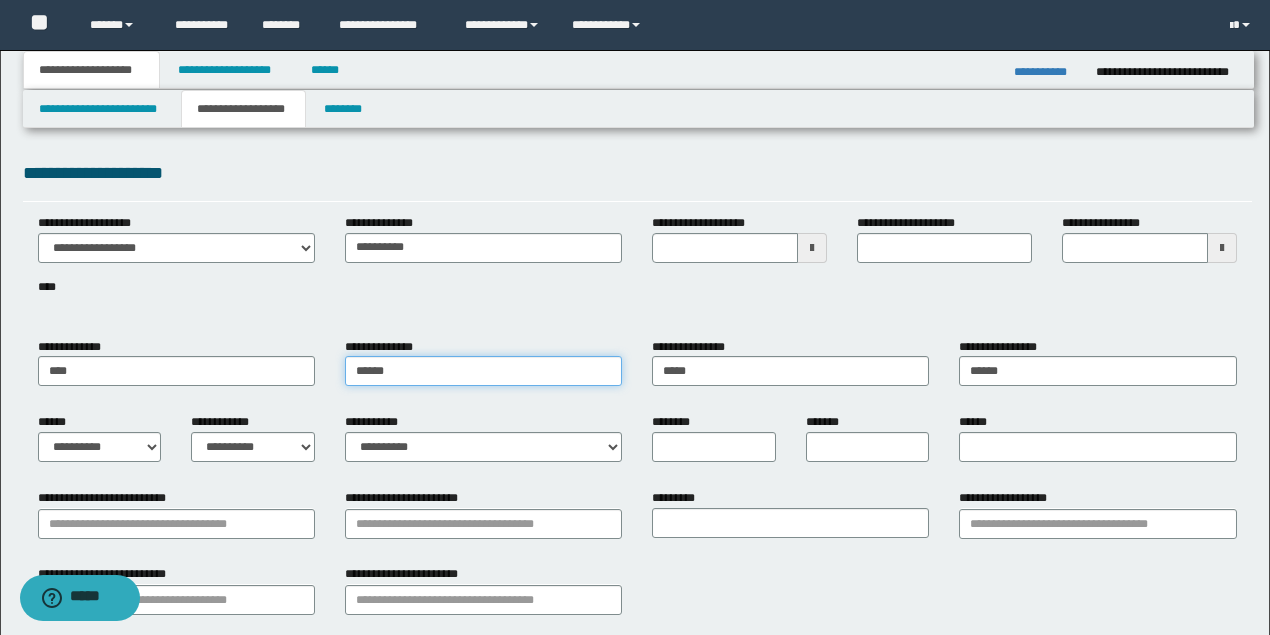 drag, startPoint x: 430, startPoint y: 366, endPoint x: 214, endPoint y: 363, distance: 216.02083 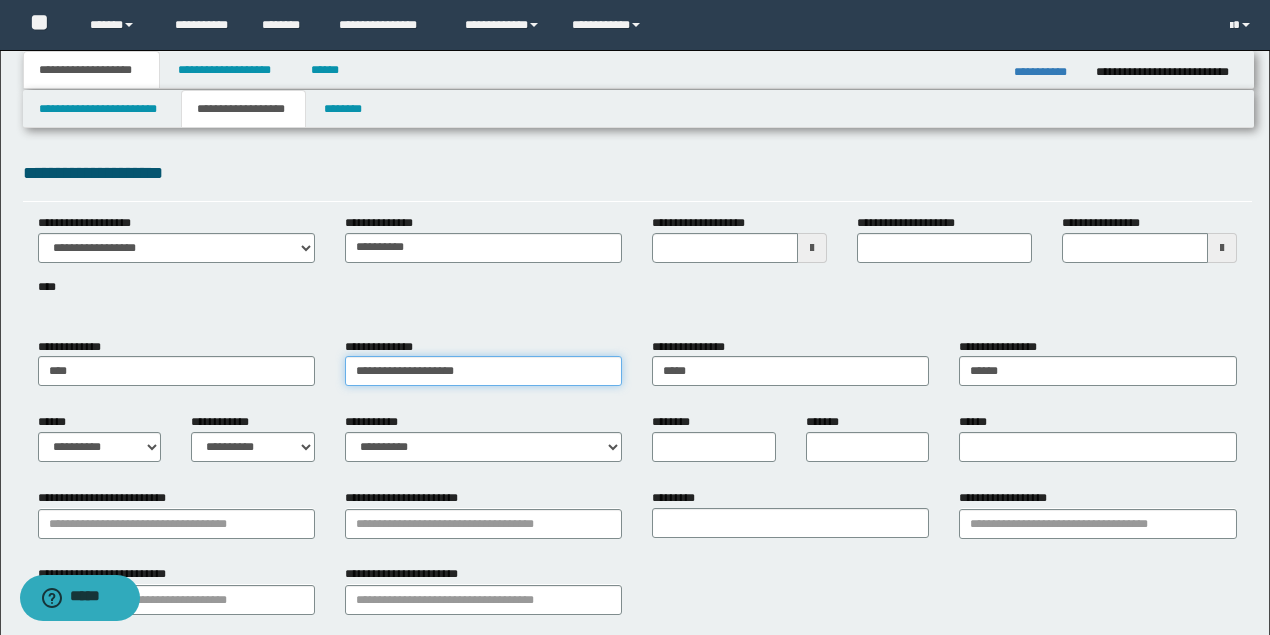 drag, startPoint x: 399, startPoint y: 366, endPoint x: 698, endPoint y: 376, distance: 299.16718 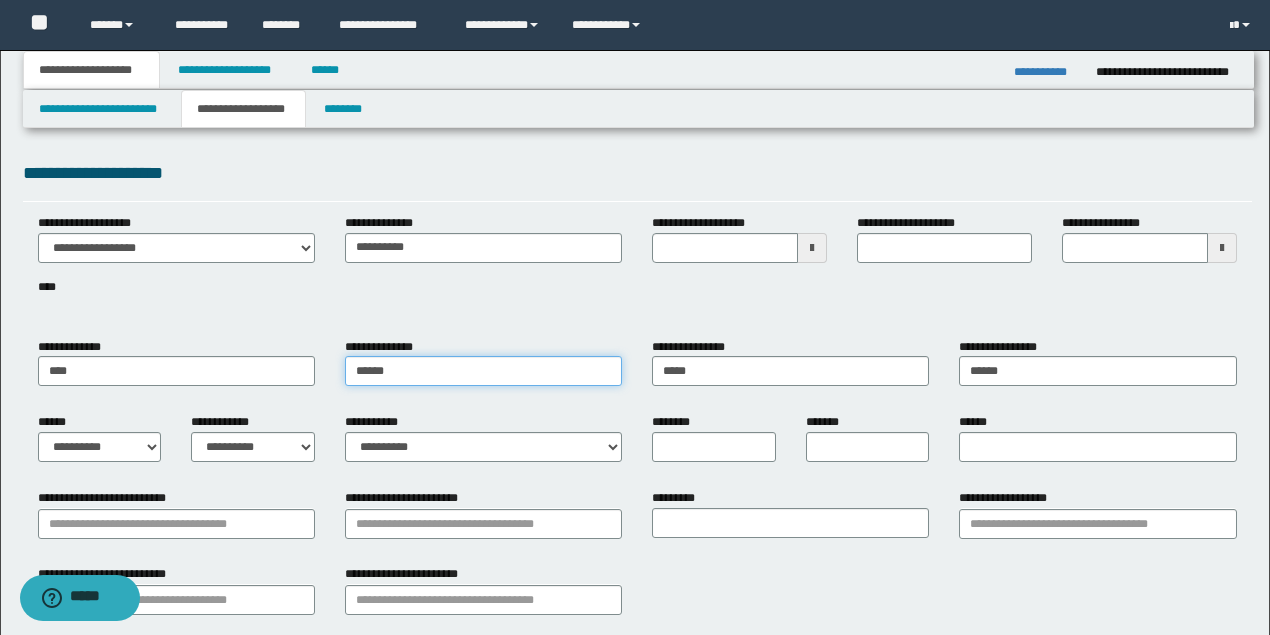 type on "******" 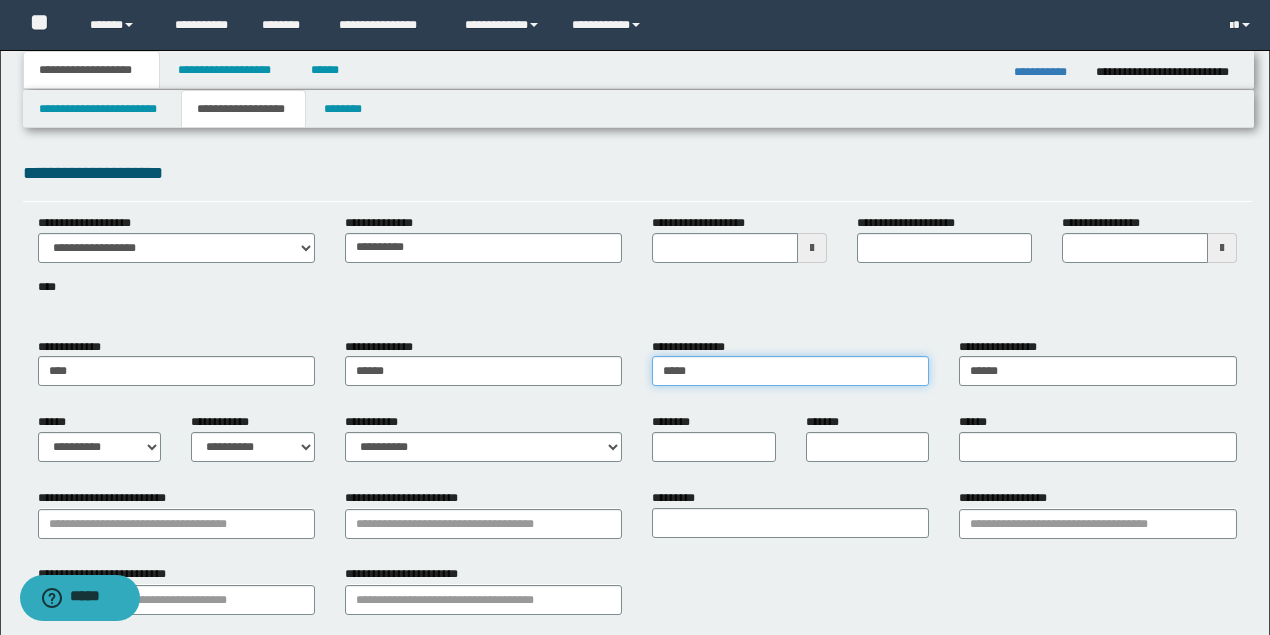 drag, startPoint x: 786, startPoint y: 369, endPoint x: 532, endPoint y: 365, distance: 254.0315 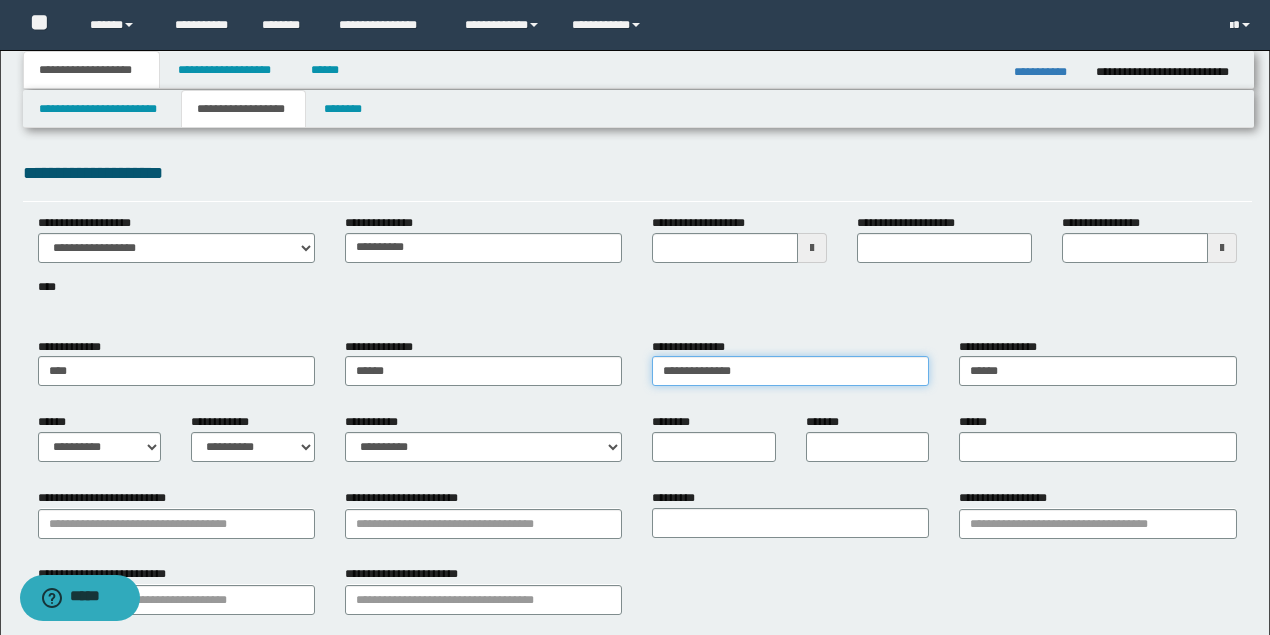 drag, startPoint x: 705, startPoint y: 371, endPoint x: 1060, endPoint y: 370, distance: 355.0014 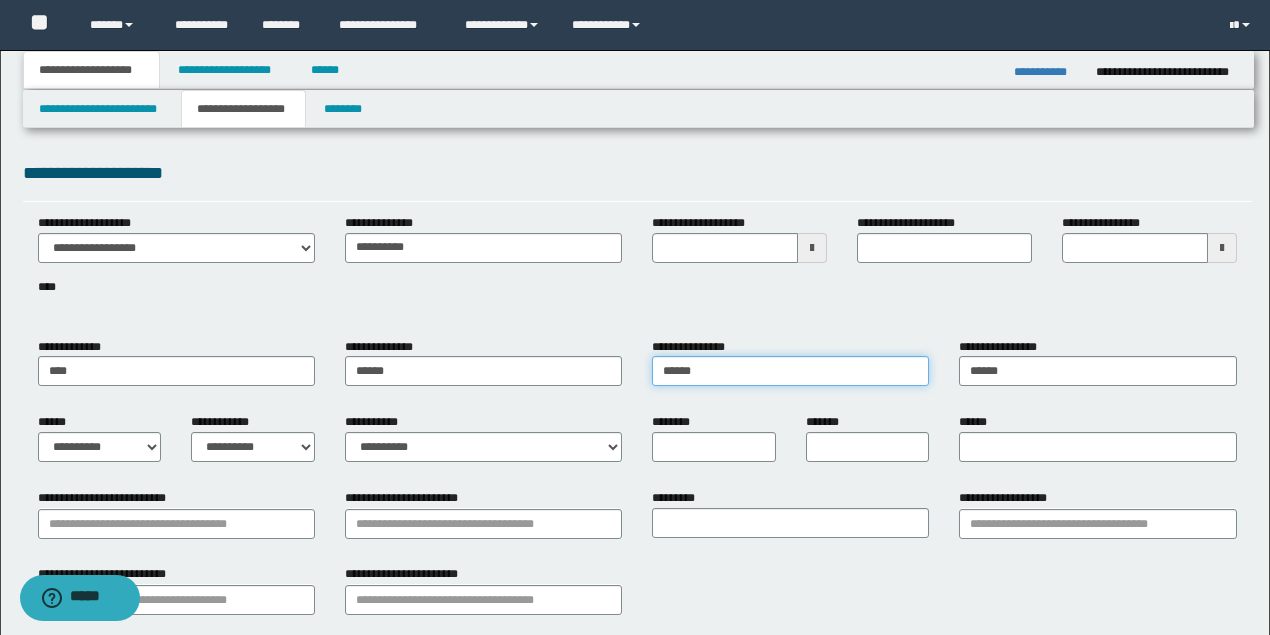 type on "*****" 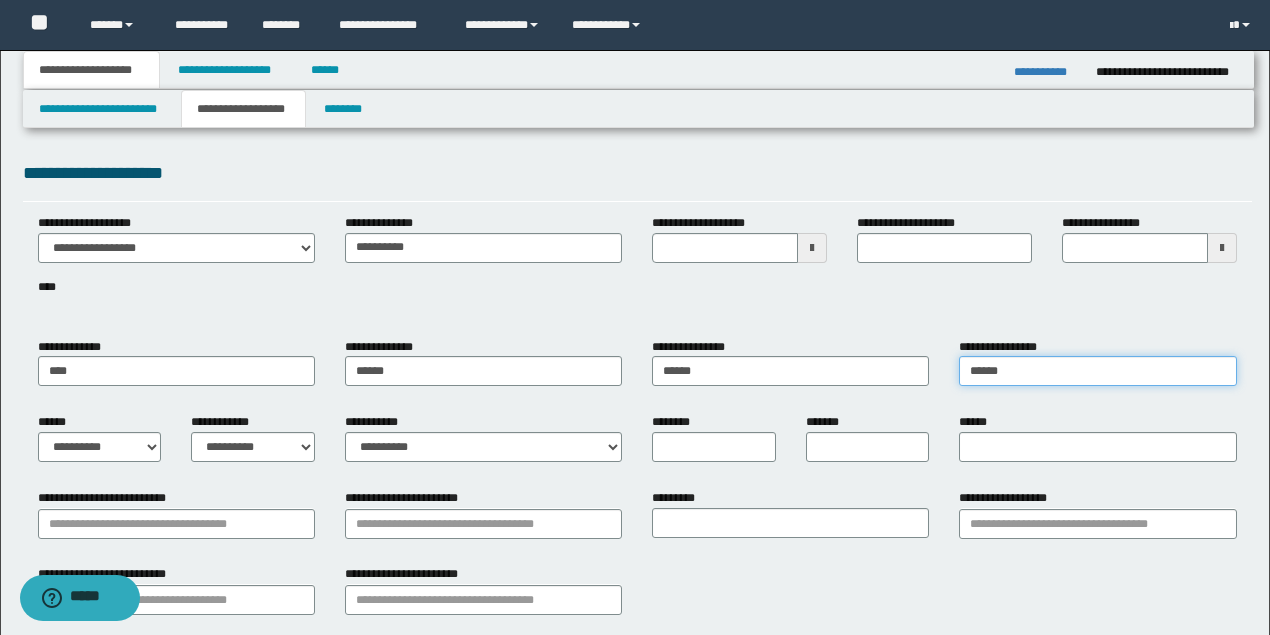 drag, startPoint x: 1100, startPoint y: 368, endPoint x: 798, endPoint y: 367, distance: 302.00165 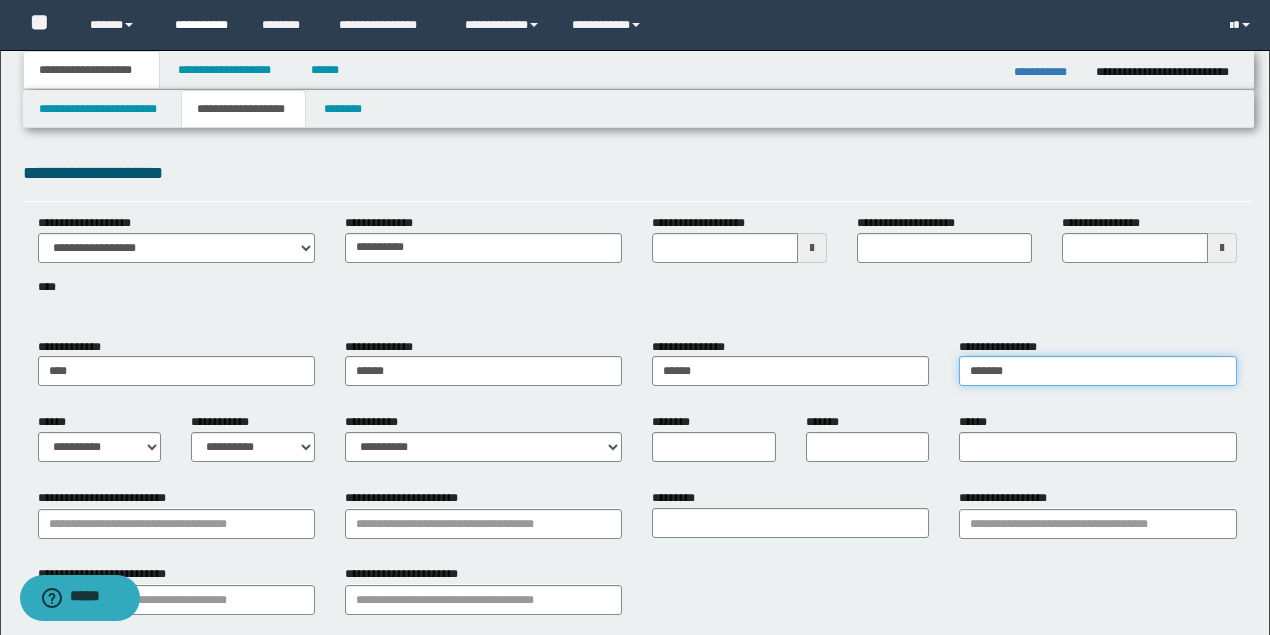 type on "******" 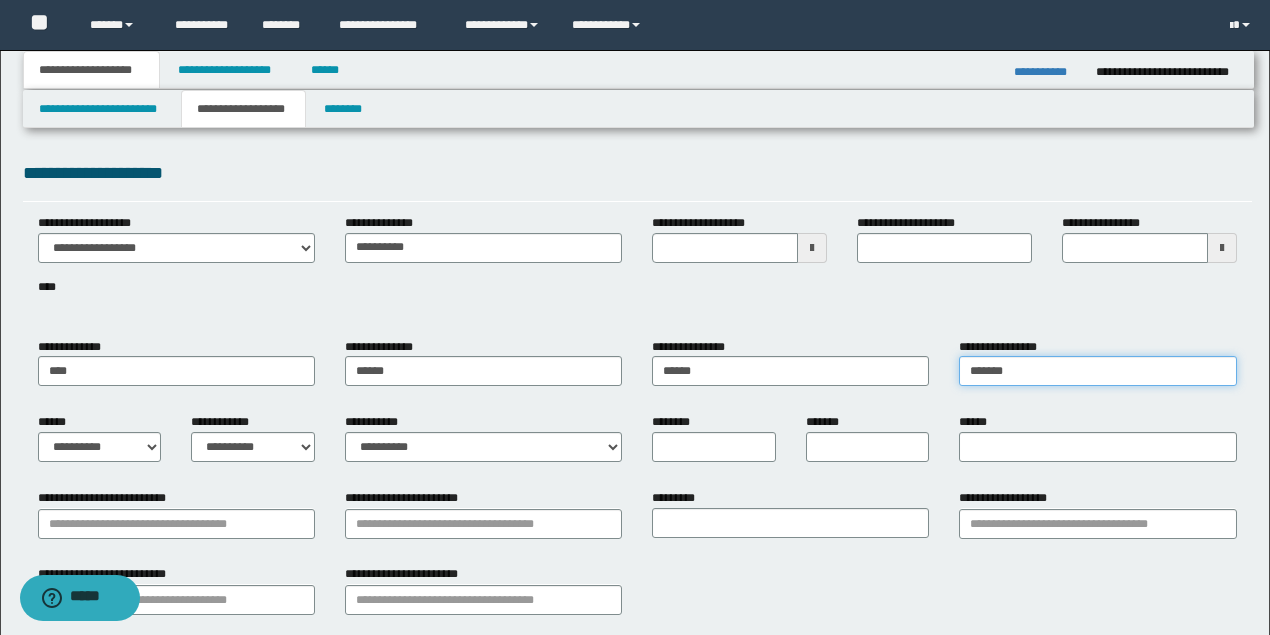 type 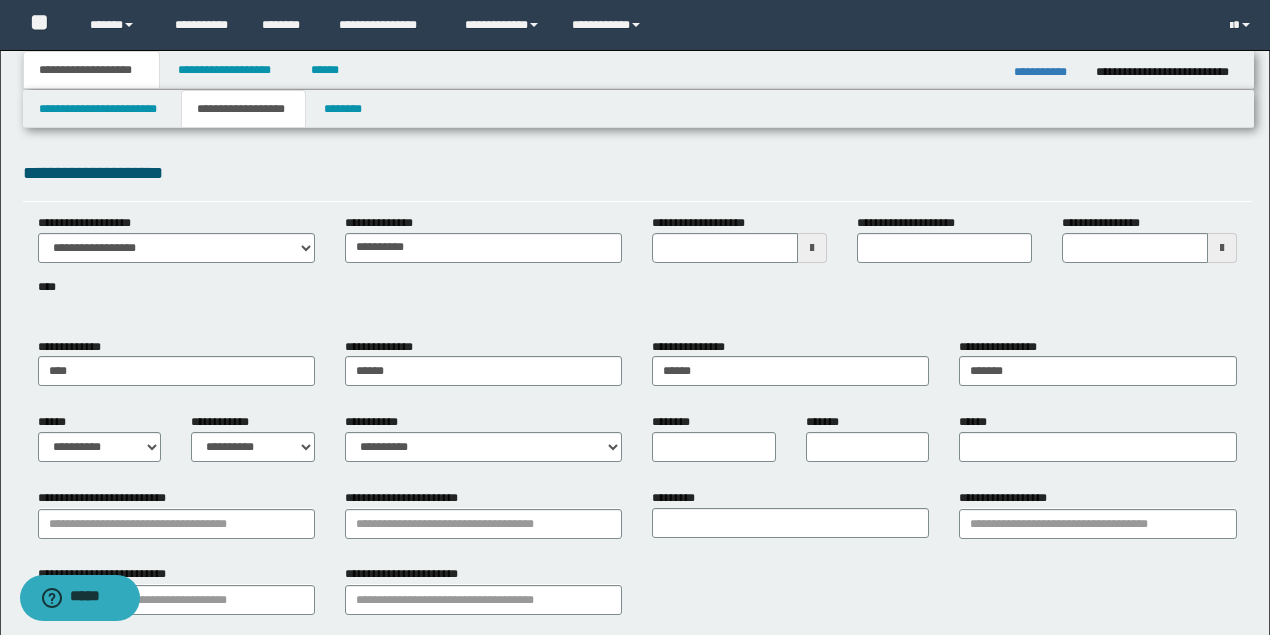 click on "*******" at bounding box center [868, 445] 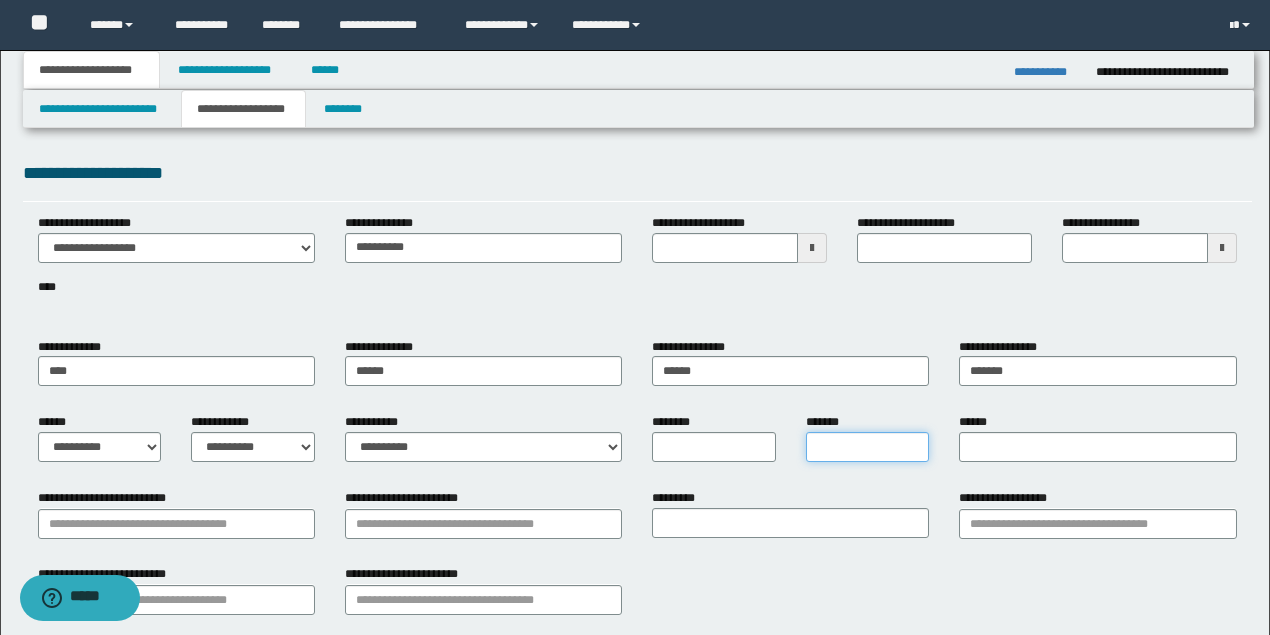 click on "*******" at bounding box center [868, 447] 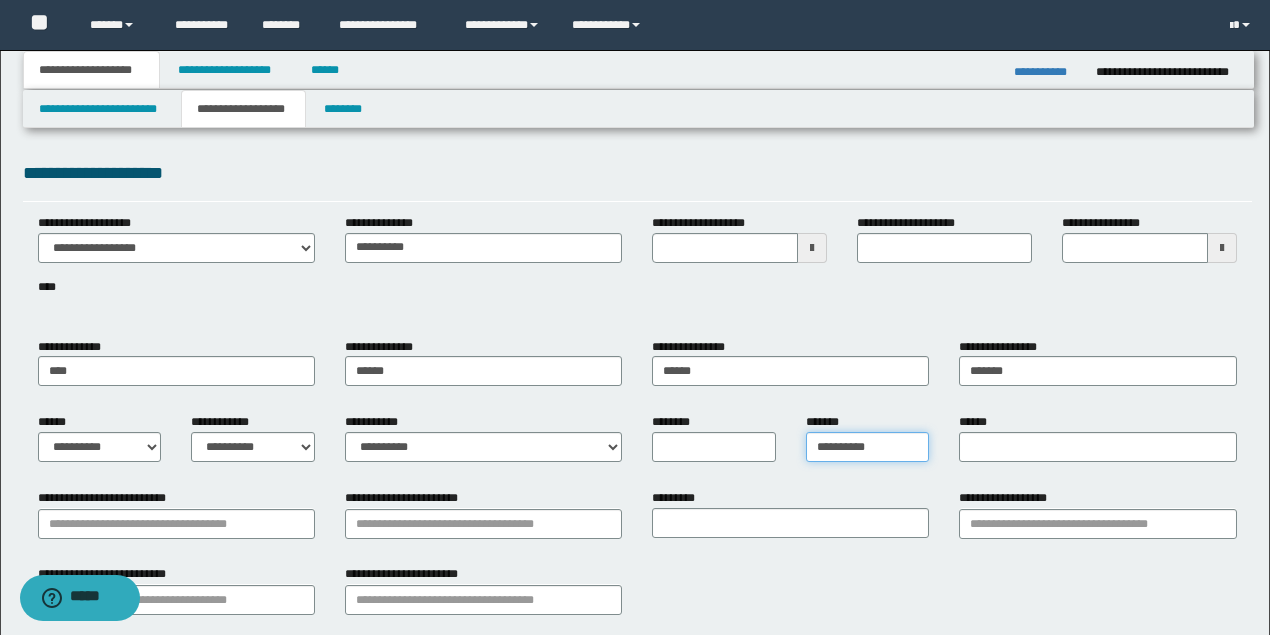 type on "**********" 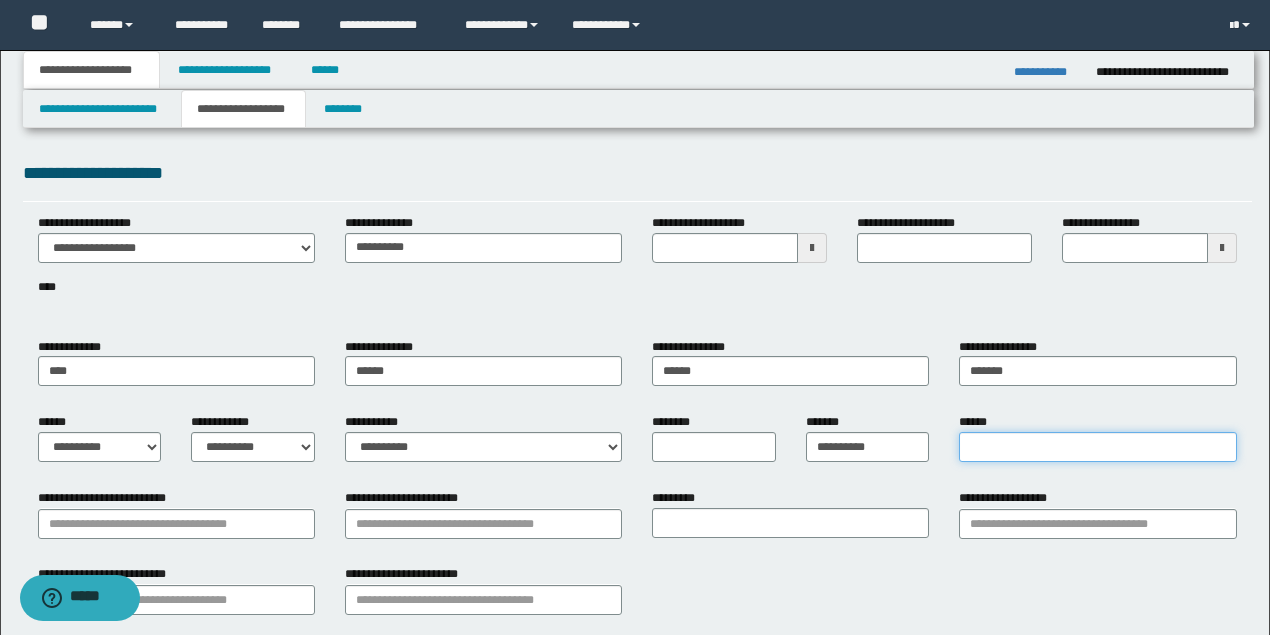 click on "******" at bounding box center (1097, 447) 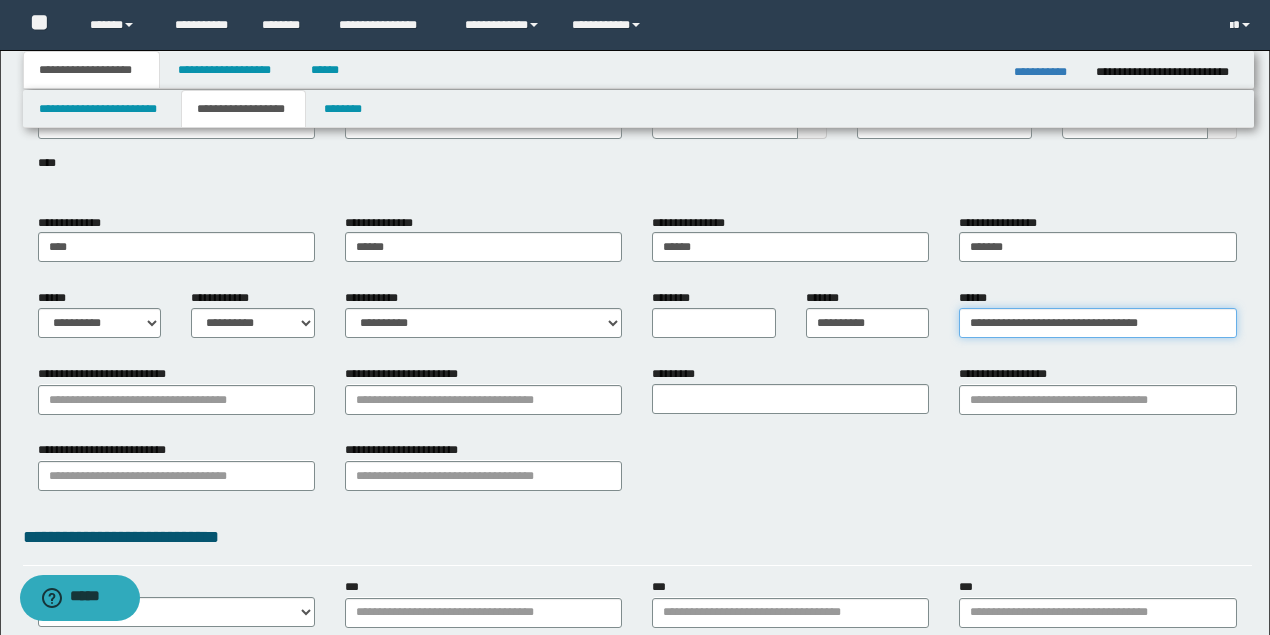 scroll, scrollTop: 133, scrollLeft: 0, axis: vertical 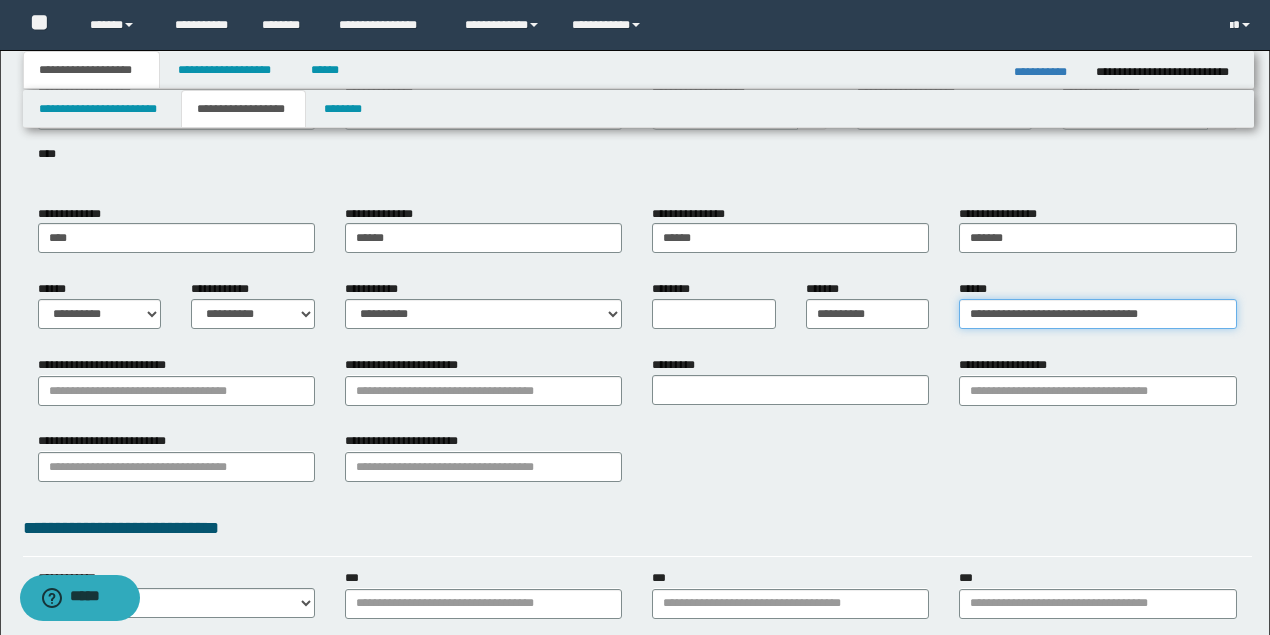 type on "**********" 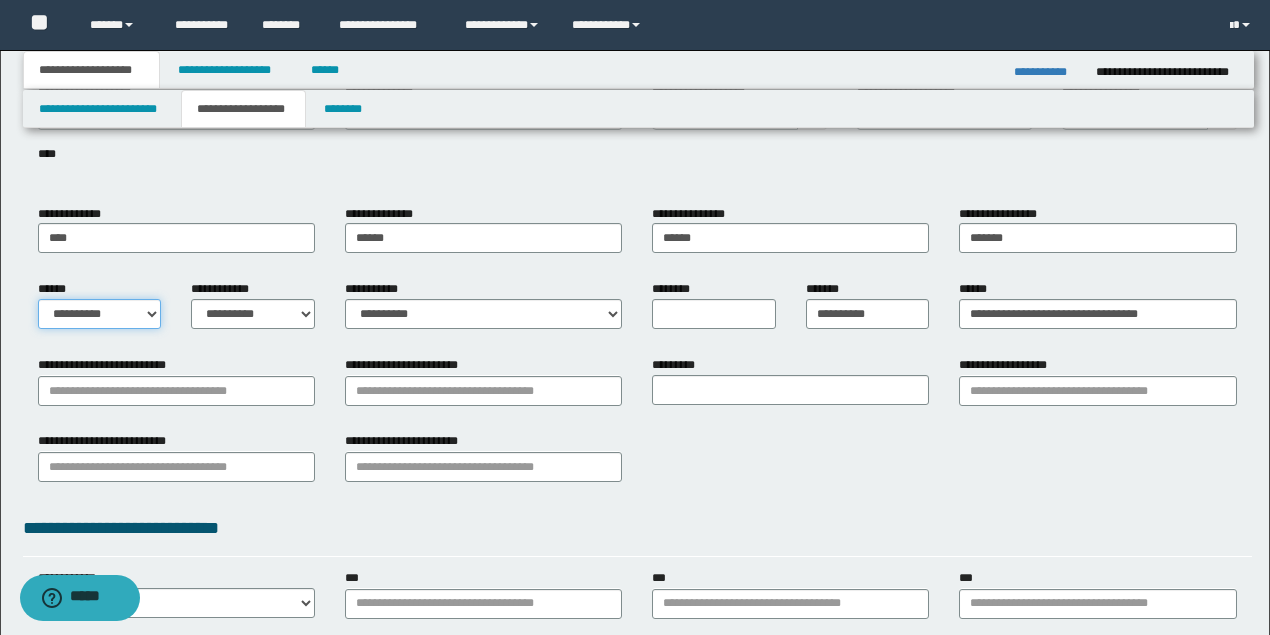 drag, startPoint x: 104, startPoint y: 308, endPoint x: 112, endPoint y: 325, distance: 18.788294 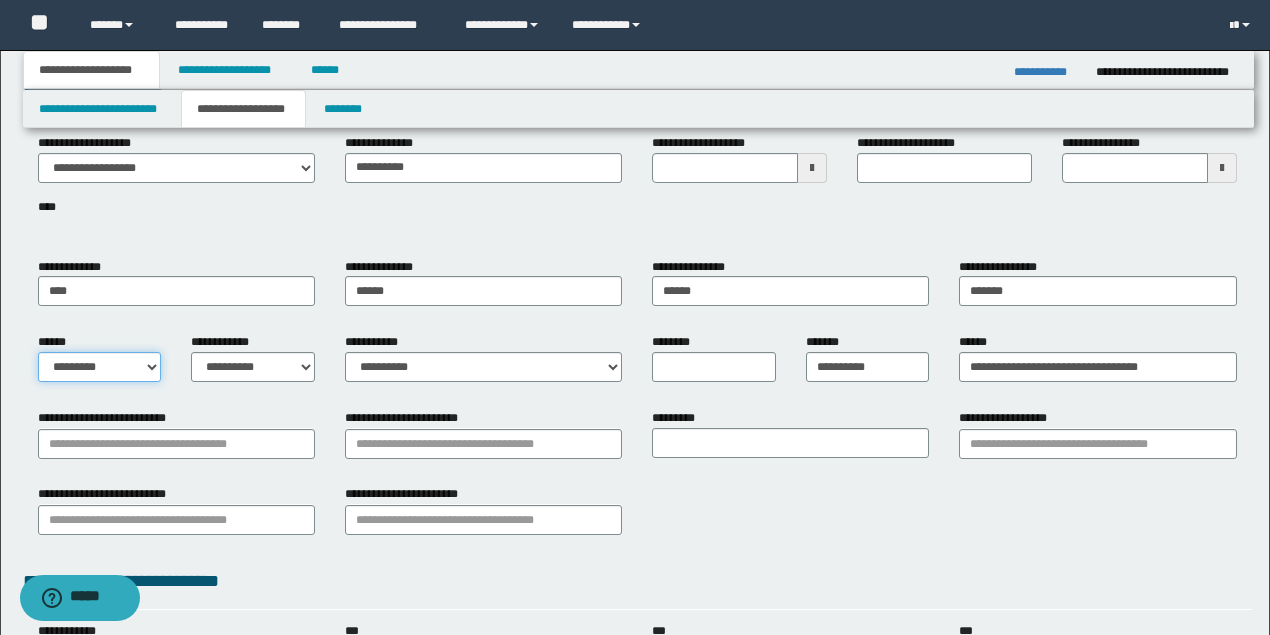 scroll, scrollTop: 0, scrollLeft: 0, axis: both 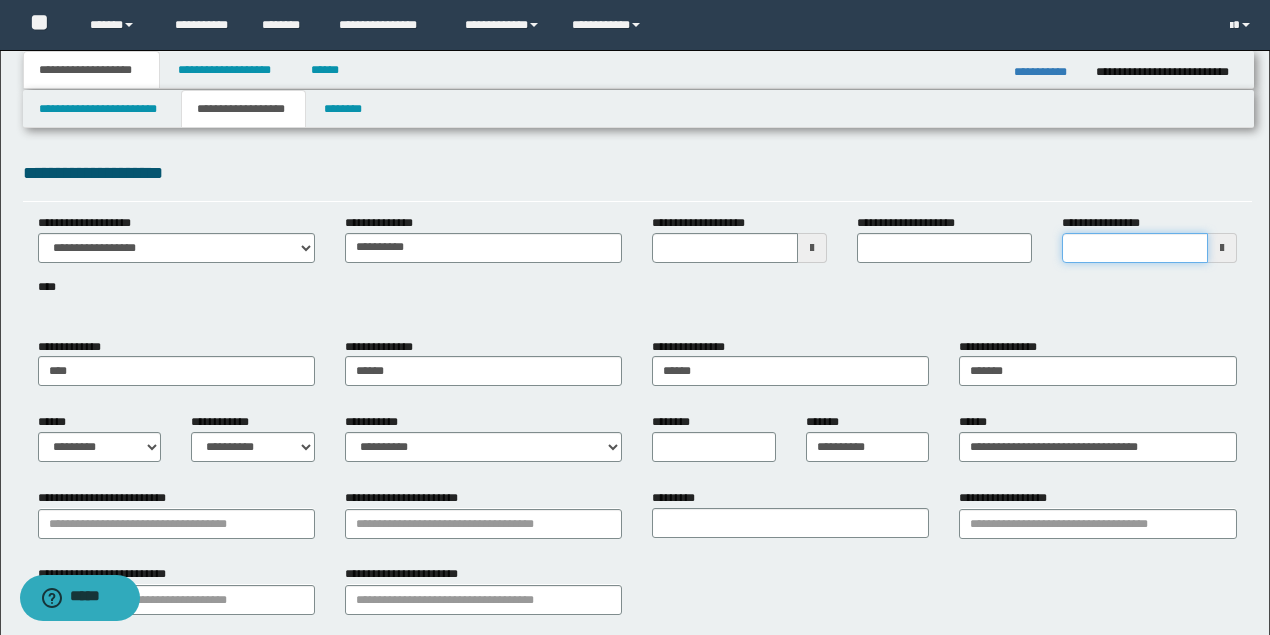 click on "**********" at bounding box center (1135, 248) 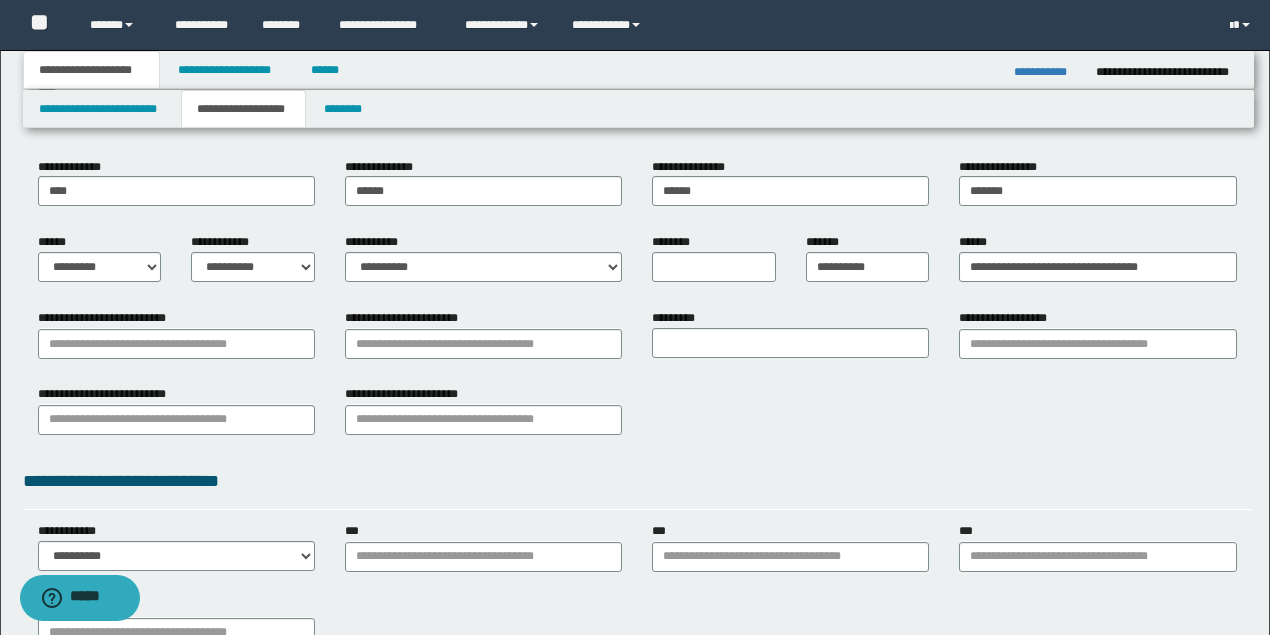 scroll, scrollTop: 200, scrollLeft: 0, axis: vertical 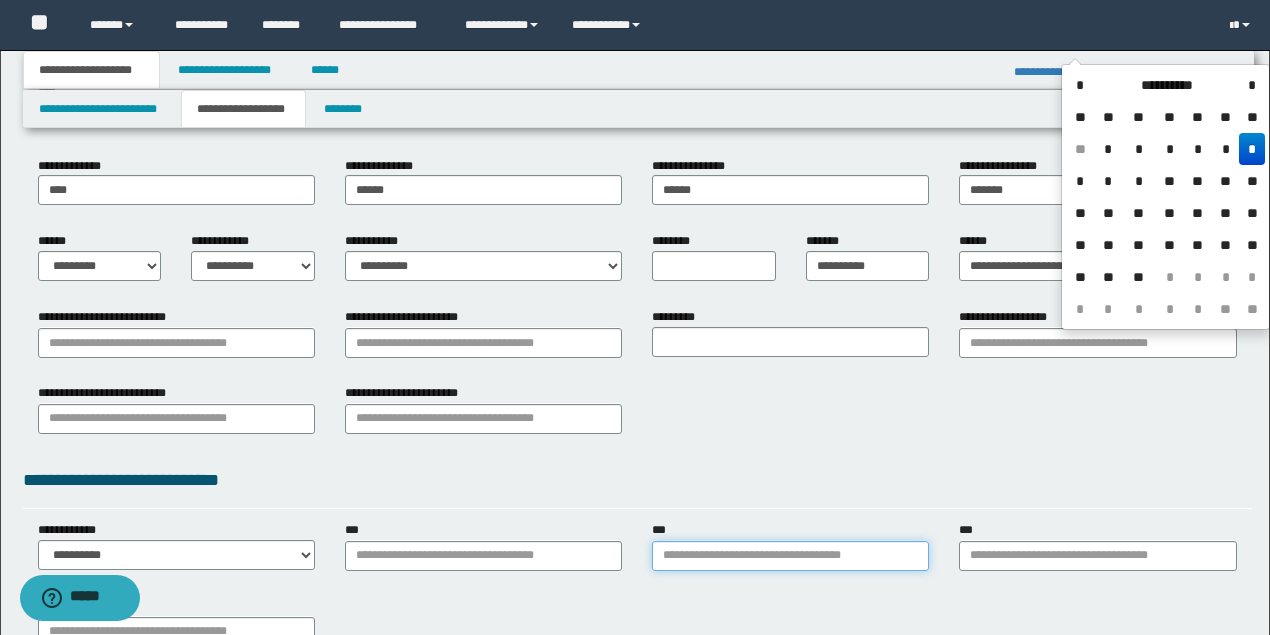 type on "**********" 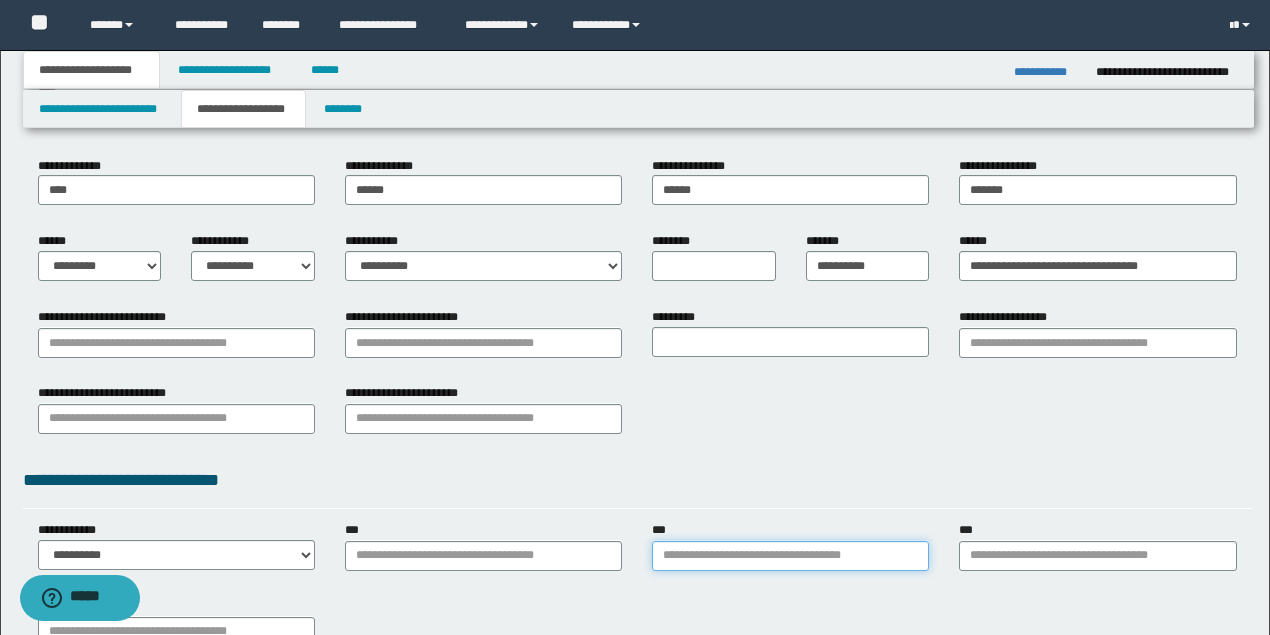 click on "***" at bounding box center [790, 556] 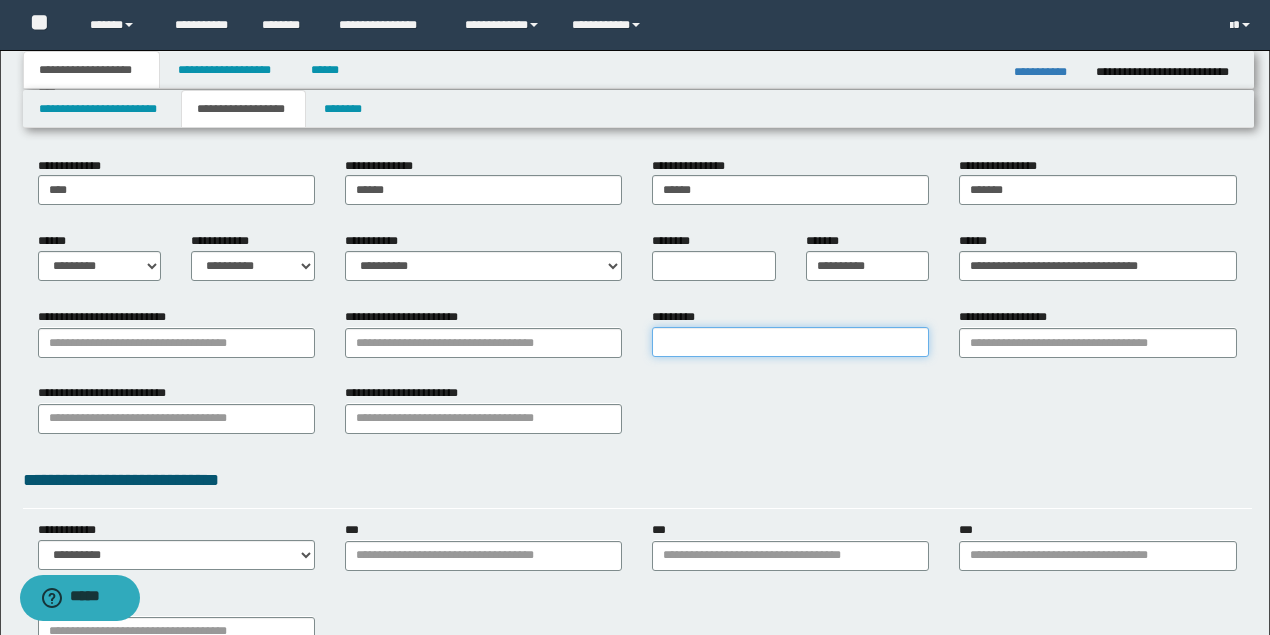 click on "*********" at bounding box center (790, 342) 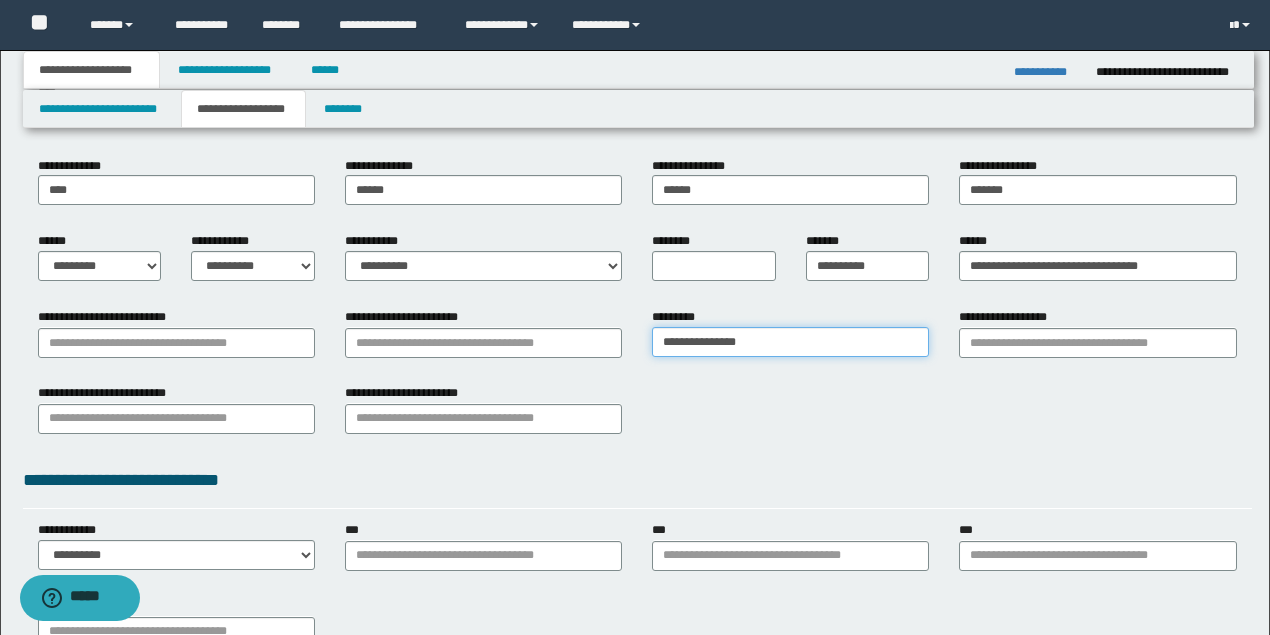 click on "**********" at bounding box center (790, 342) 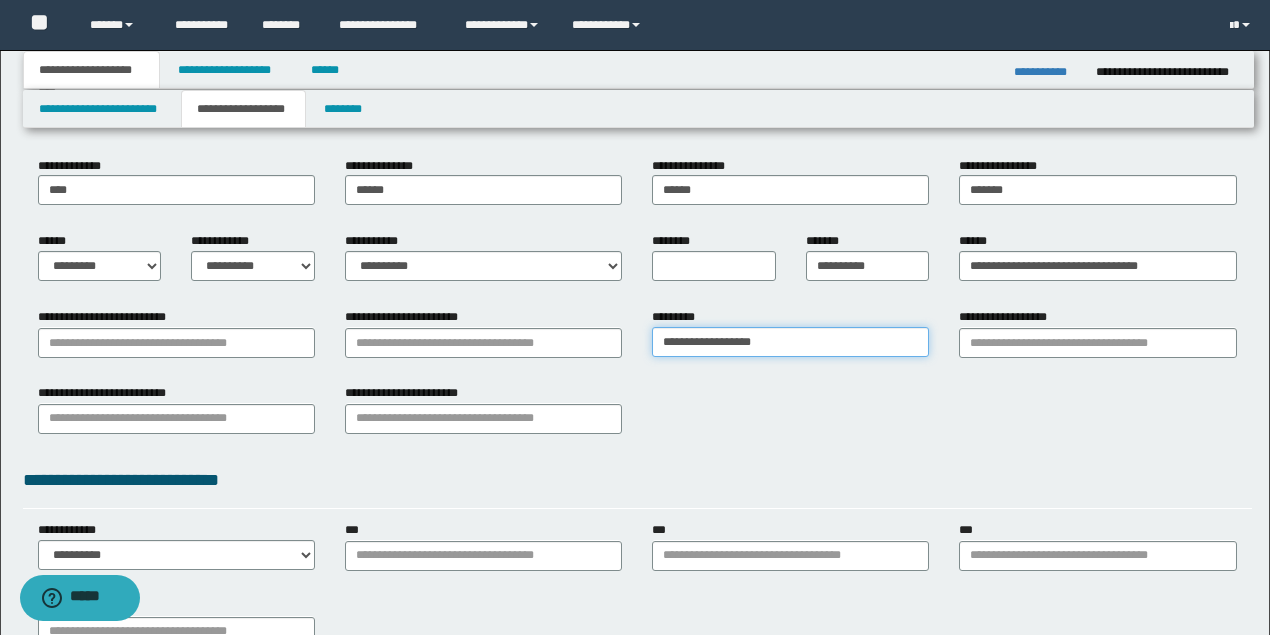 type on "**********" 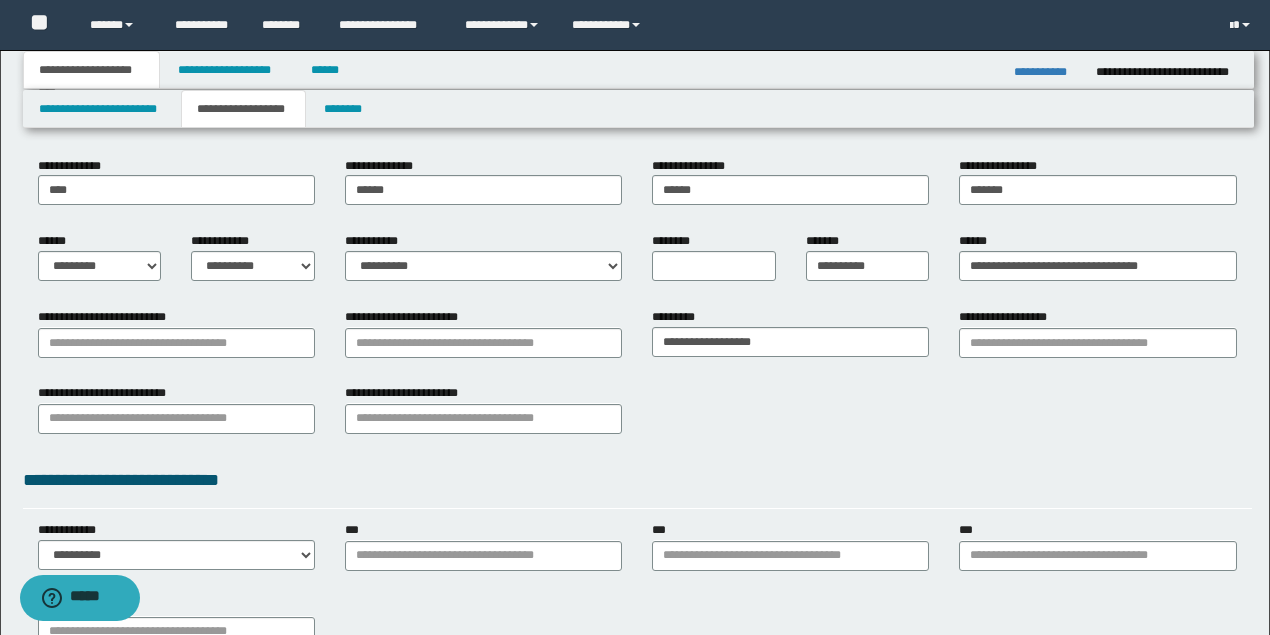 click on "**********" at bounding box center [637, 378] 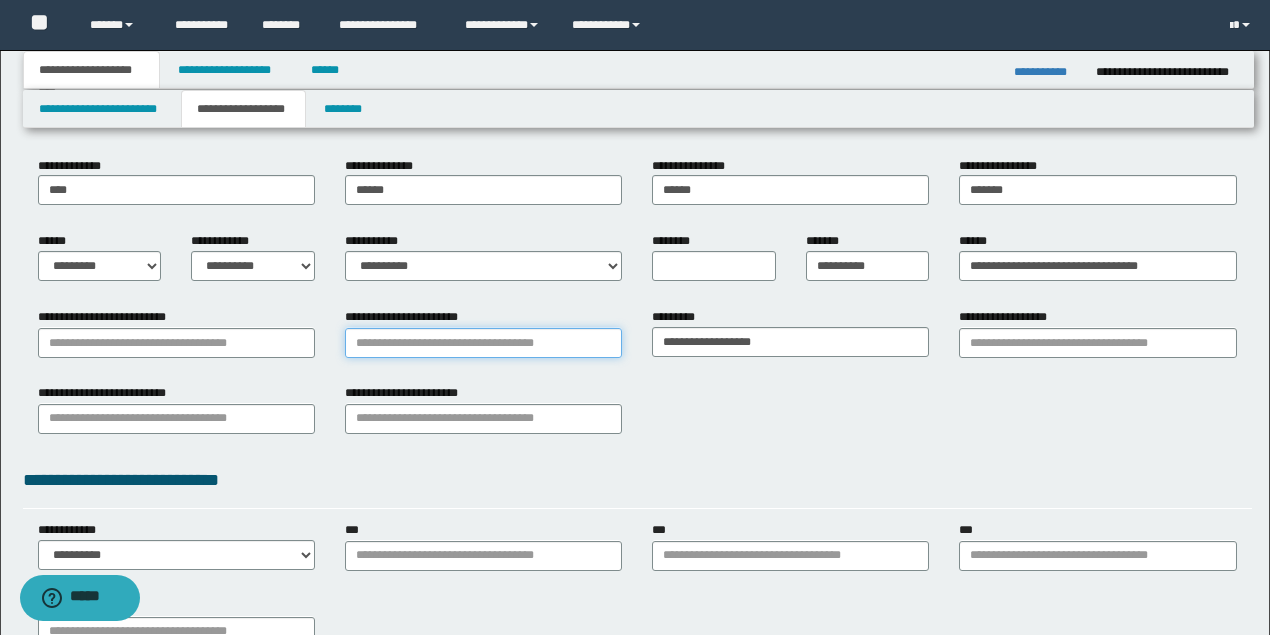click on "**********" at bounding box center [483, 343] 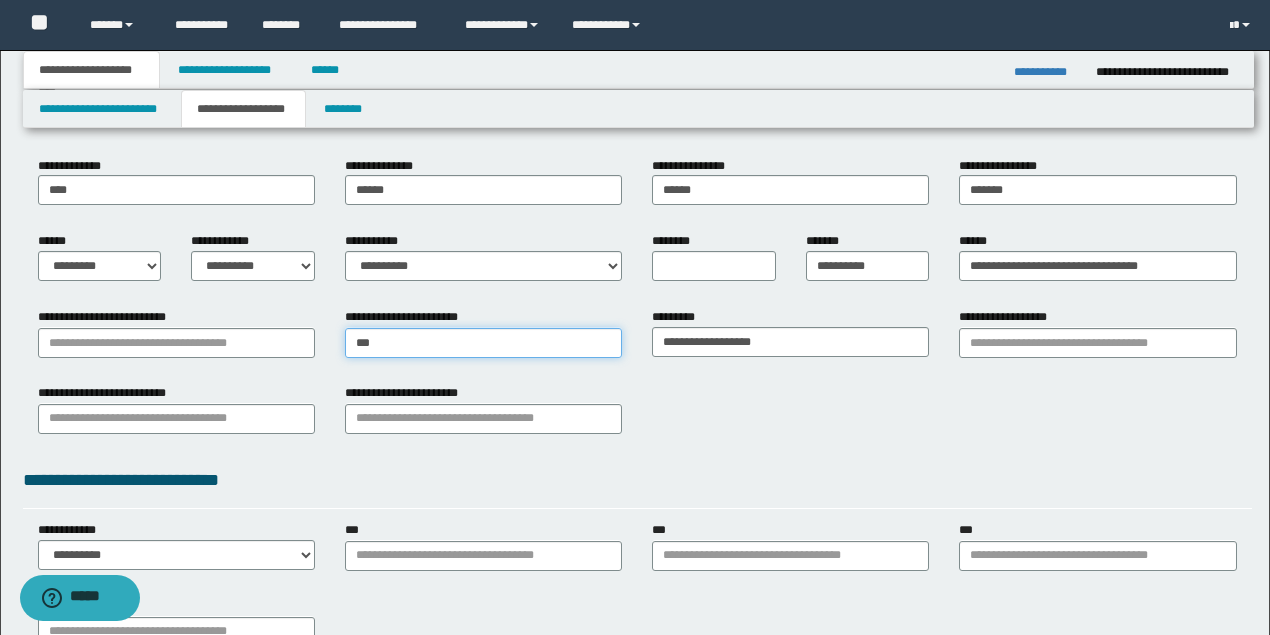 type on "****" 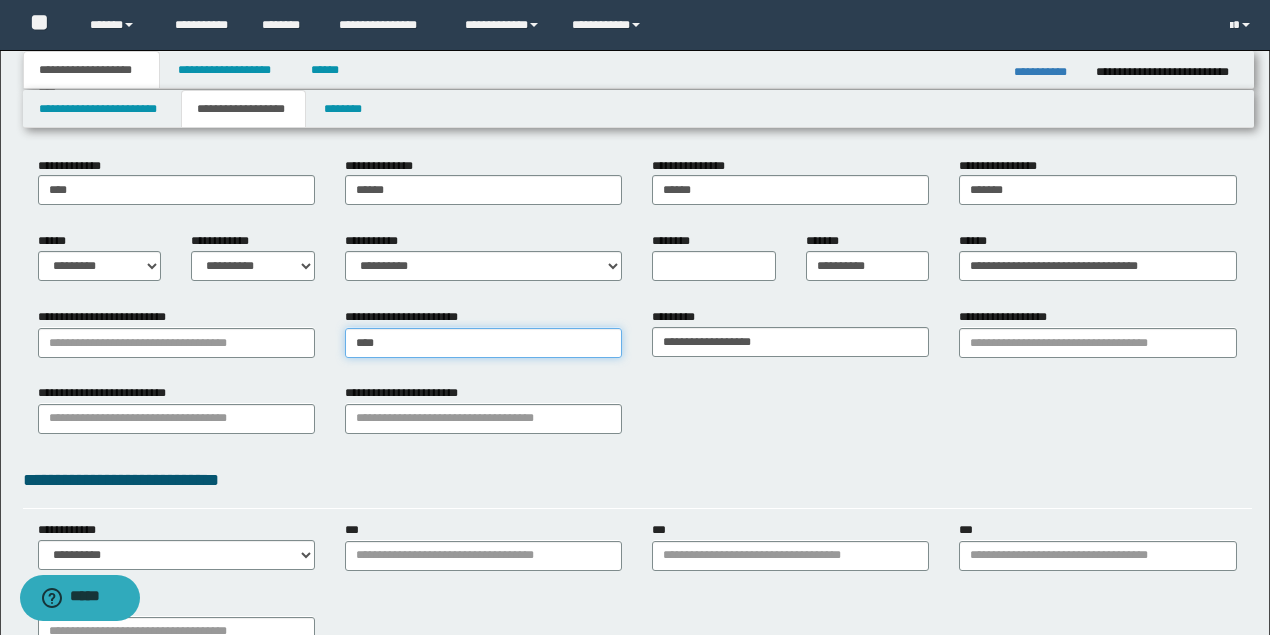 type on "**********" 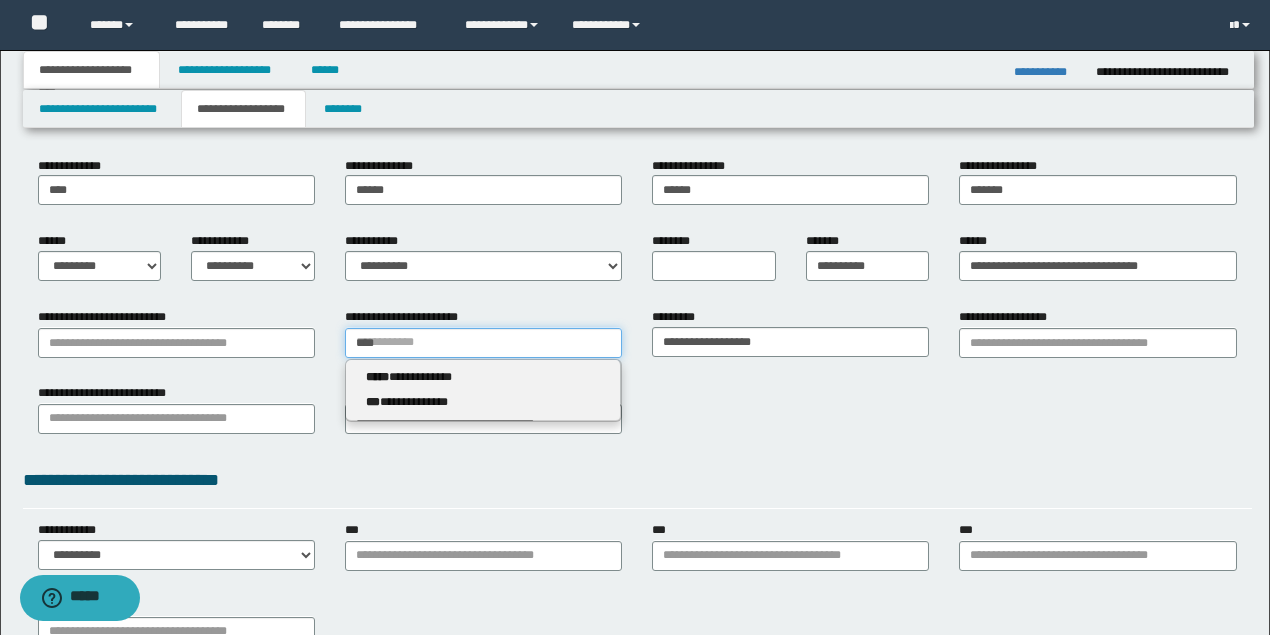 type on "****" 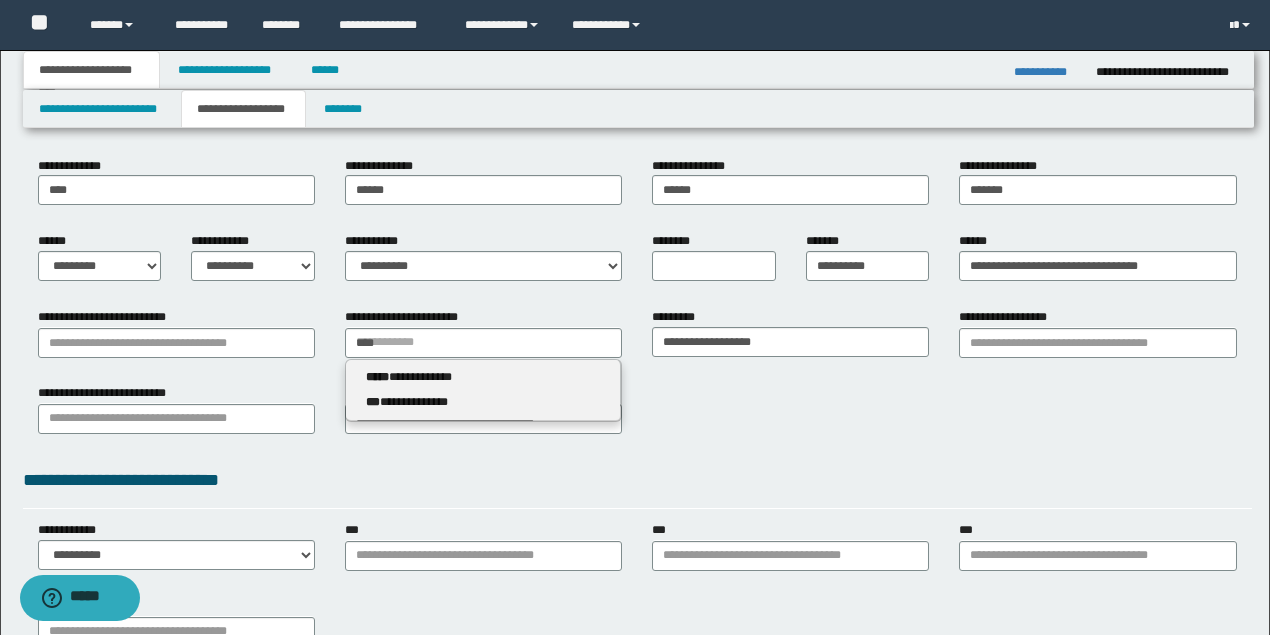 type 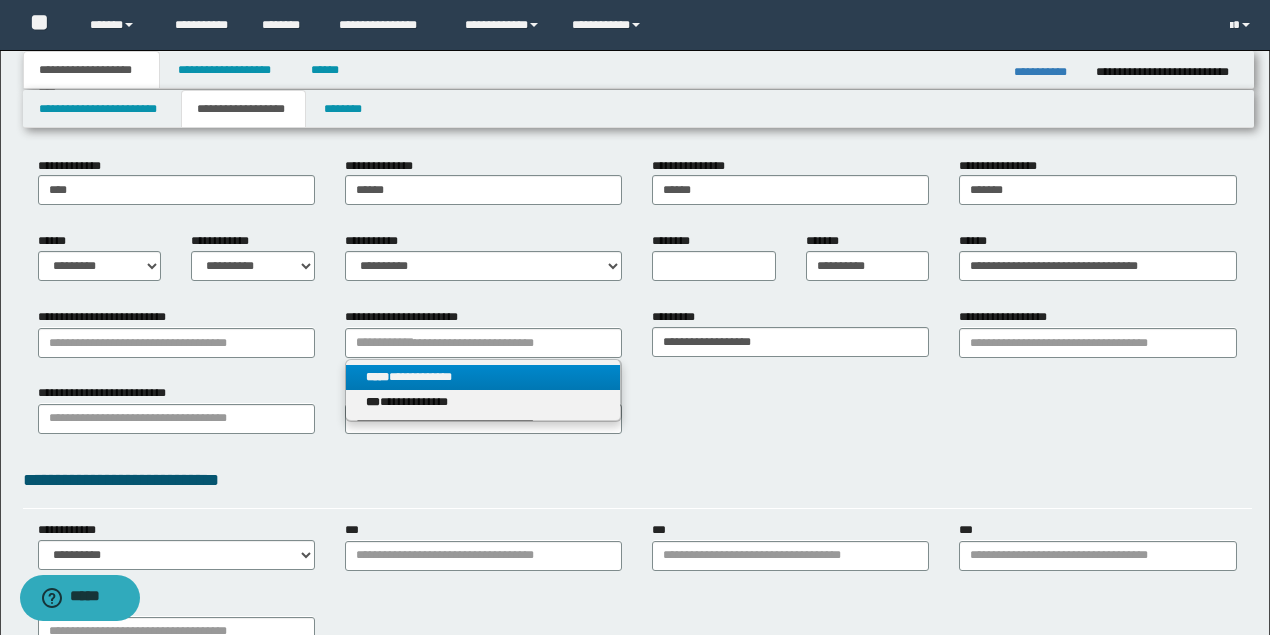 click on "**********" at bounding box center [483, 377] 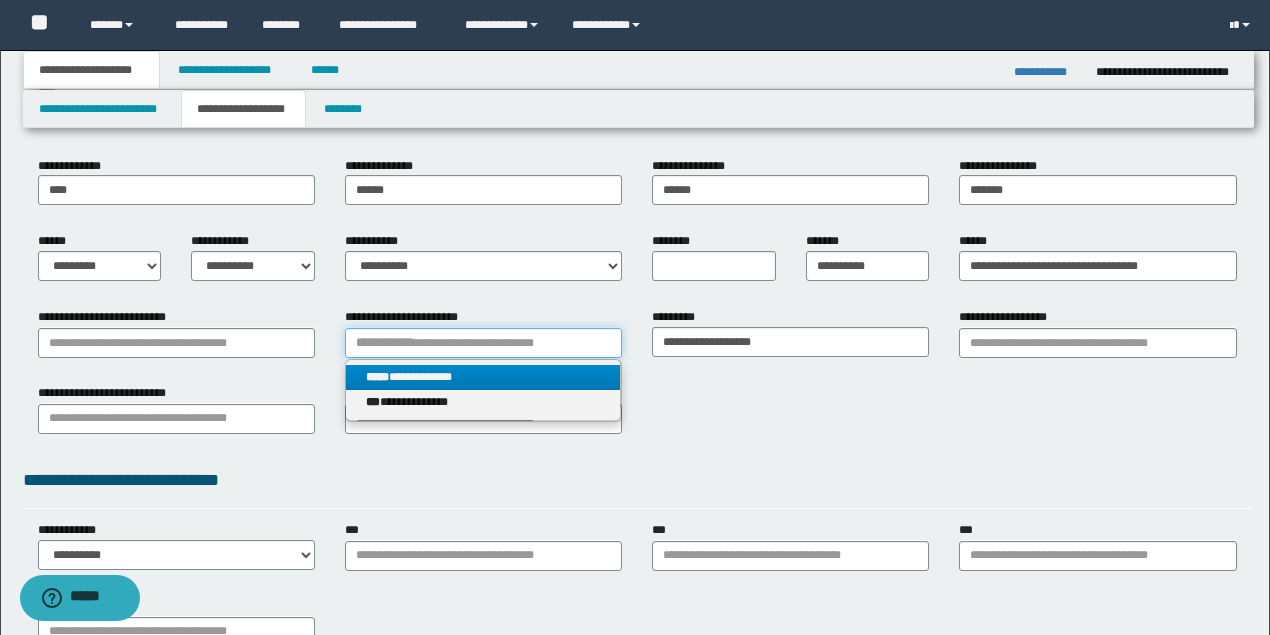 type 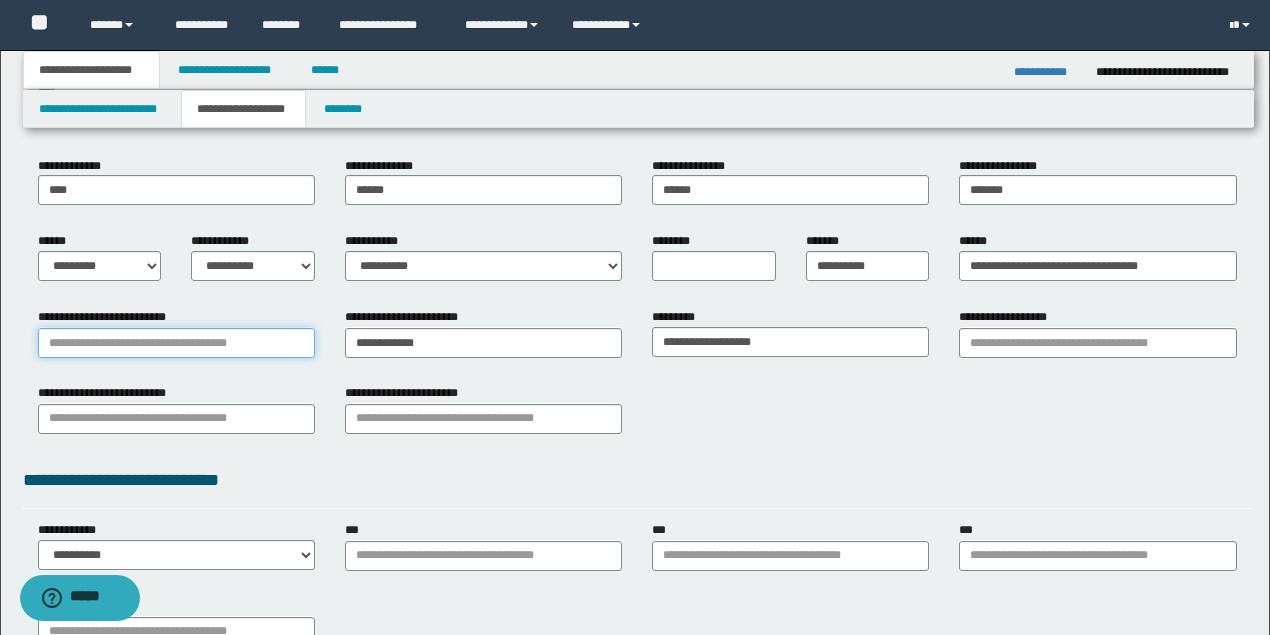 click on "**********" at bounding box center (176, 343) 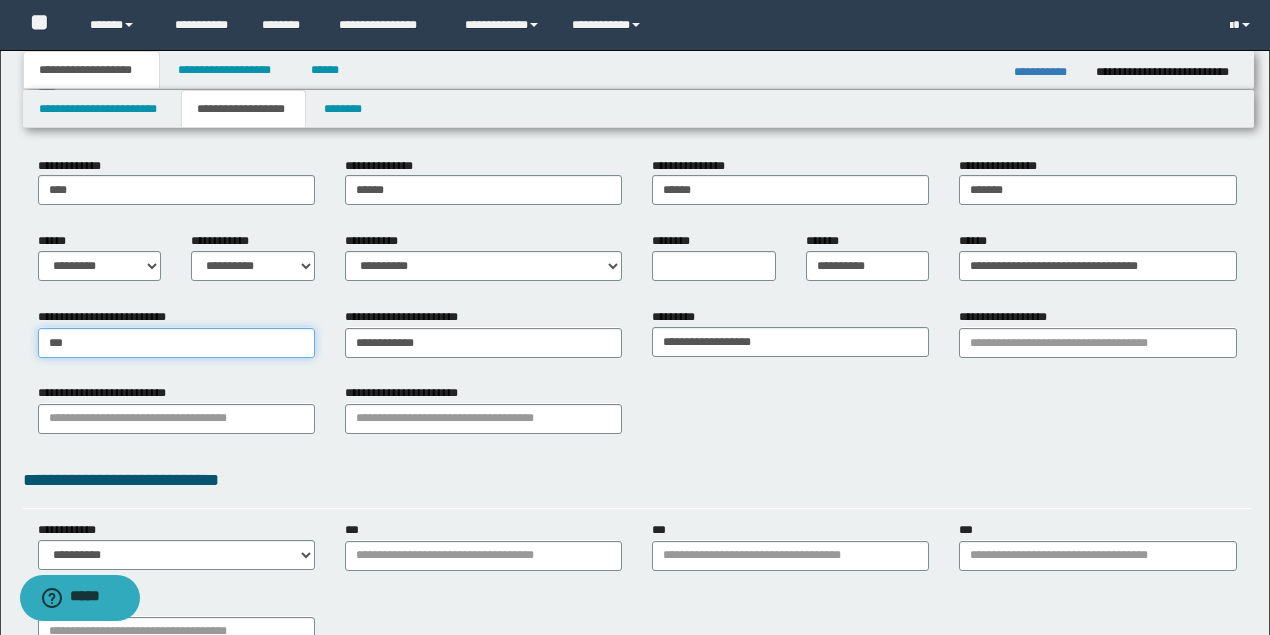type on "****" 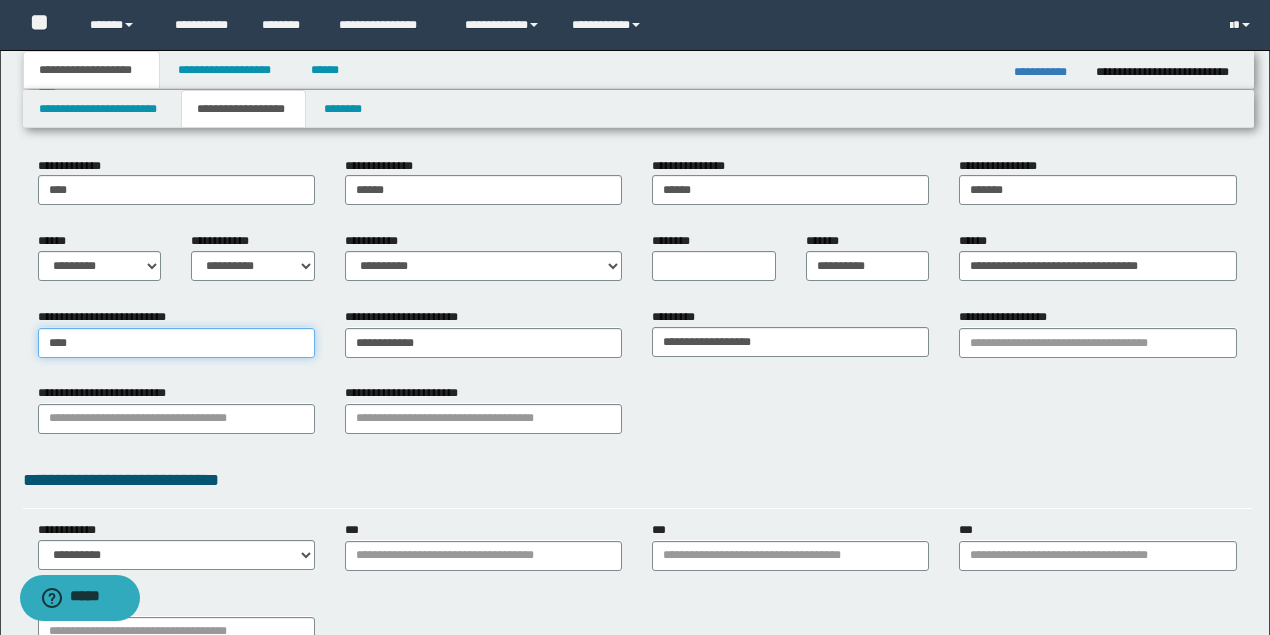 type on "**********" 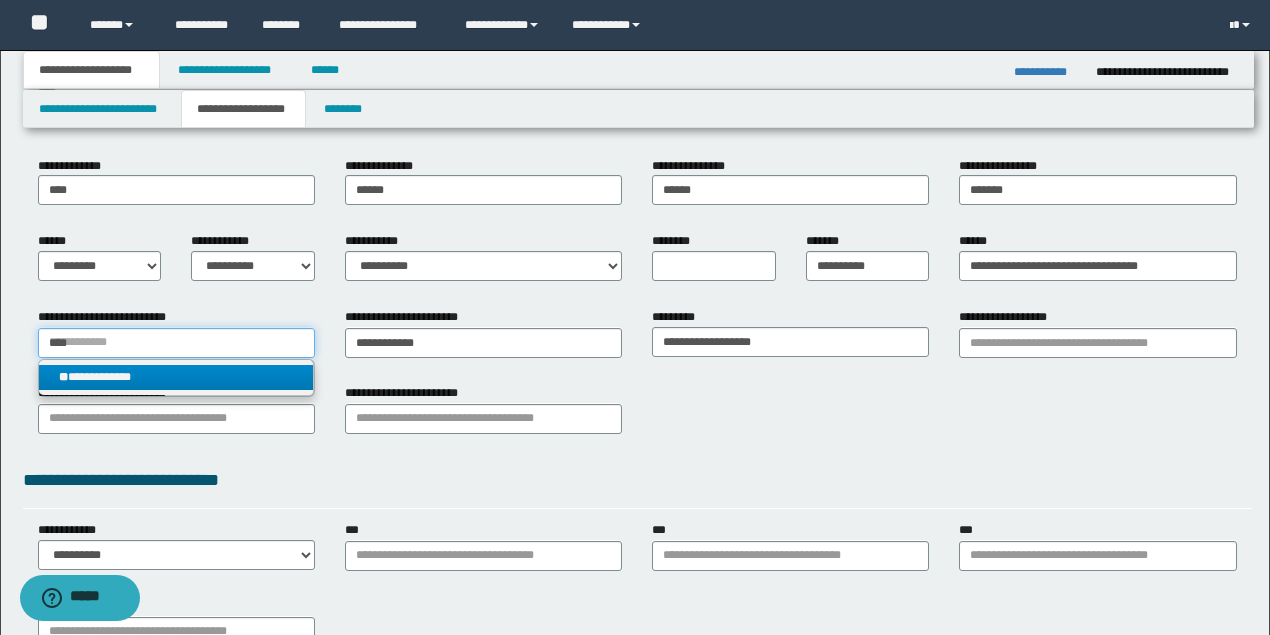 type on "****" 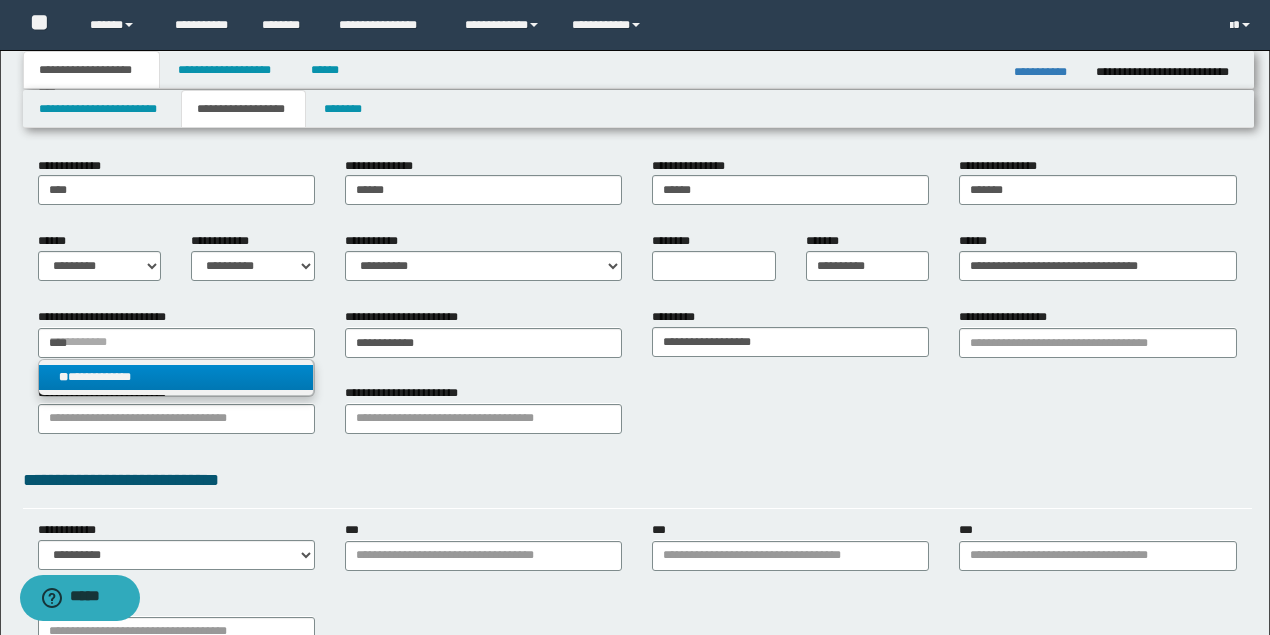 type 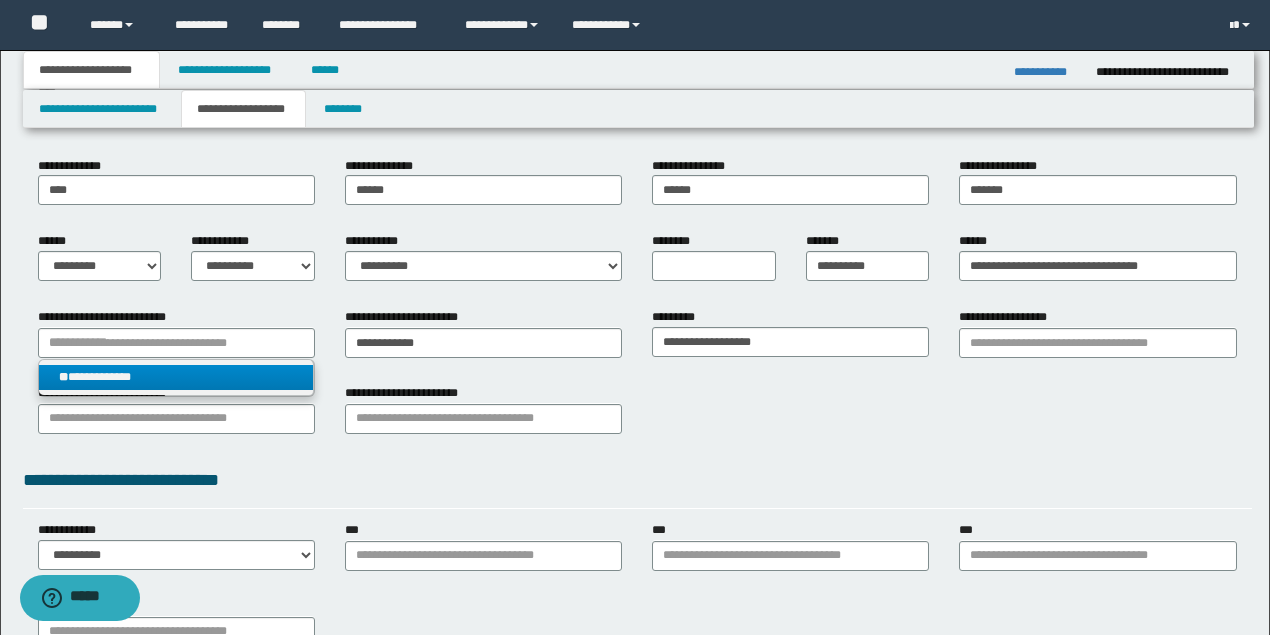 click on "**********" at bounding box center (176, 377) 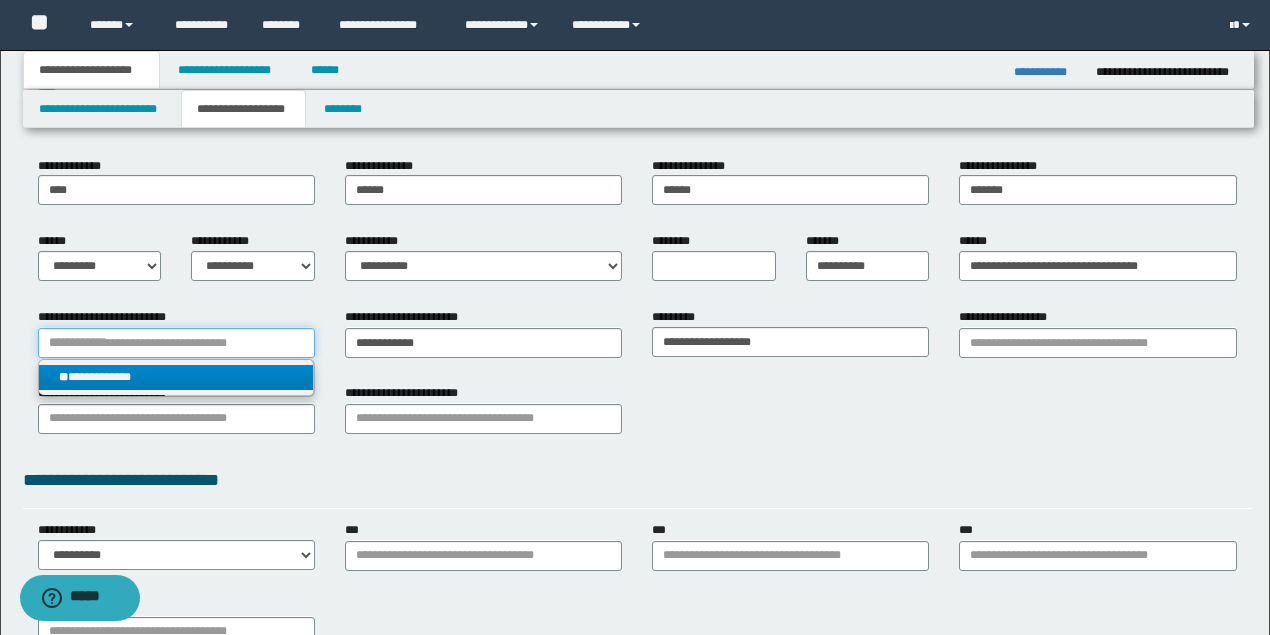 type 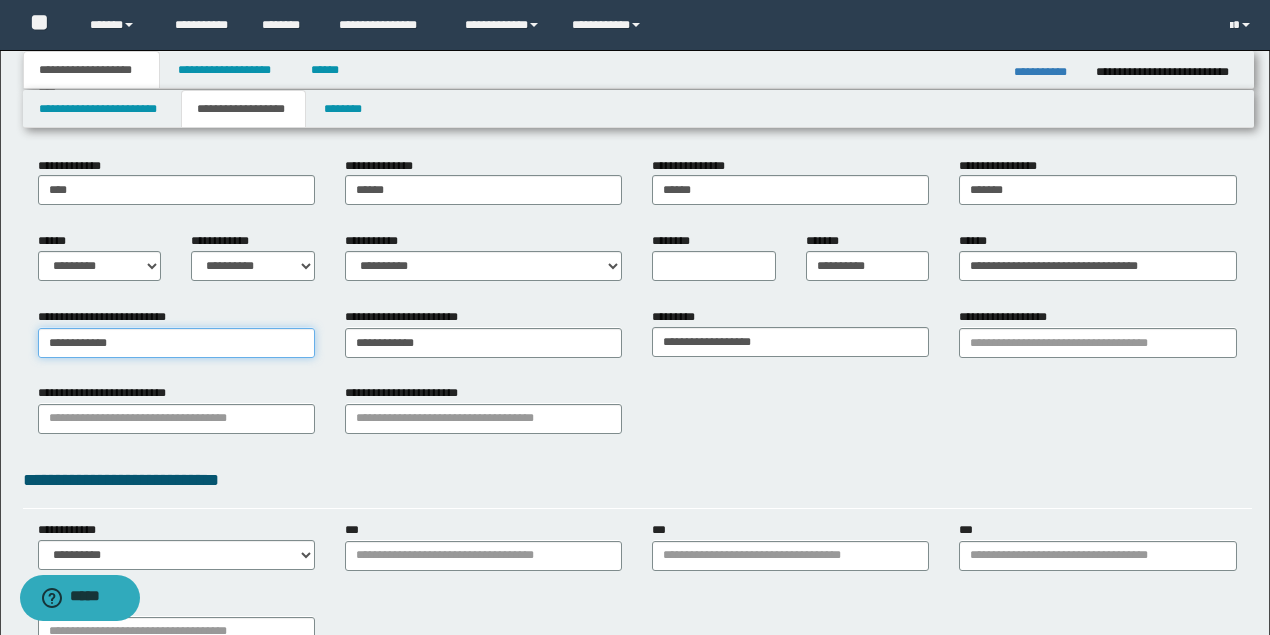 type on "**********" 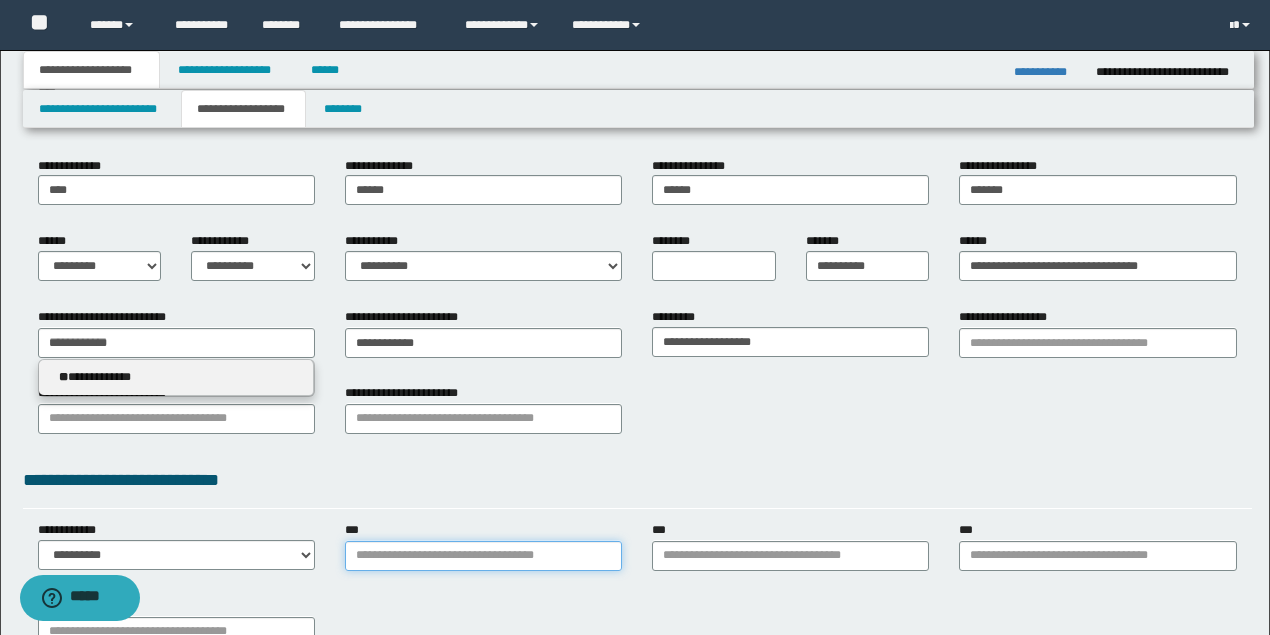 type 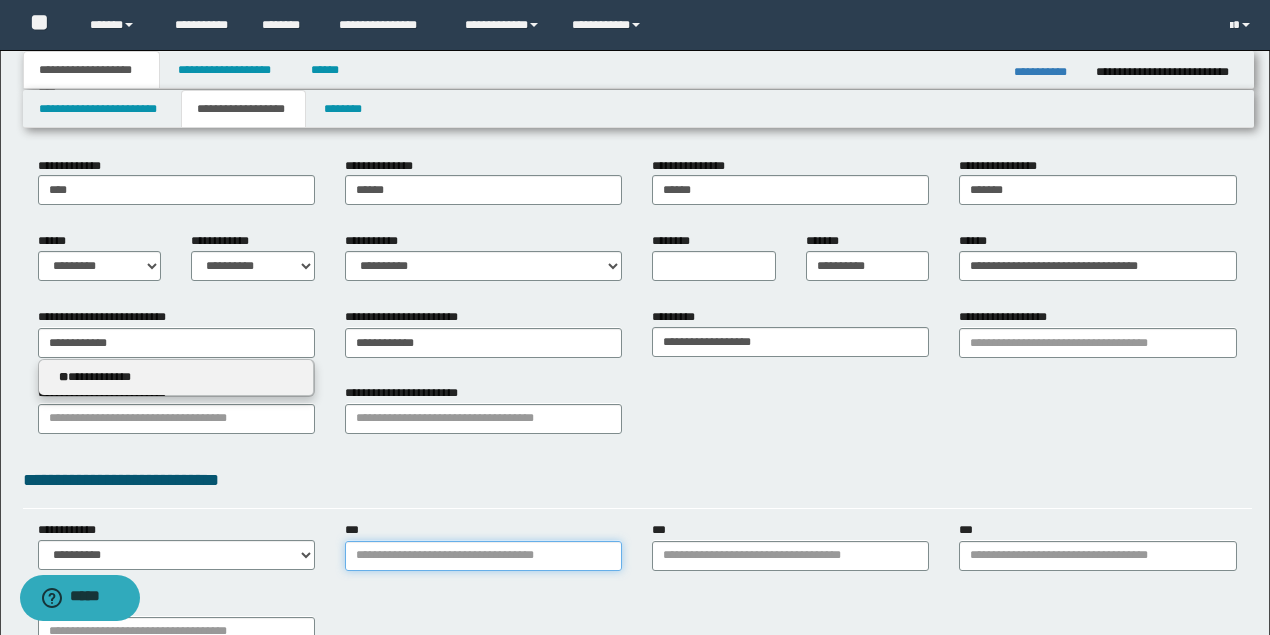 click on "***" at bounding box center [483, 556] 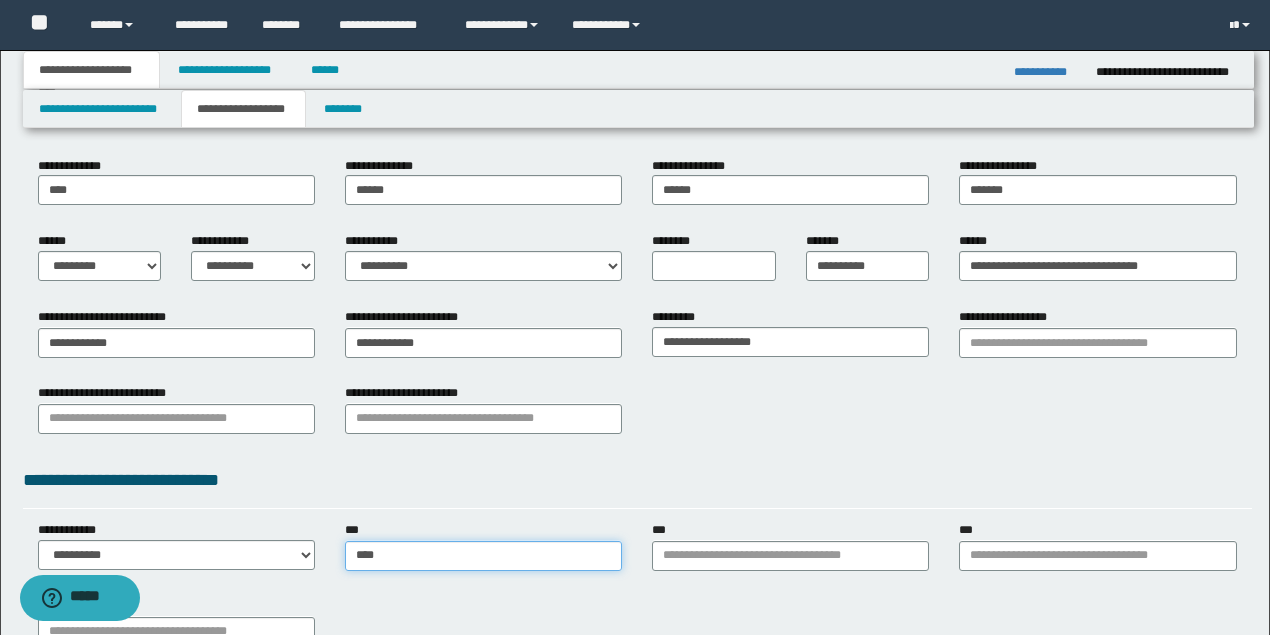 type on "*****" 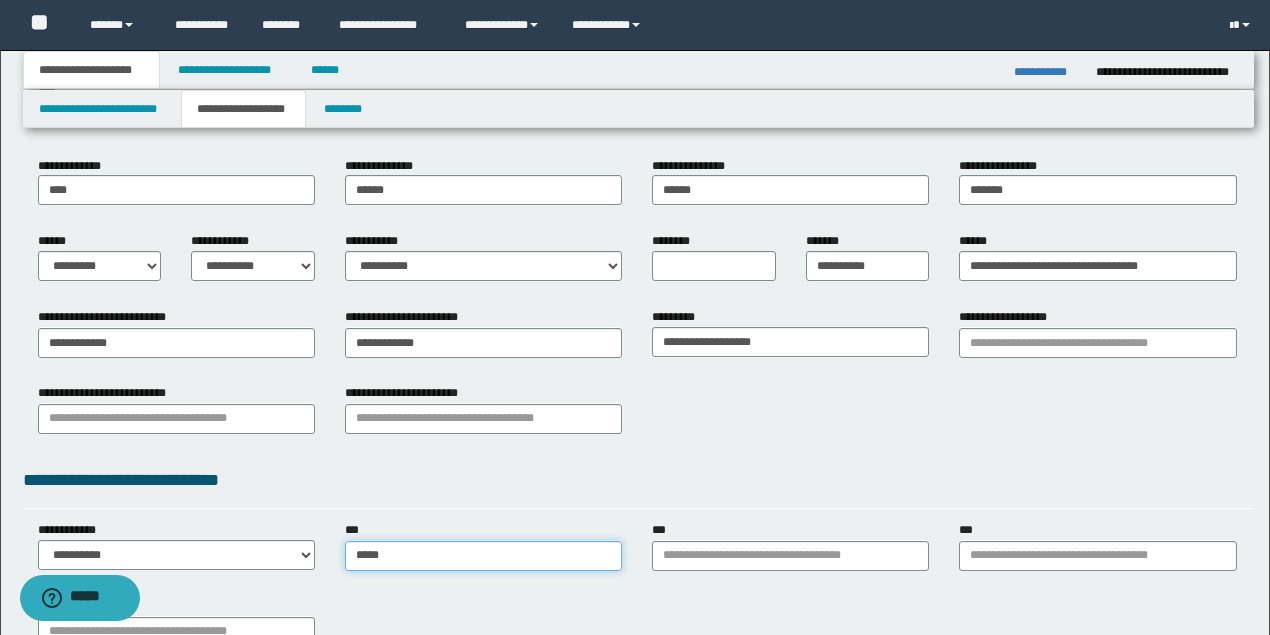 type on "*****" 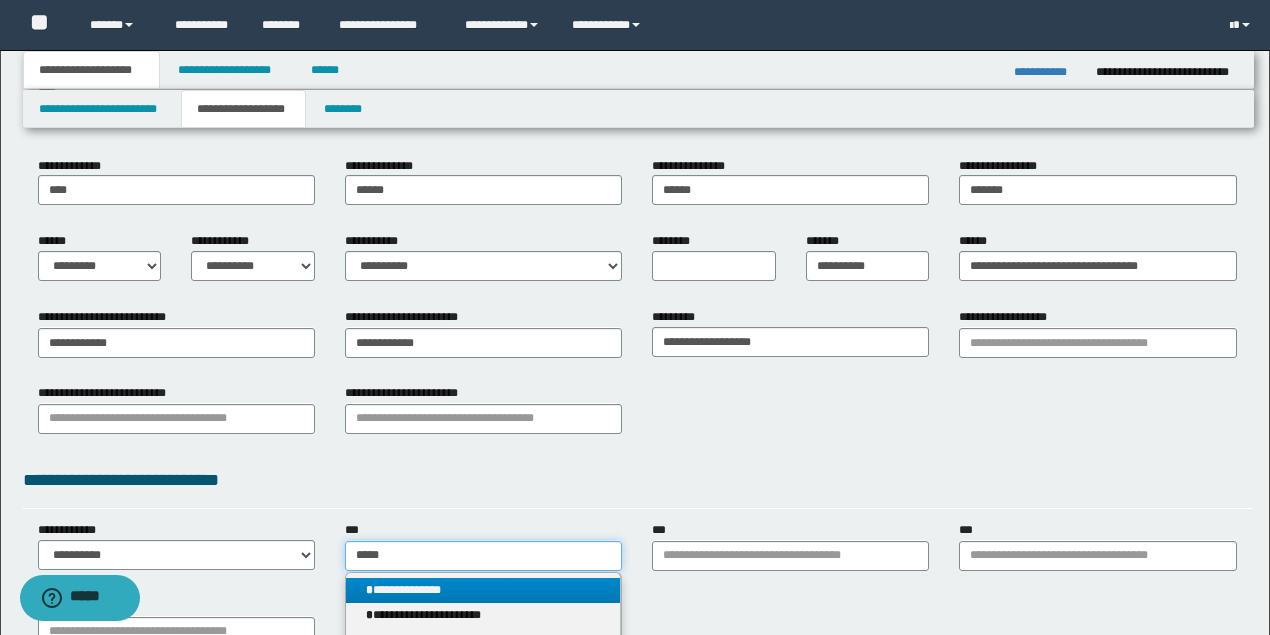type on "*****" 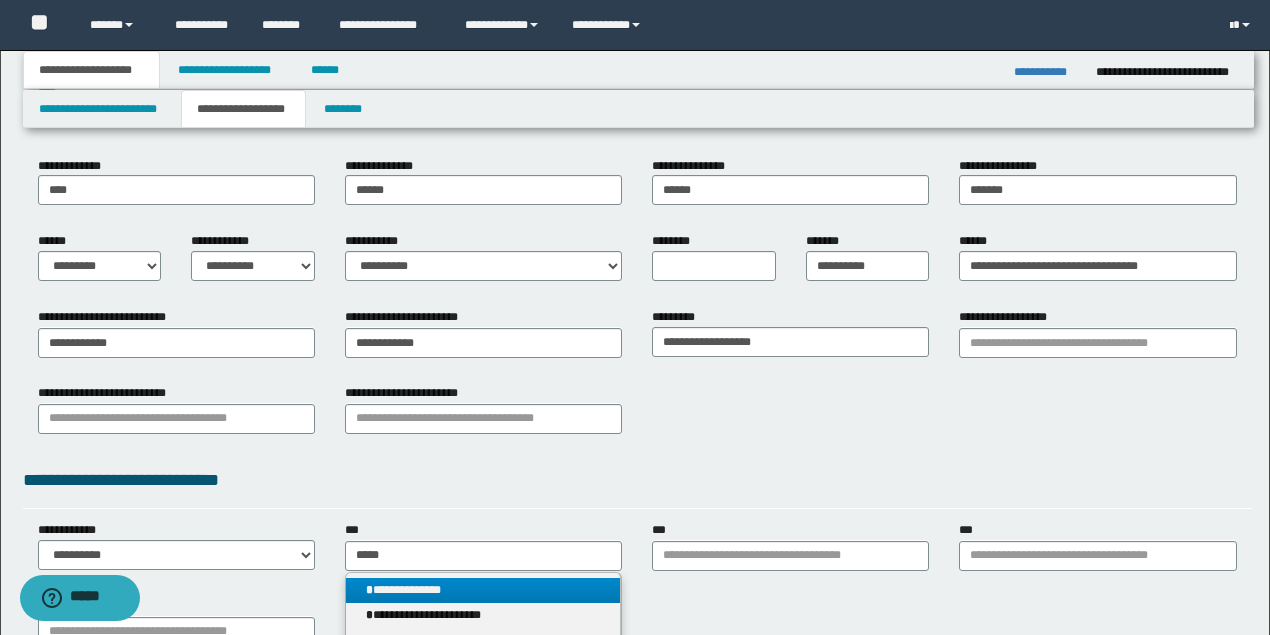 type 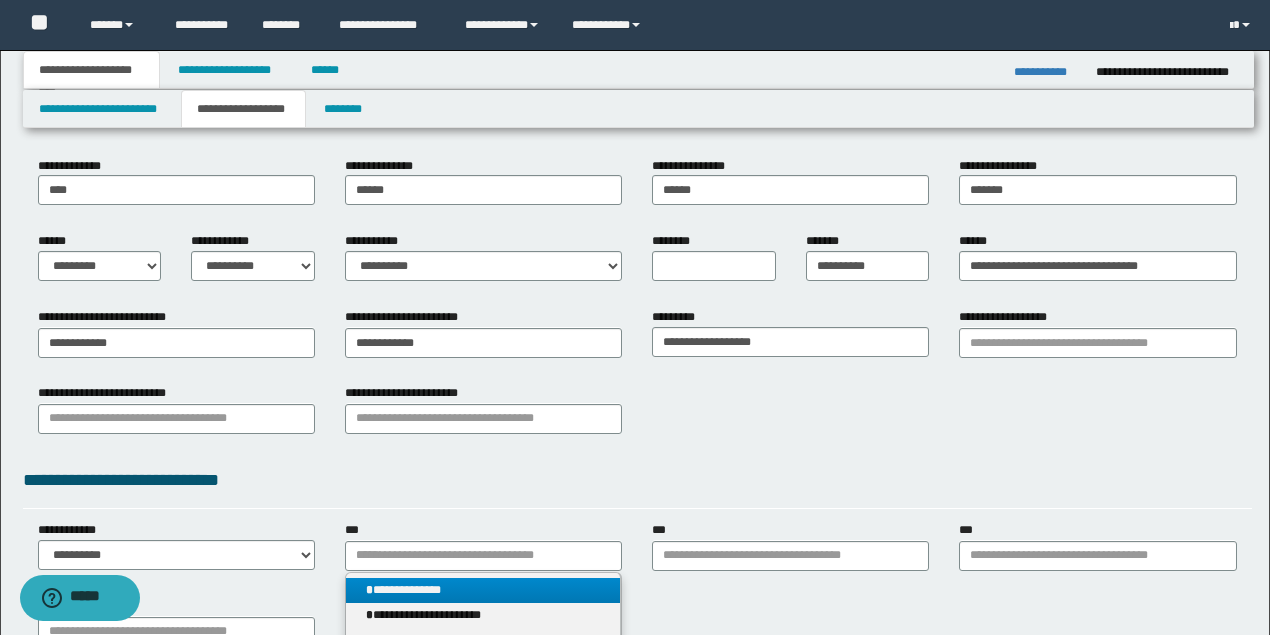 drag, startPoint x: 420, startPoint y: 580, endPoint x: 746, endPoint y: 576, distance: 326.02454 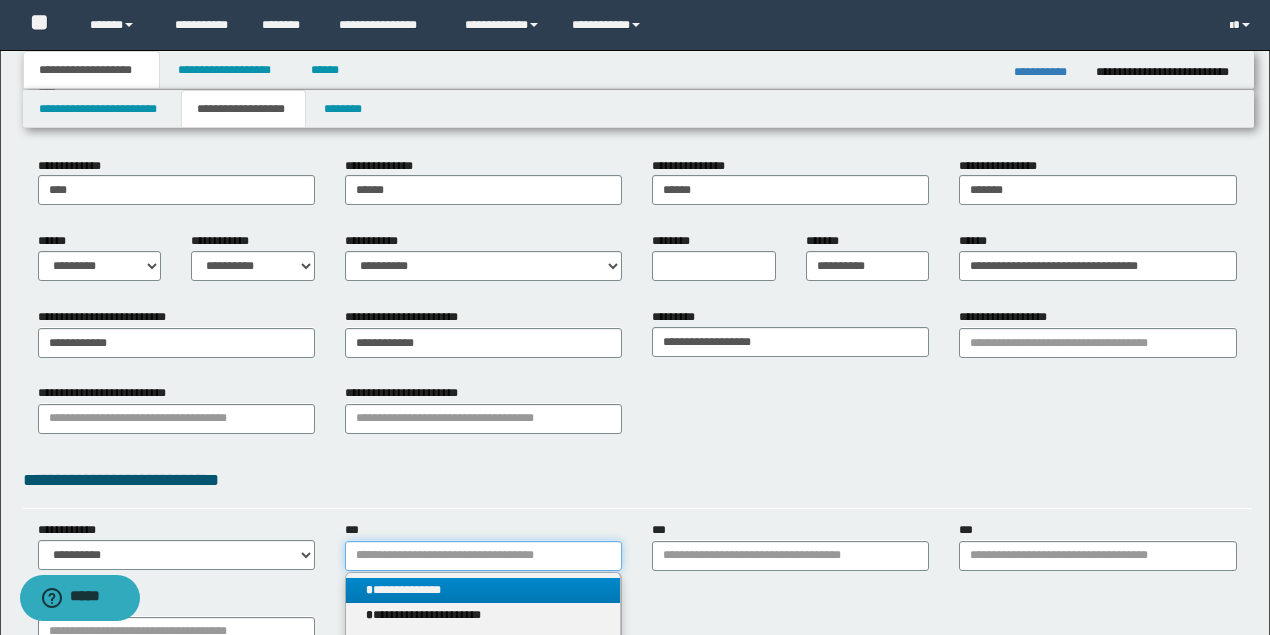 type 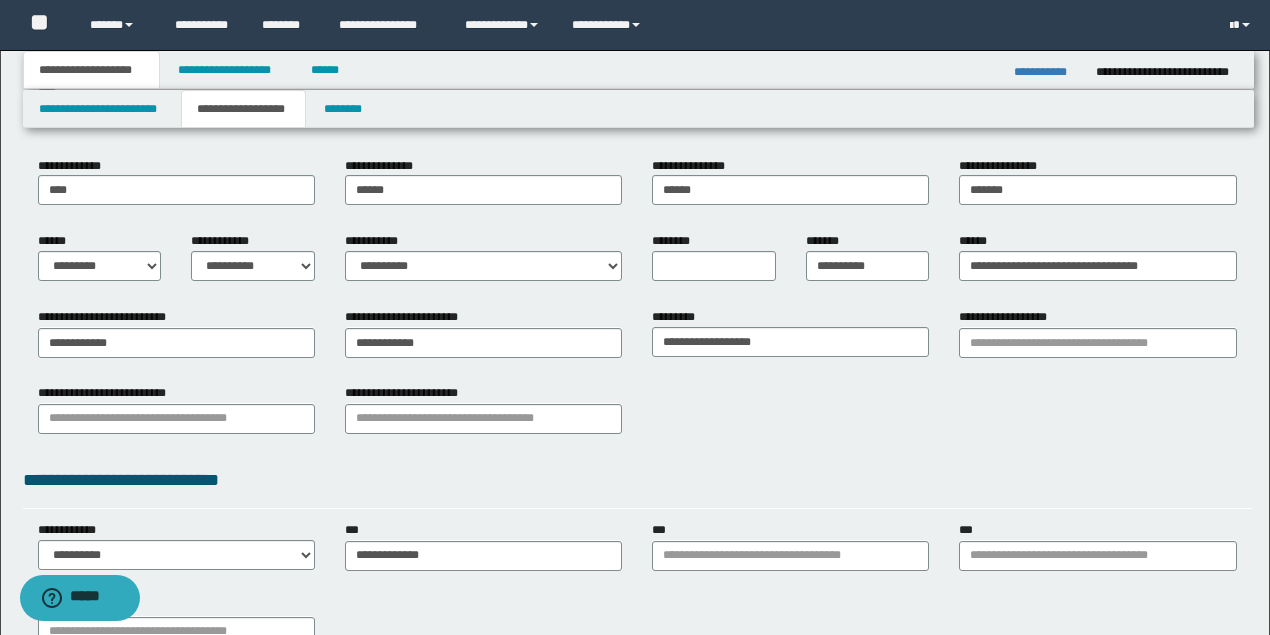 click on "***" at bounding box center (790, 553) 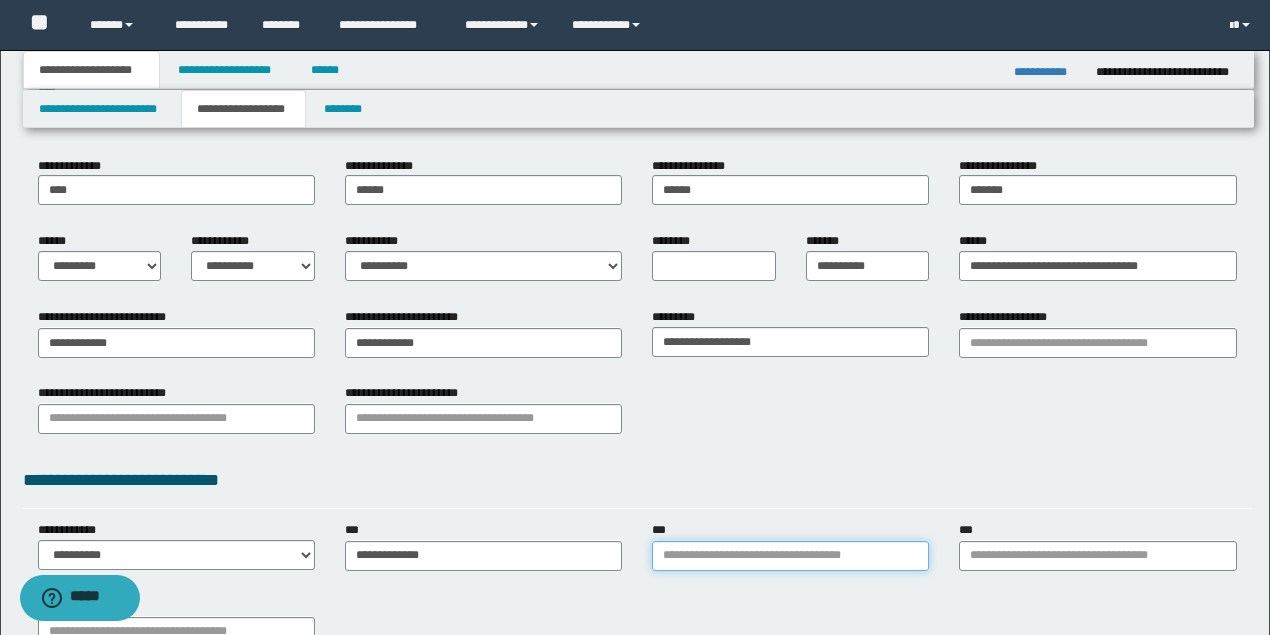 click on "***" at bounding box center [790, 556] 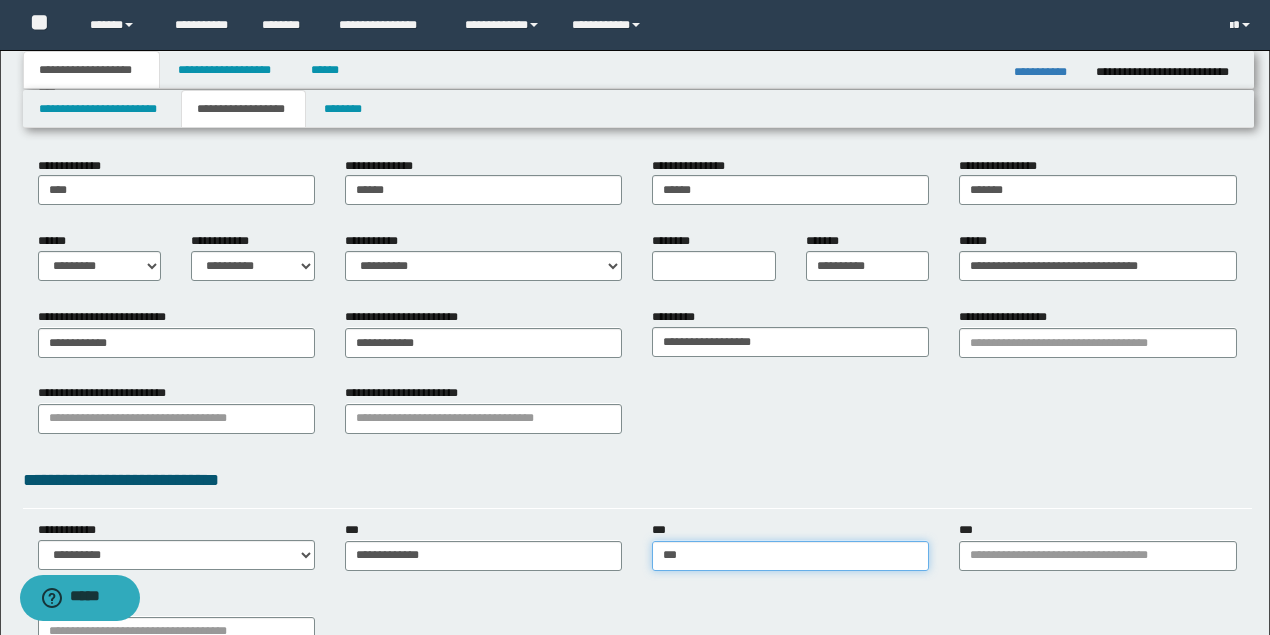 type on "****" 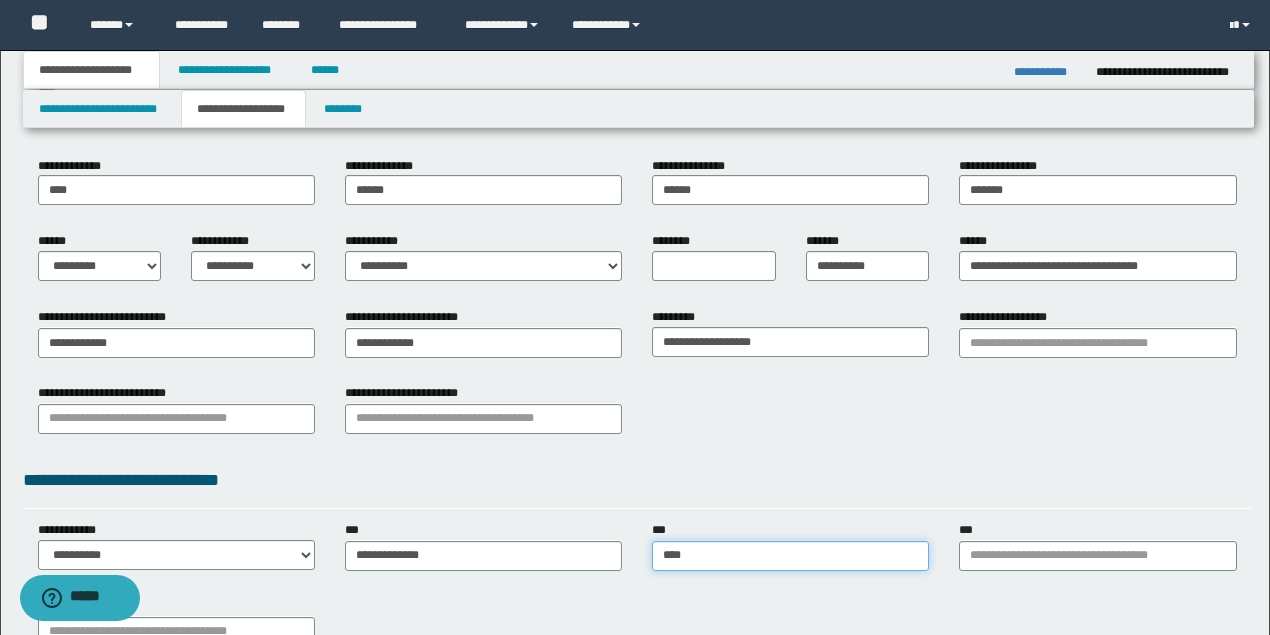 type on "**********" 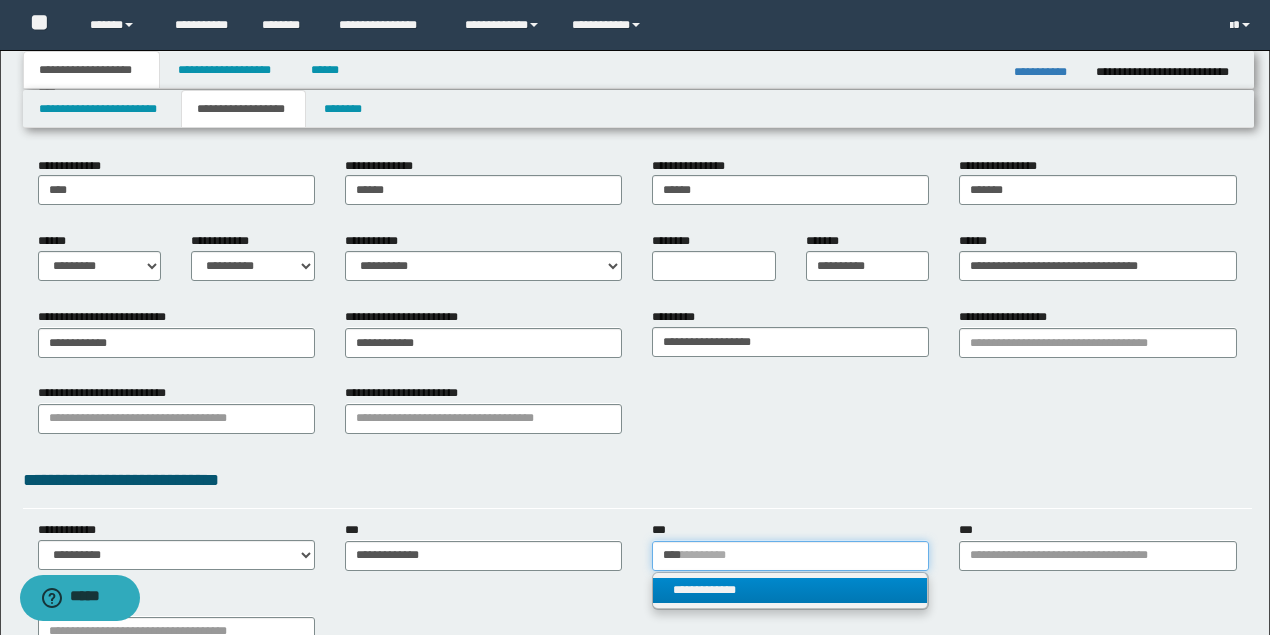 type on "****" 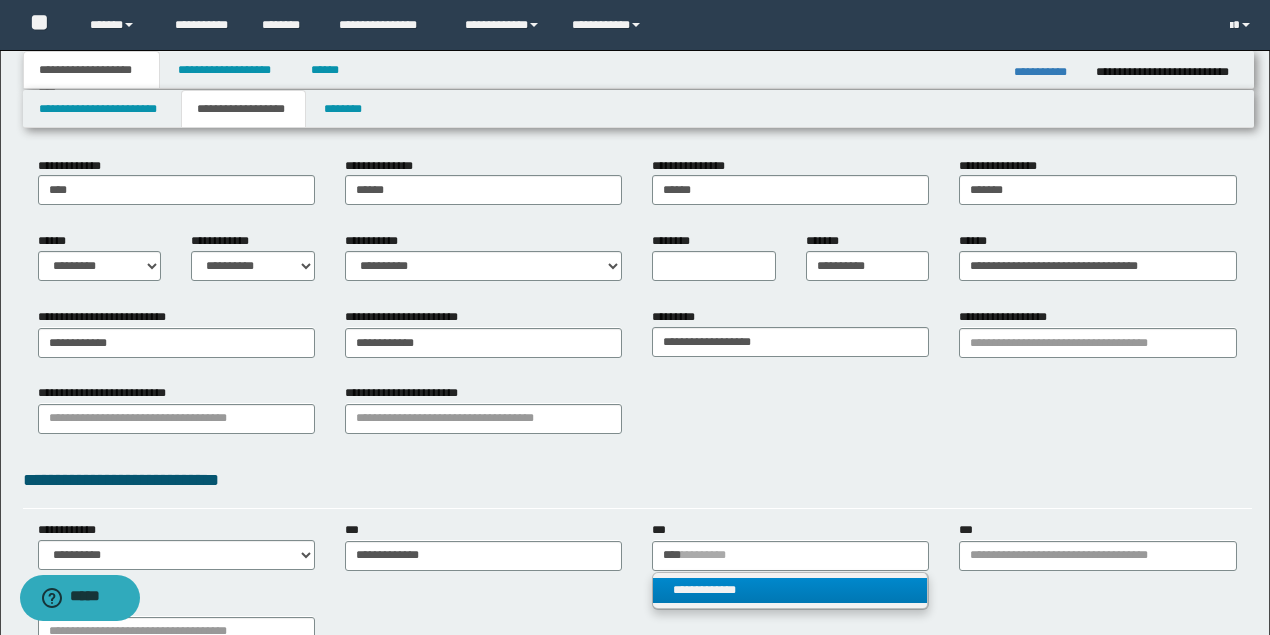type 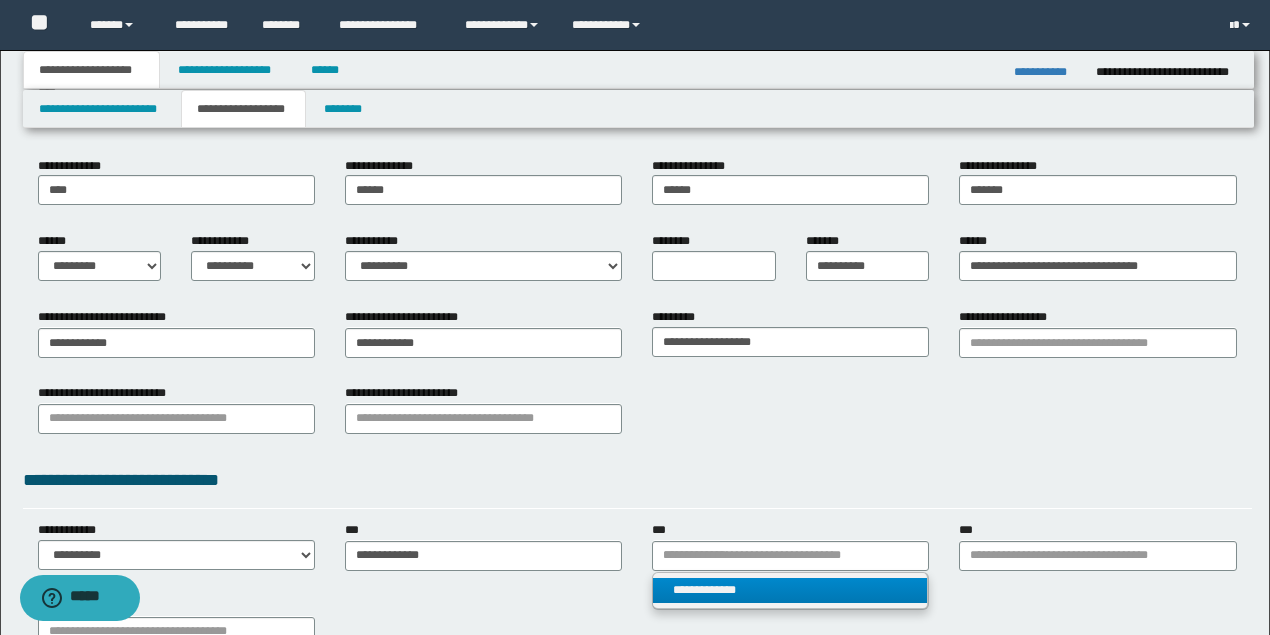 click on "**********" at bounding box center (790, 590) 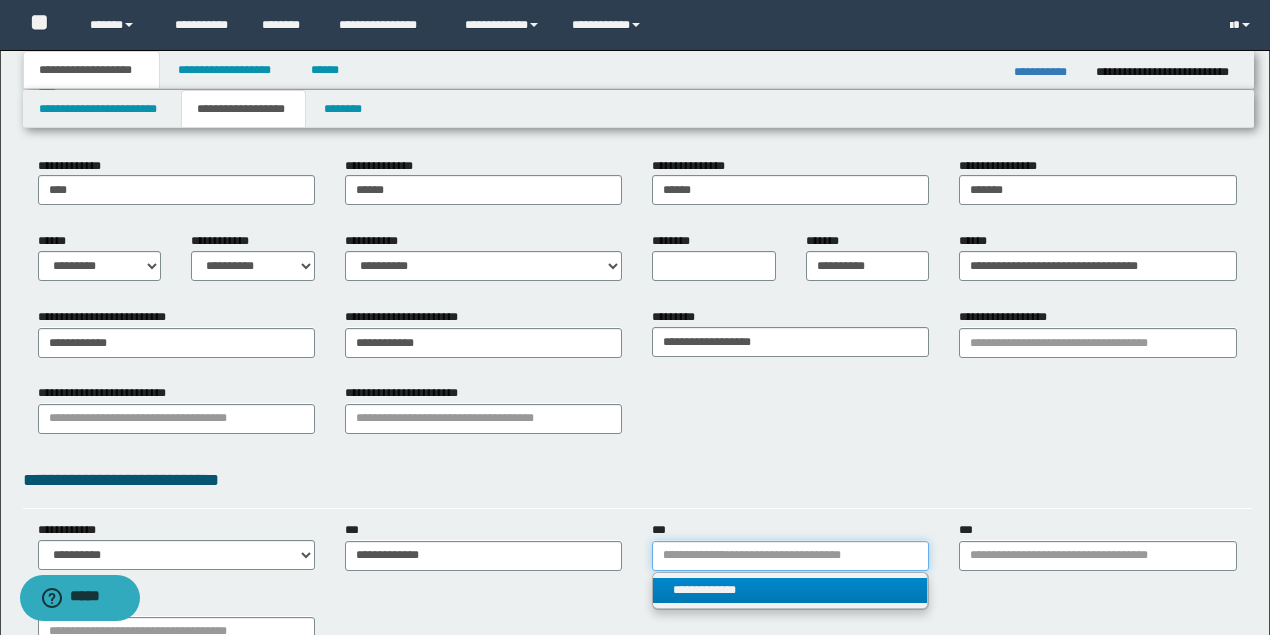 type 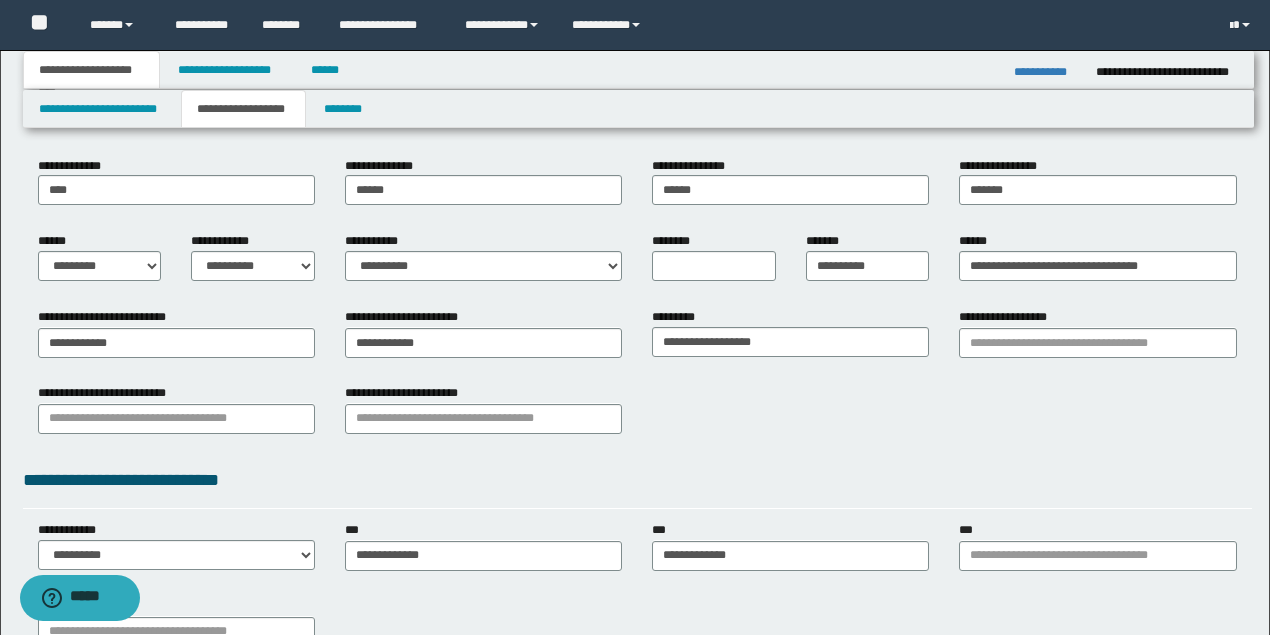 click on "***" at bounding box center [1097, 553] 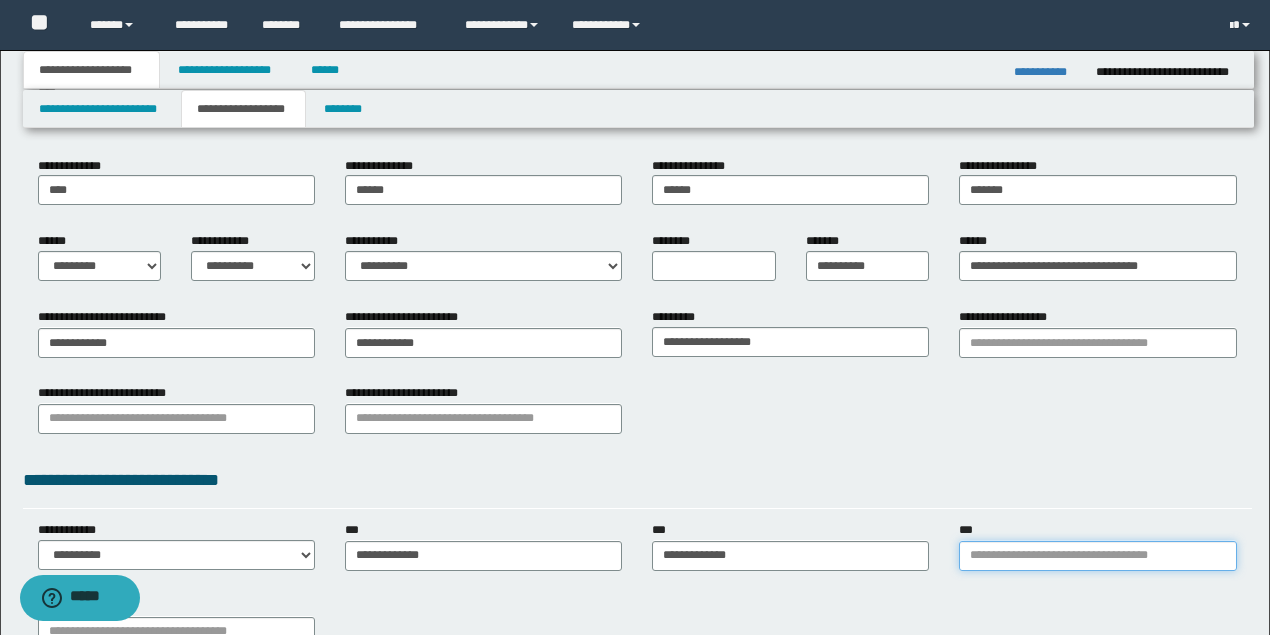 click on "***" at bounding box center [1097, 556] 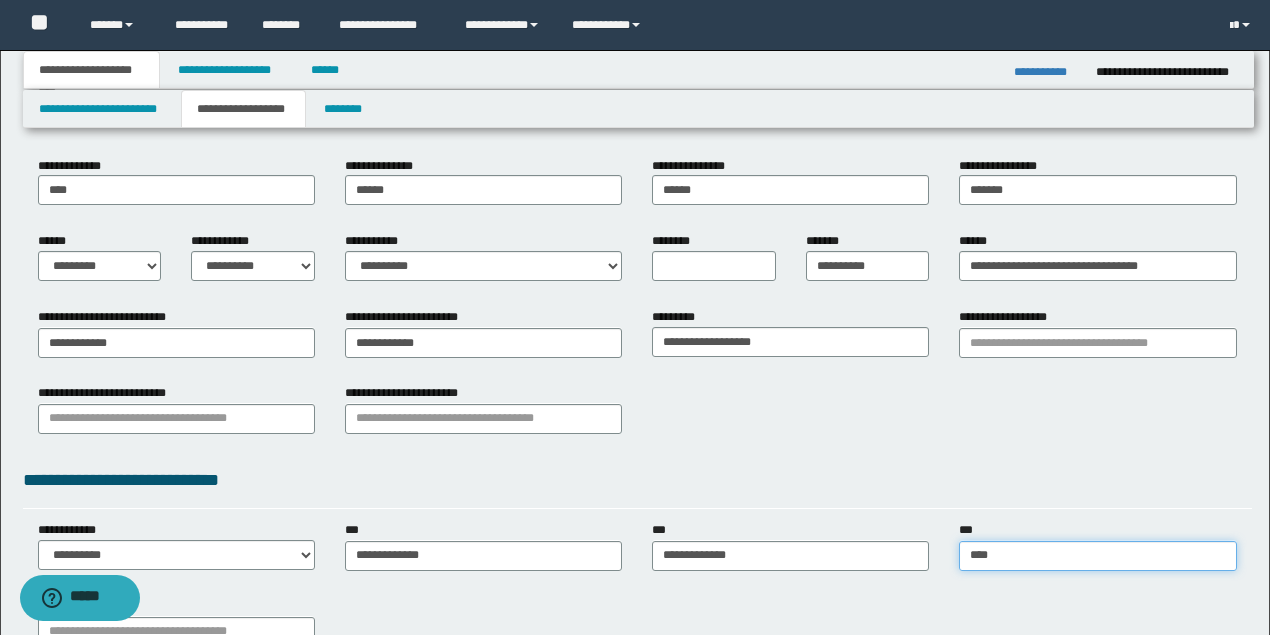 type on "*****" 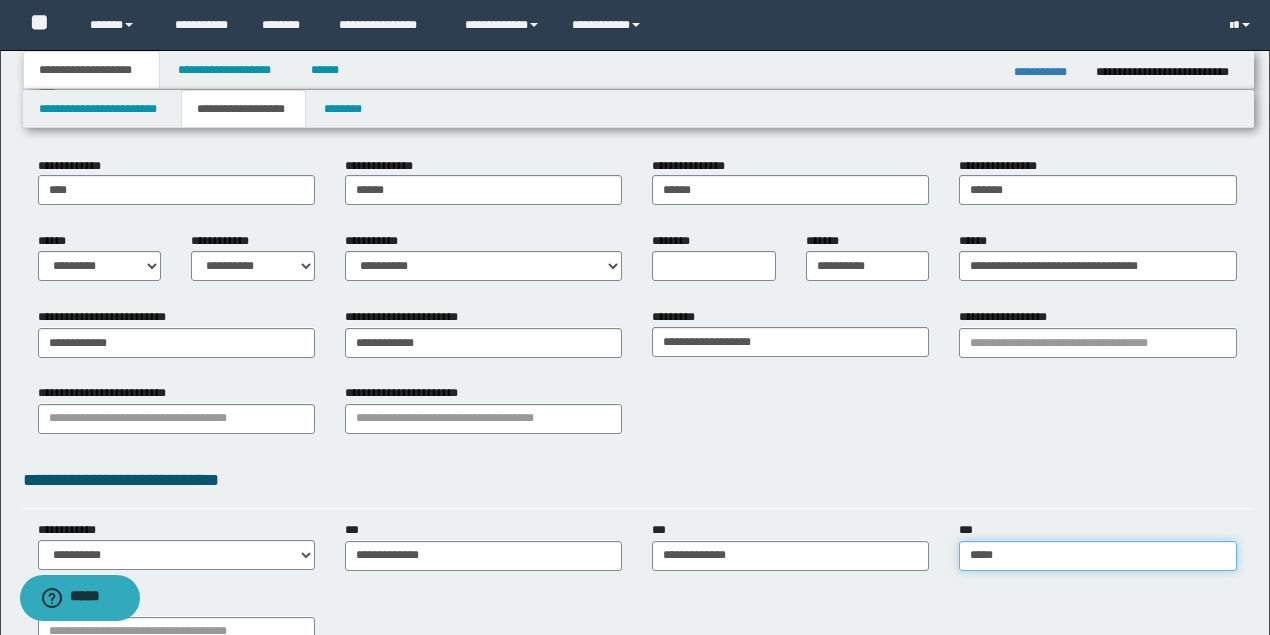 type on "*********" 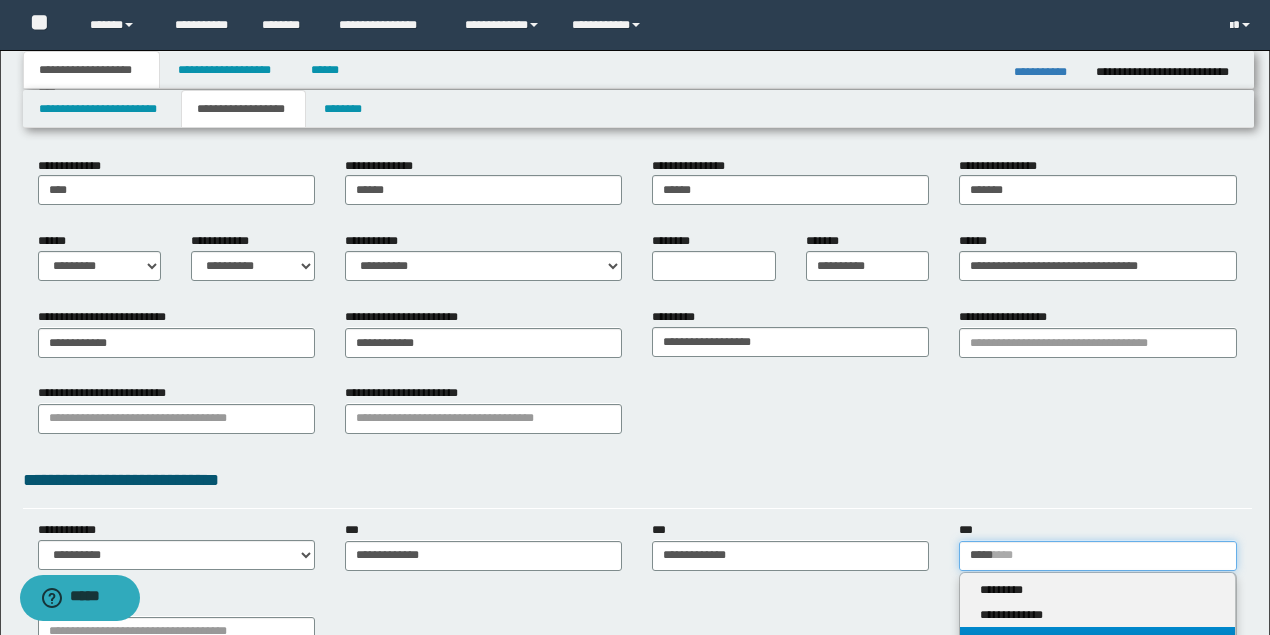 type on "*****" 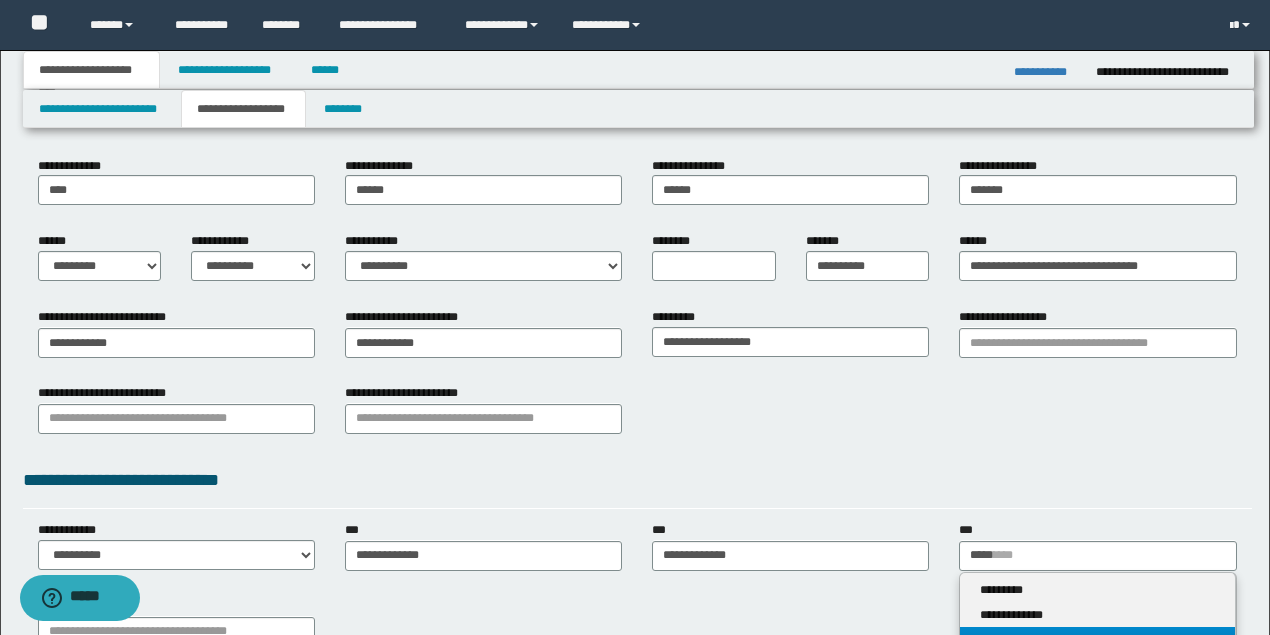 type 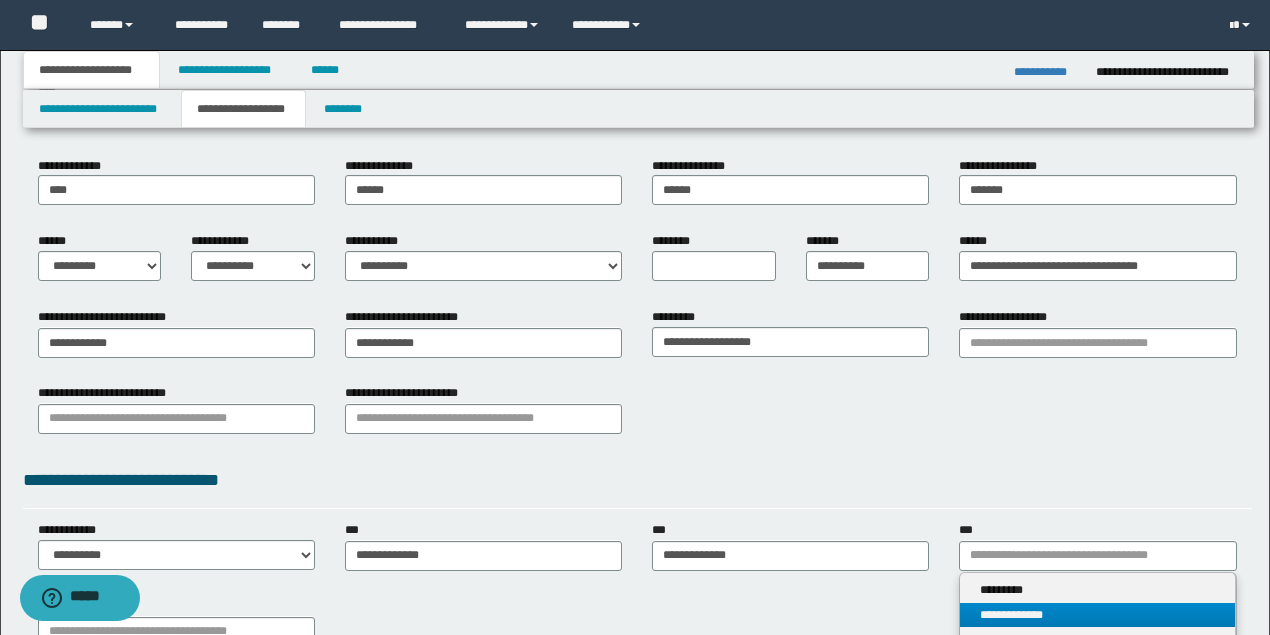 click on "**********" at bounding box center (1097, 615) 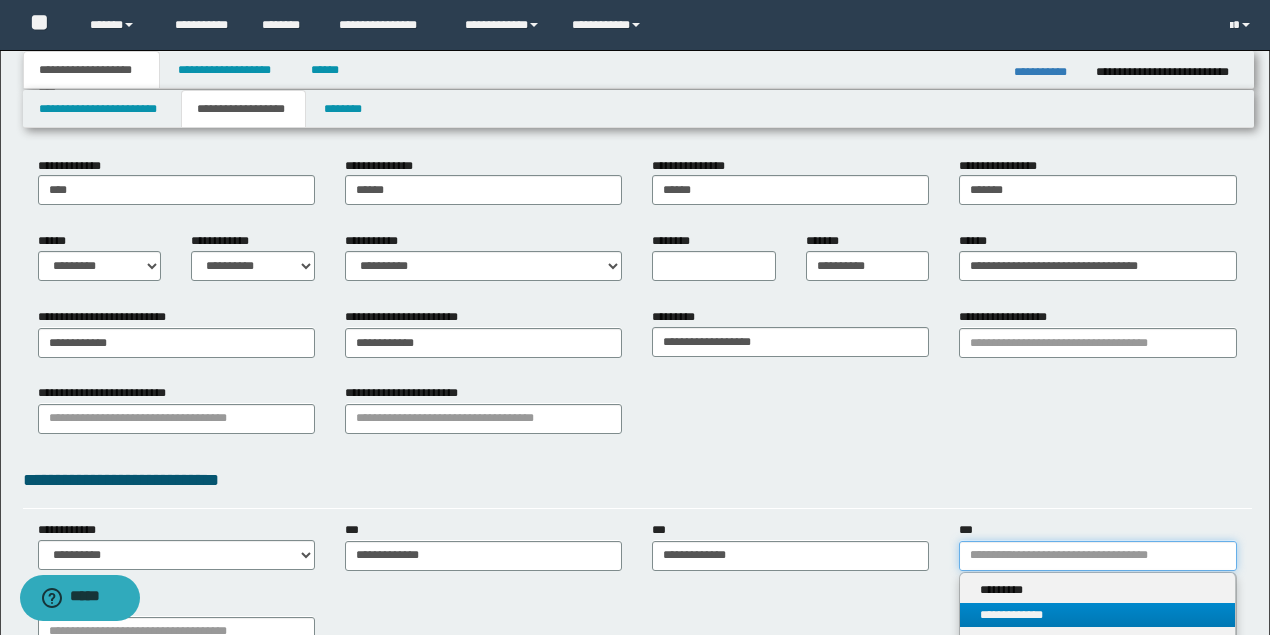 type 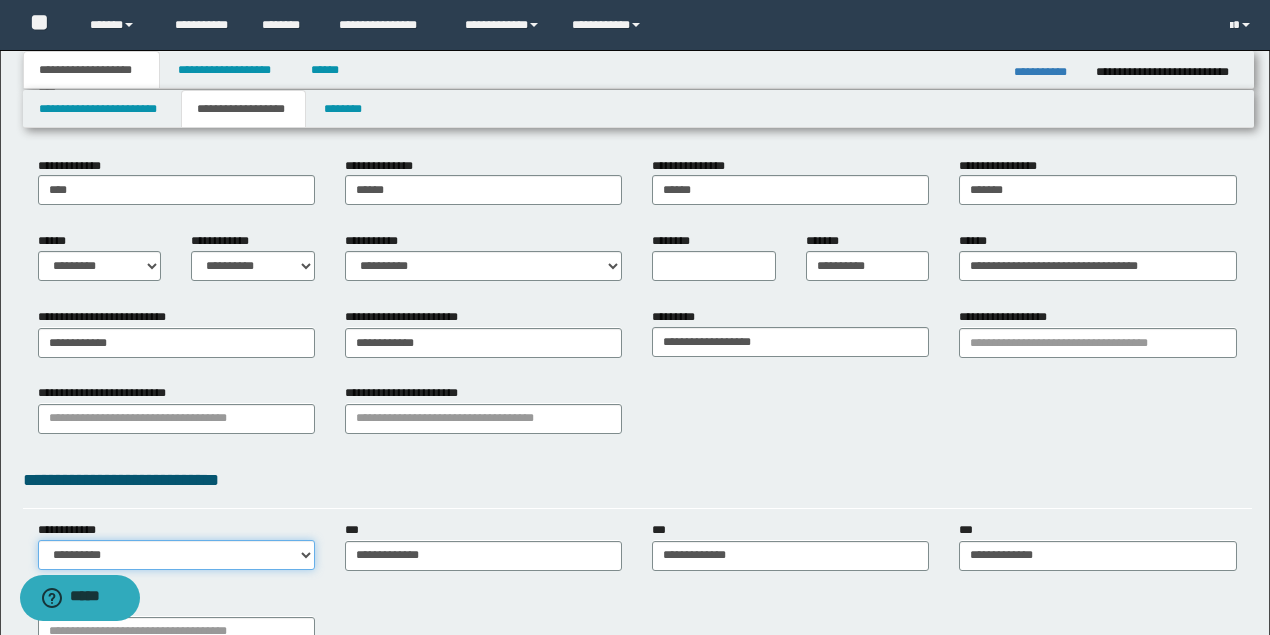 click on "**********" at bounding box center [176, 555] 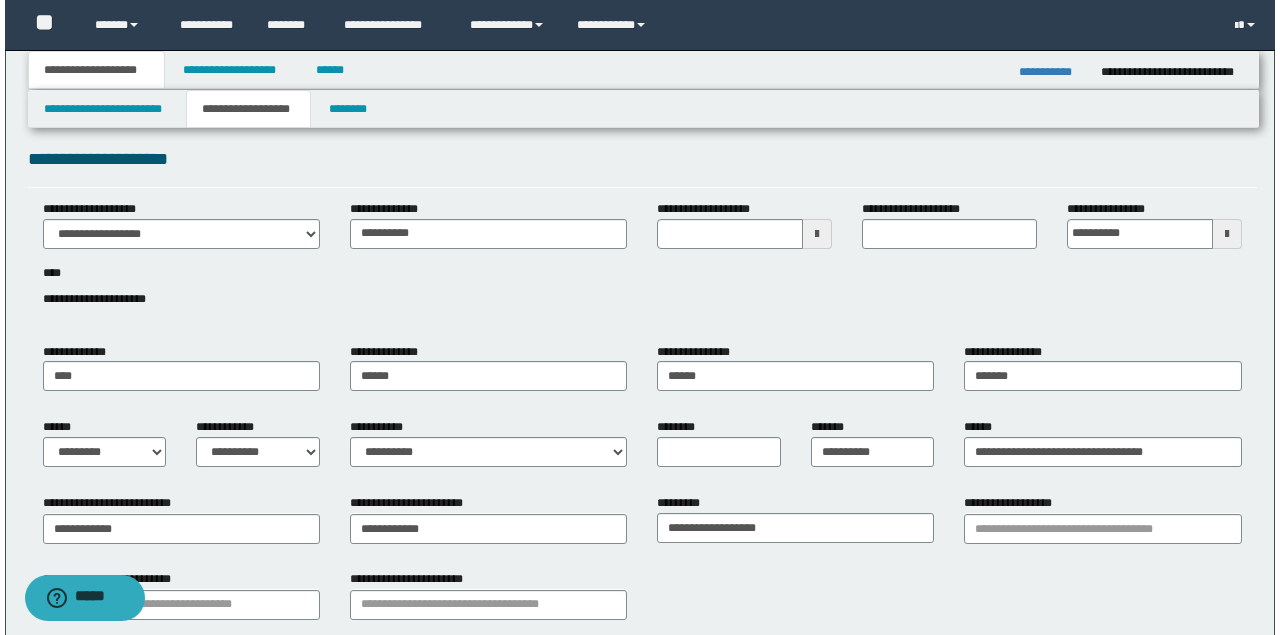 scroll, scrollTop: 0, scrollLeft: 0, axis: both 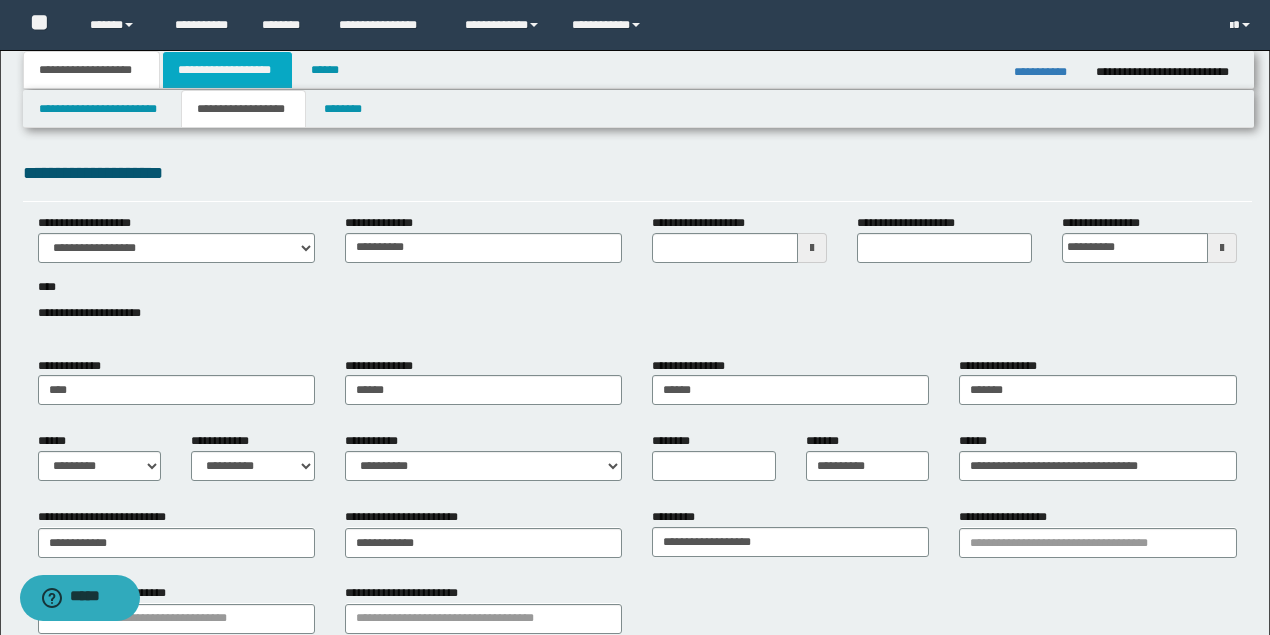 click on "**********" at bounding box center (227, 70) 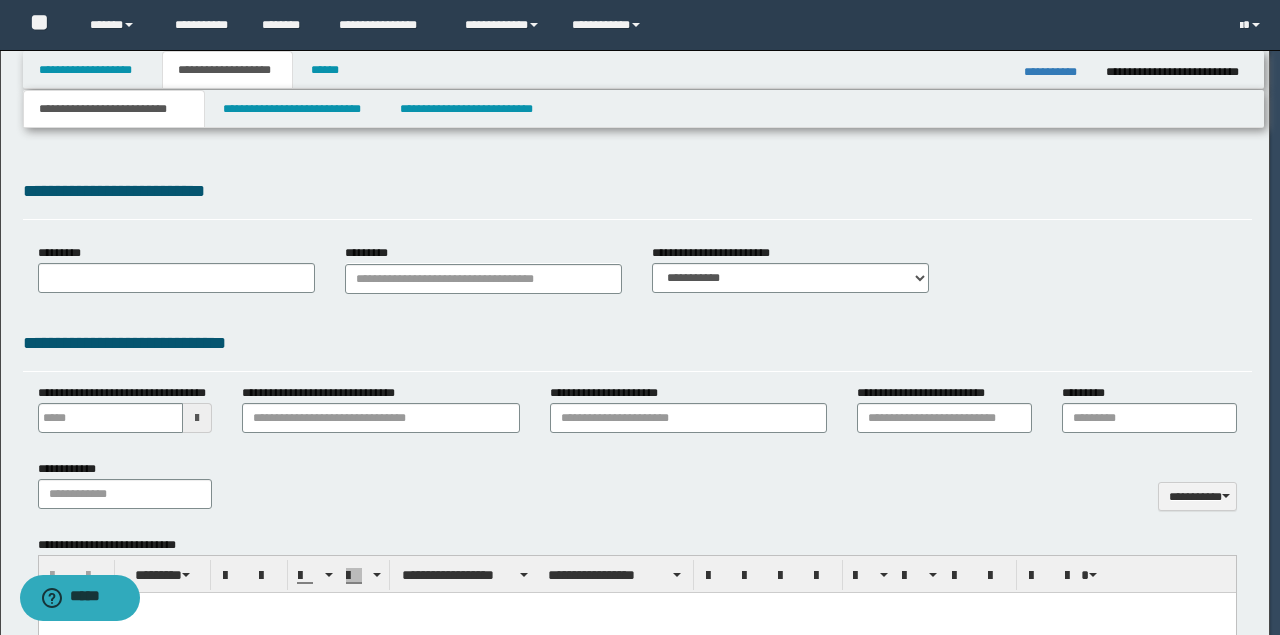 select on "*" 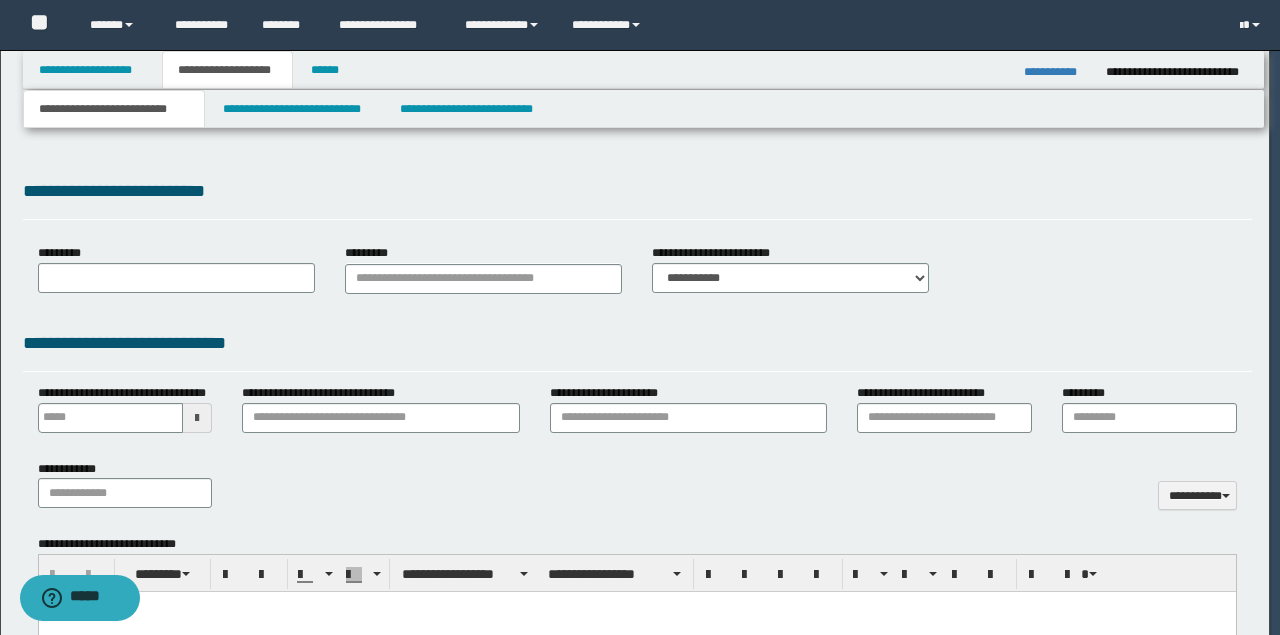 type 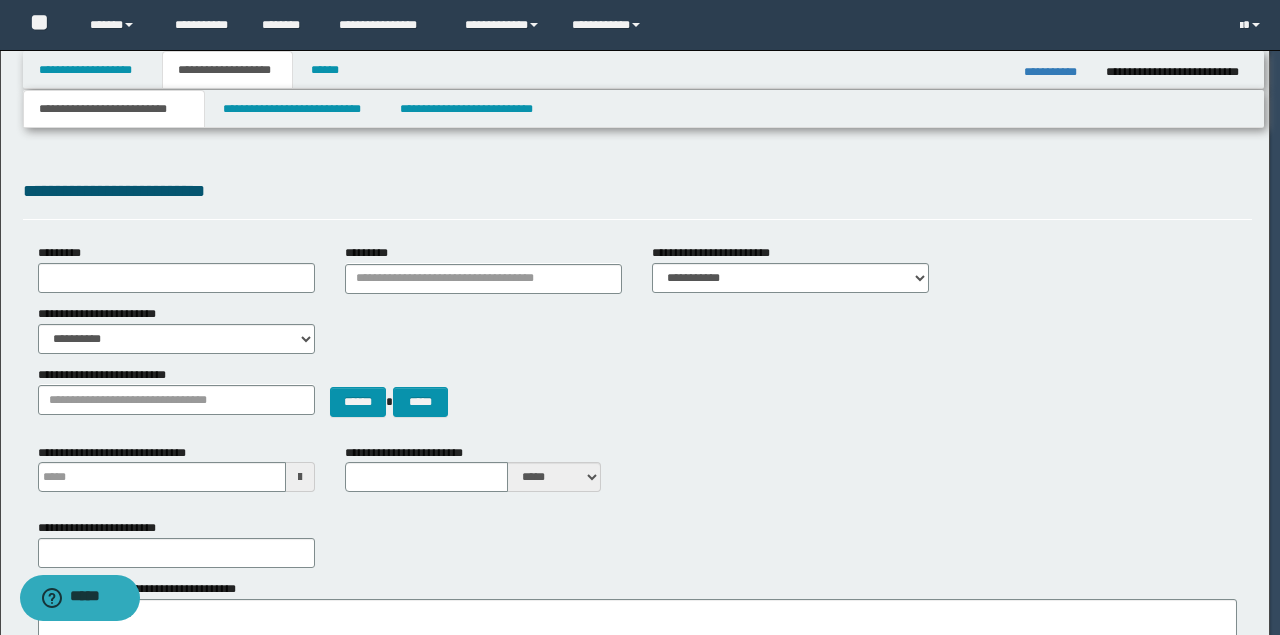 scroll, scrollTop: 0, scrollLeft: 0, axis: both 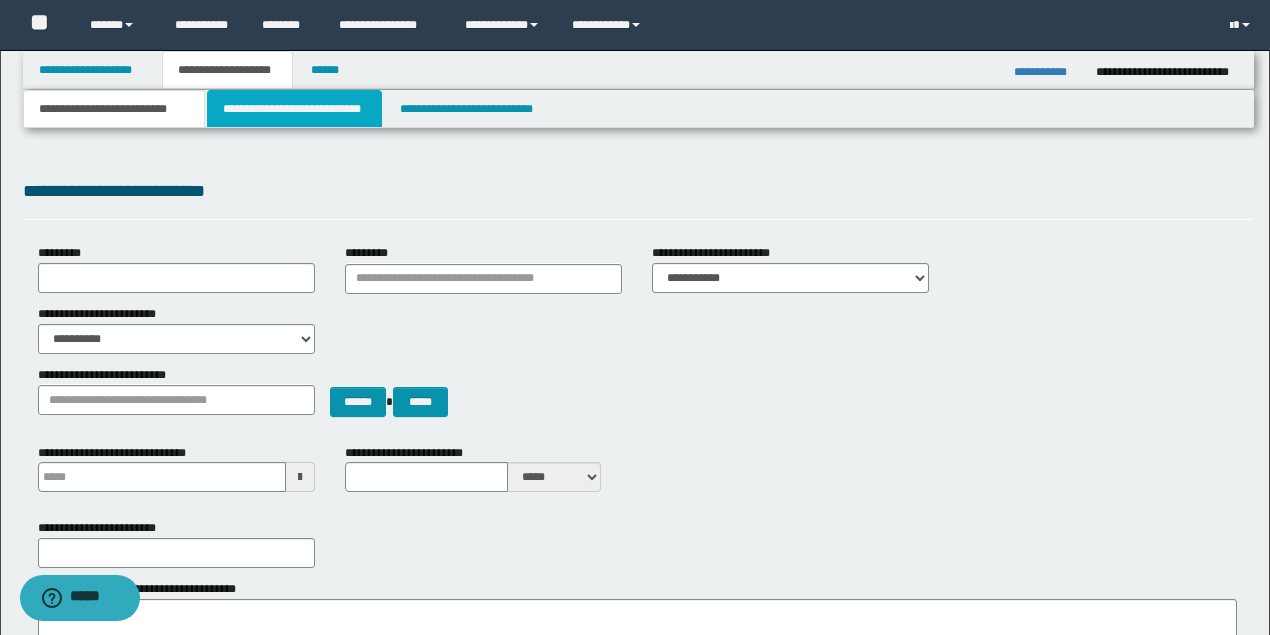 click on "**********" at bounding box center (294, 109) 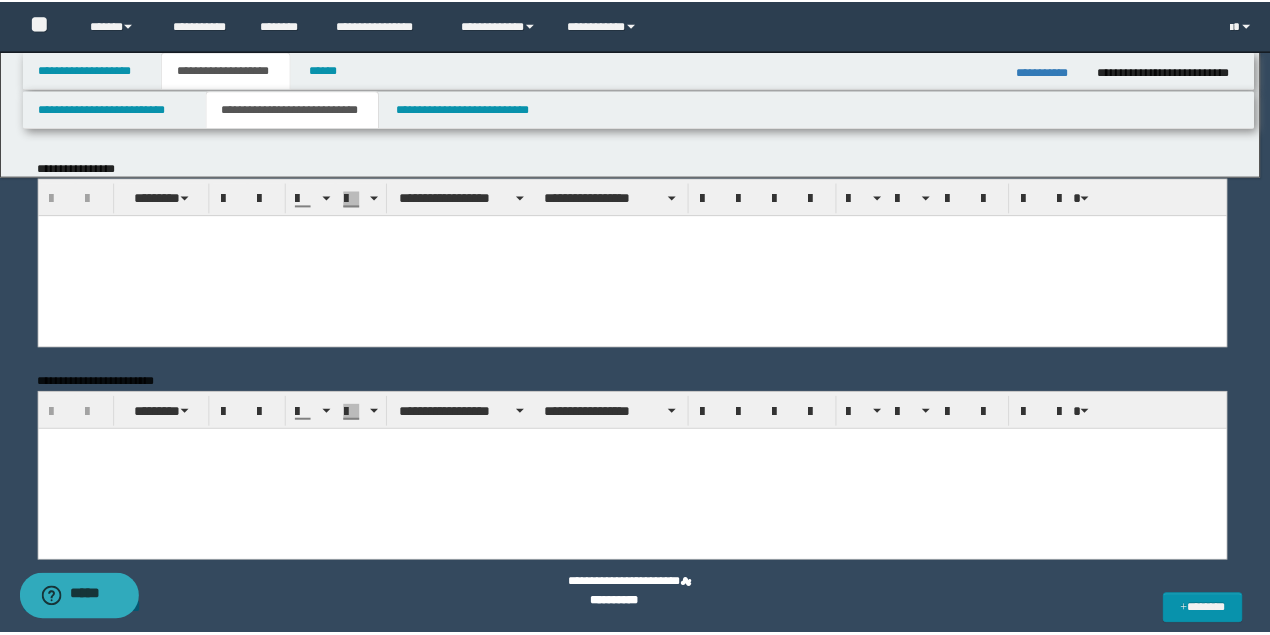 scroll, scrollTop: 0, scrollLeft: 0, axis: both 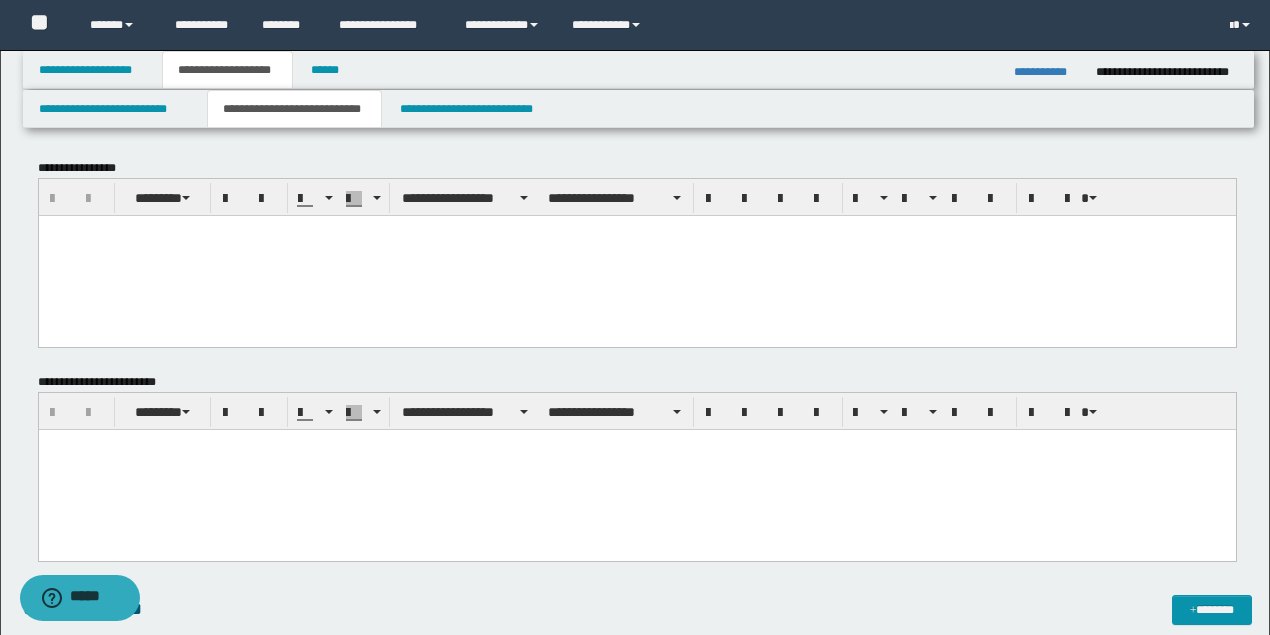 click at bounding box center [636, 255] 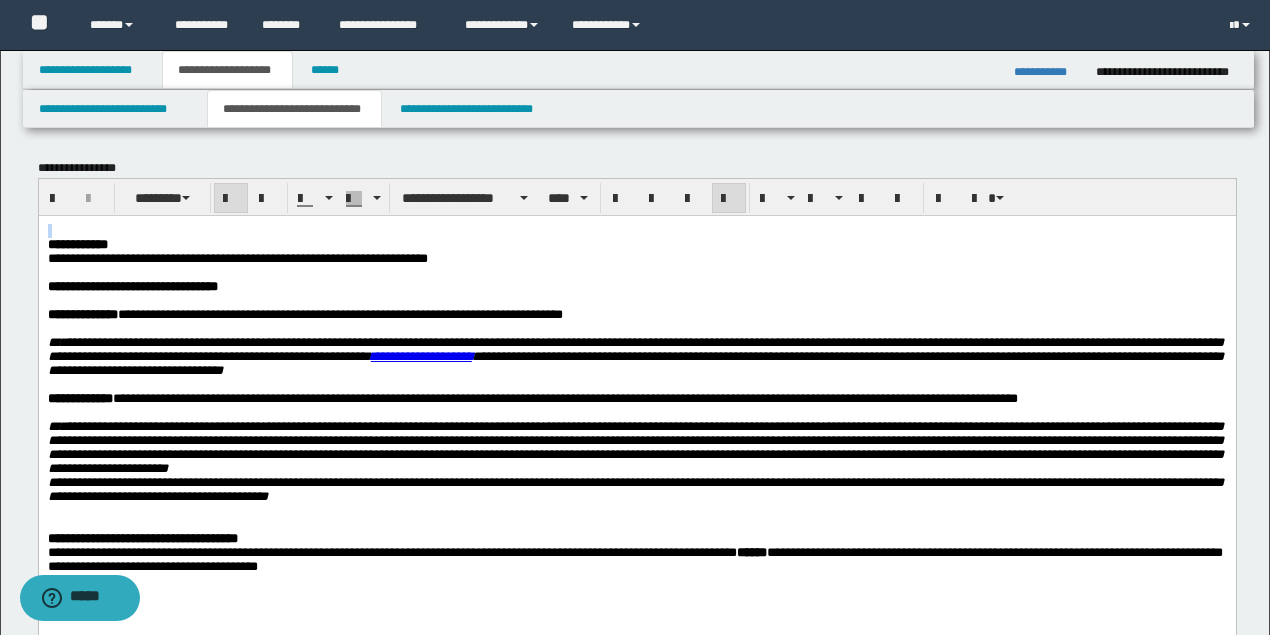 drag, startPoint x: 47, startPoint y: 244, endPoint x: 42, endPoint y: 204, distance: 40.311287 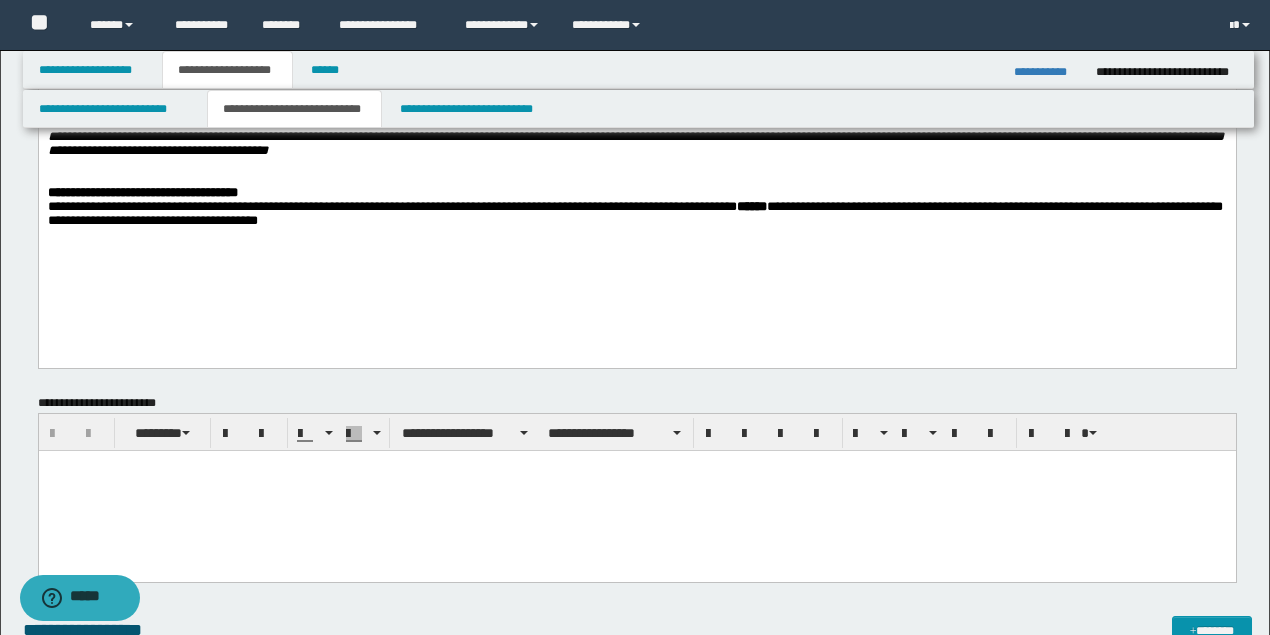 scroll, scrollTop: 333, scrollLeft: 0, axis: vertical 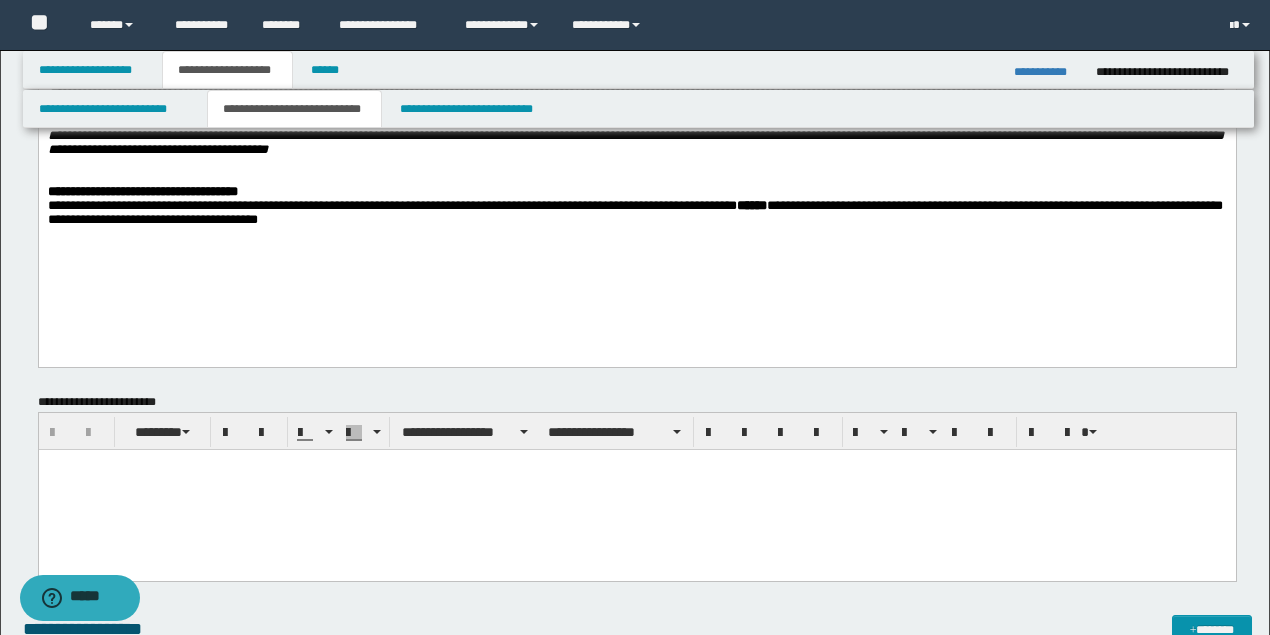 click at bounding box center [635, 178] 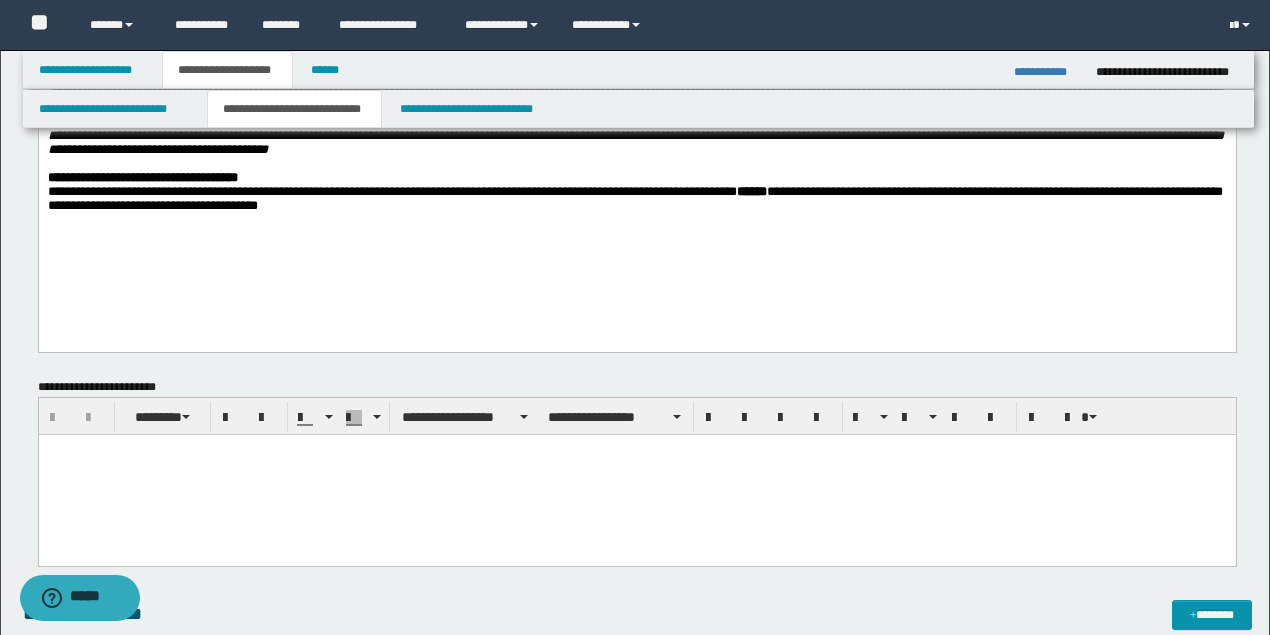 click at bounding box center [636, 475] 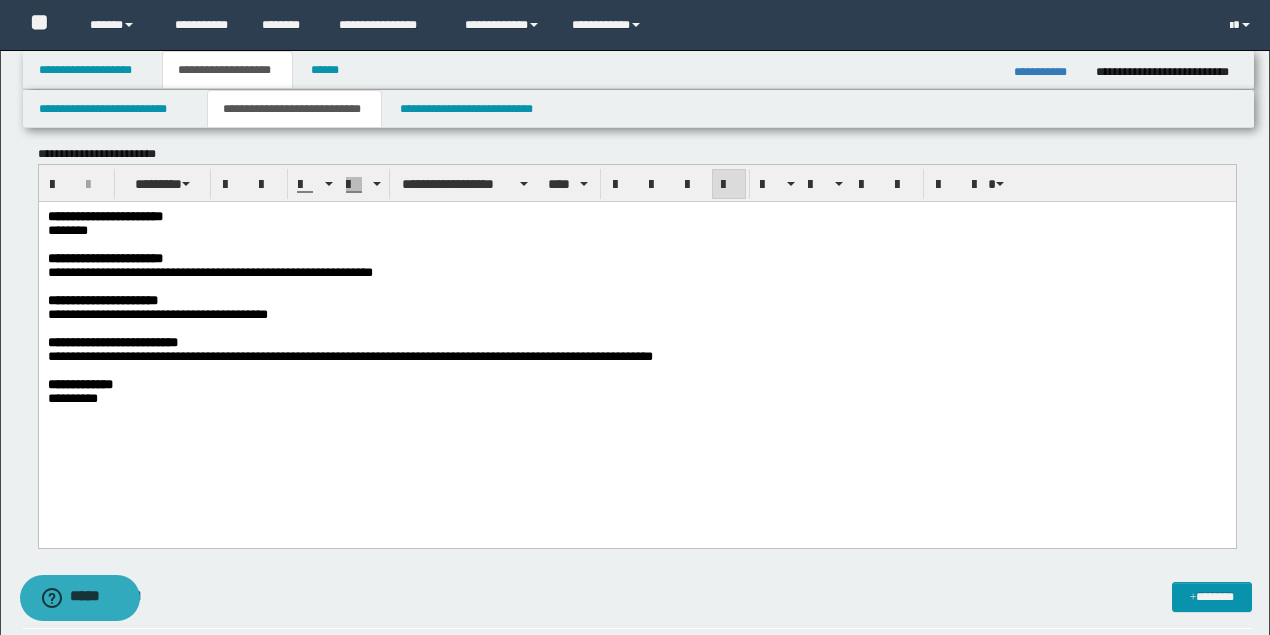 scroll, scrollTop: 600, scrollLeft: 0, axis: vertical 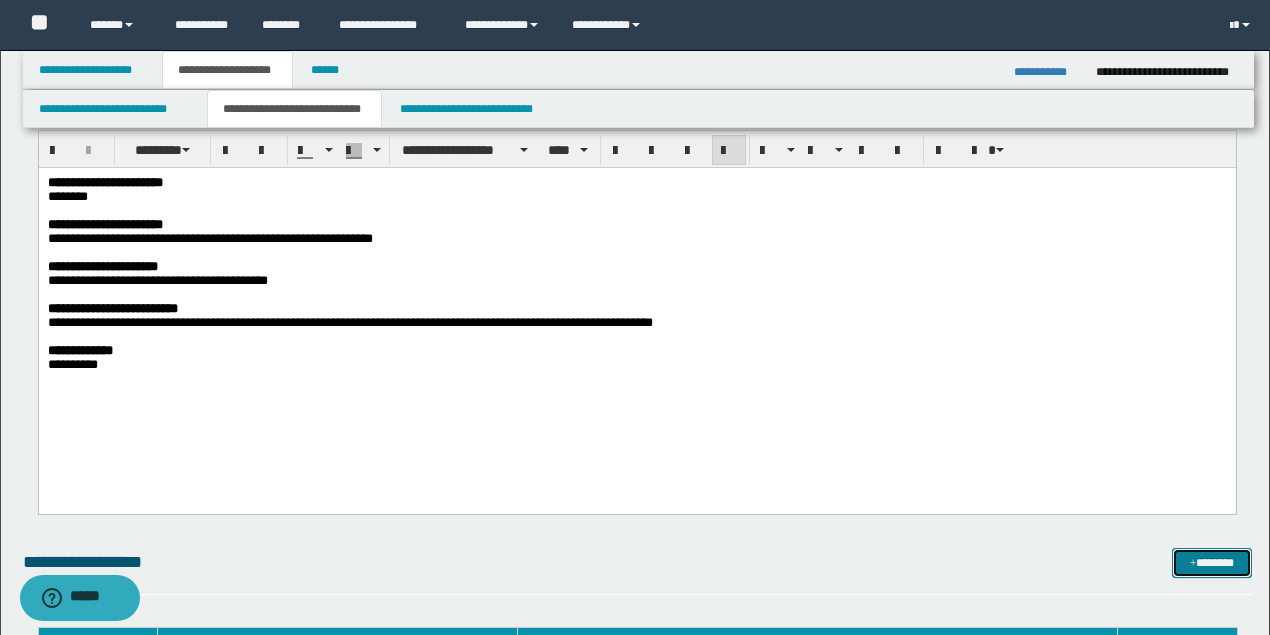 click on "*******" at bounding box center [1211, 562] 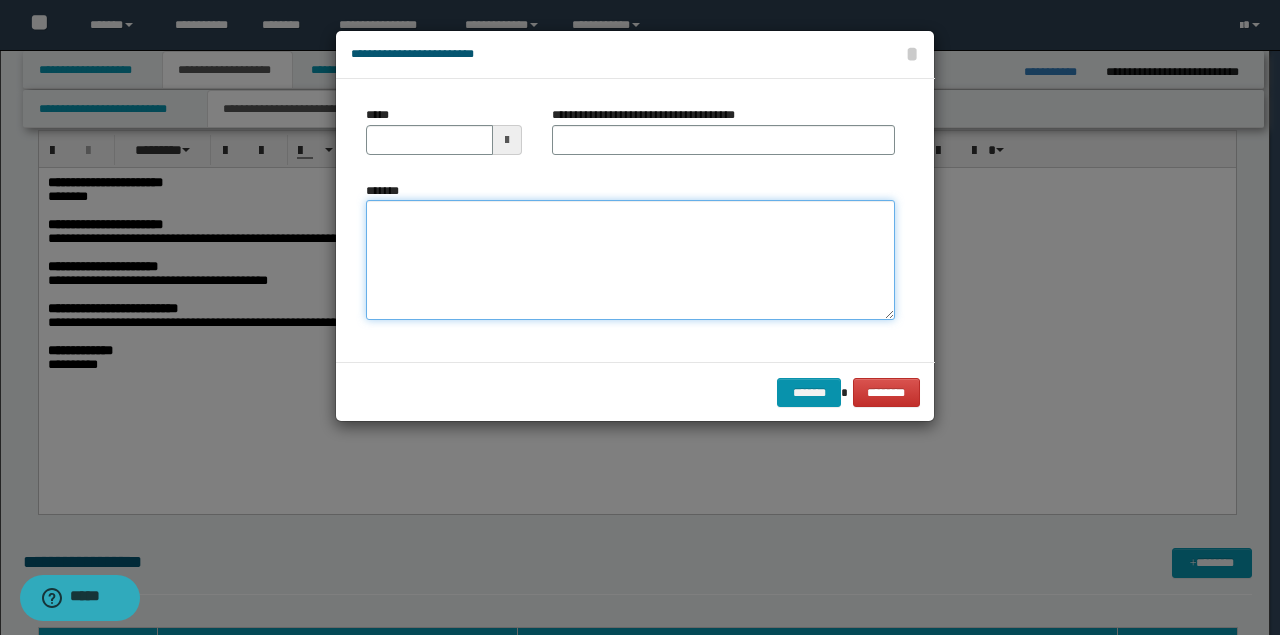 click on "*******" at bounding box center [630, 260] 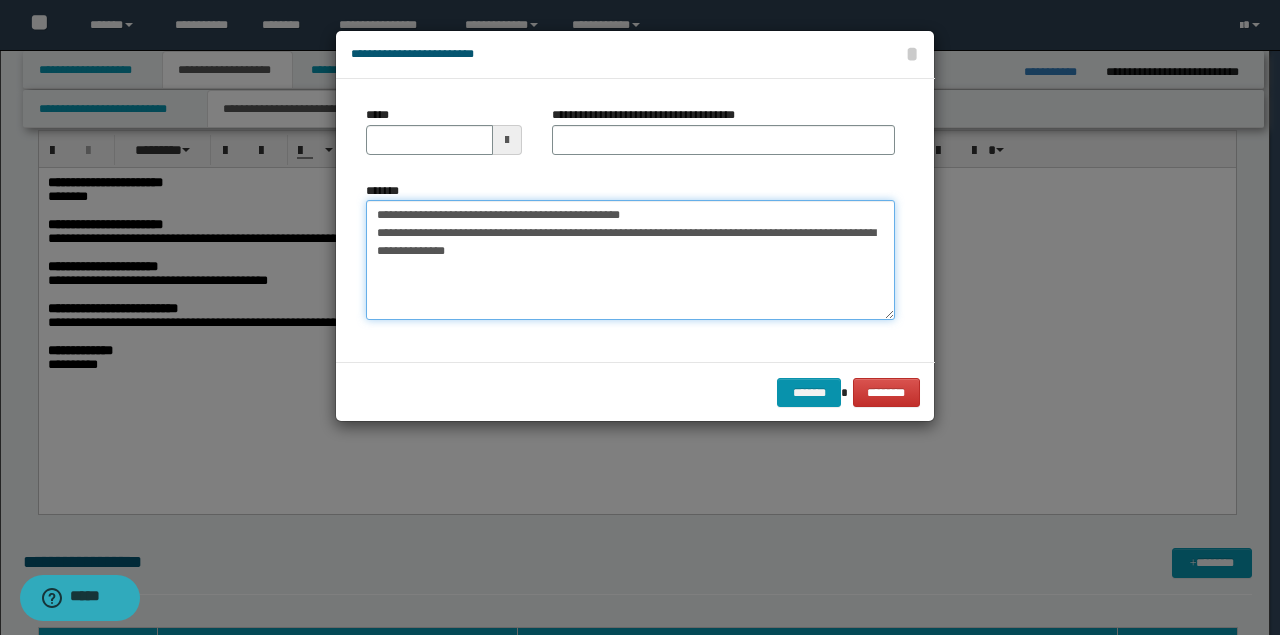 drag, startPoint x: 569, startPoint y: 212, endPoint x: 284, endPoint y: 165, distance: 288.84946 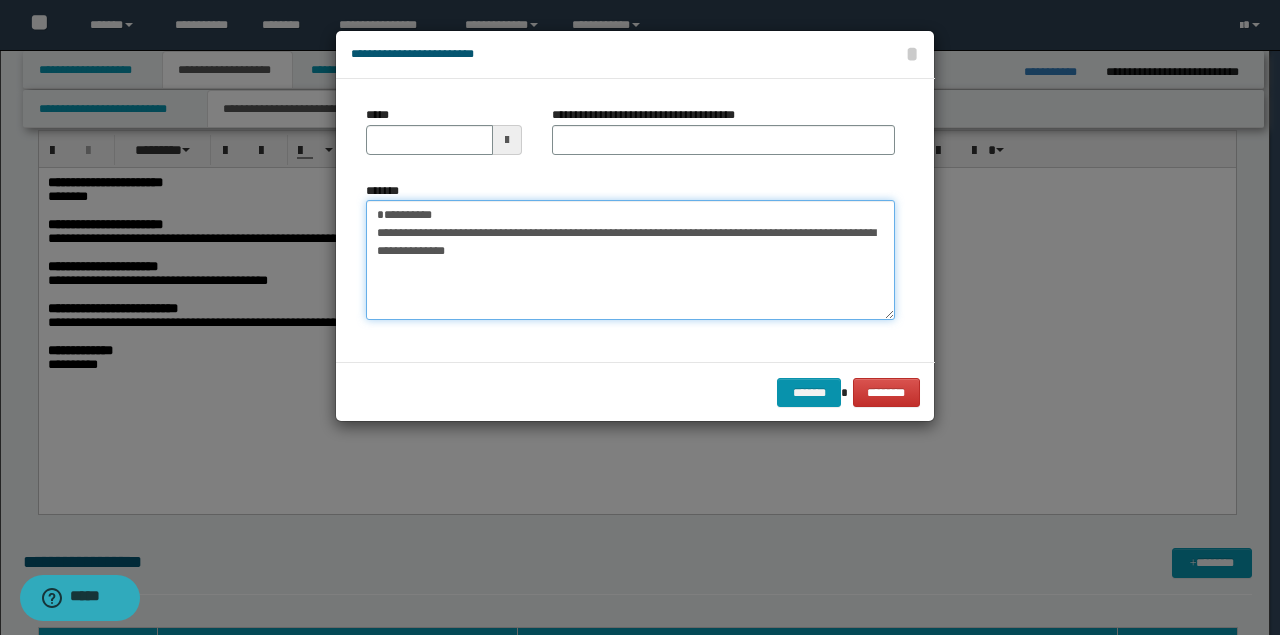 type on "**********" 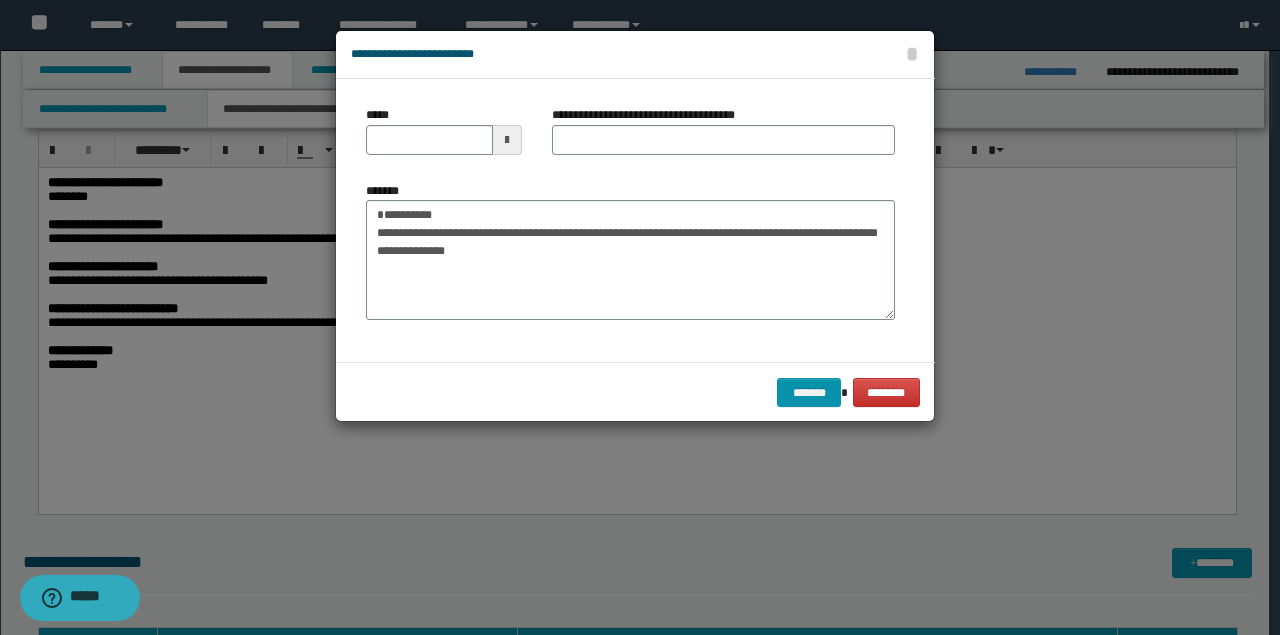 click on "**********" at bounding box center (651, 115) 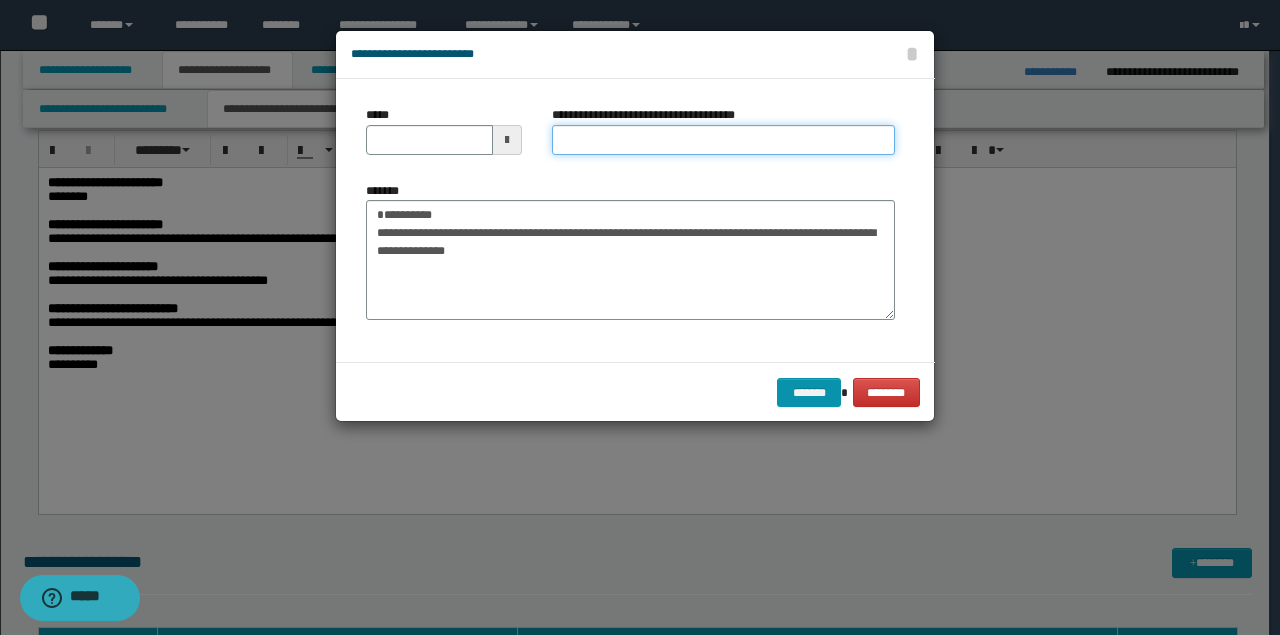 click on "**********" at bounding box center (723, 140) 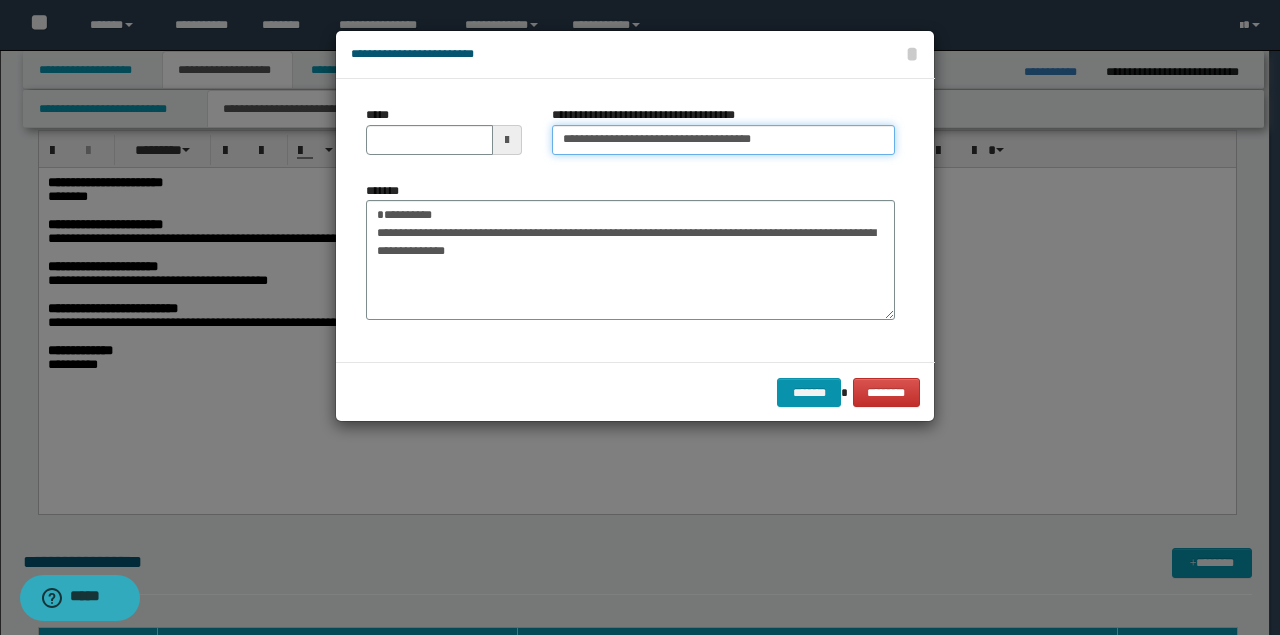 type on "**********" 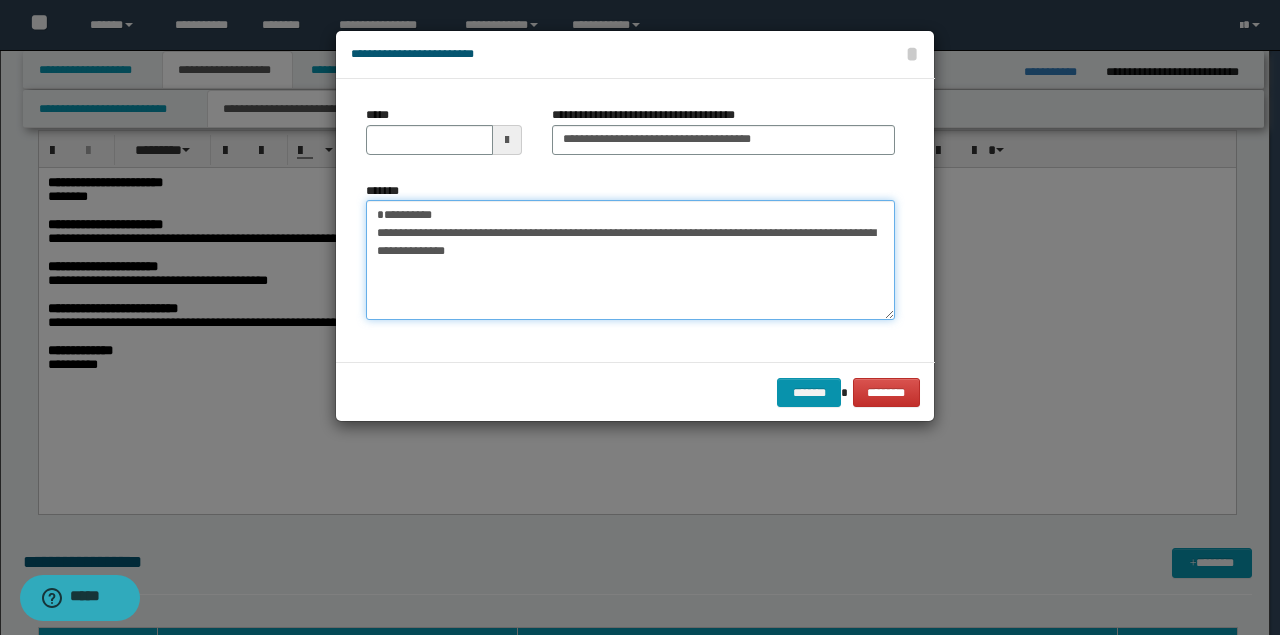 drag, startPoint x: 282, startPoint y: 189, endPoint x: 359, endPoint y: 144, distance: 89.1852 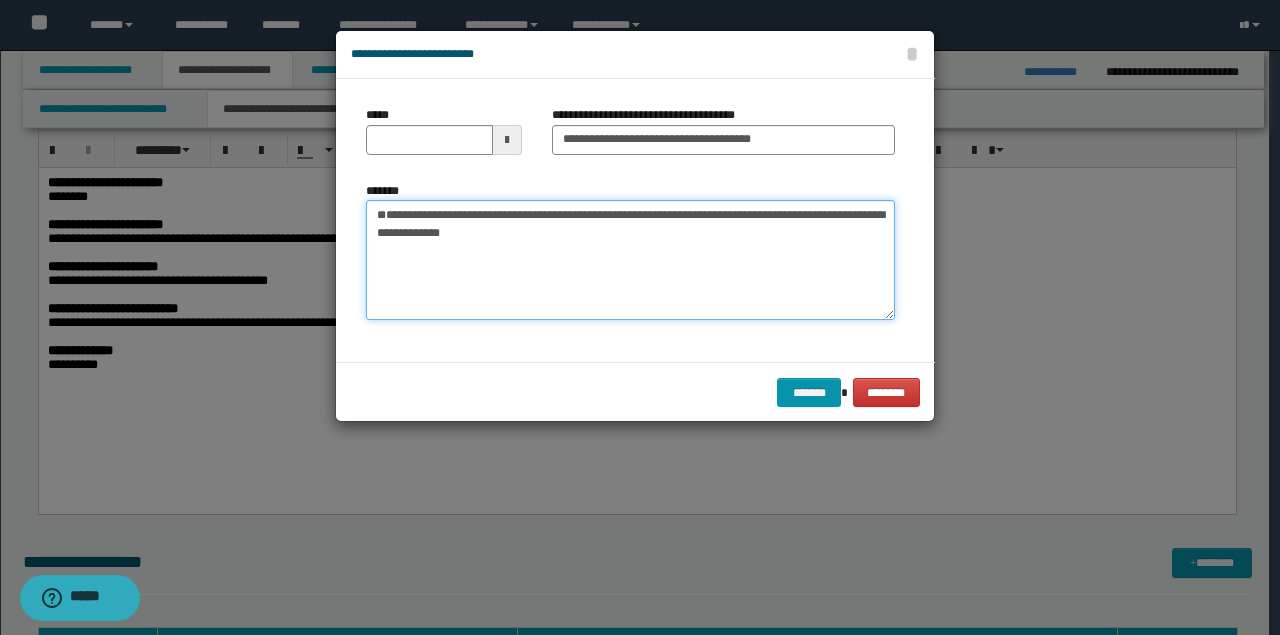 type 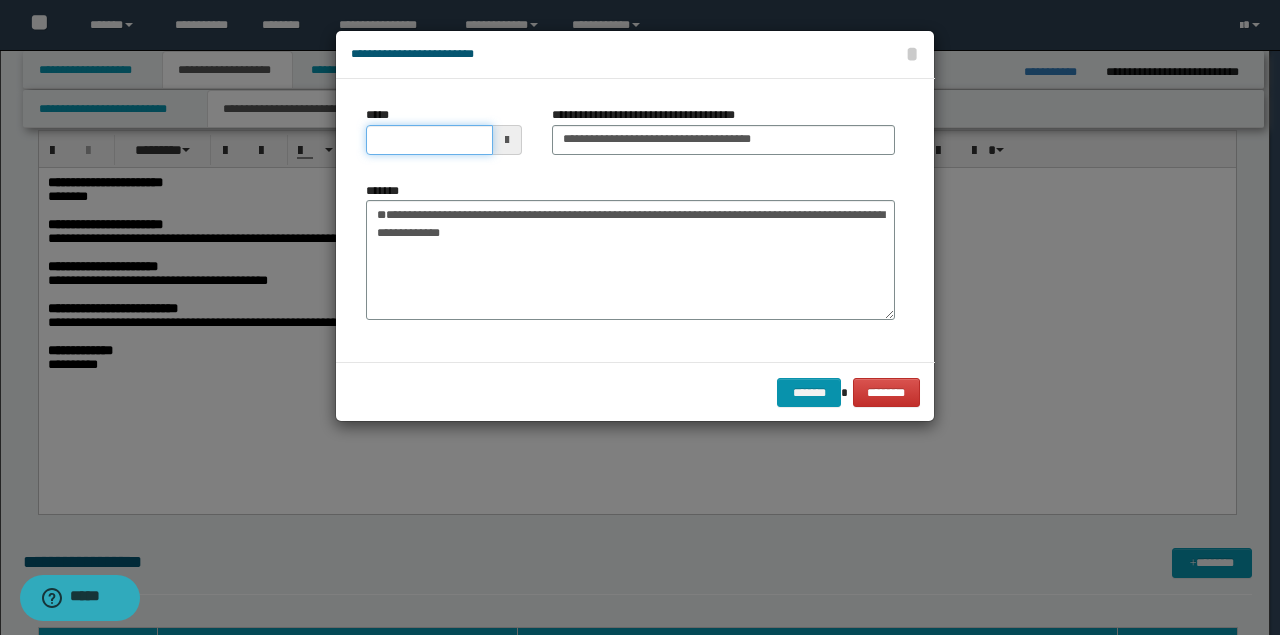 click on "*****" at bounding box center (429, 140) 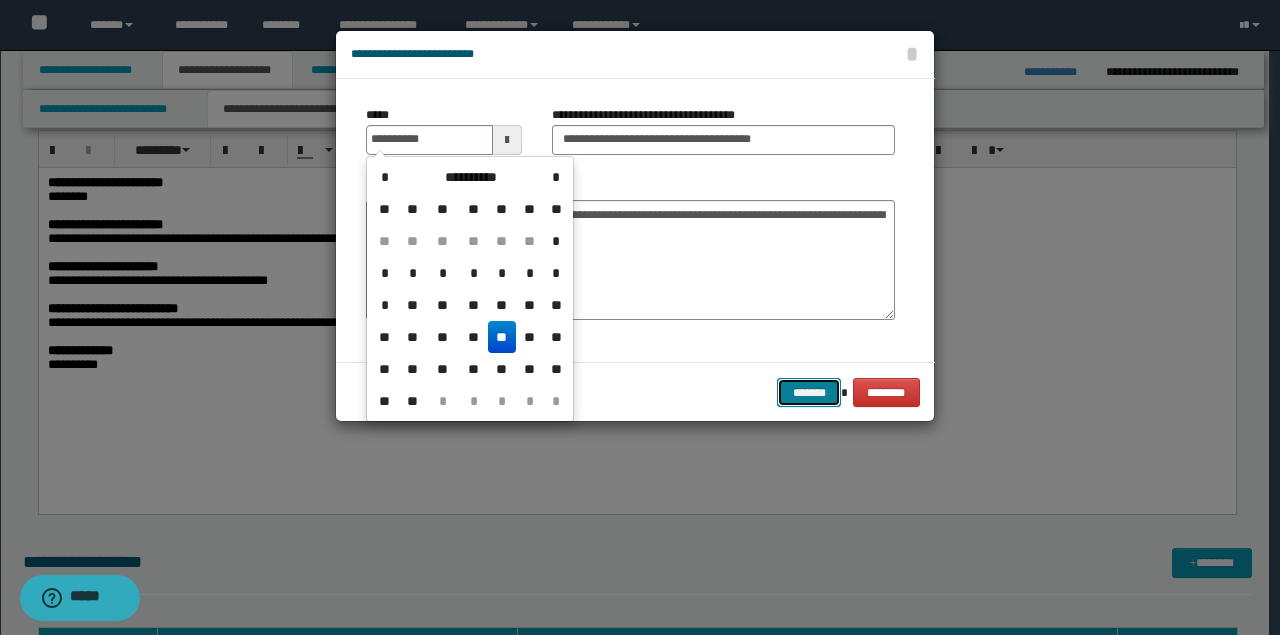 type on "**********" 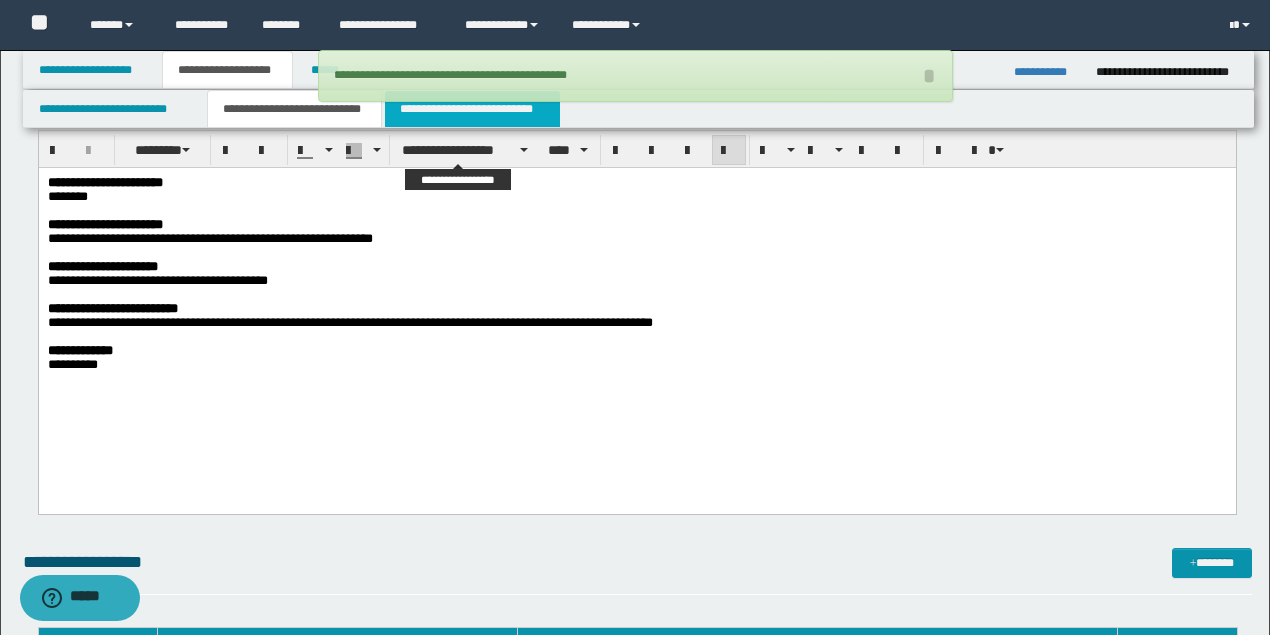click on "**********" at bounding box center (472, 109) 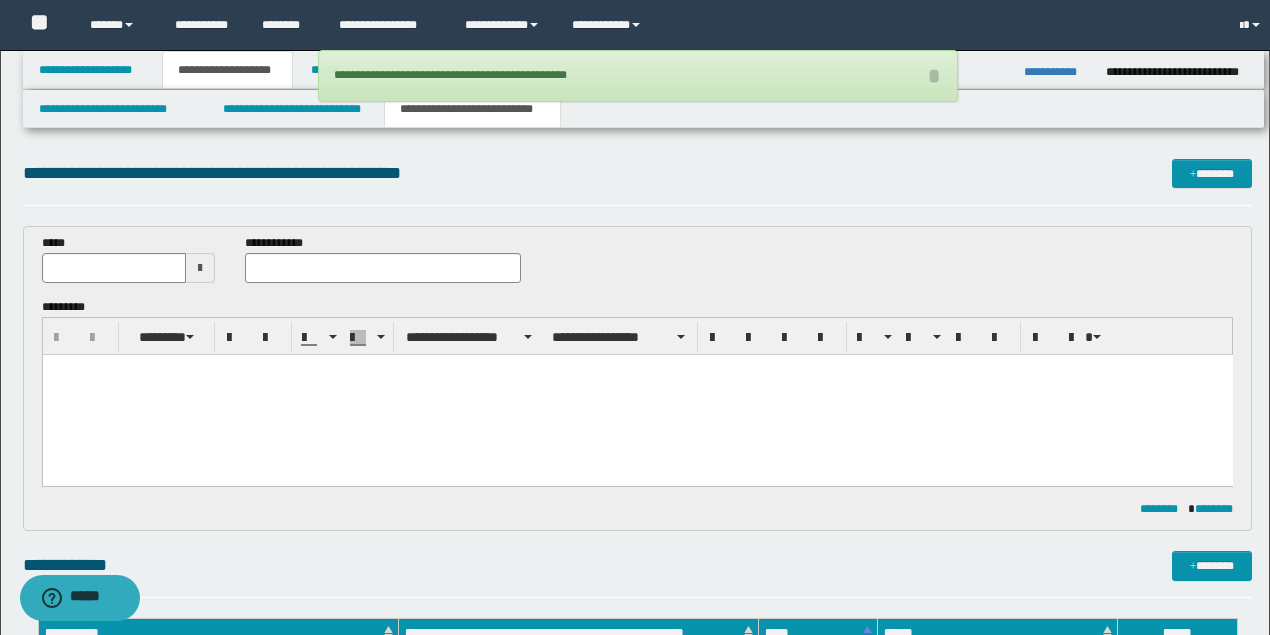 scroll, scrollTop: 0, scrollLeft: 0, axis: both 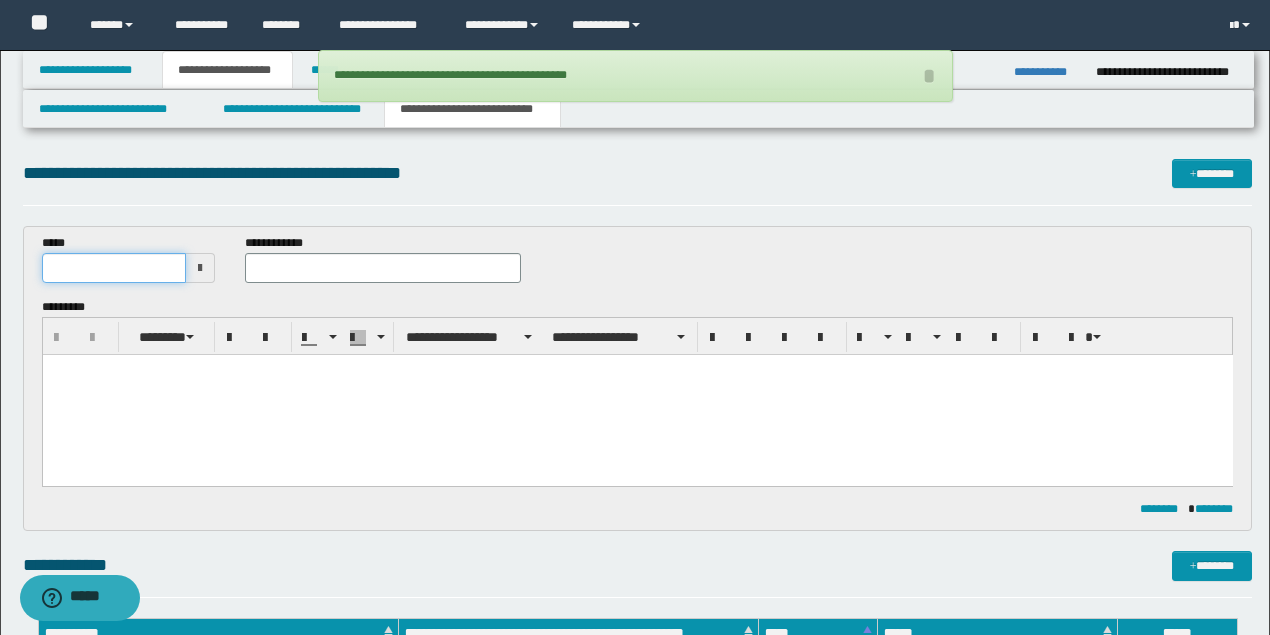 click at bounding box center [114, 268] 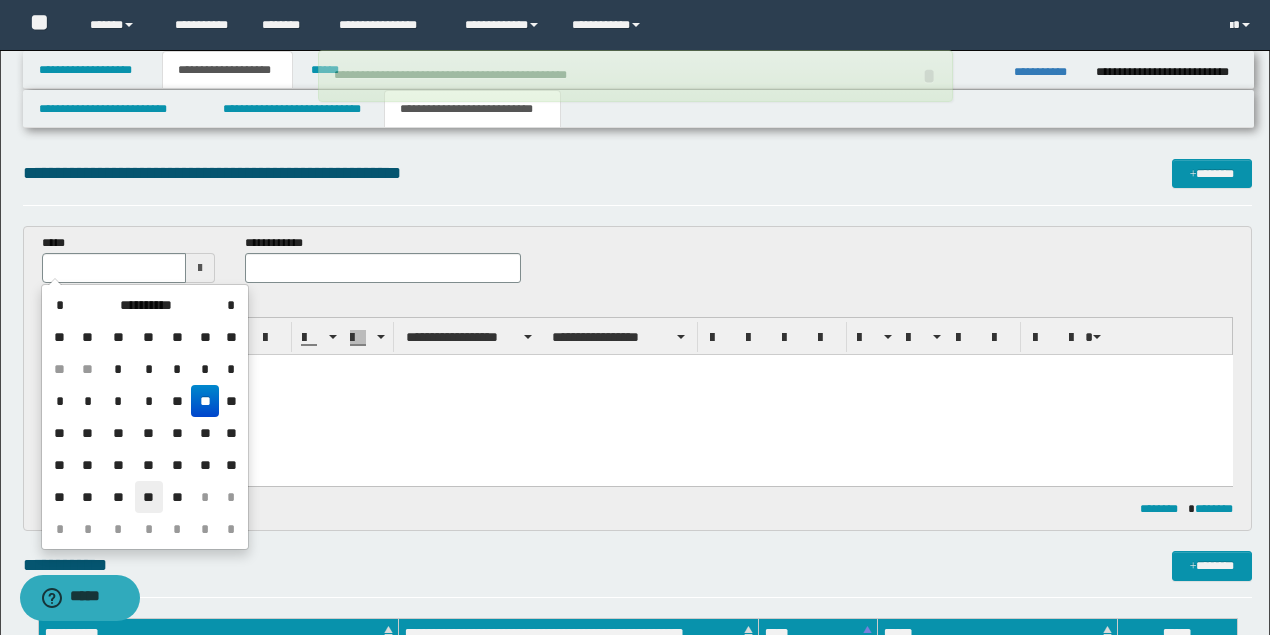 drag, startPoint x: 146, startPoint y: 492, endPoint x: 296, endPoint y: 331, distance: 220.04773 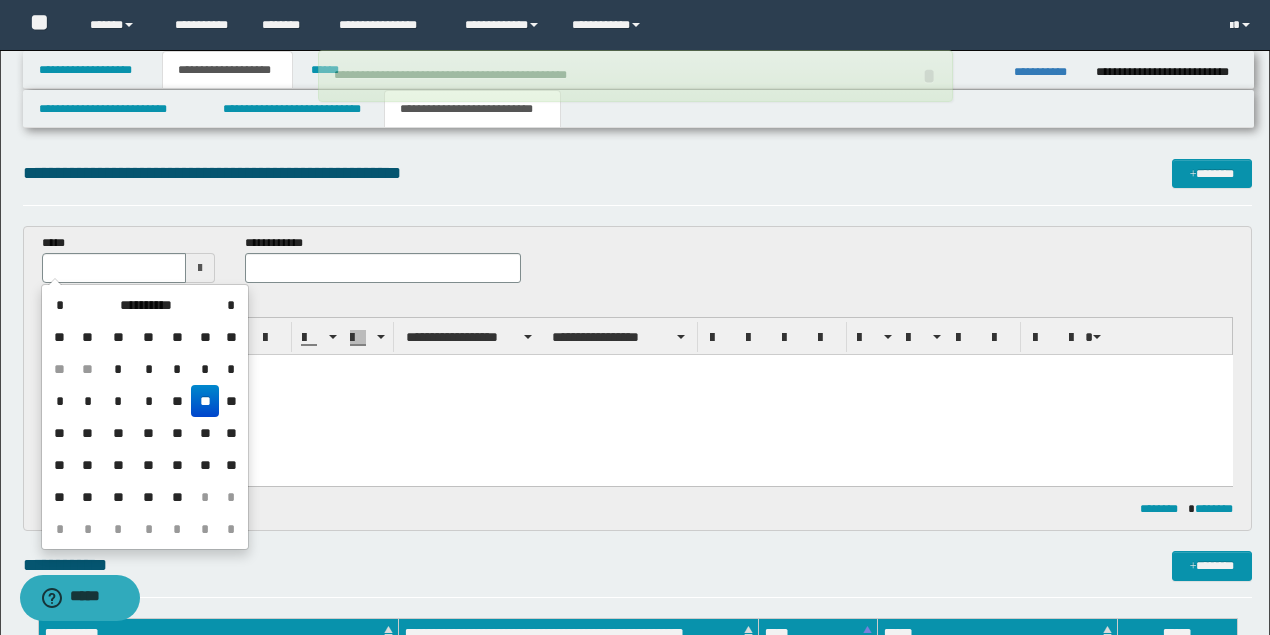 type on "**********" 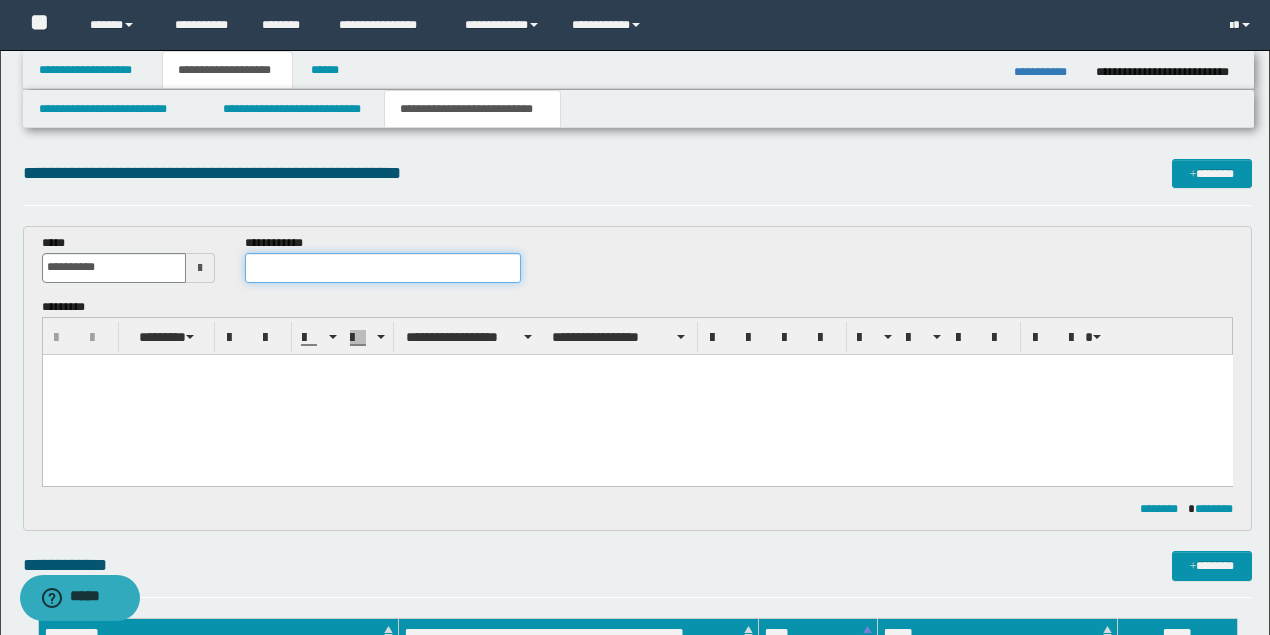 click at bounding box center [382, 268] 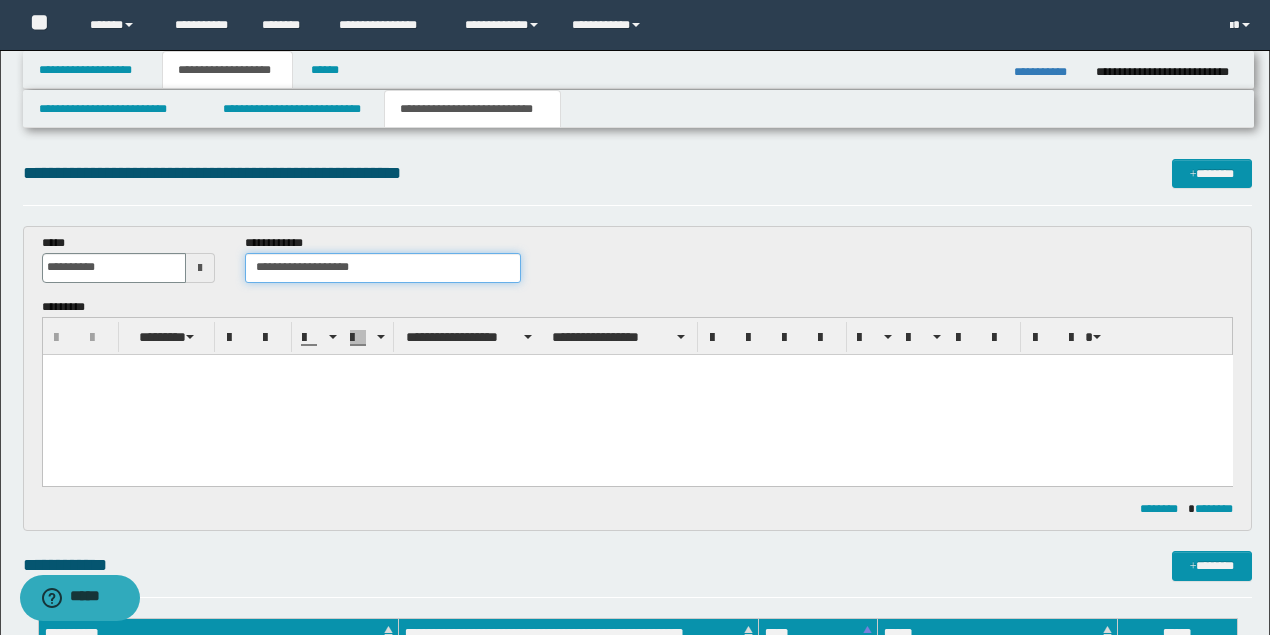 type on "**********" 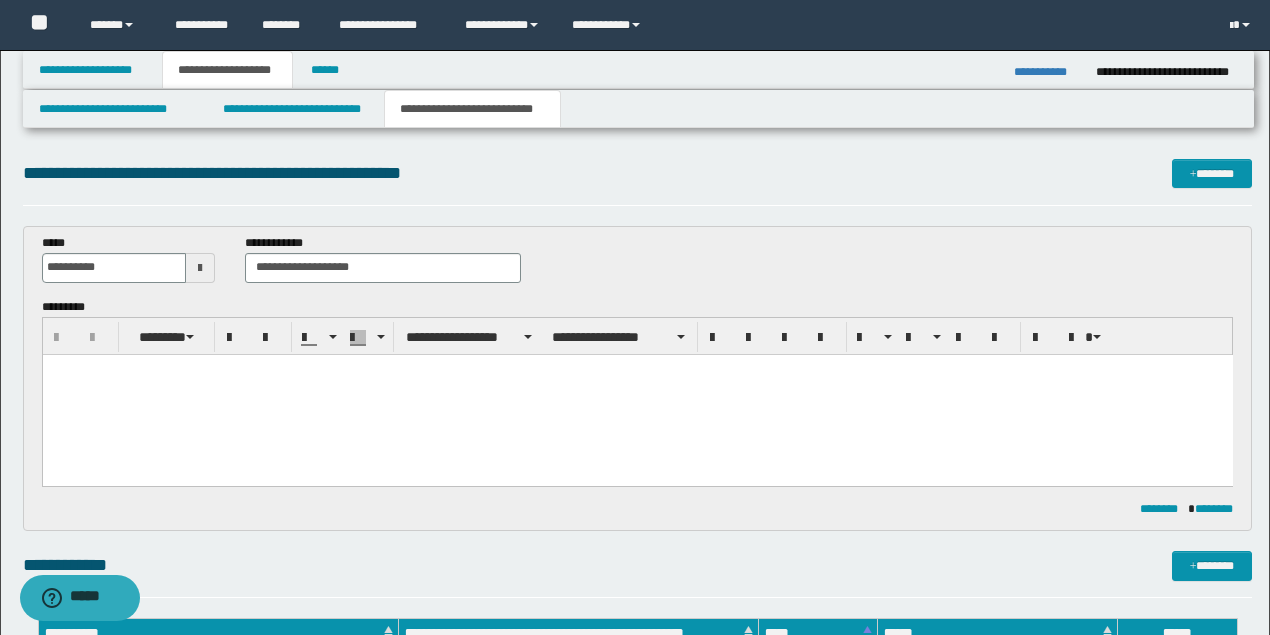 click at bounding box center (637, 369) 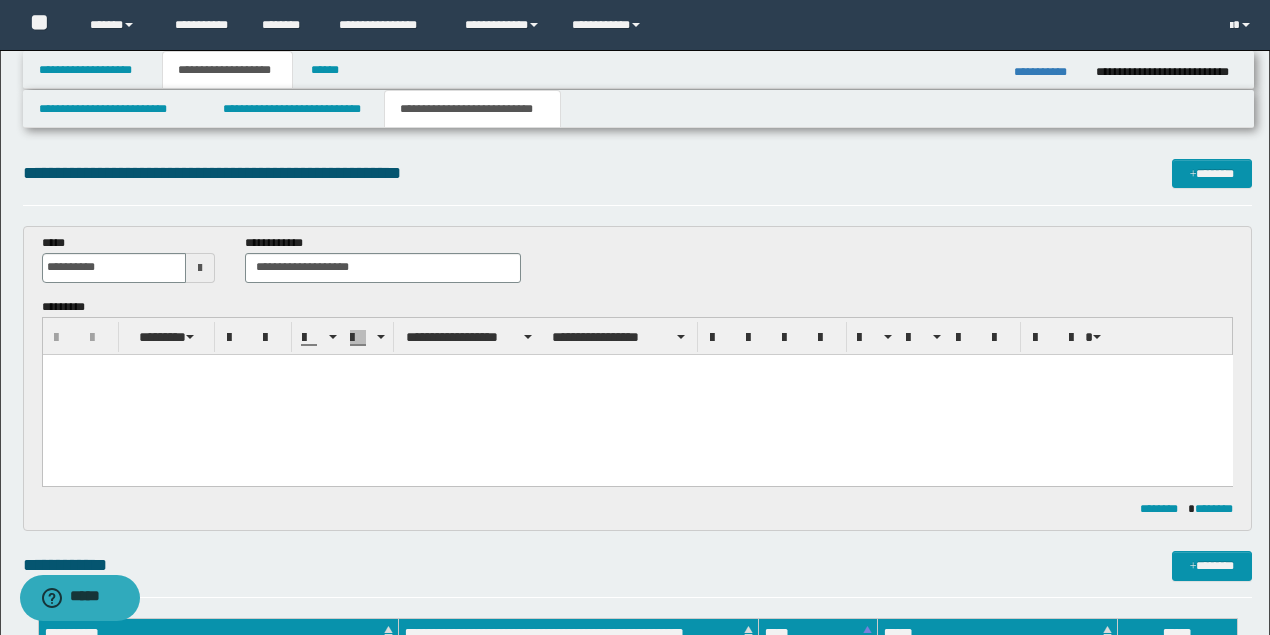click at bounding box center (637, 394) 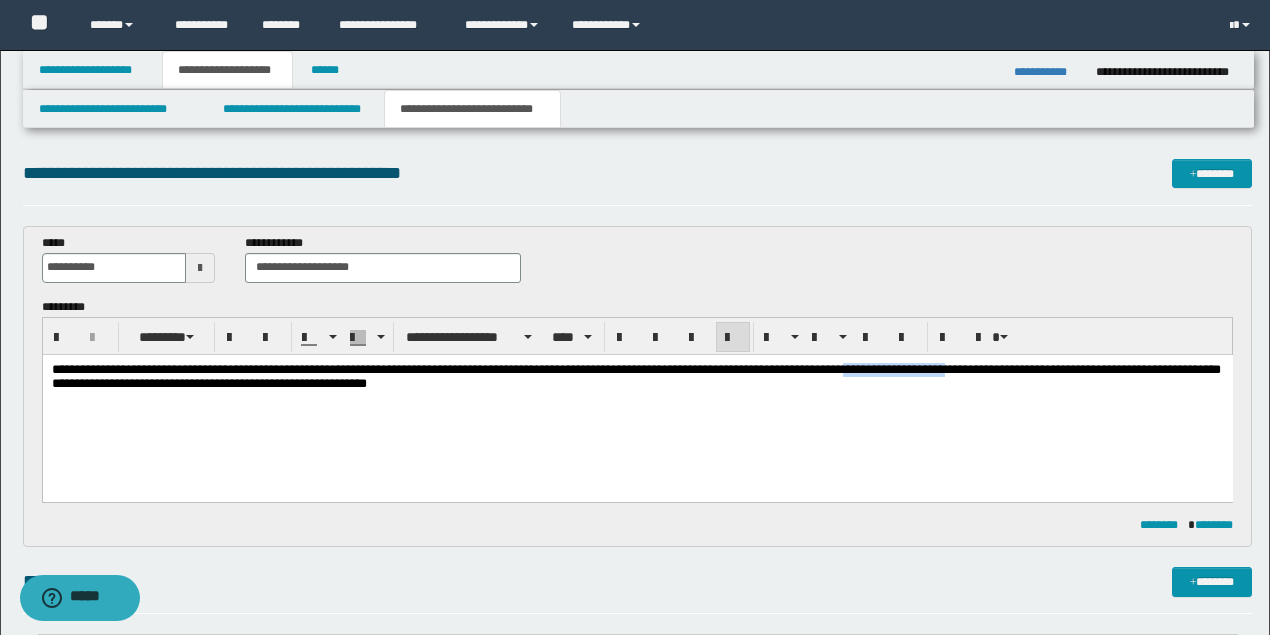 drag, startPoint x: 1025, startPoint y: 367, endPoint x: 911, endPoint y: 373, distance: 114.15778 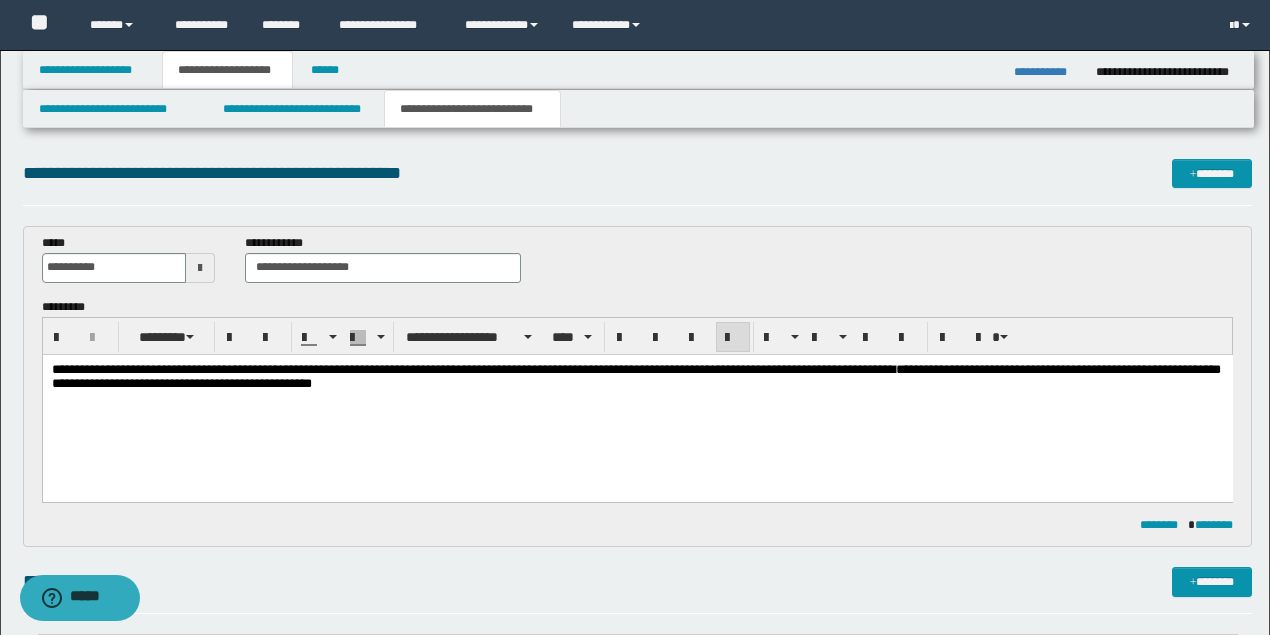 click on "**********" at bounding box center (637, 401) 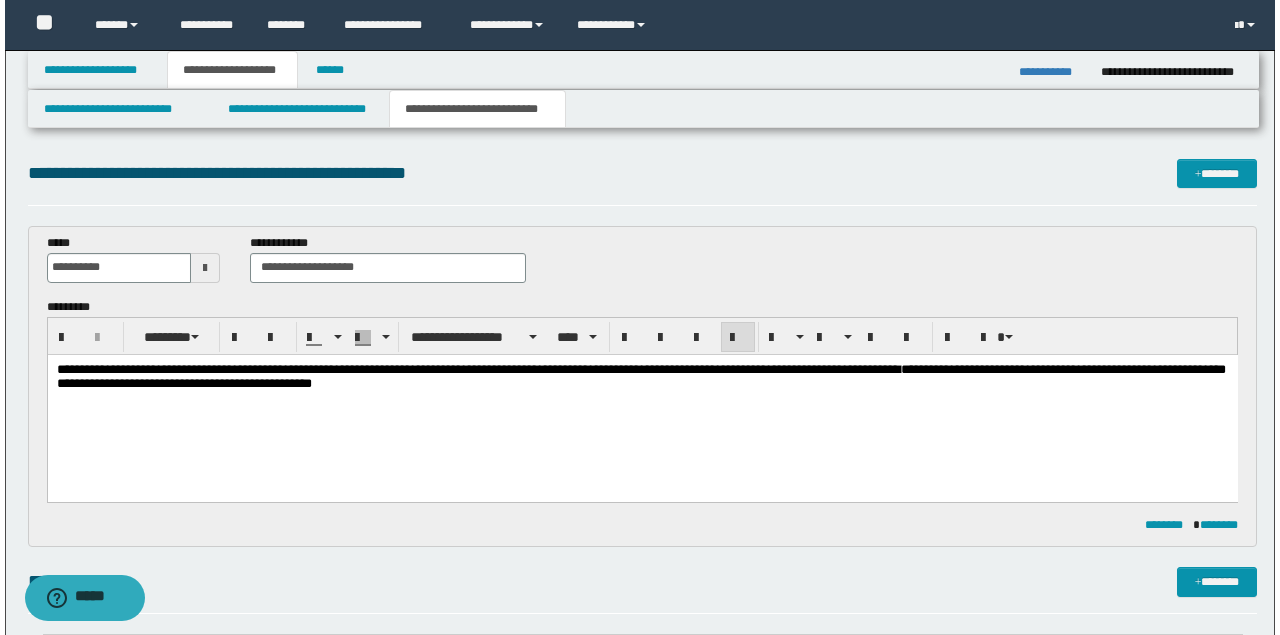 scroll, scrollTop: 266, scrollLeft: 0, axis: vertical 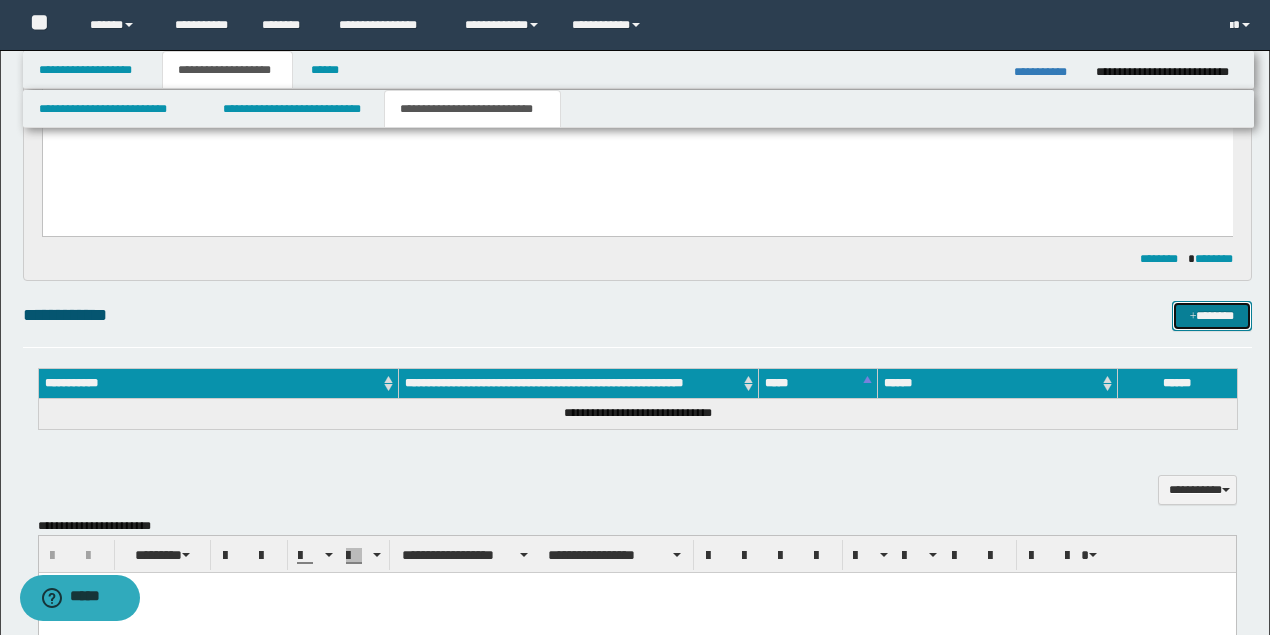 click at bounding box center [1193, 317] 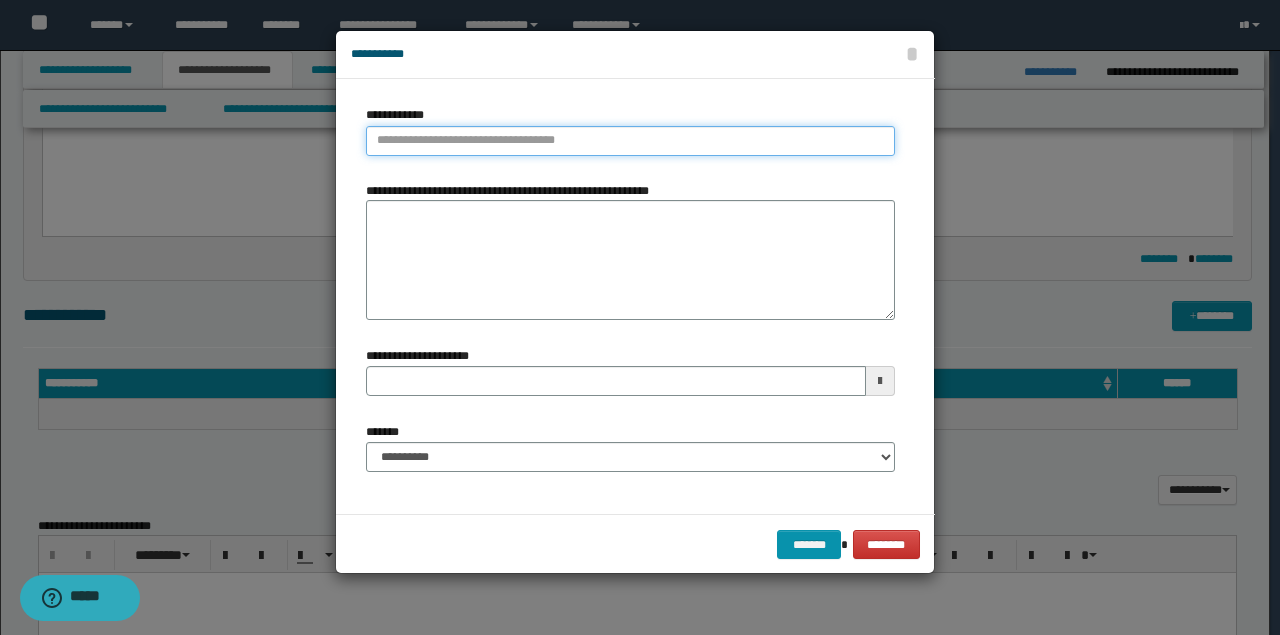 click on "**********" at bounding box center (630, 141) 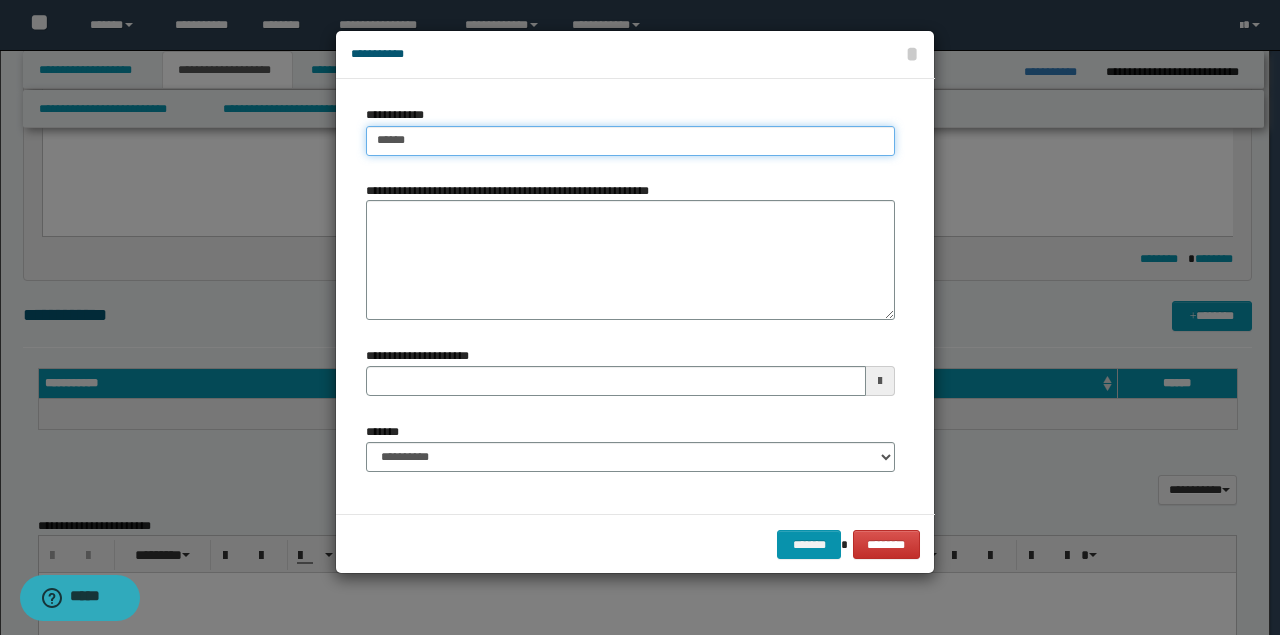 type on "*******" 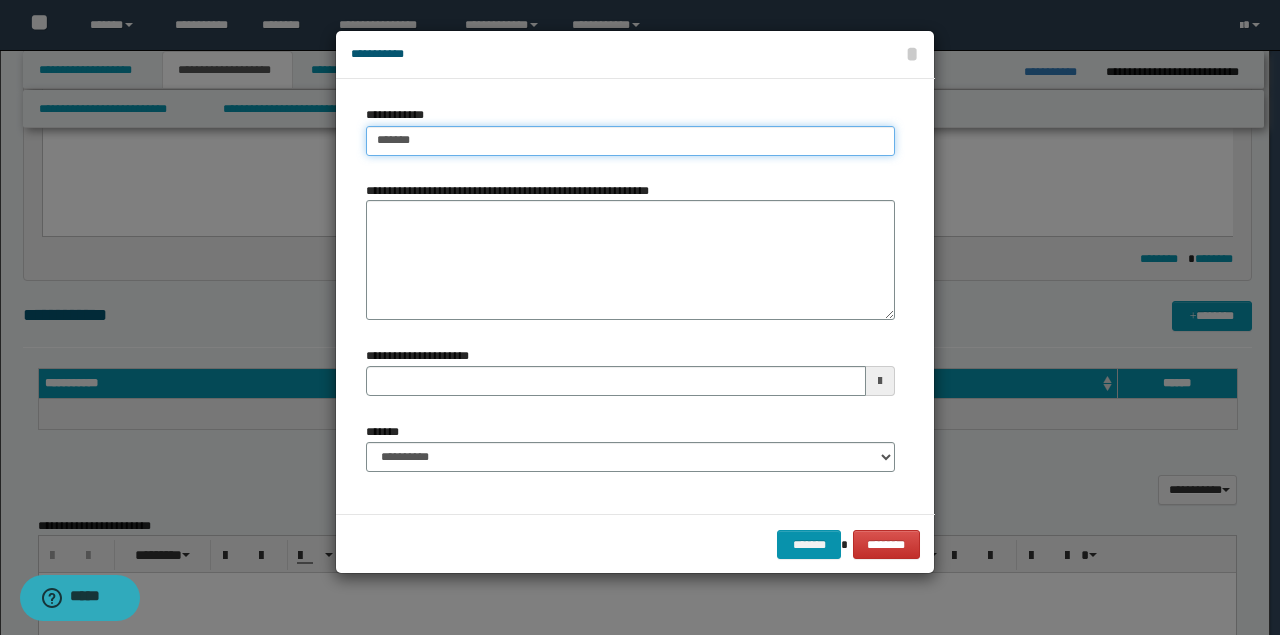 type on "*******" 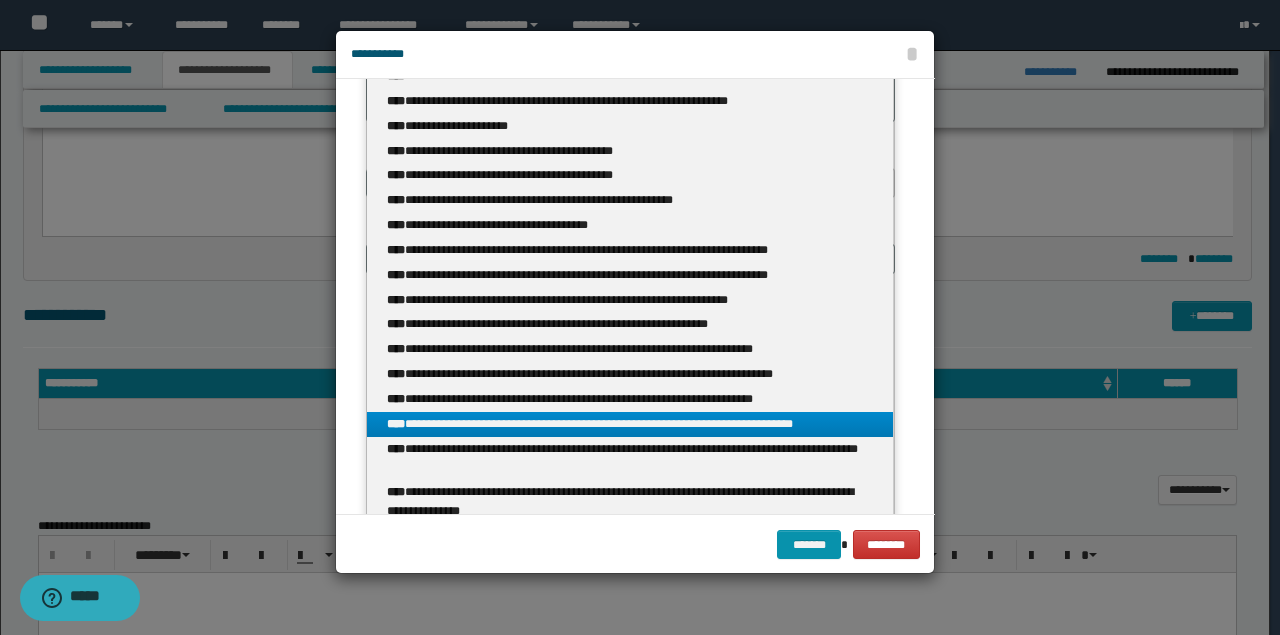 scroll, scrollTop: 0, scrollLeft: 0, axis: both 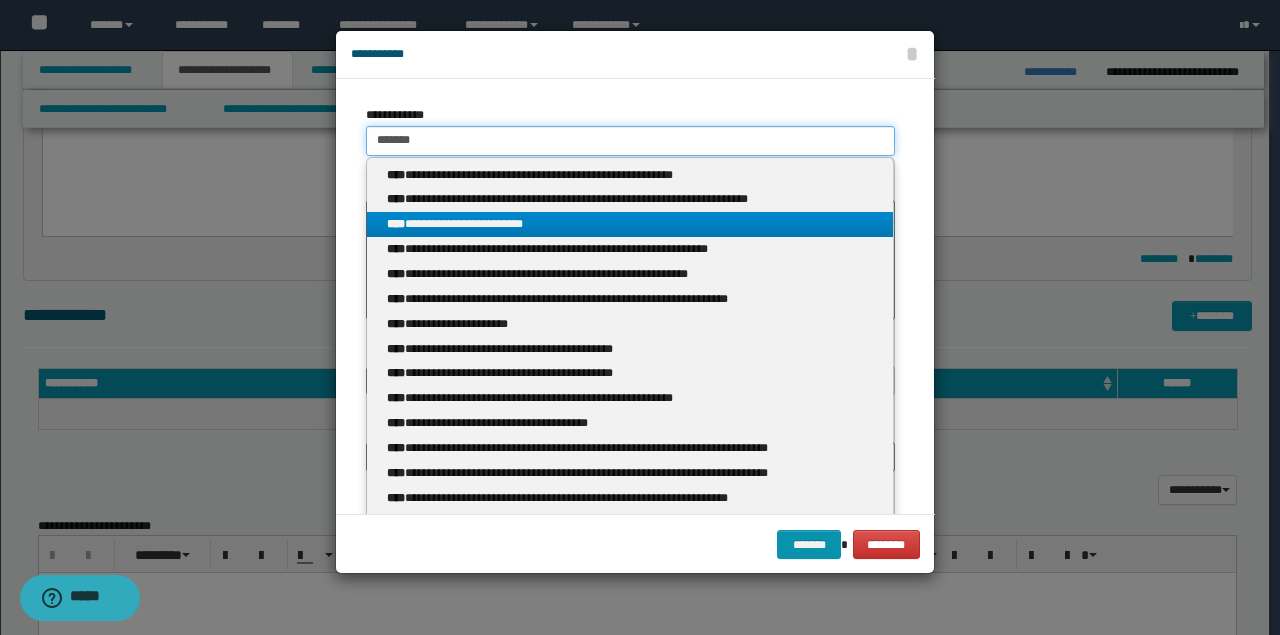 type on "*******" 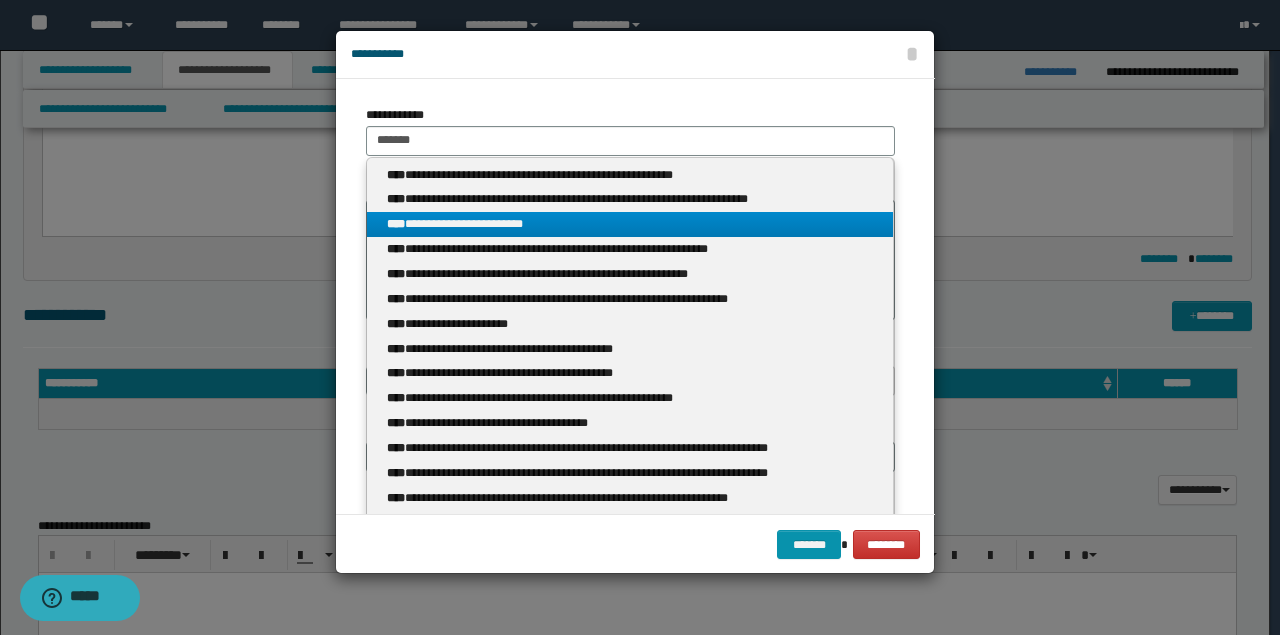 click on "**********" at bounding box center (630, 224) 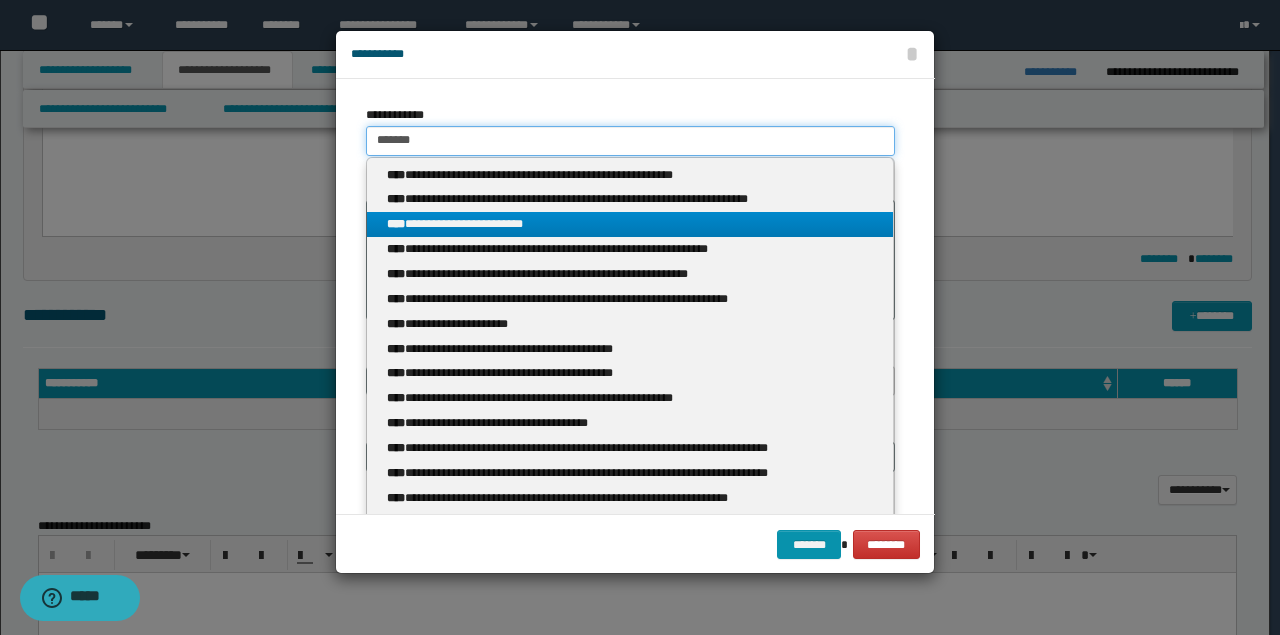 type 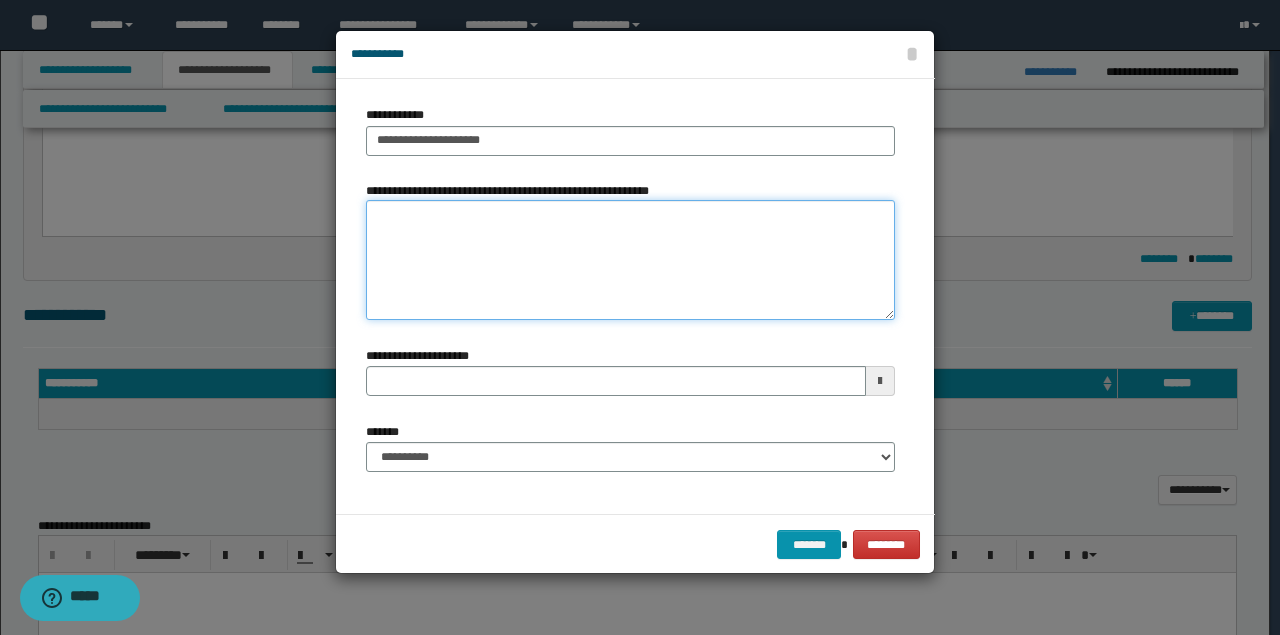 click on "**********" at bounding box center [630, 260] 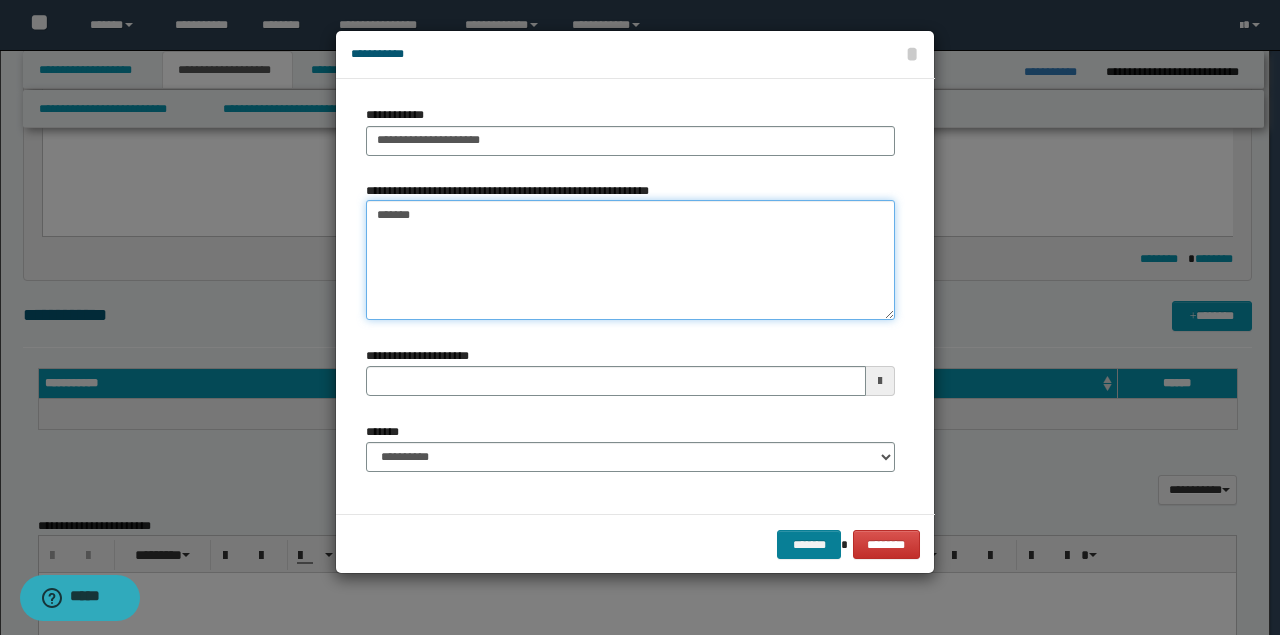 type on "*******" 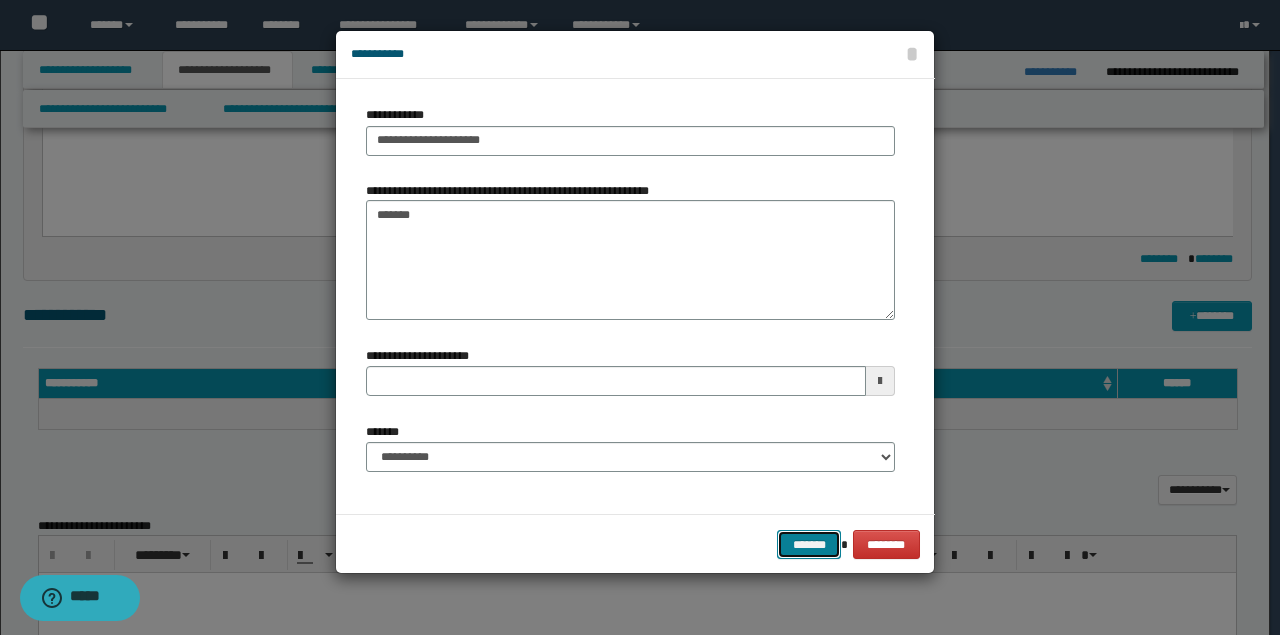 click on "*******" at bounding box center [809, 544] 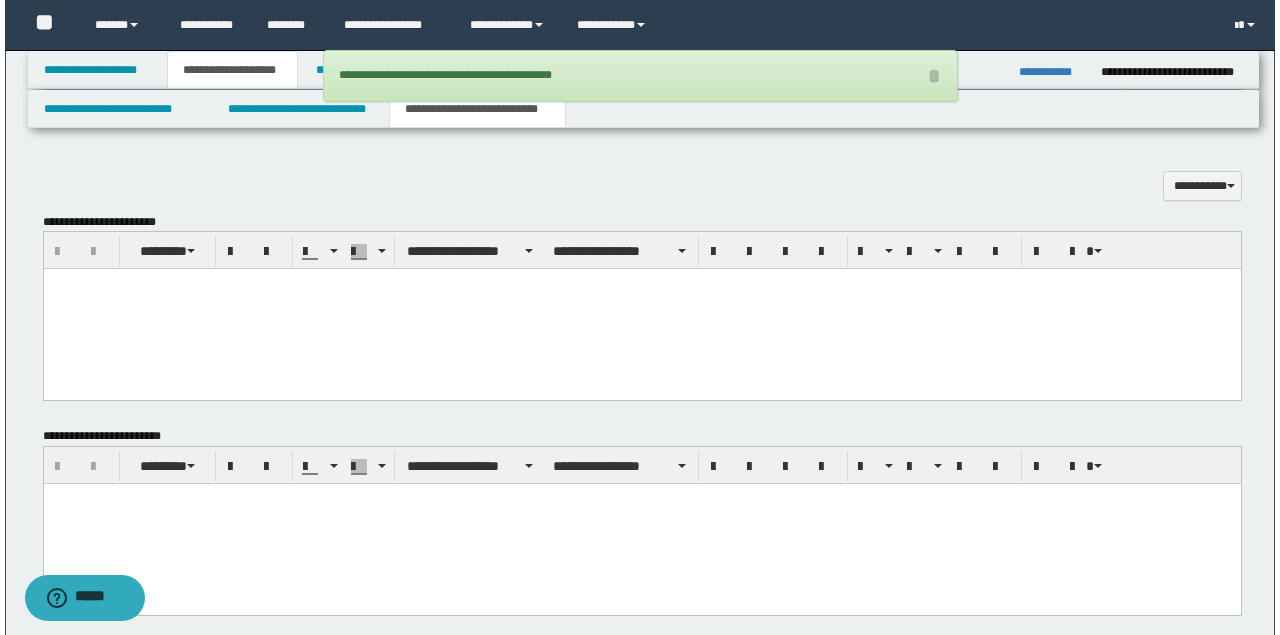 scroll, scrollTop: 666, scrollLeft: 0, axis: vertical 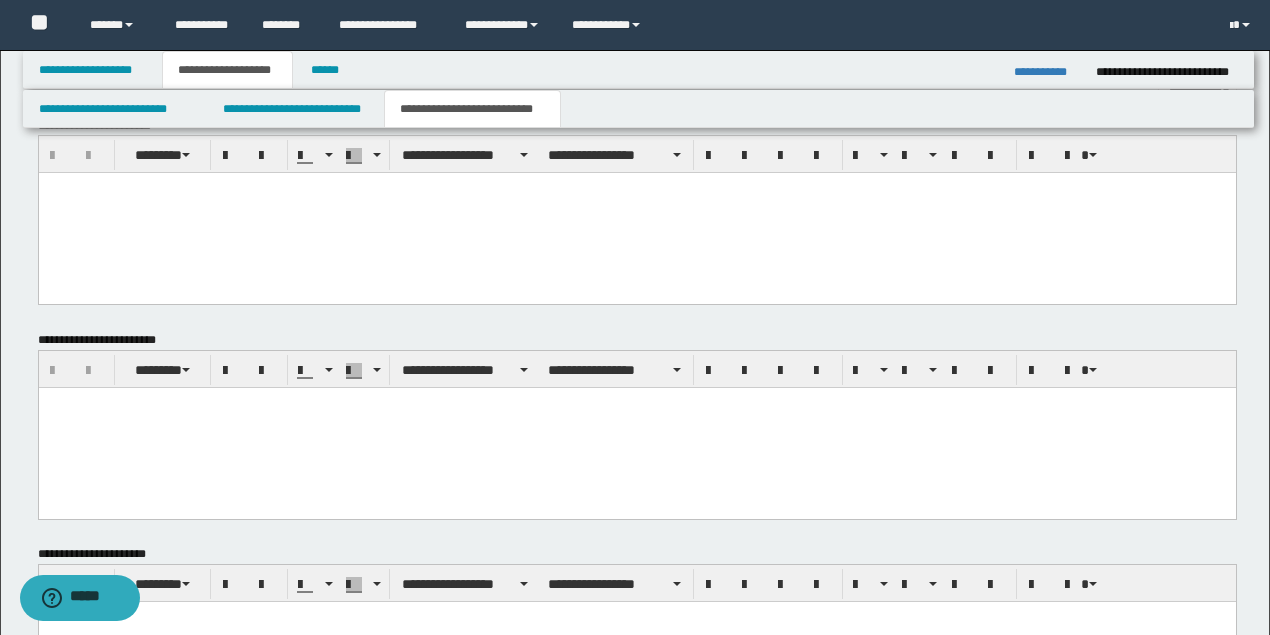 type 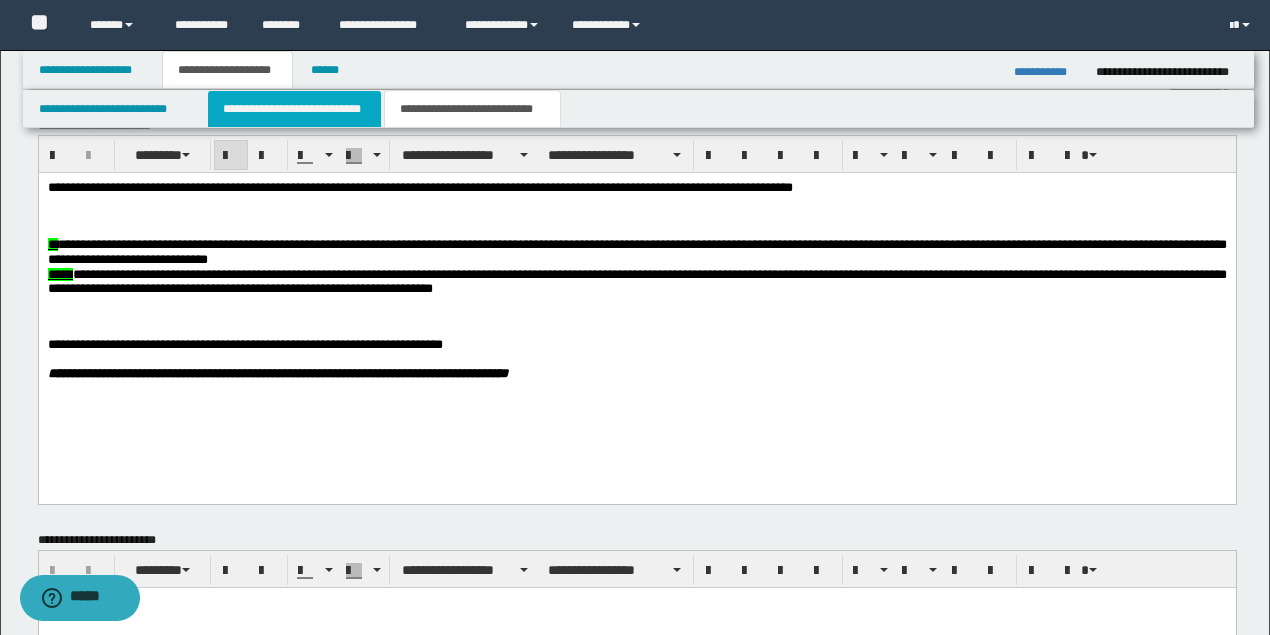 click on "**********" at bounding box center [294, 109] 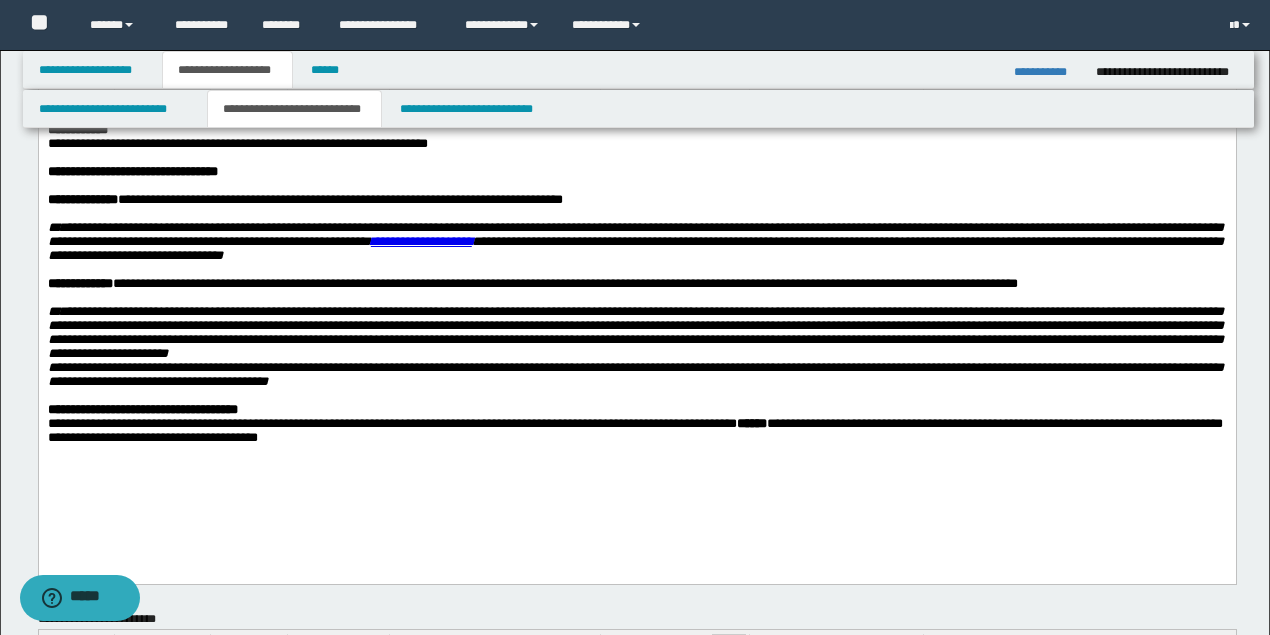scroll, scrollTop: 0, scrollLeft: 0, axis: both 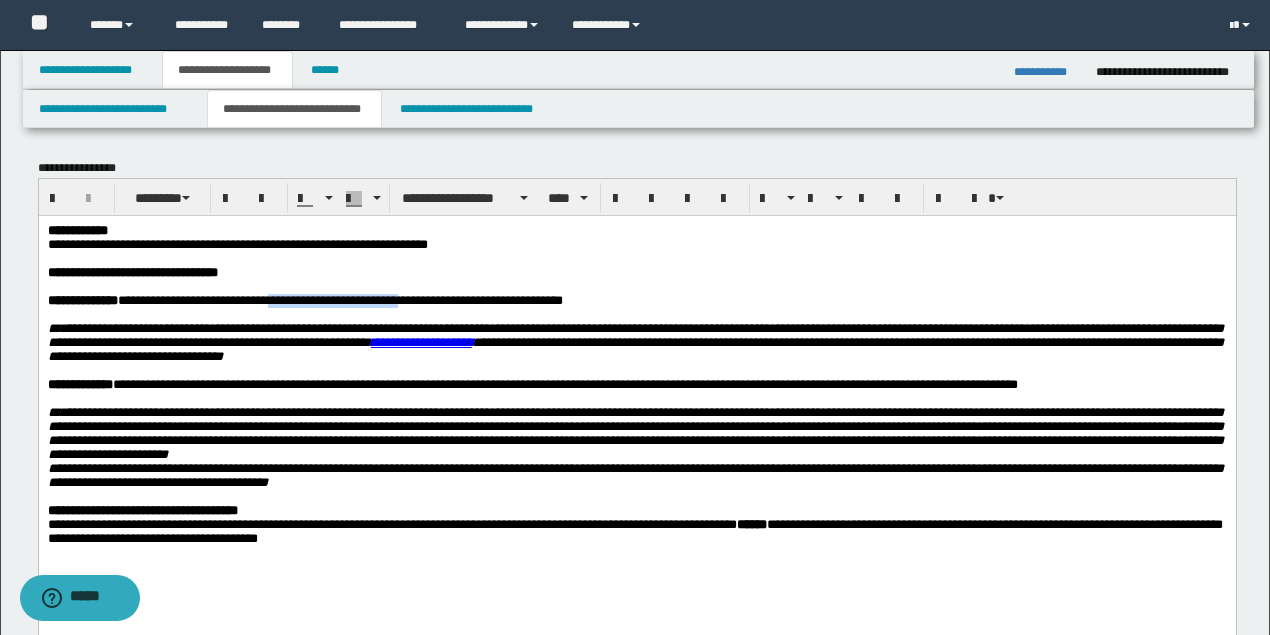 drag, startPoint x: 295, startPoint y: 304, endPoint x: 433, endPoint y: 304, distance: 138 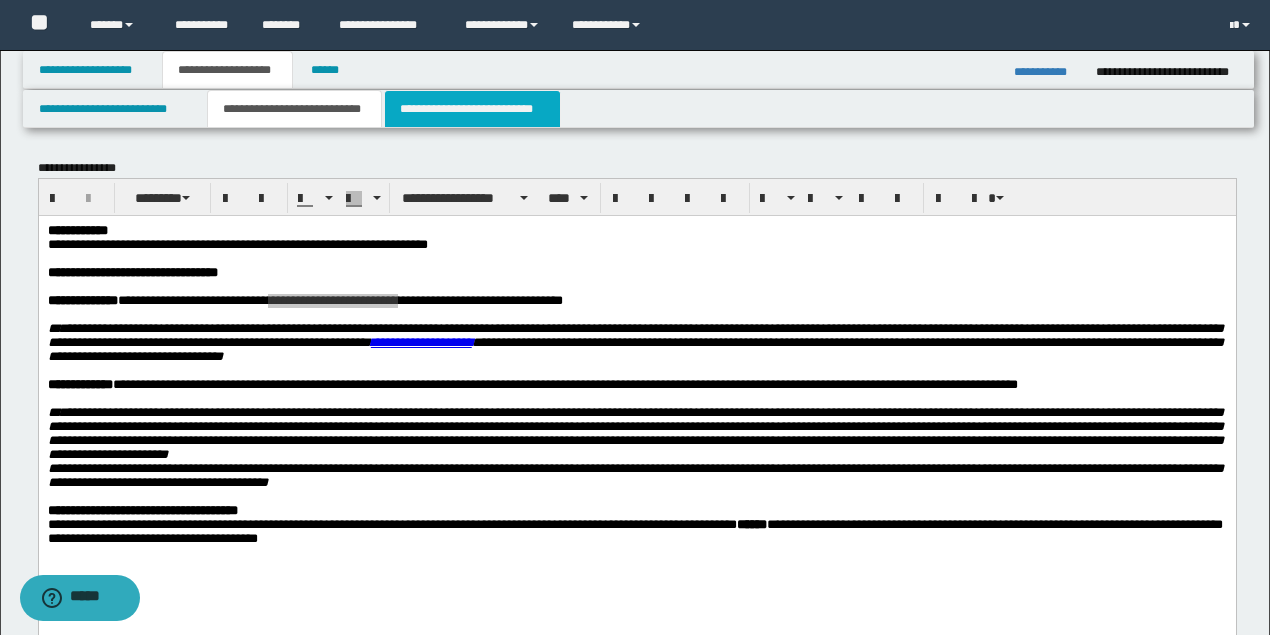 click on "**********" at bounding box center (472, 109) 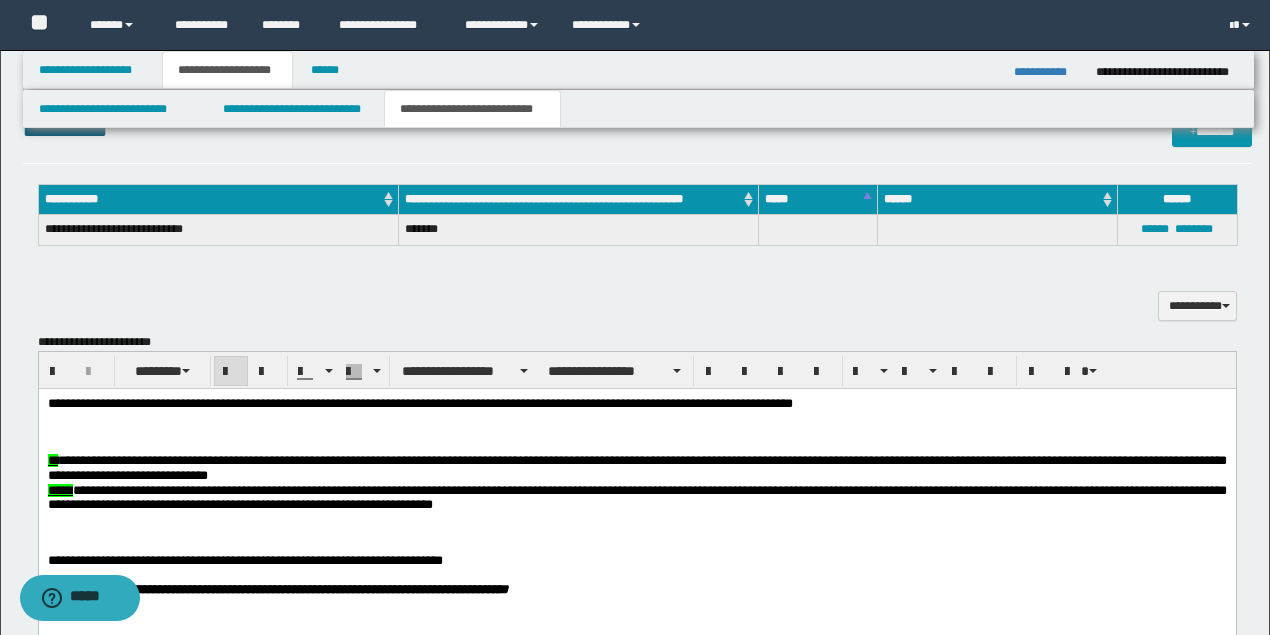 scroll, scrollTop: 466, scrollLeft: 0, axis: vertical 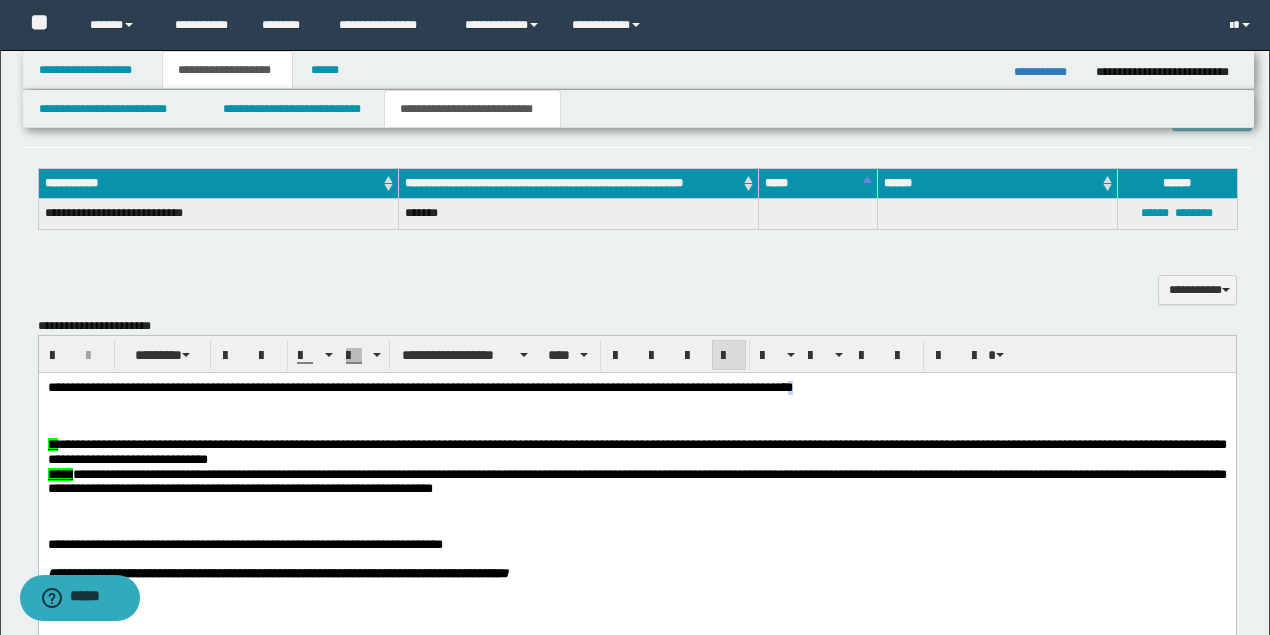 click on "**********" at bounding box center [635, 388] 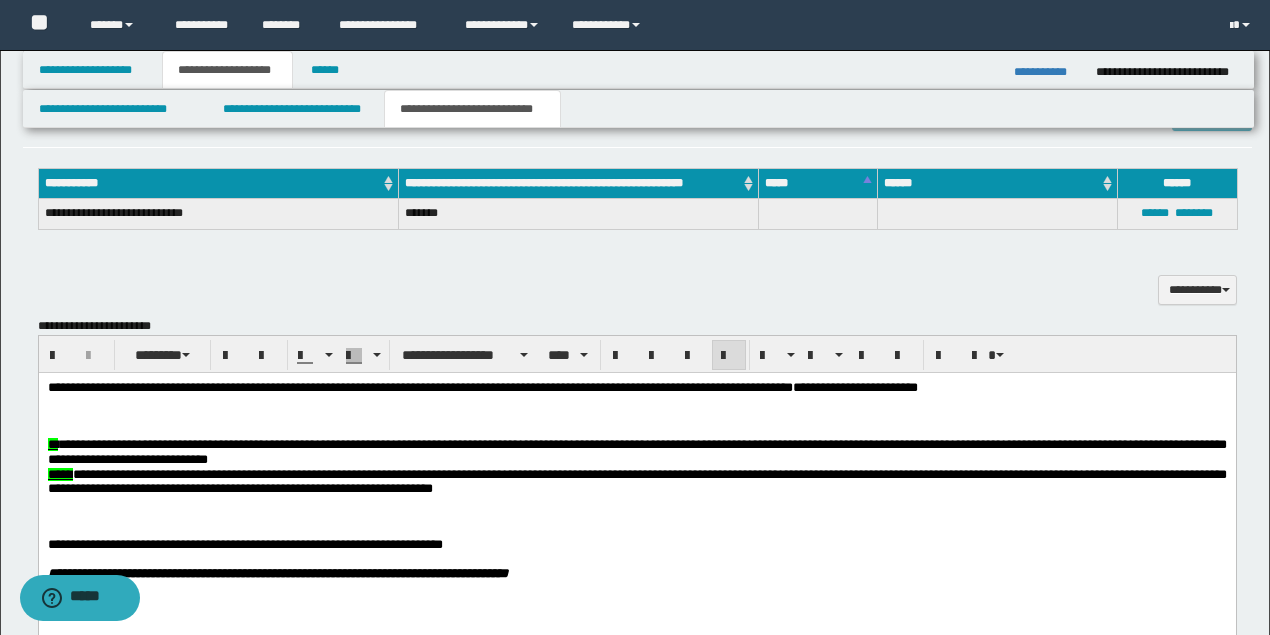 click on "**********" at bounding box center [636, 452] 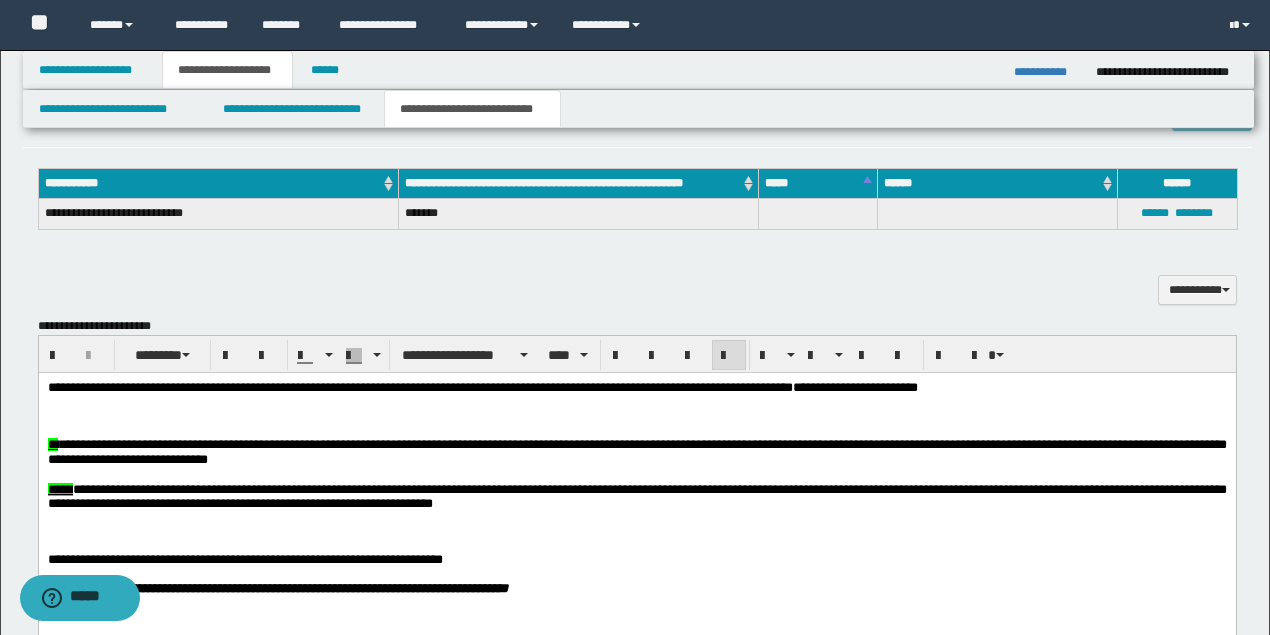 click at bounding box center (636, 430) 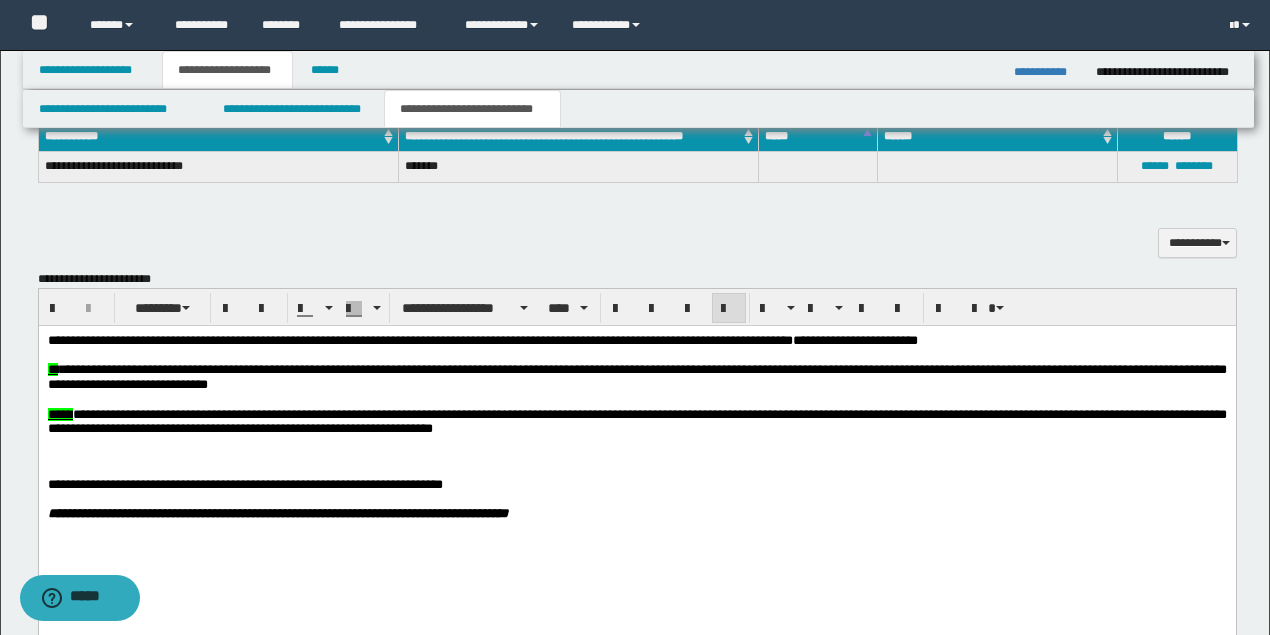 scroll, scrollTop: 533, scrollLeft: 0, axis: vertical 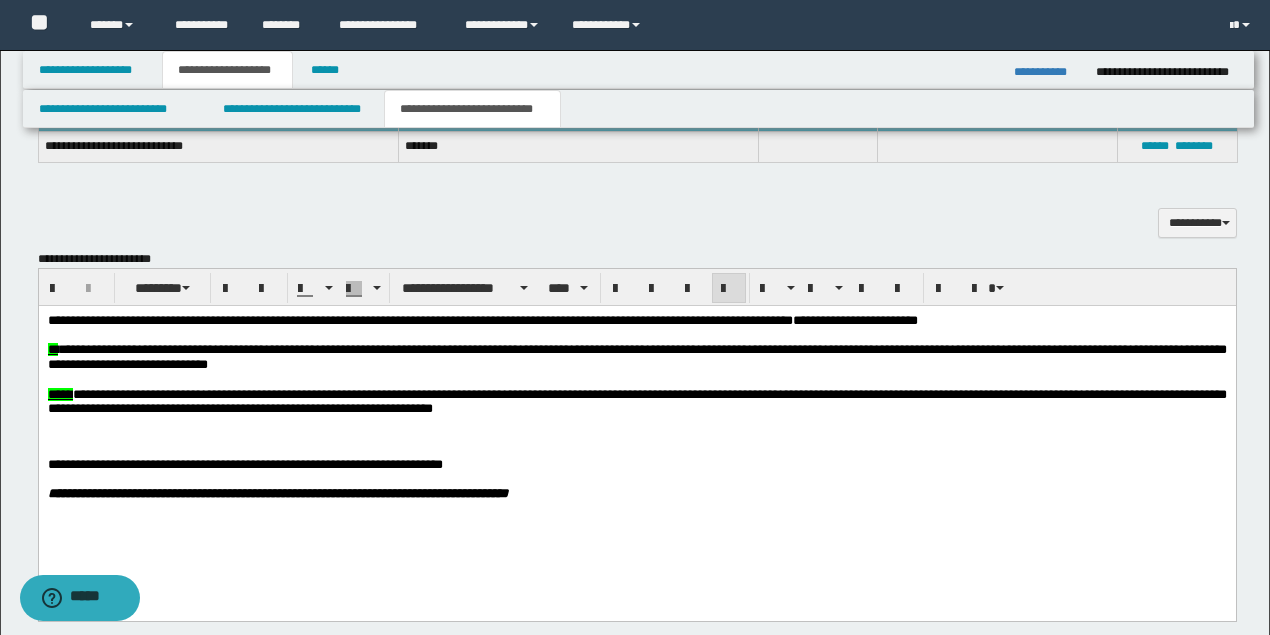 click at bounding box center [647, 451] 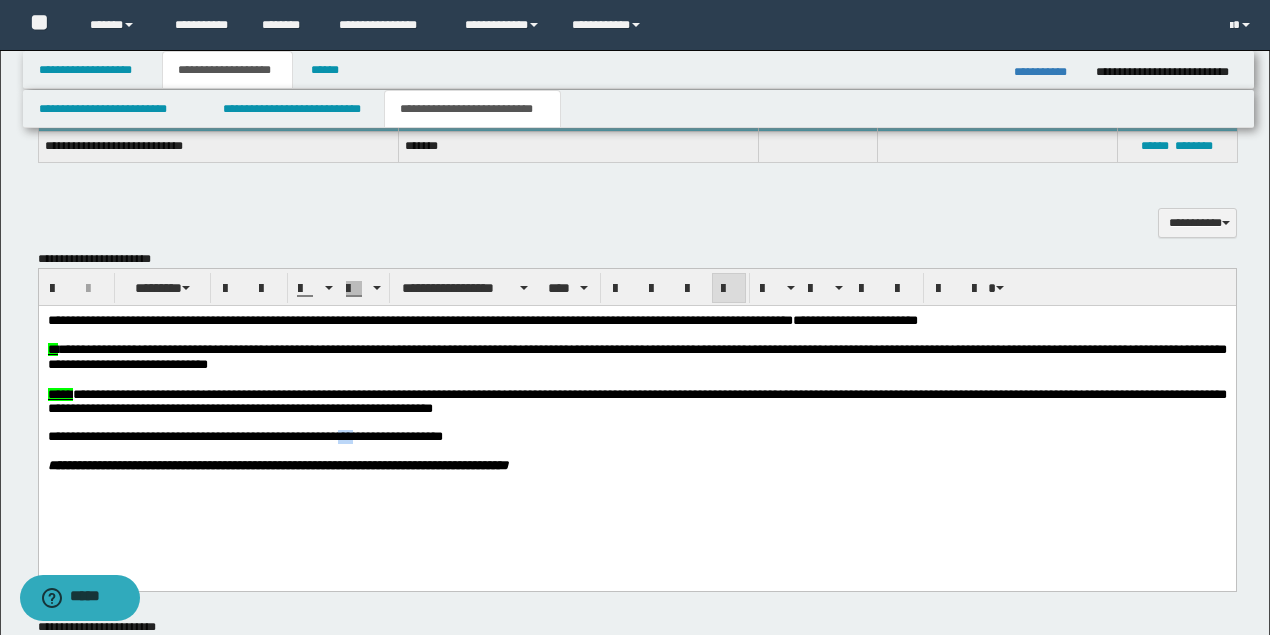 drag, startPoint x: 372, startPoint y: 443, endPoint x: 357, endPoint y: 443, distance: 15 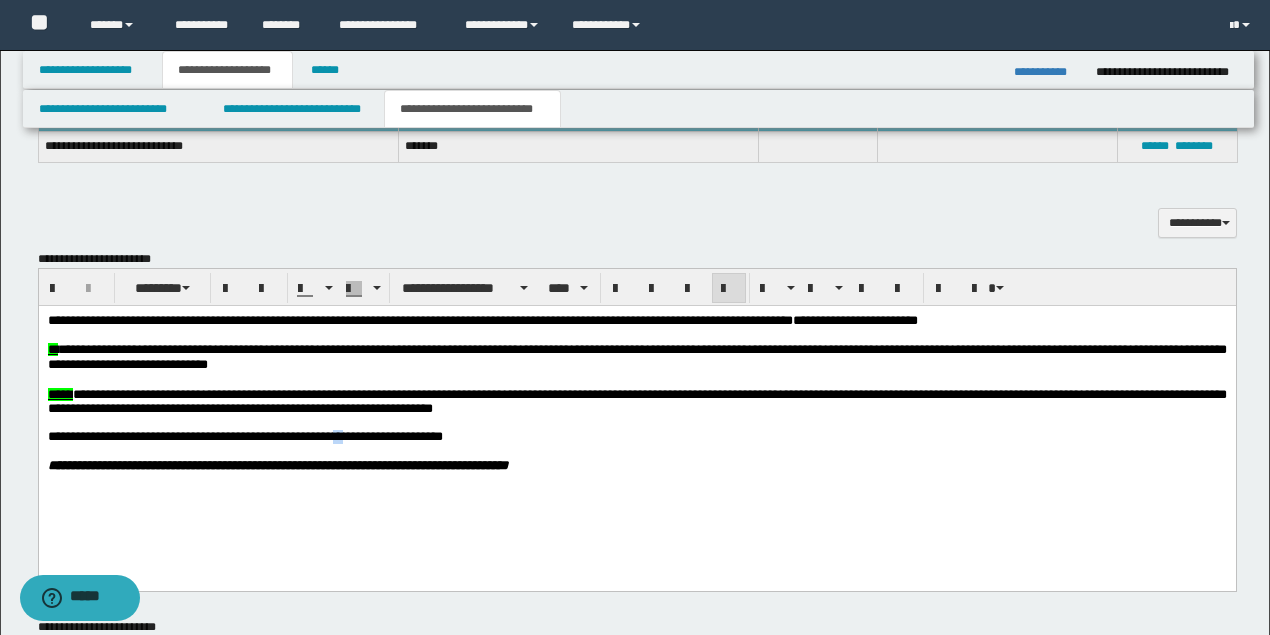 drag, startPoint x: 366, startPoint y: 447, endPoint x: 349, endPoint y: 446, distance: 17.029387 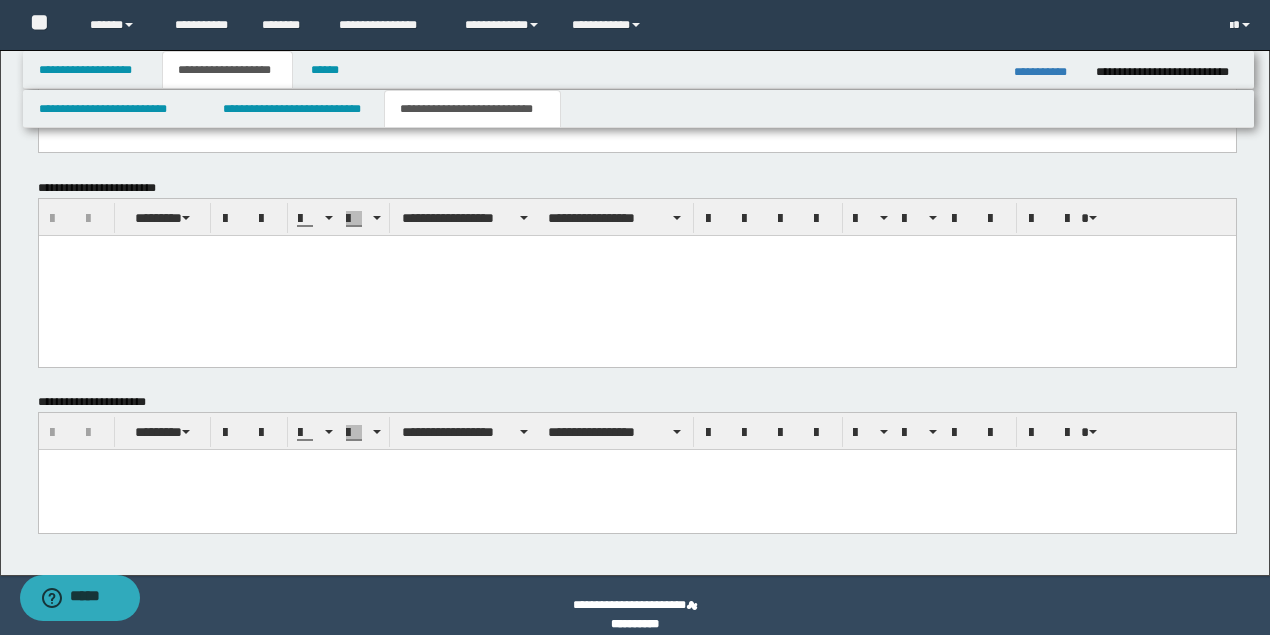 scroll, scrollTop: 990, scrollLeft: 0, axis: vertical 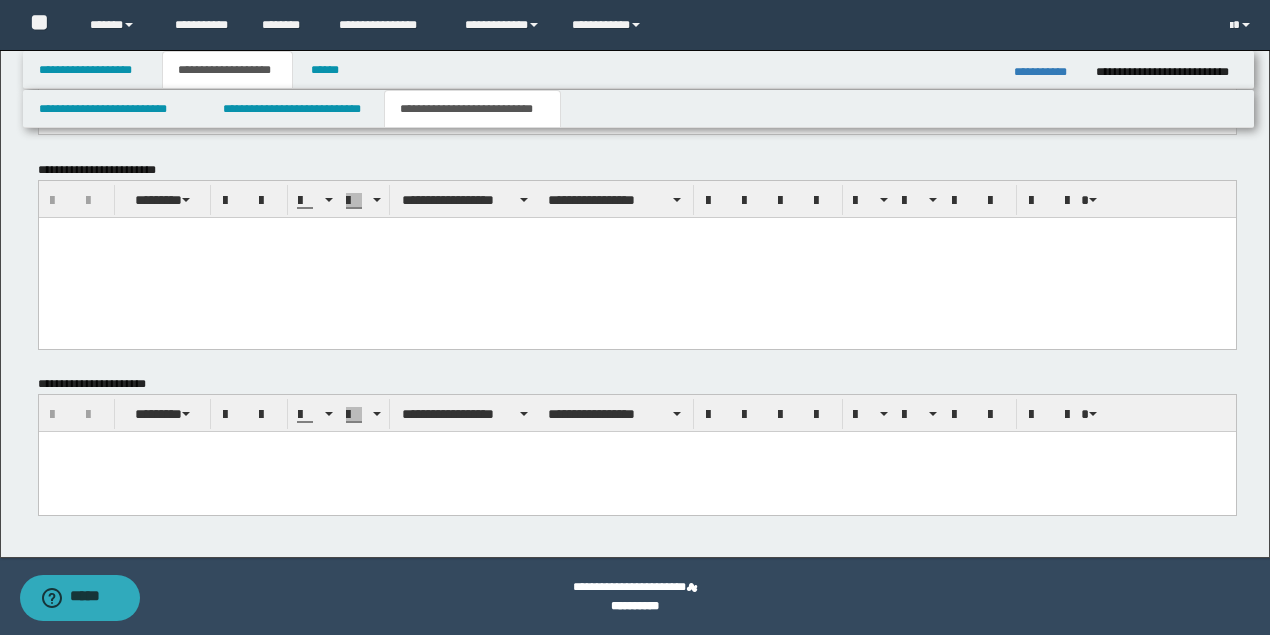 click at bounding box center [636, 471] 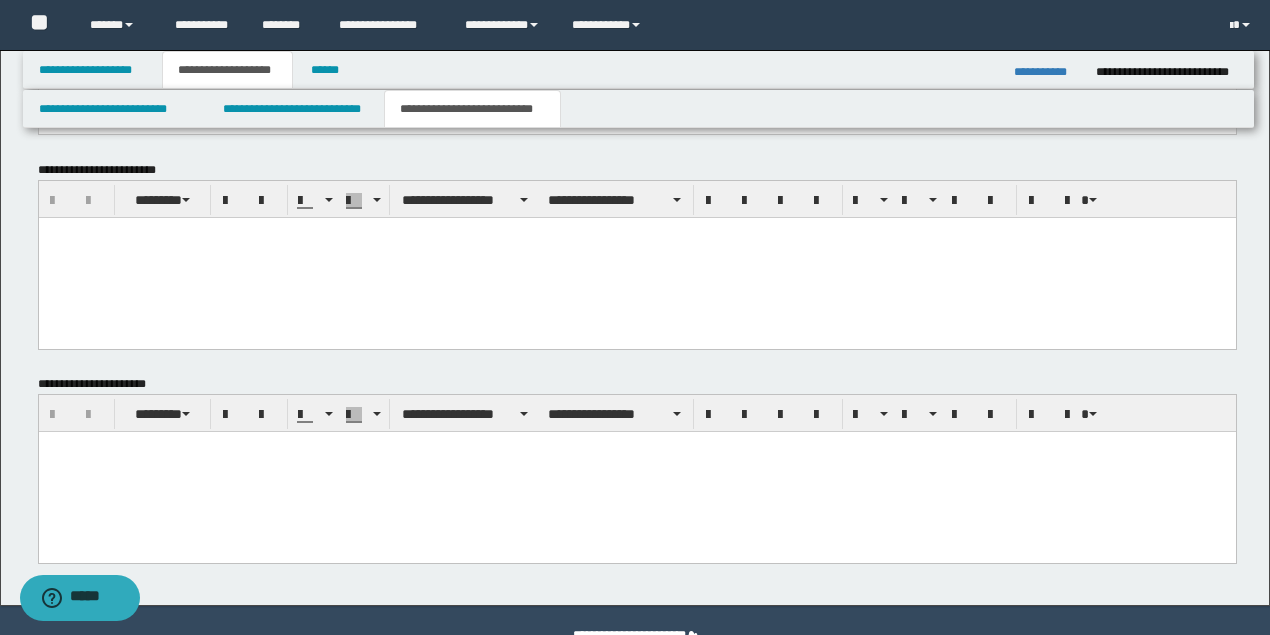 click at bounding box center [636, 471] 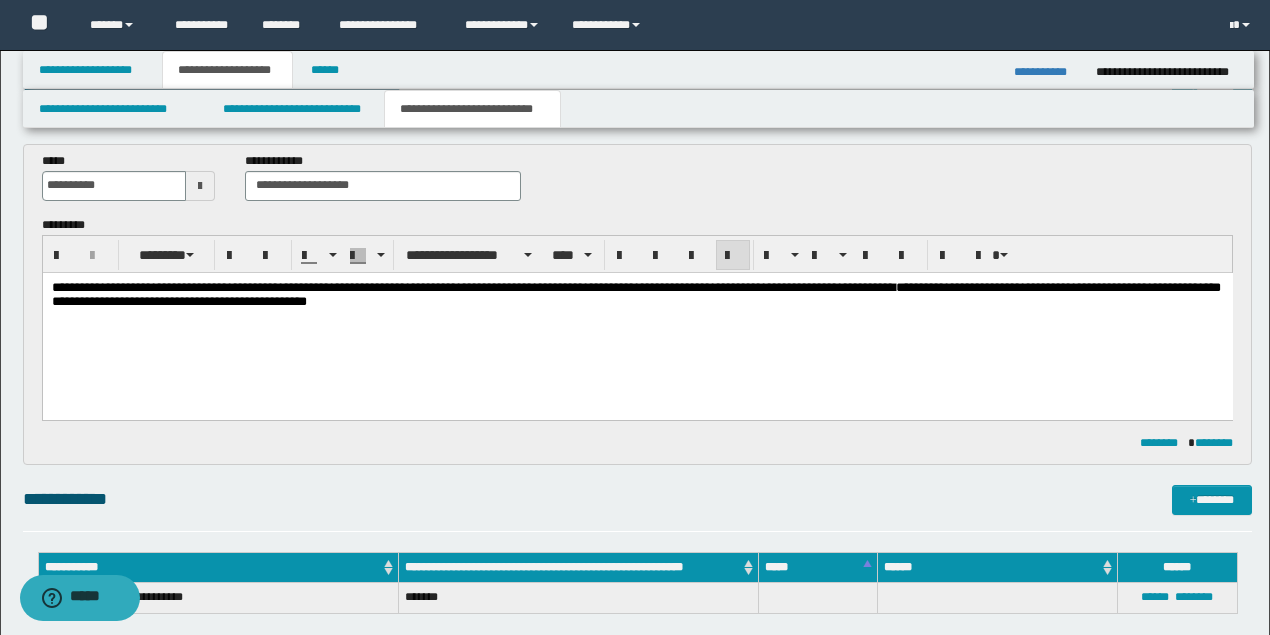 scroll, scrollTop: 0, scrollLeft: 0, axis: both 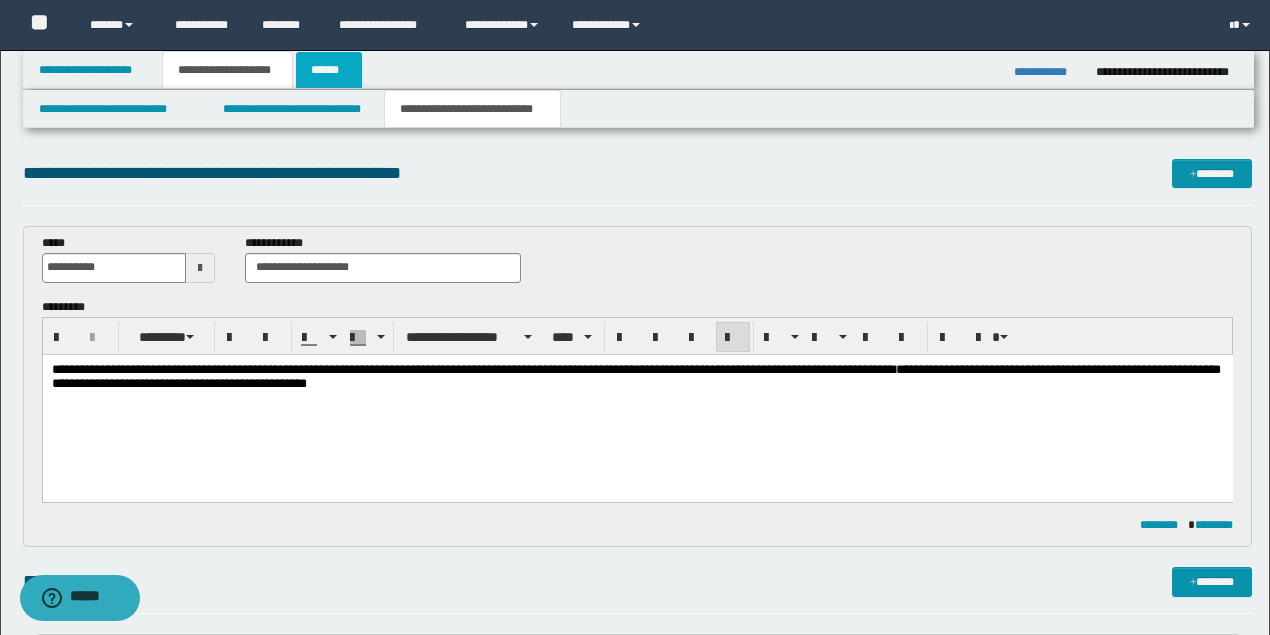 click on "******" at bounding box center [329, 70] 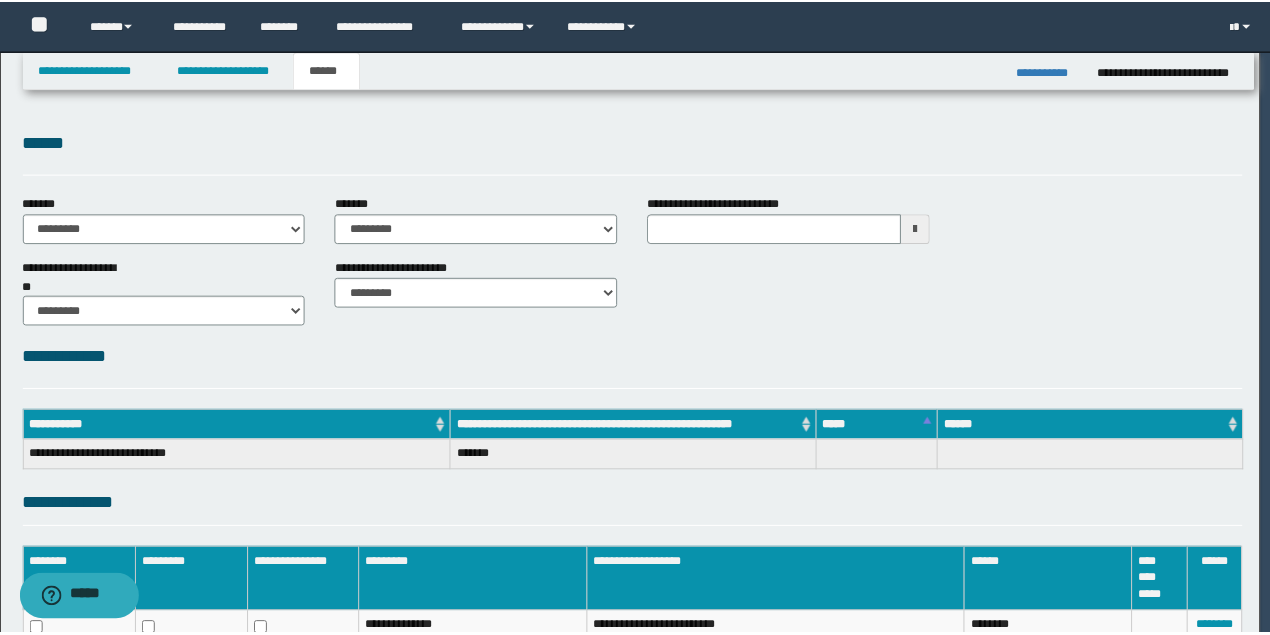 scroll, scrollTop: 0, scrollLeft: 0, axis: both 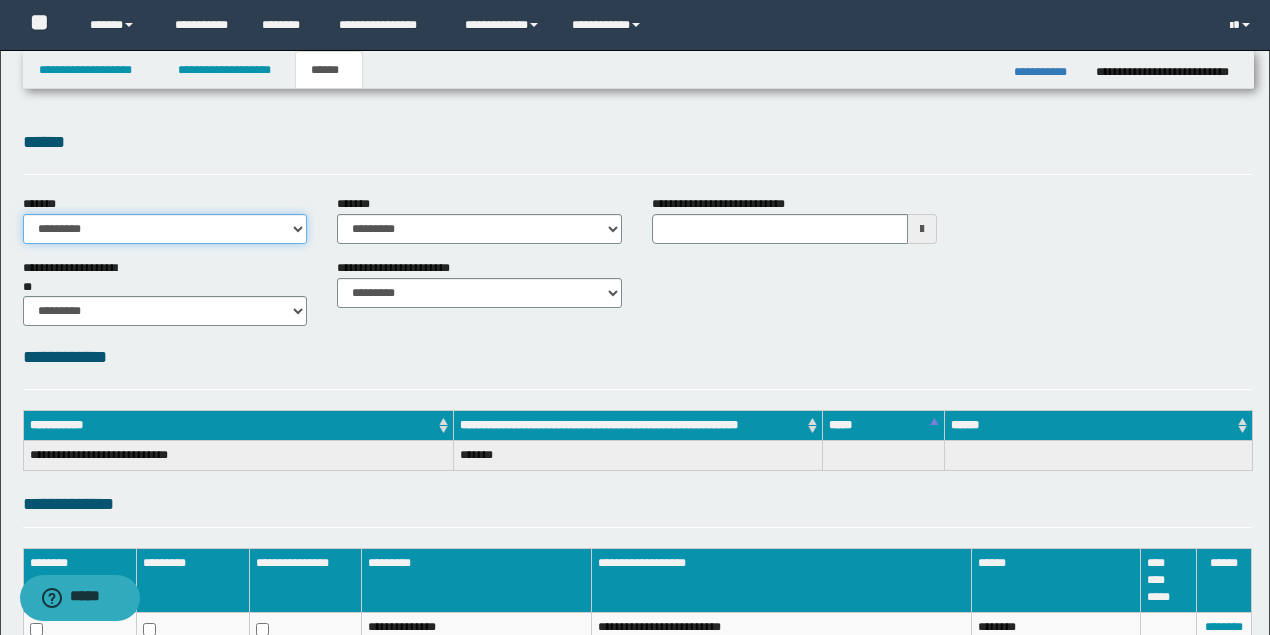 click on "**********" at bounding box center [165, 229] 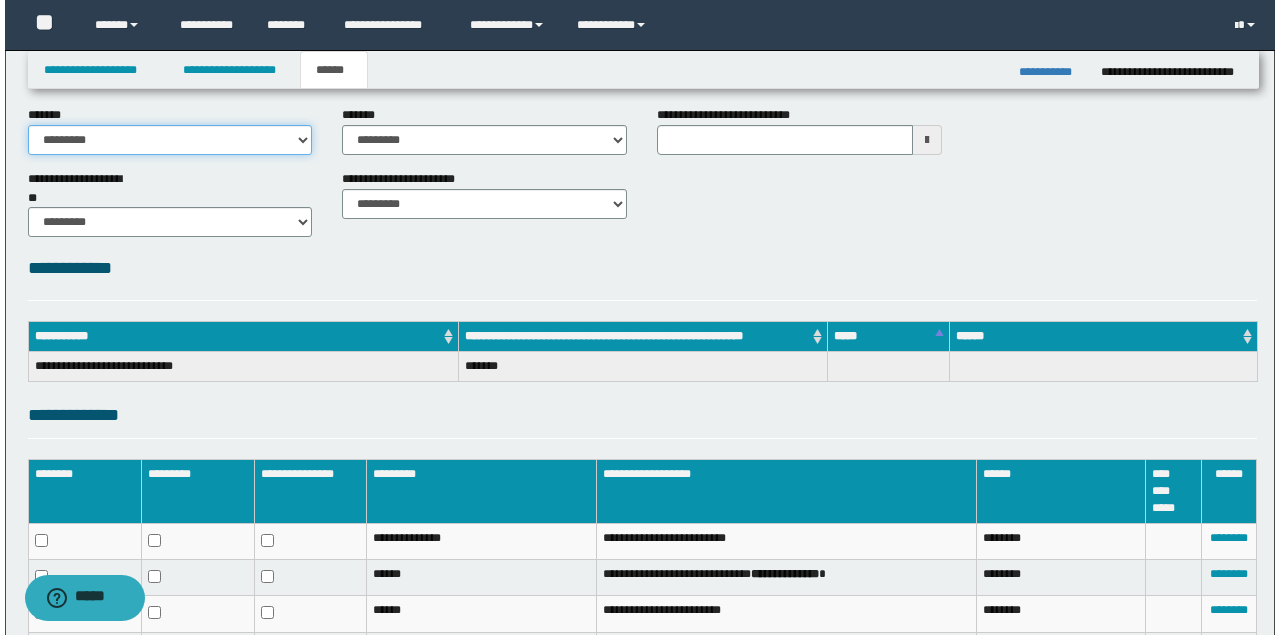 scroll, scrollTop: 266, scrollLeft: 0, axis: vertical 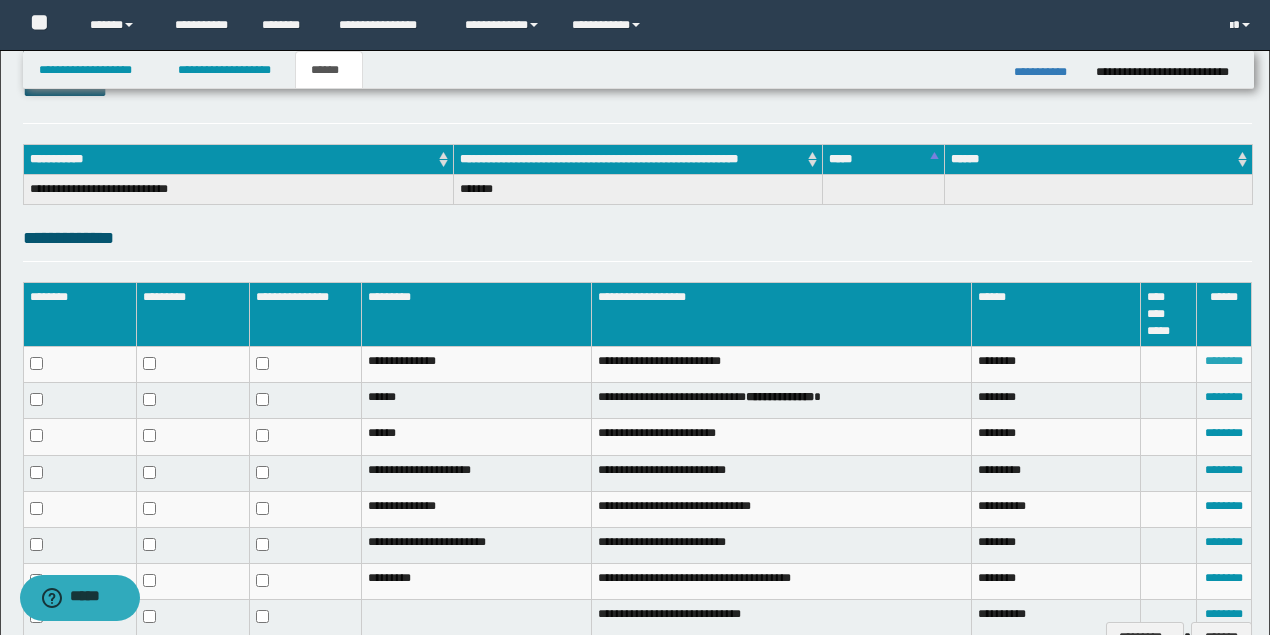 click on "********" at bounding box center (1224, 361) 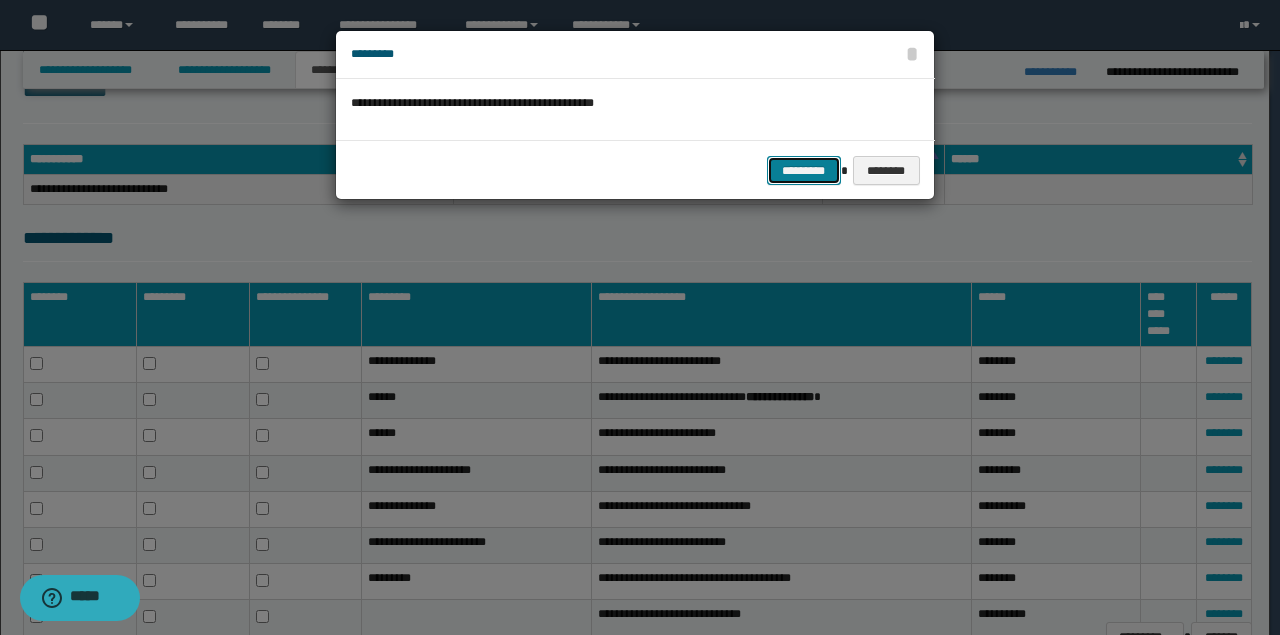 click on "*********" at bounding box center (804, 170) 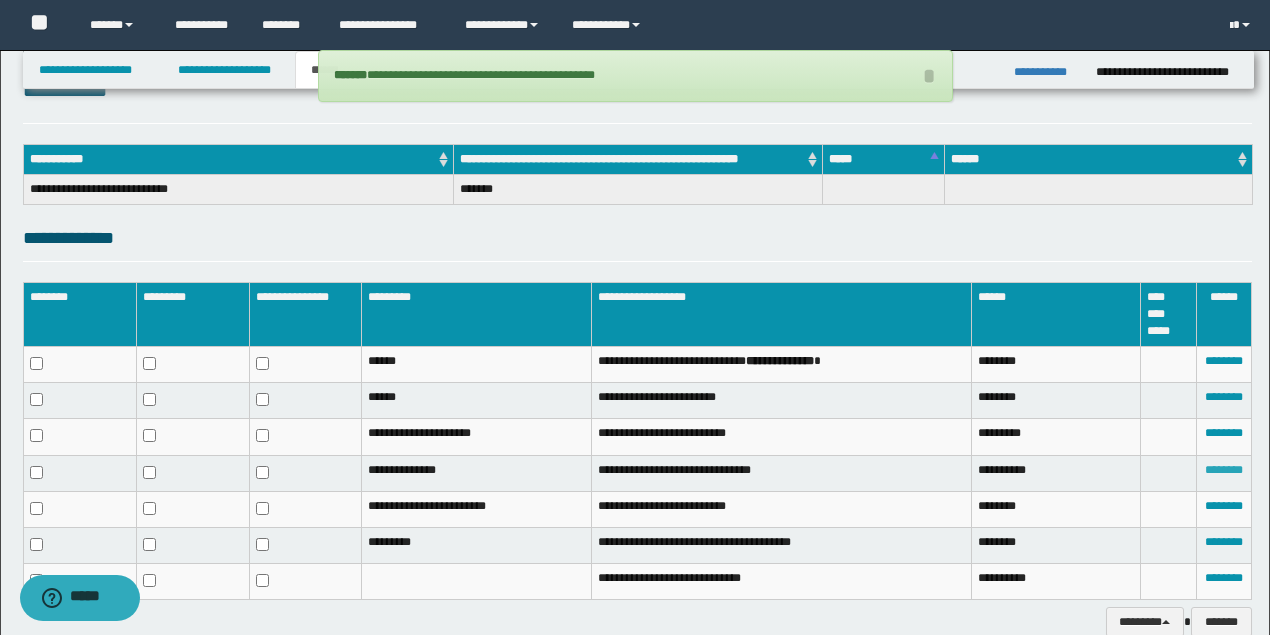 click on "********" at bounding box center (1224, 470) 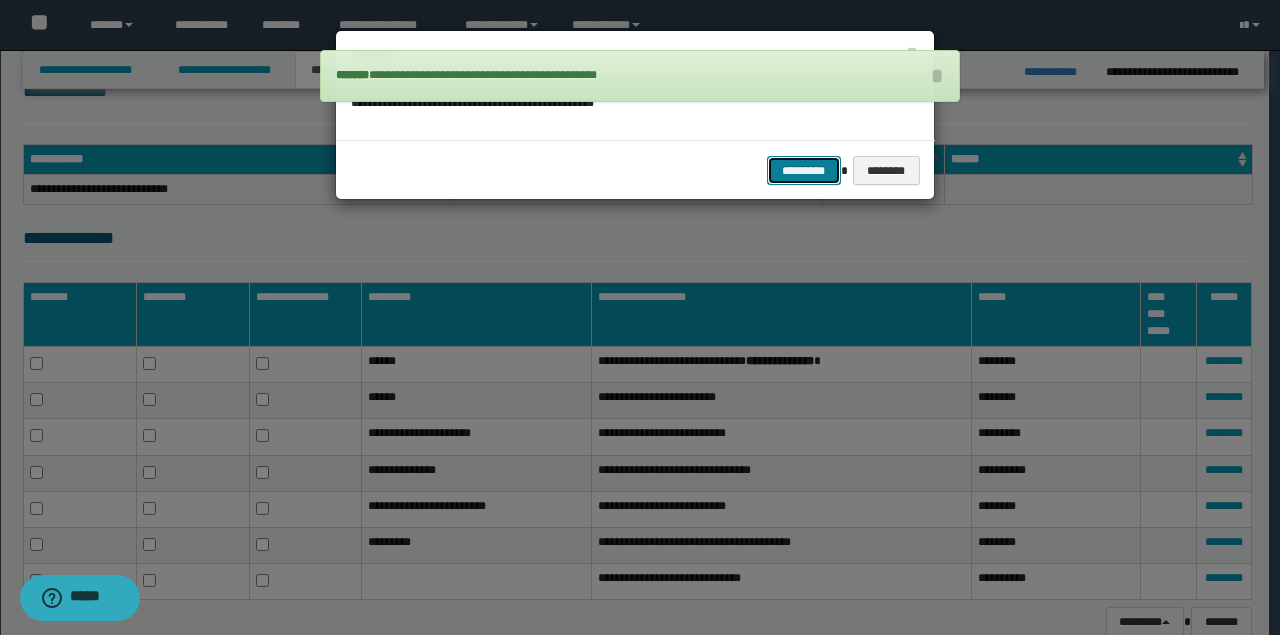 click on "*********" at bounding box center [804, 170] 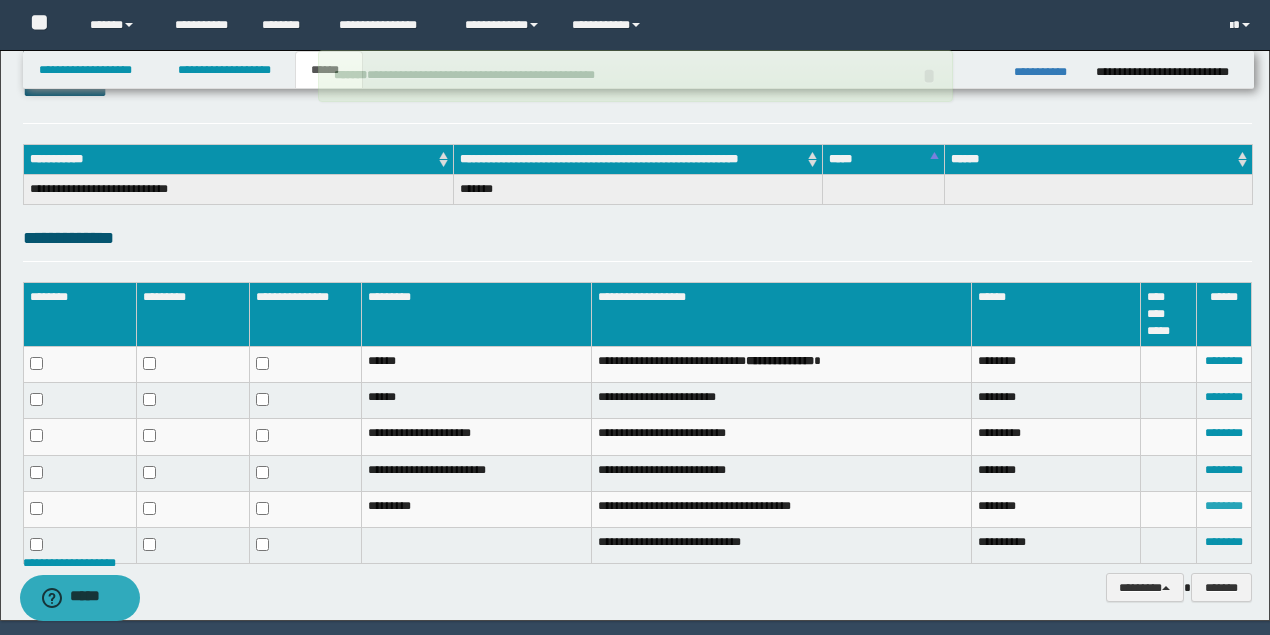 click on "********" at bounding box center [1224, 506] 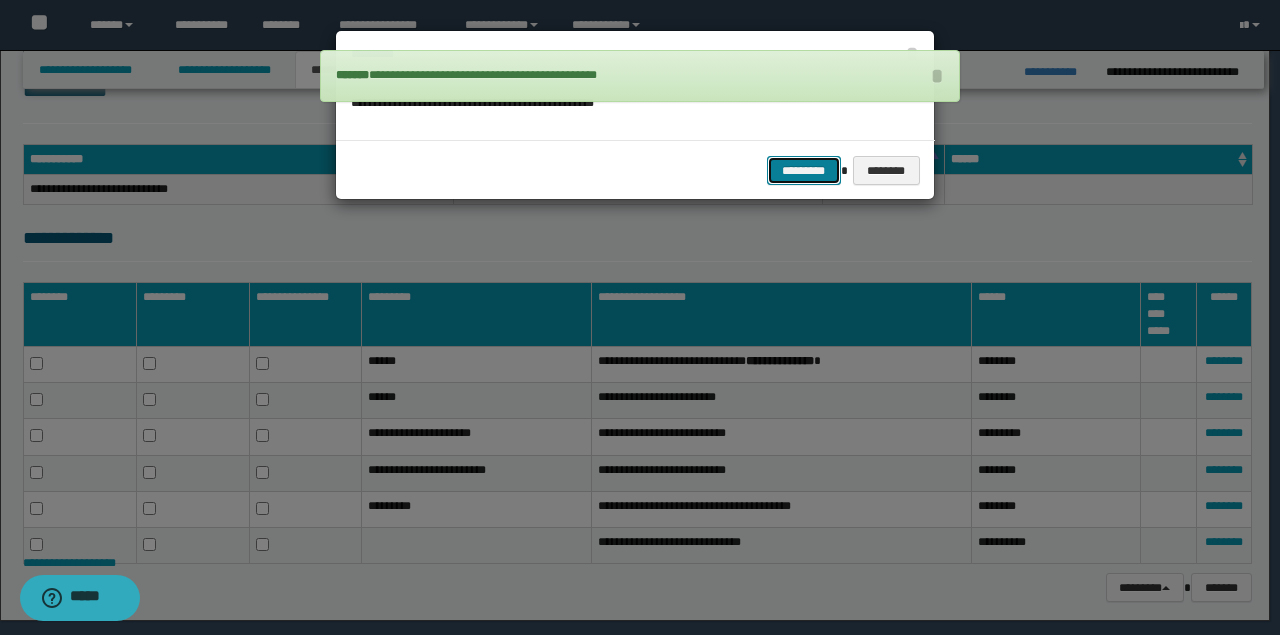 click on "*********" at bounding box center (804, 170) 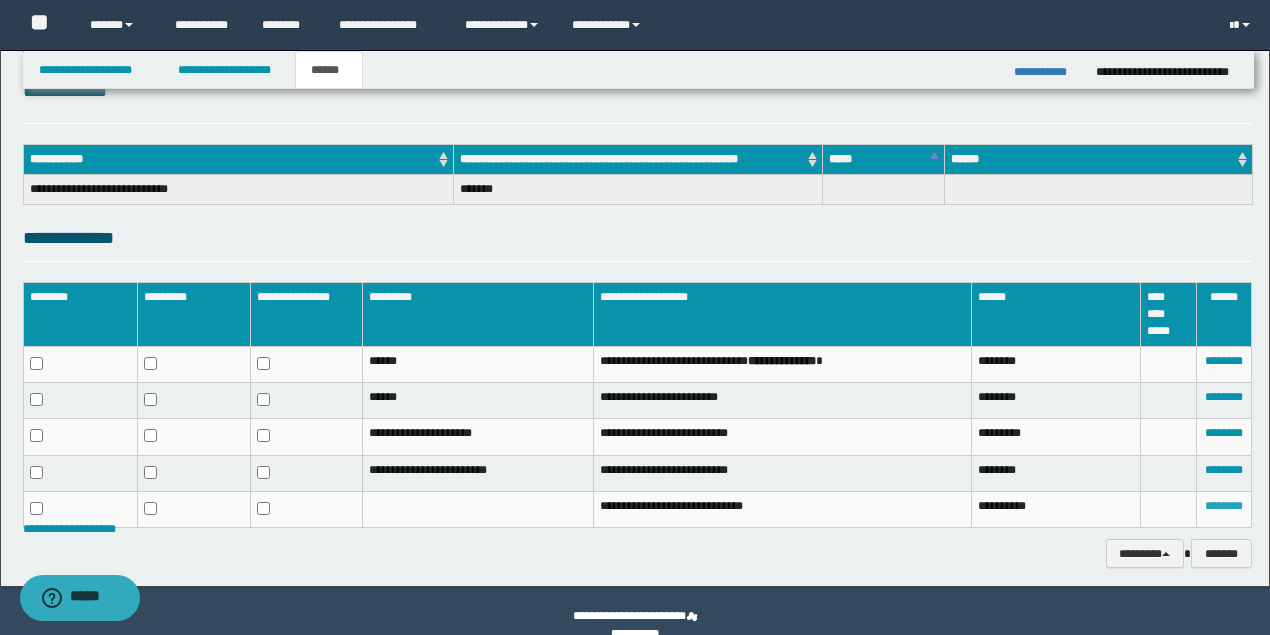 click on "********" at bounding box center (1224, 506) 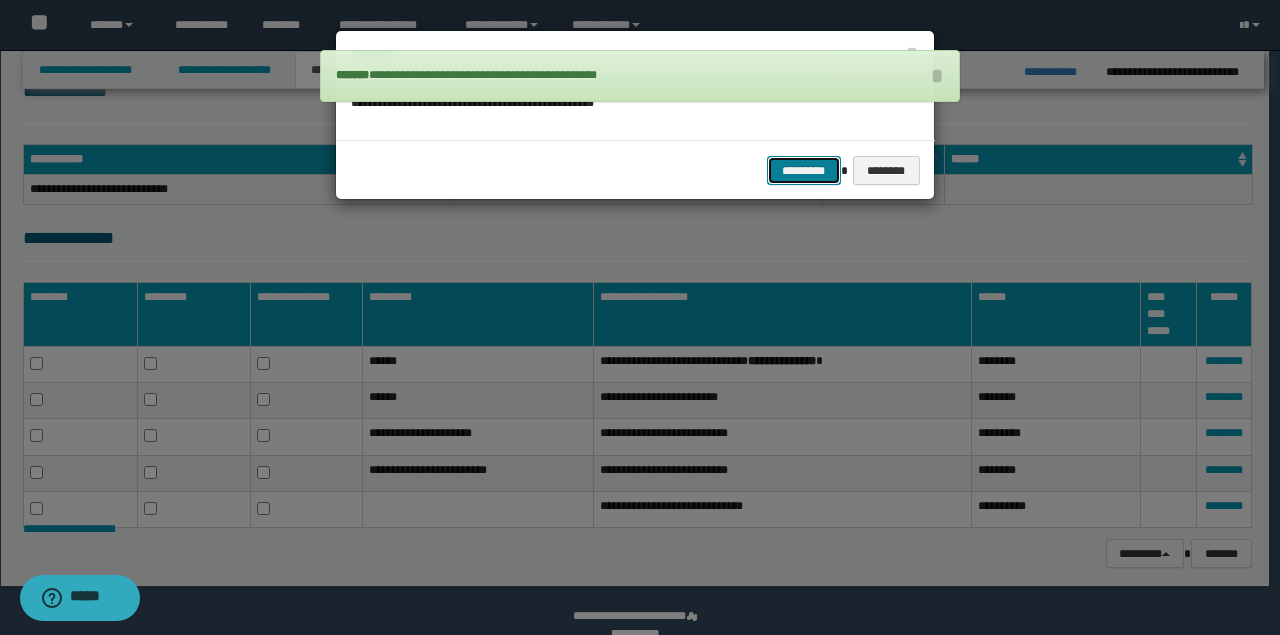 click on "*********" at bounding box center (804, 170) 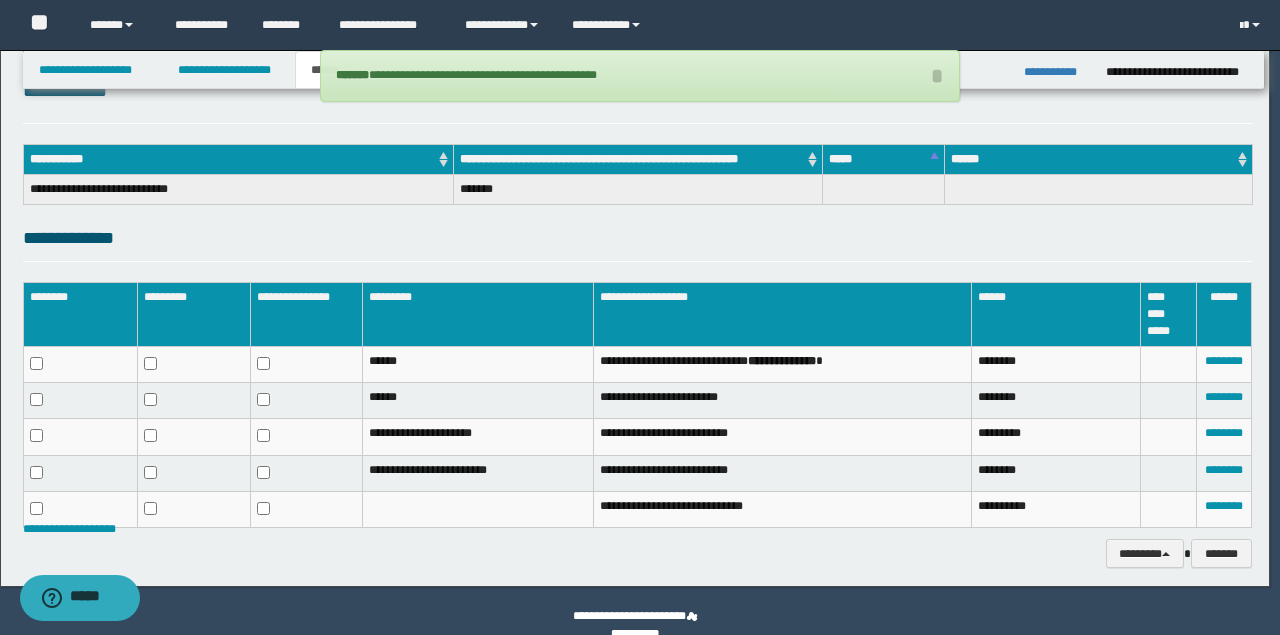 scroll, scrollTop: 260, scrollLeft: 0, axis: vertical 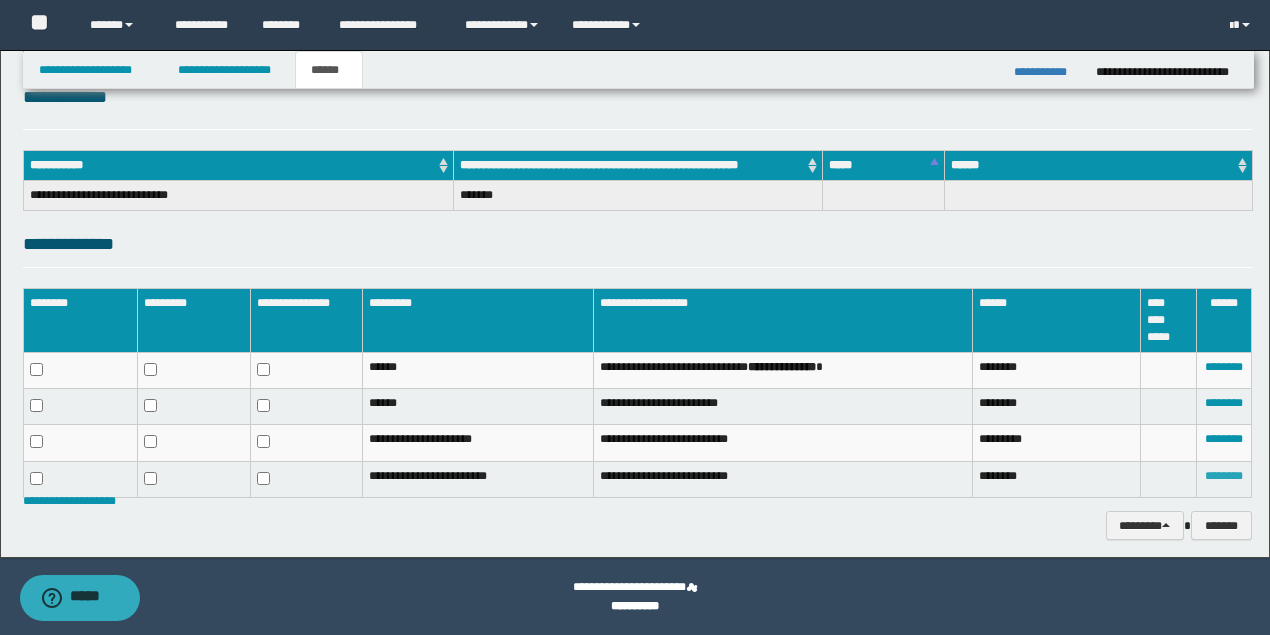 click on "********" at bounding box center [1224, 476] 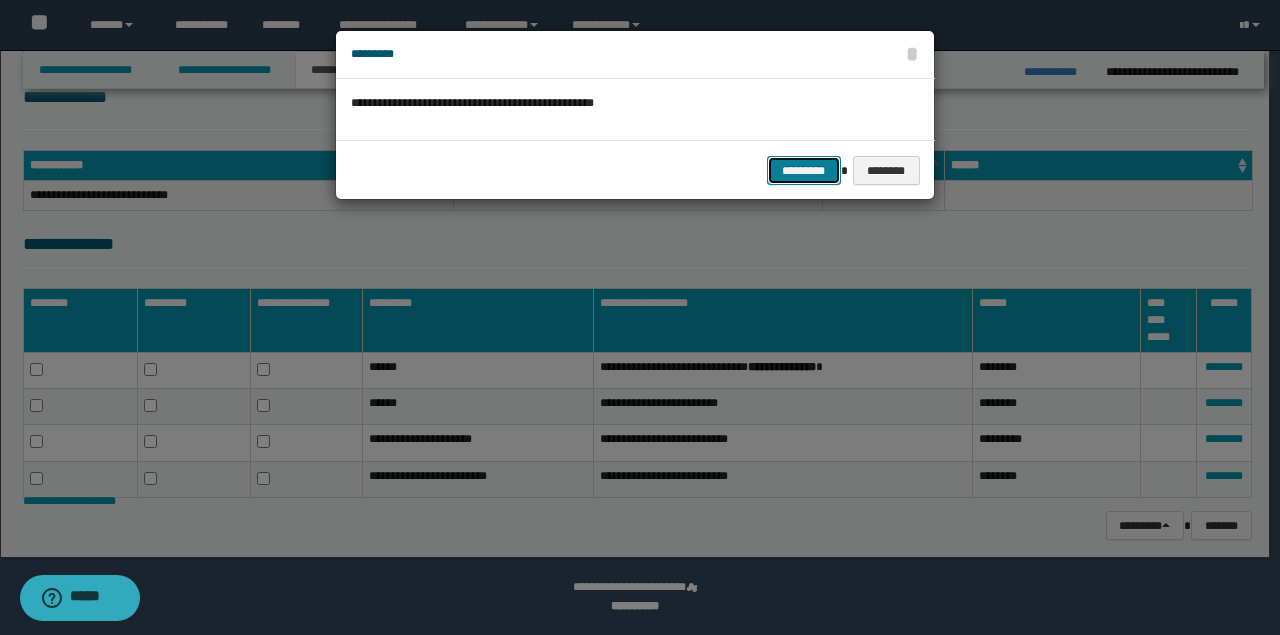 click on "*********" at bounding box center (804, 170) 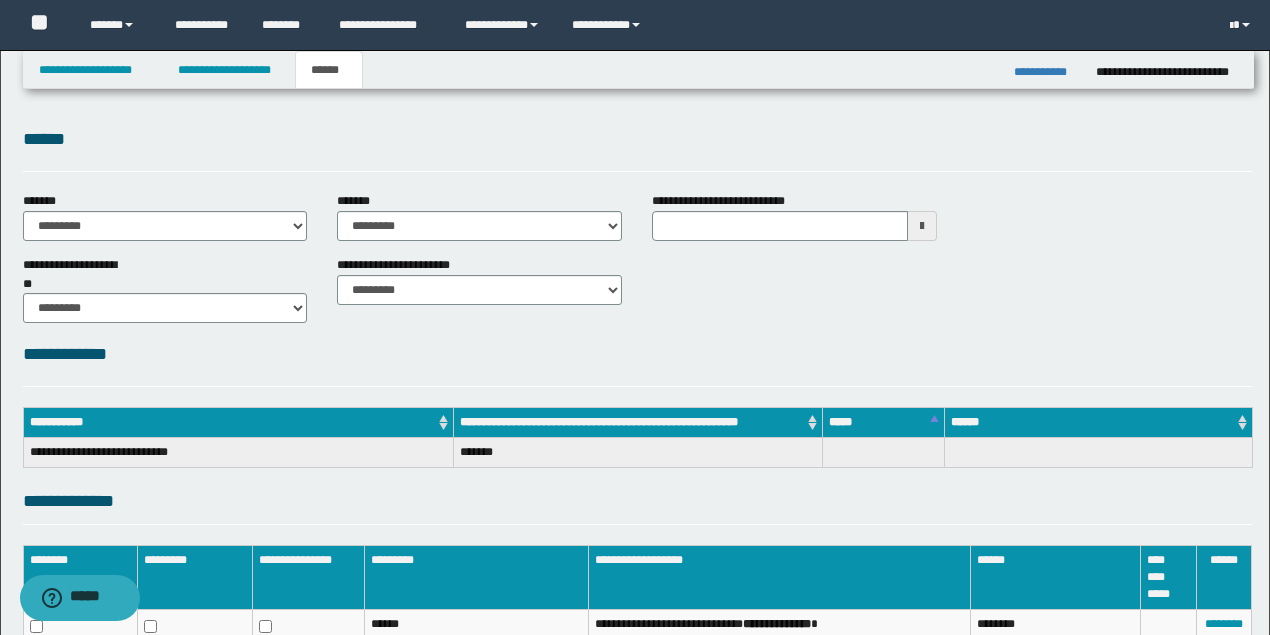 scroll, scrollTop: 0, scrollLeft: 0, axis: both 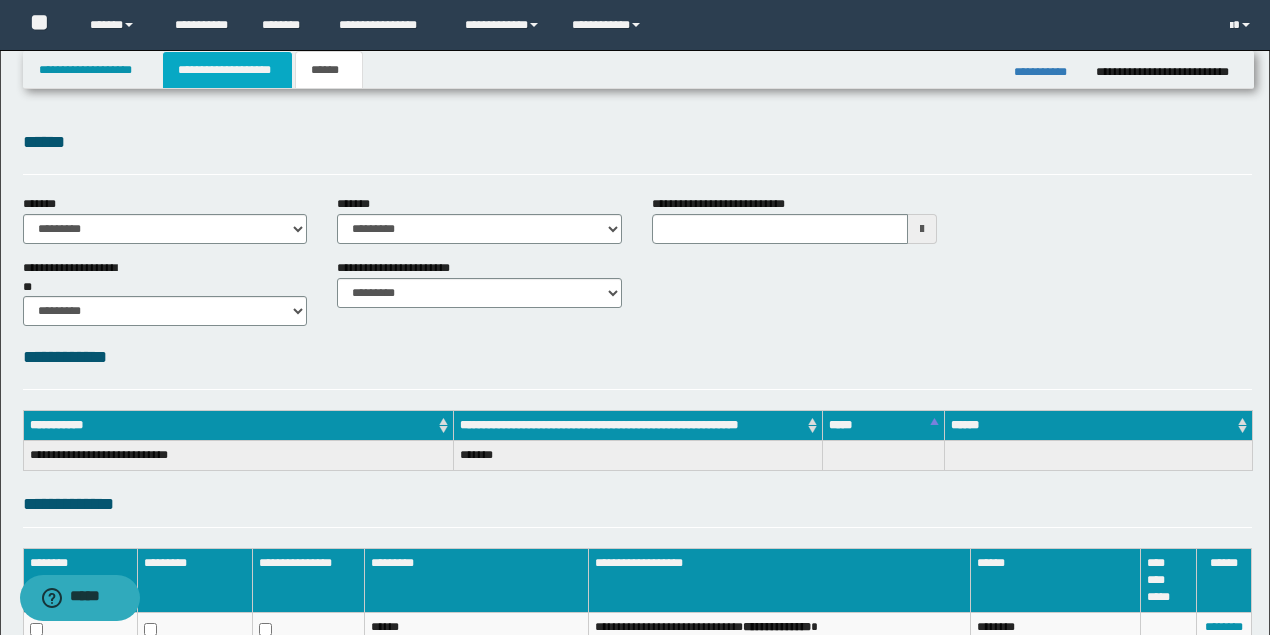 click on "**********" at bounding box center (227, 70) 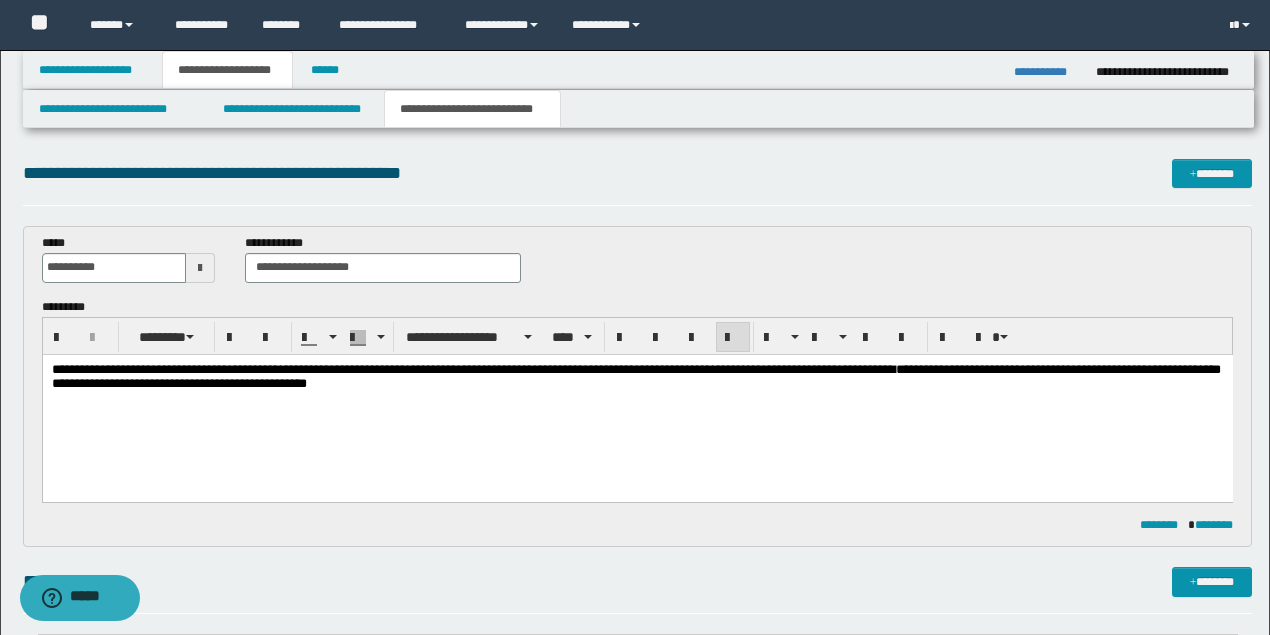 click on "**********" at bounding box center (637, 401) 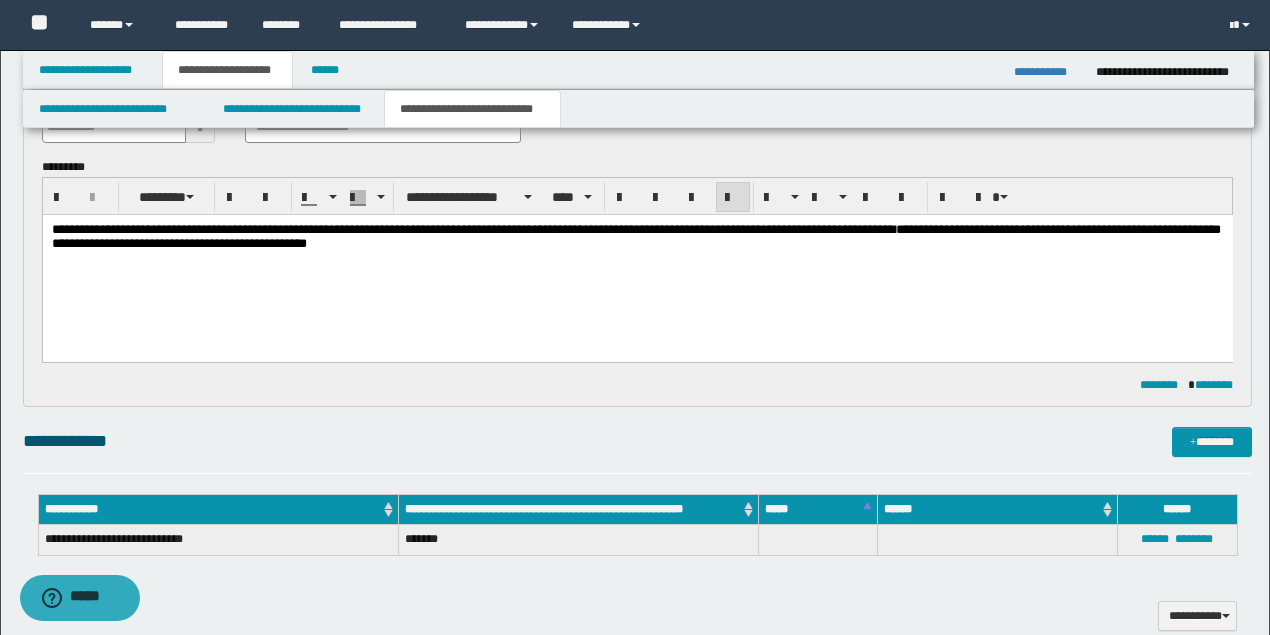 scroll, scrollTop: 133, scrollLeft: 0, axis: vertical 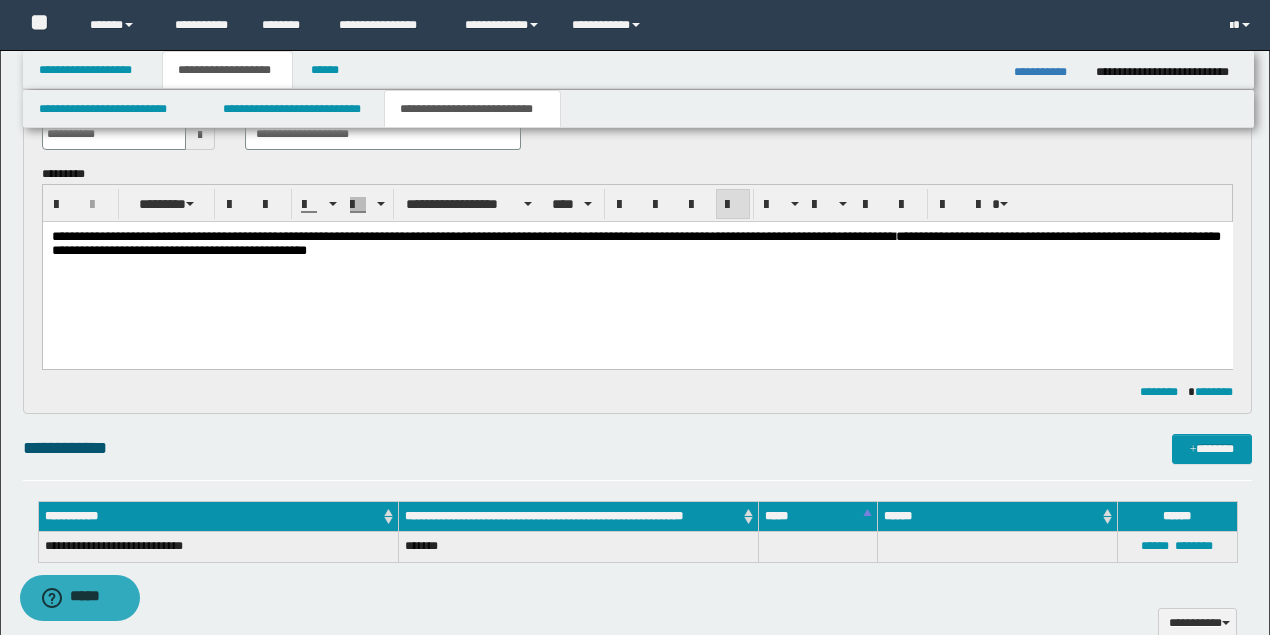 click on "**********" at bounding box center (635, 242) 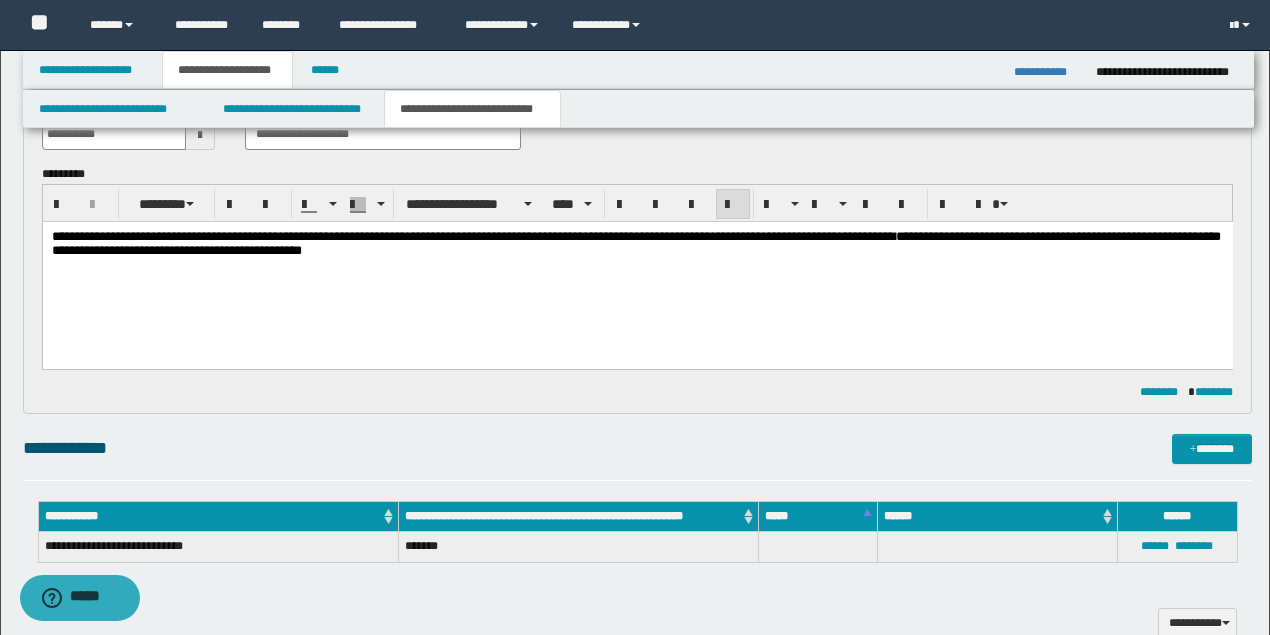 click on "**********" at bounding box center [635, 242] 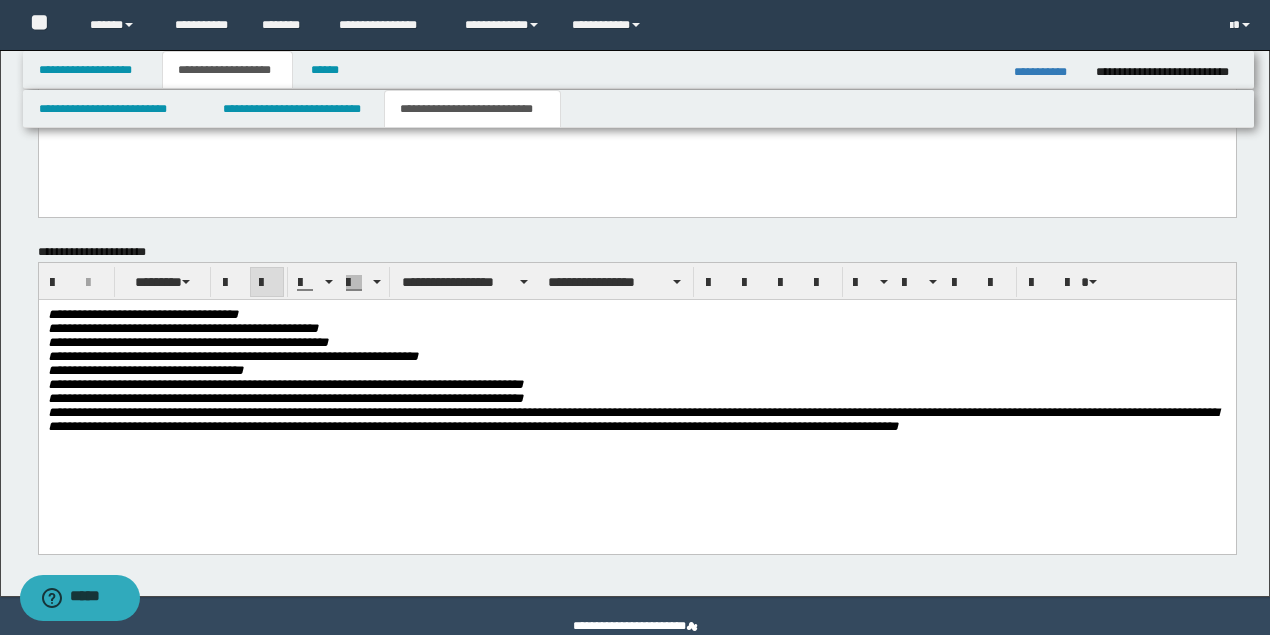scroll, scrollTop: 1133, scrollLeft: 0, axis: vertical 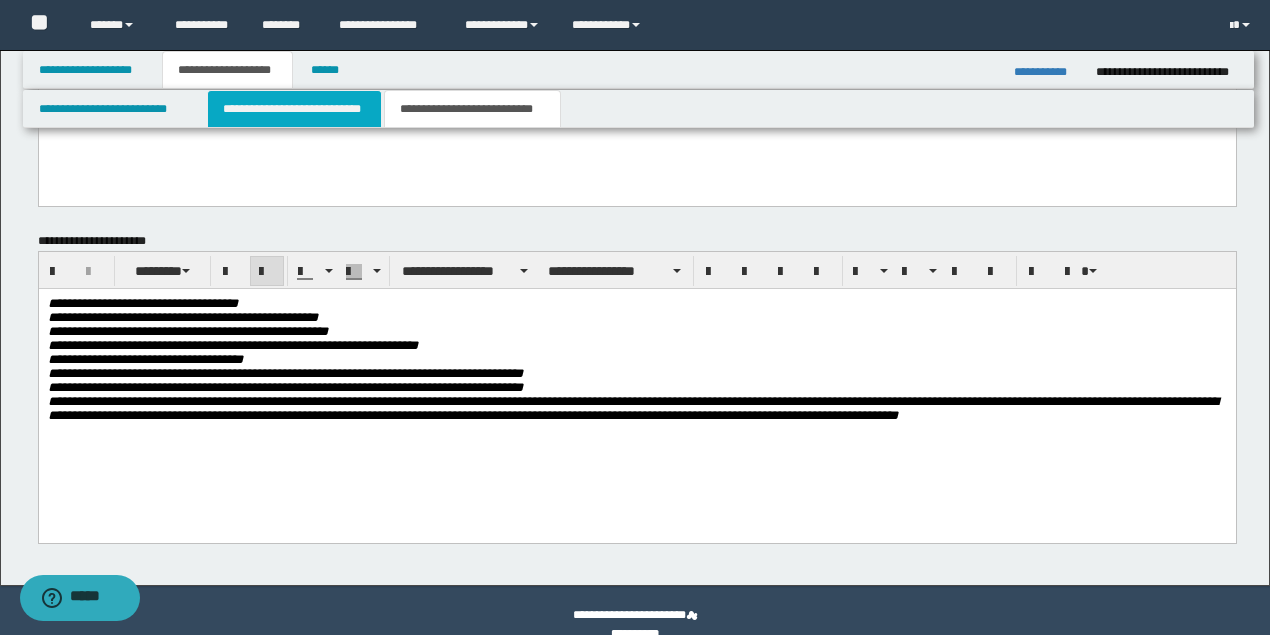 click on "**********" at bounding box center [294, 109] 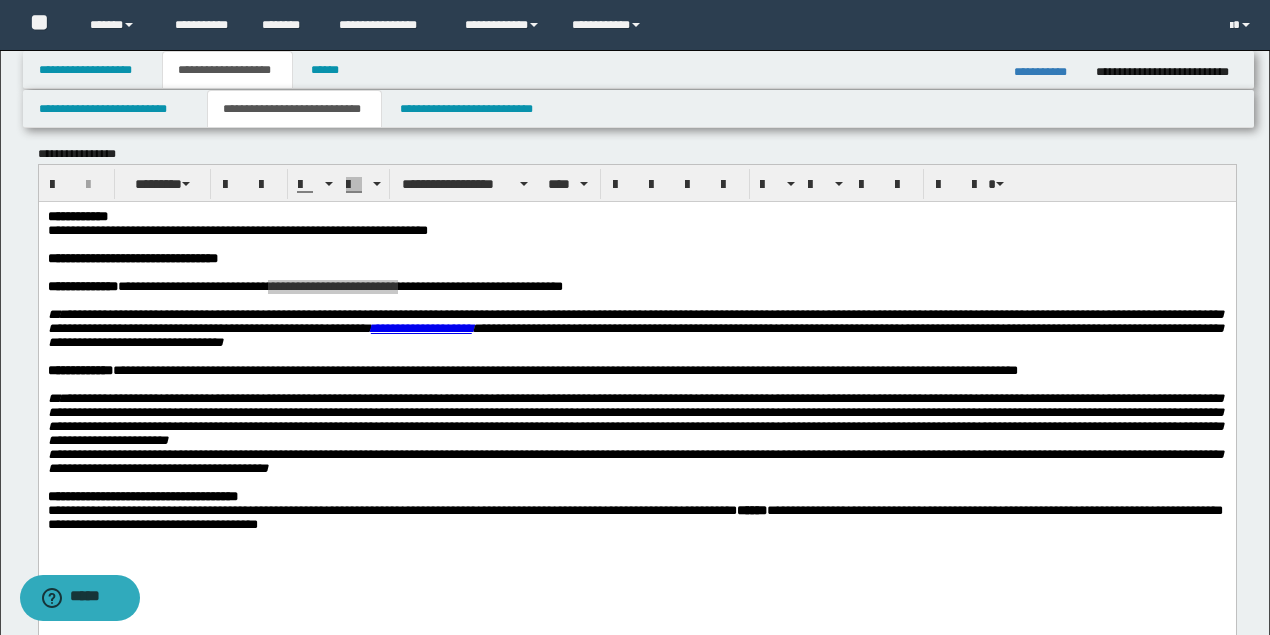 scroll, scrollTop: 0, scrollLeft: 0, axis: both 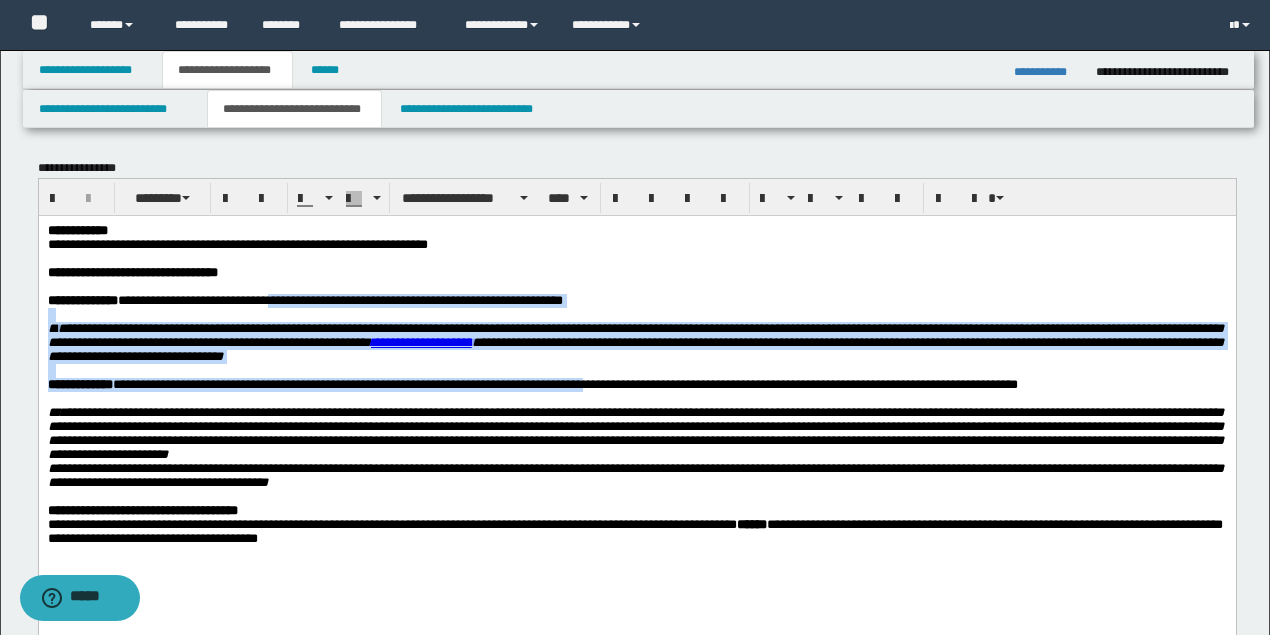 drag, startPoint x: 652, startPoint y: 398, endPoint x: 631, endPoint y: 397, distance: 21.023796 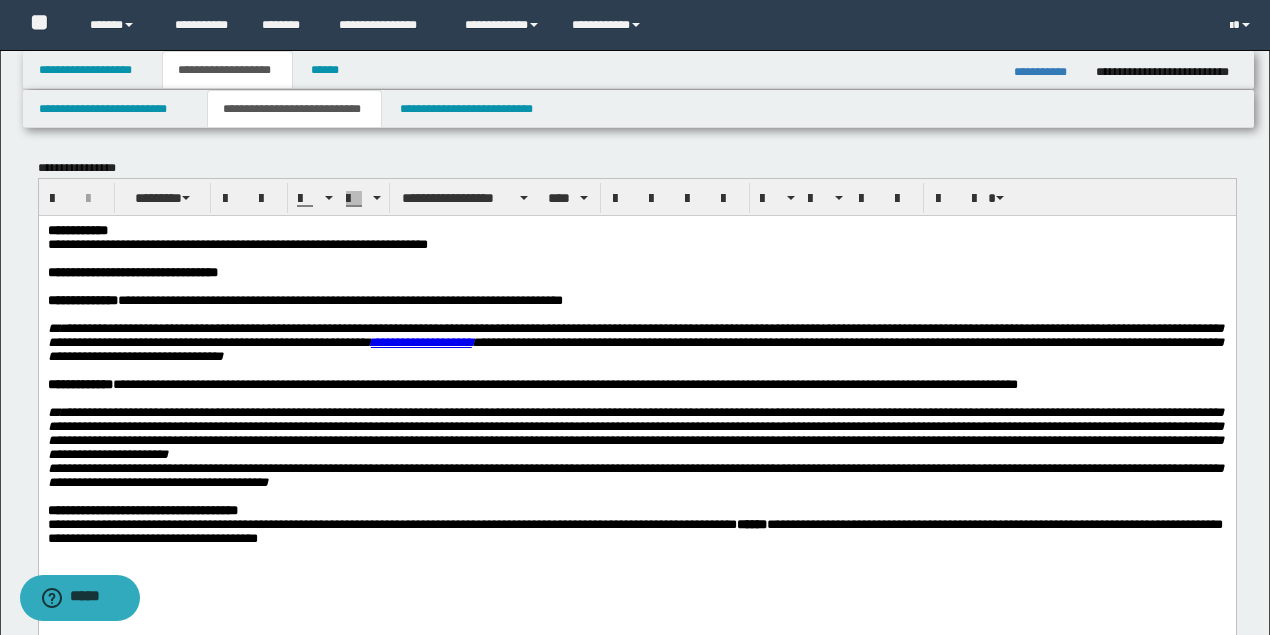 click on "**********" at bounding box center [564, 383] 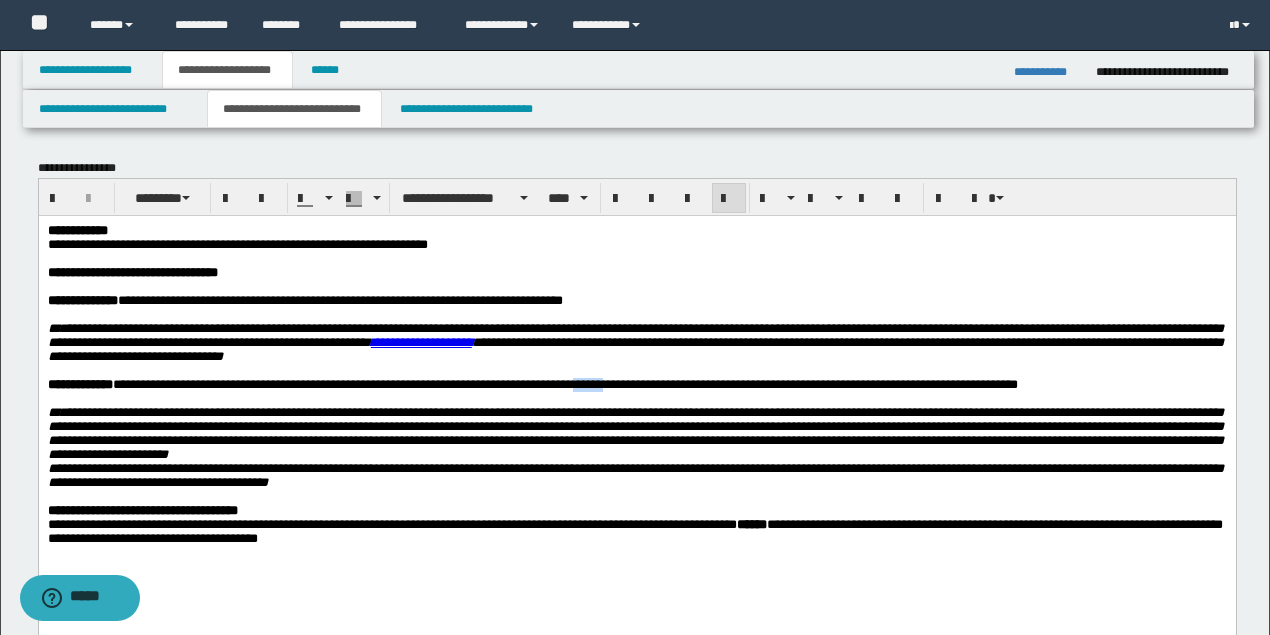 drag, startPoint x: 656, startPoint y: 396, endPoint x: 619, endPoint y: 396, distance: 37 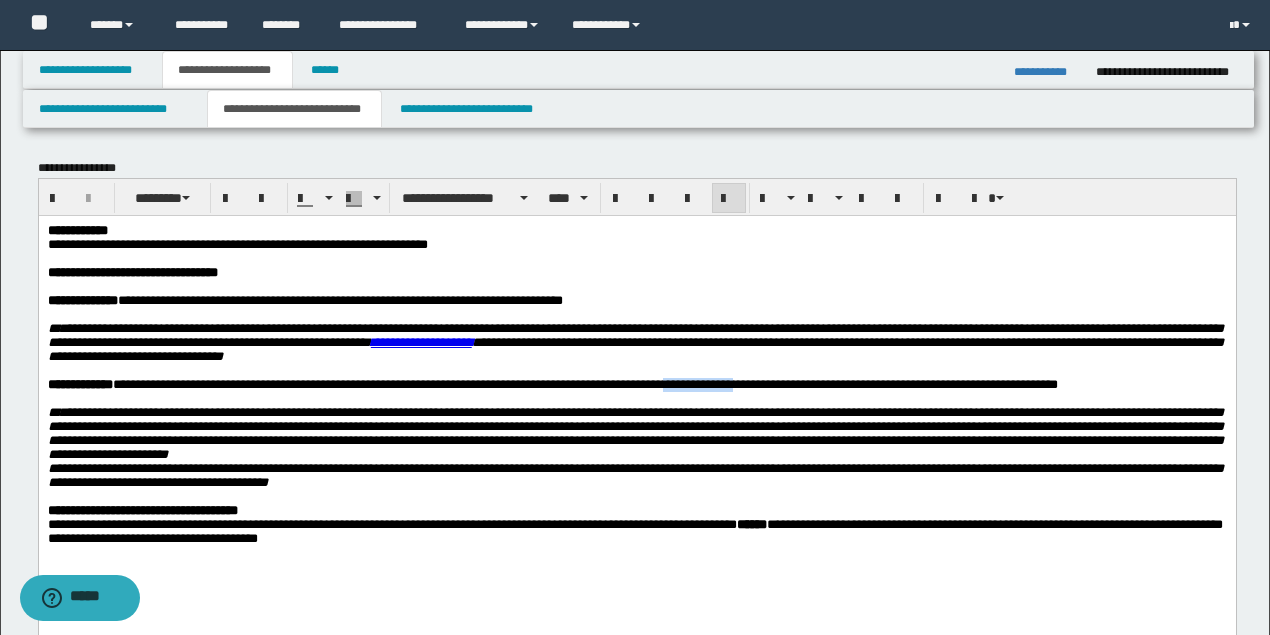 drag, startPoint x: 786, startPoint y: 400, endPoint x: 720, endPoint y: 398, distance: 66.0303 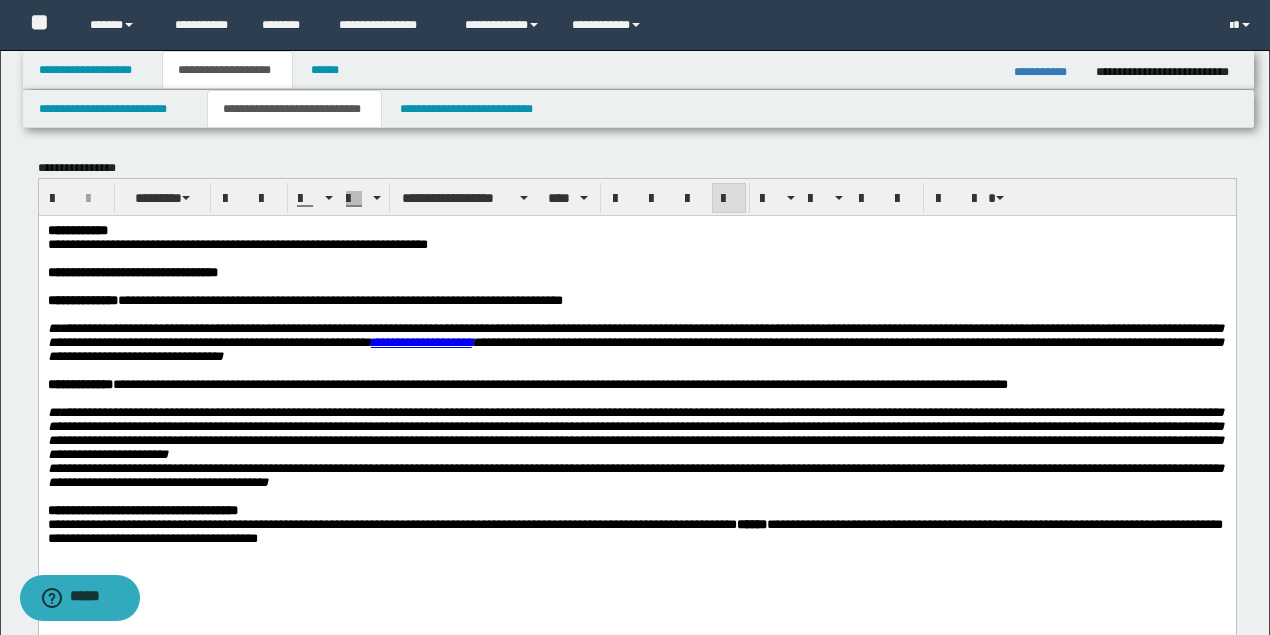 click at bounding box center [635, 398] 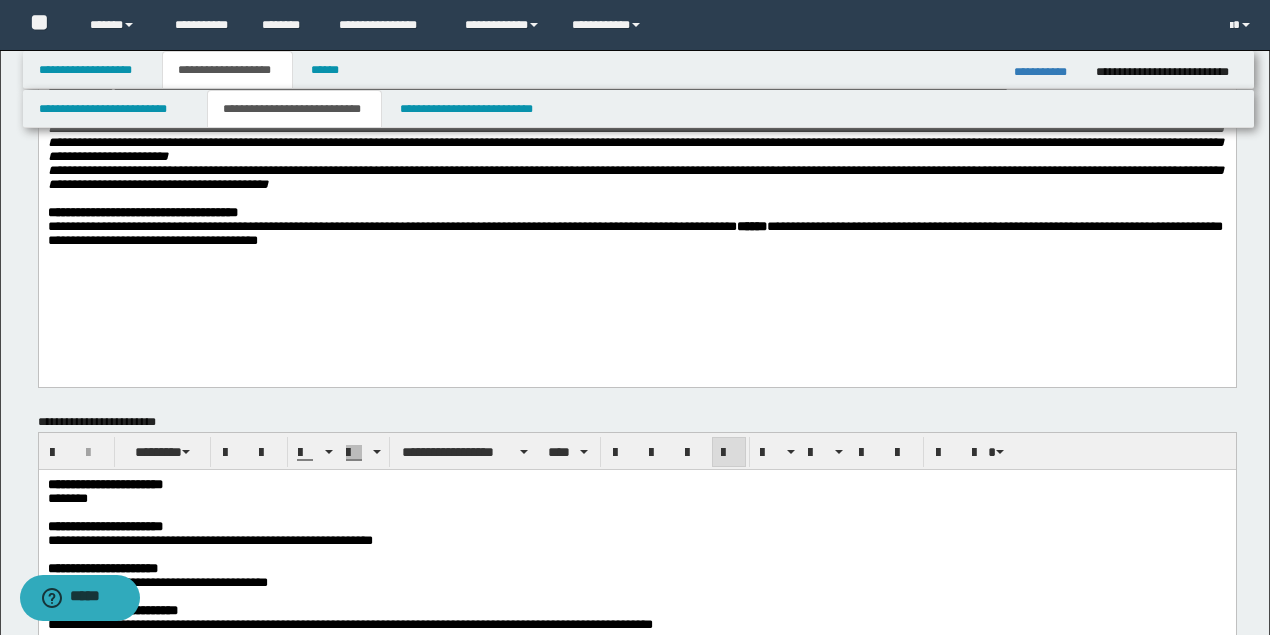 scroll, scrollTop: 333, scrollLeft: 0, axis: vertical 